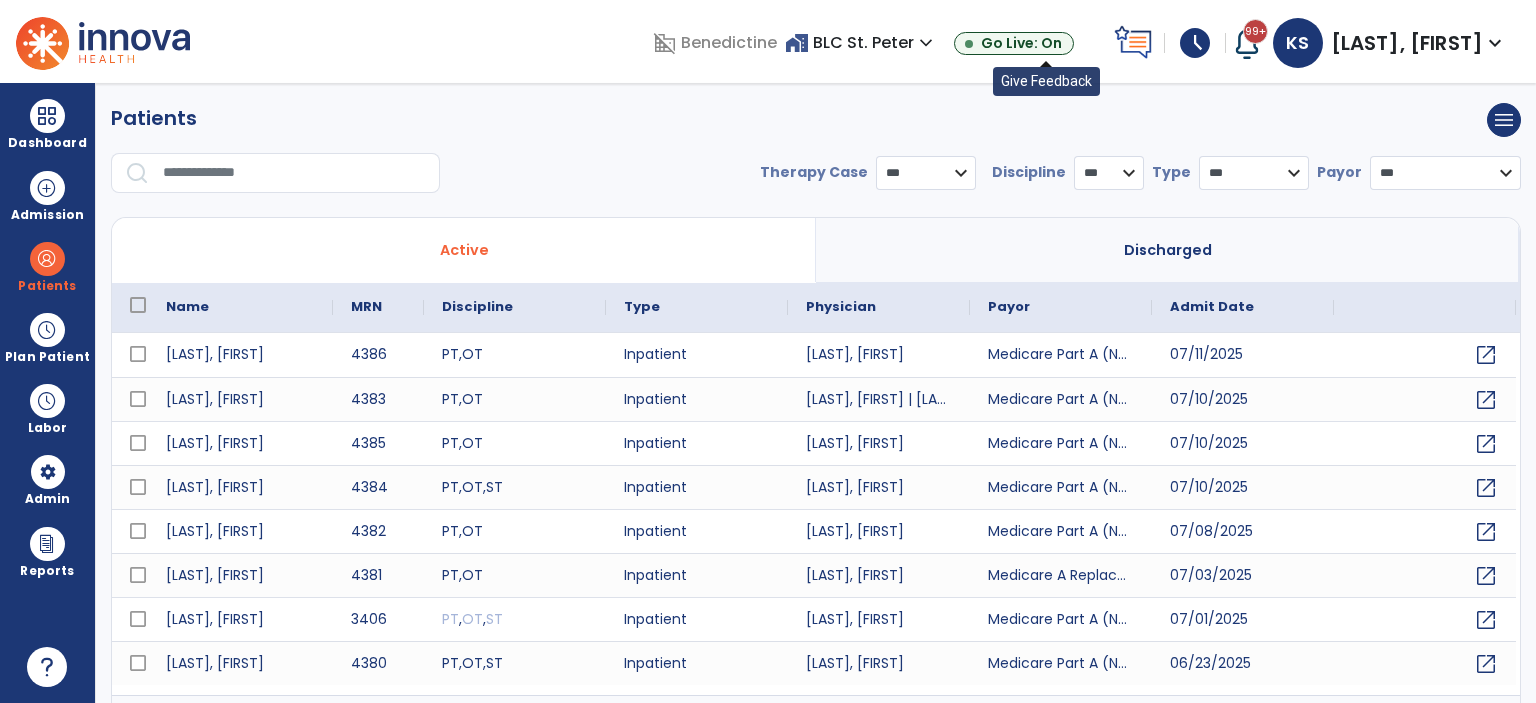 scroll, scrollTop: 0, scrollLeft: 0, axis: both 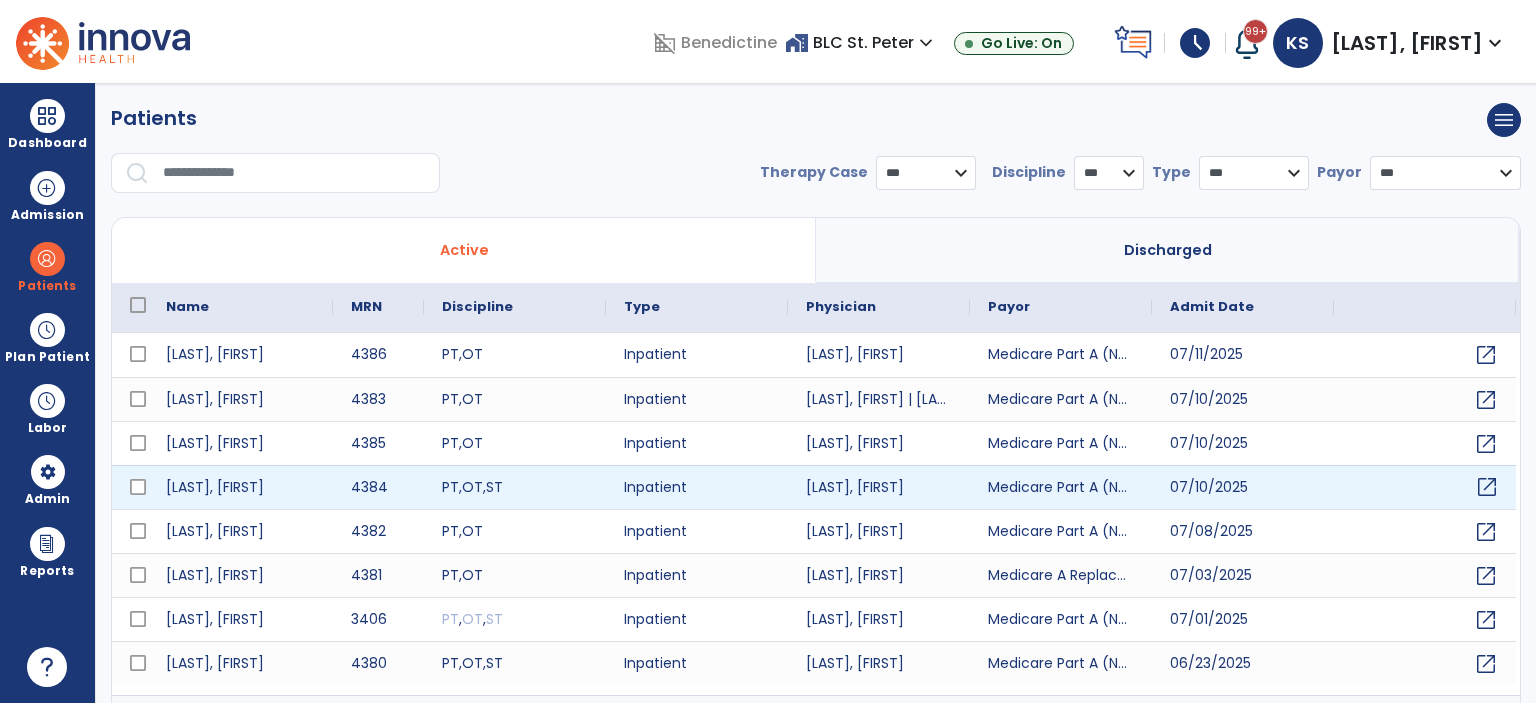 click on "open_in_new" at bounding box center (1487, 487) 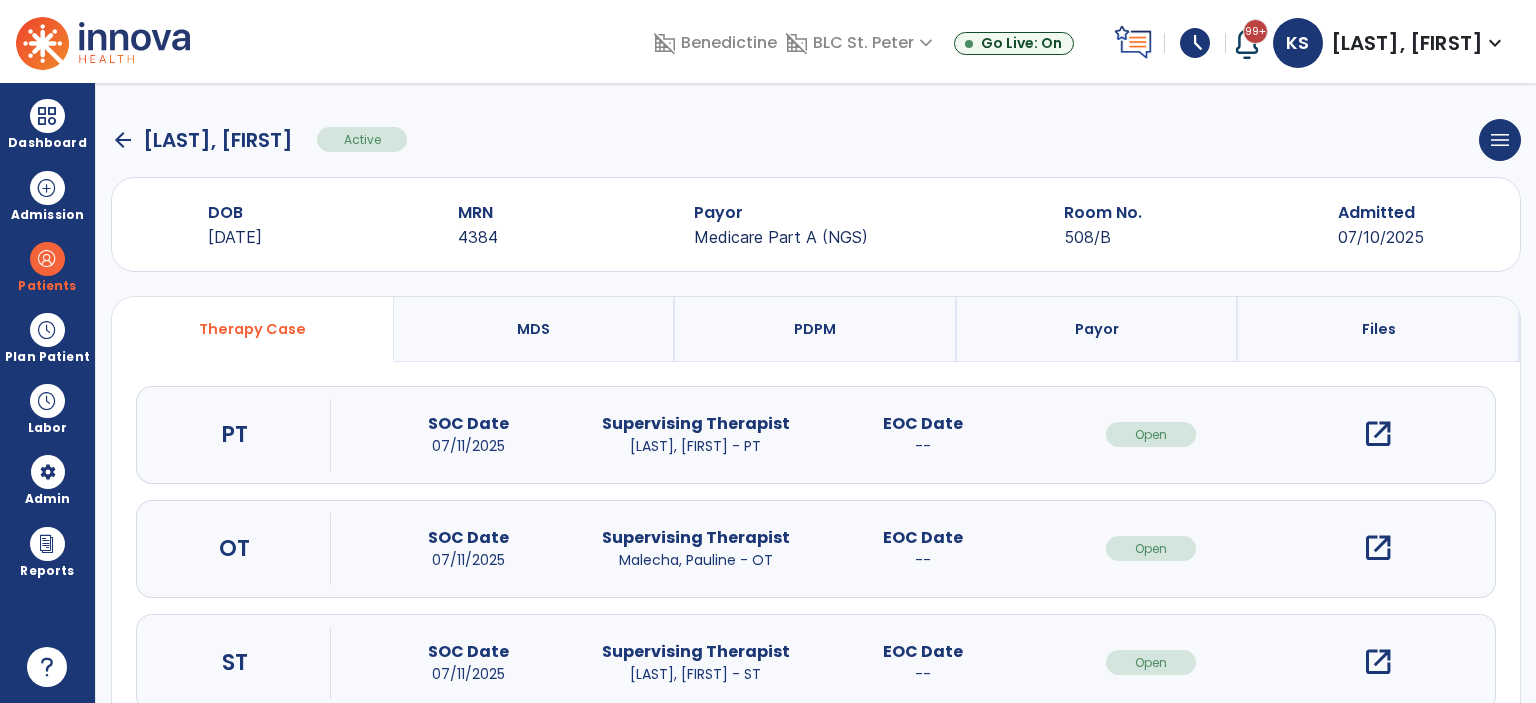 click on "open_in_new" at bounding box center (1378, 662) 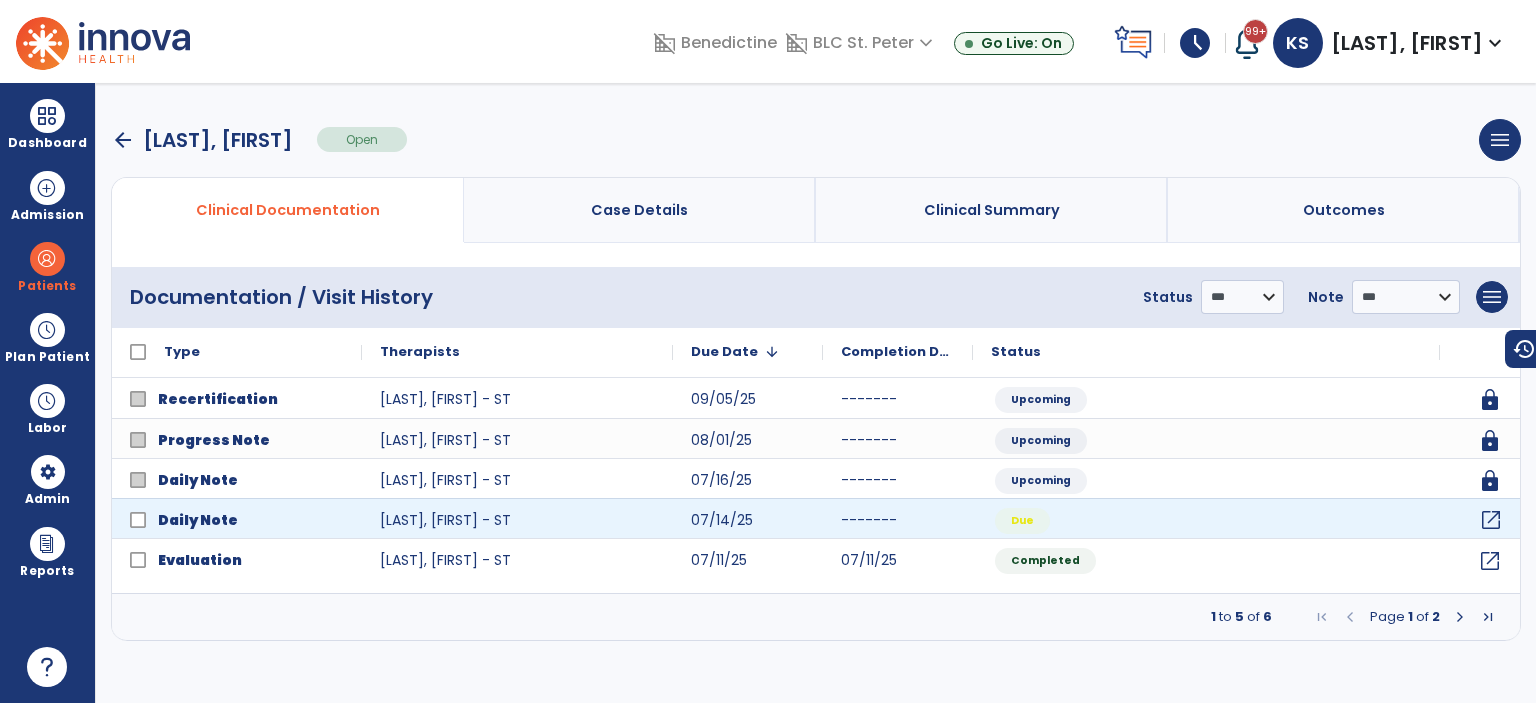 click on "open_in_new" 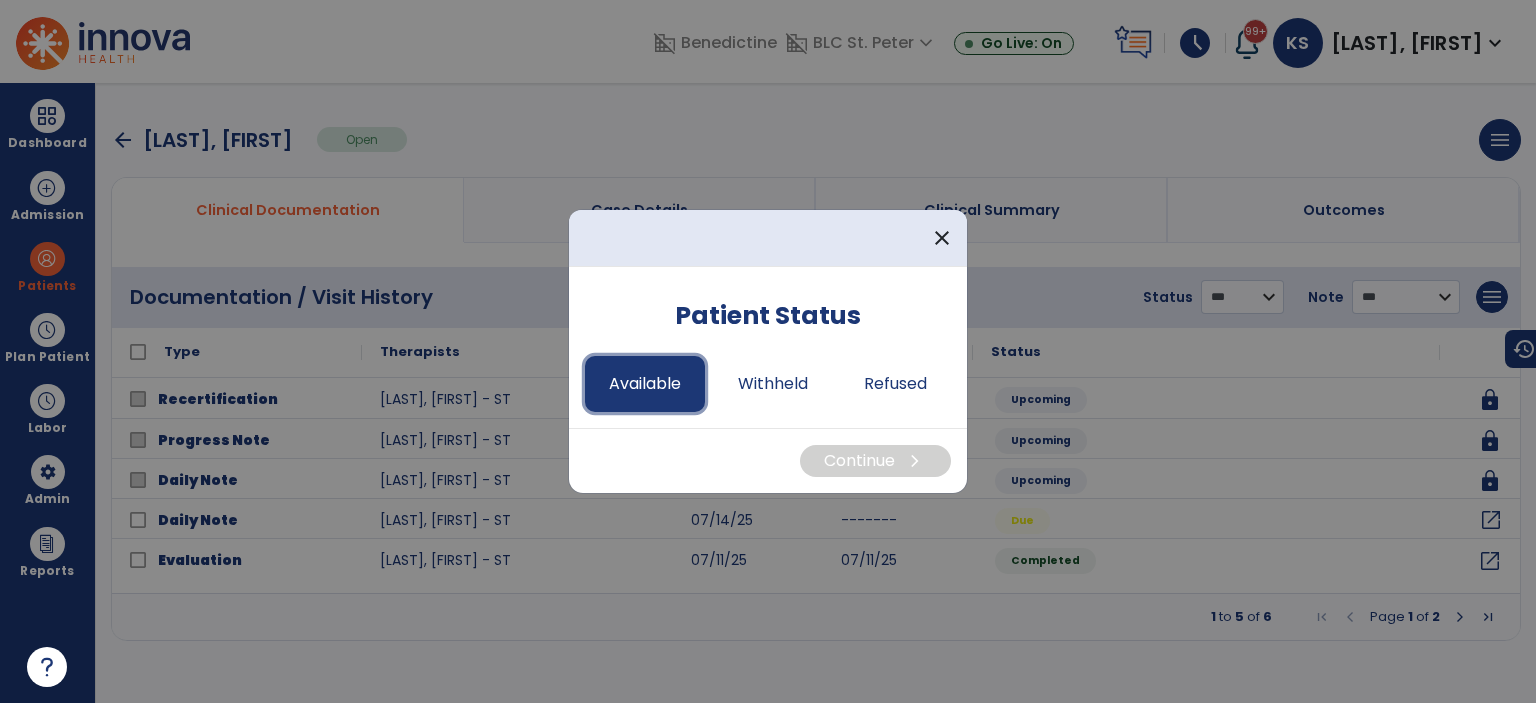click on "Available" at bounding box center (645, 384) 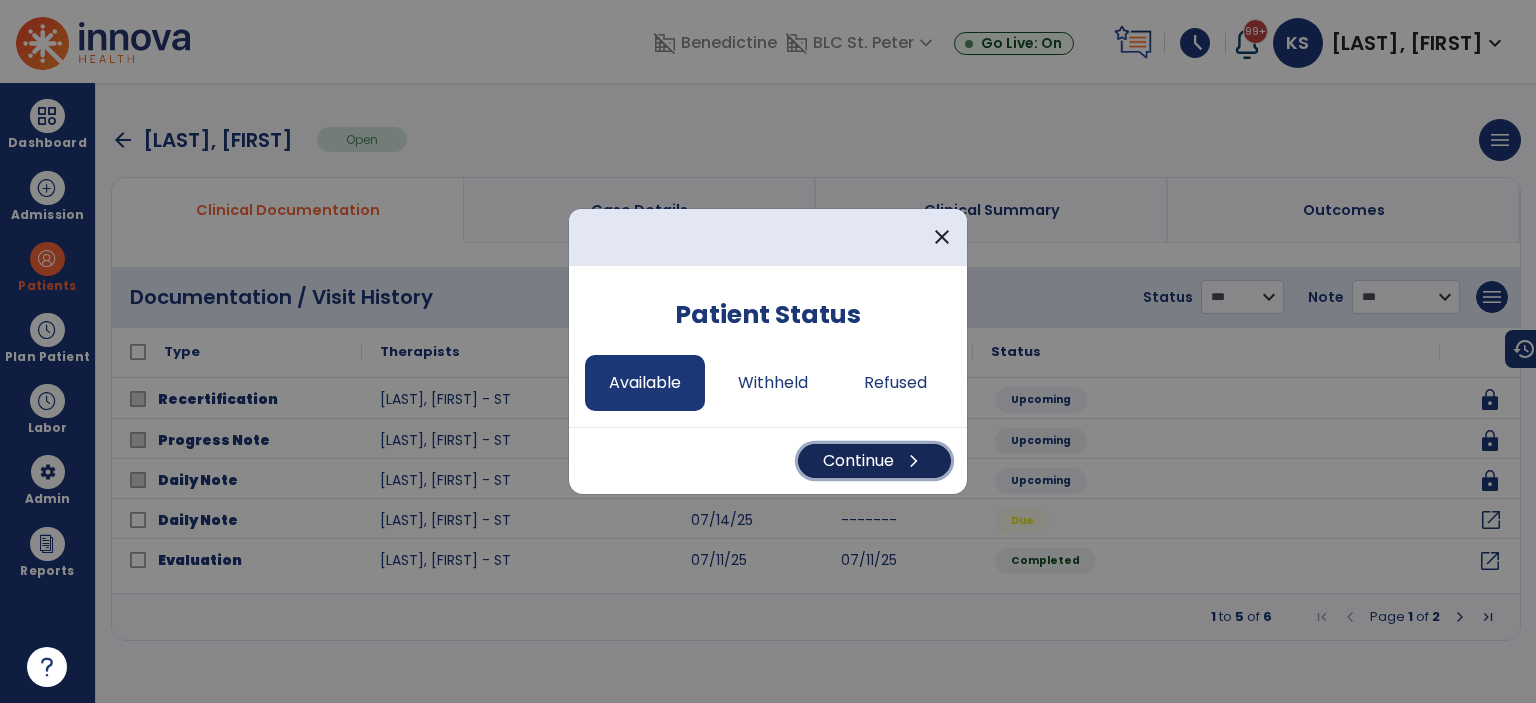 click on "Continue   chevron_right" at bounding box center (874, 461) 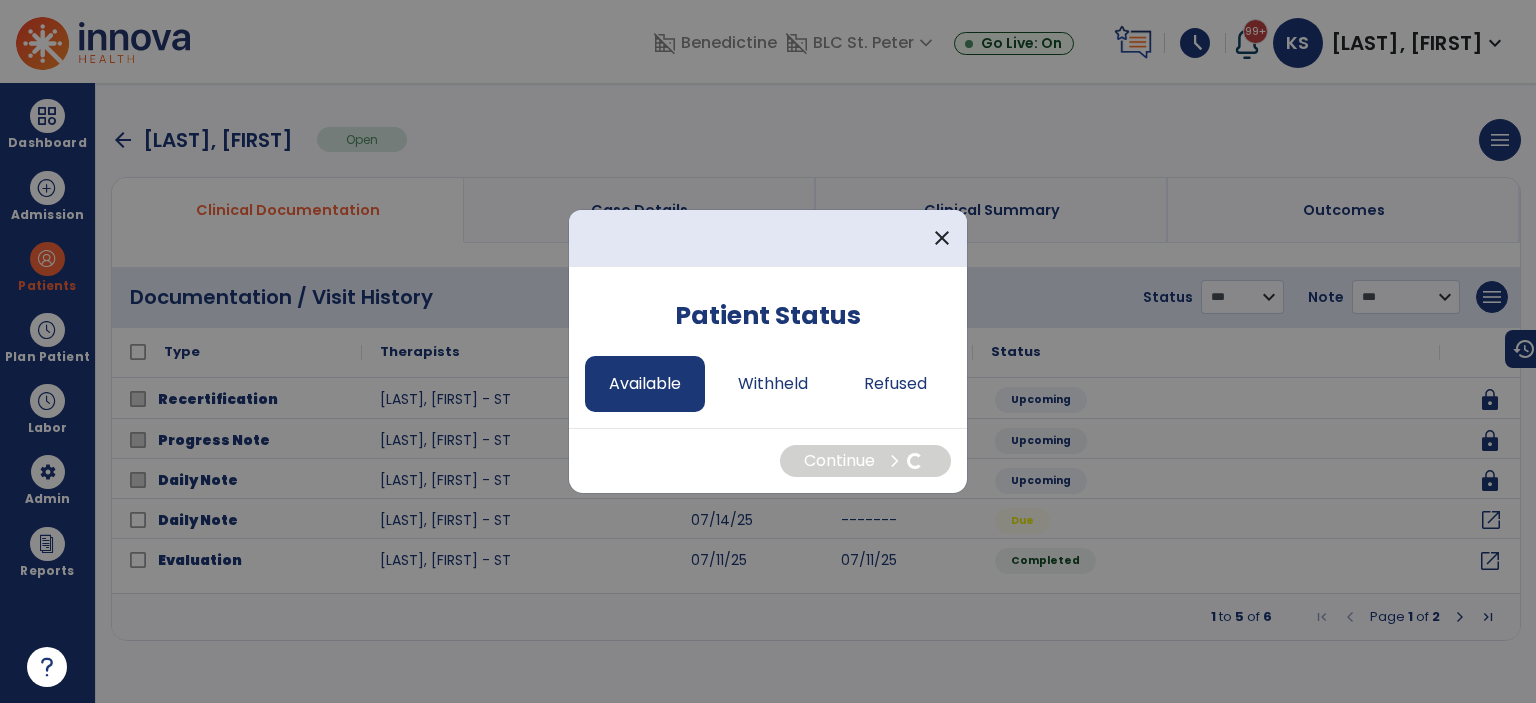 select on "*" 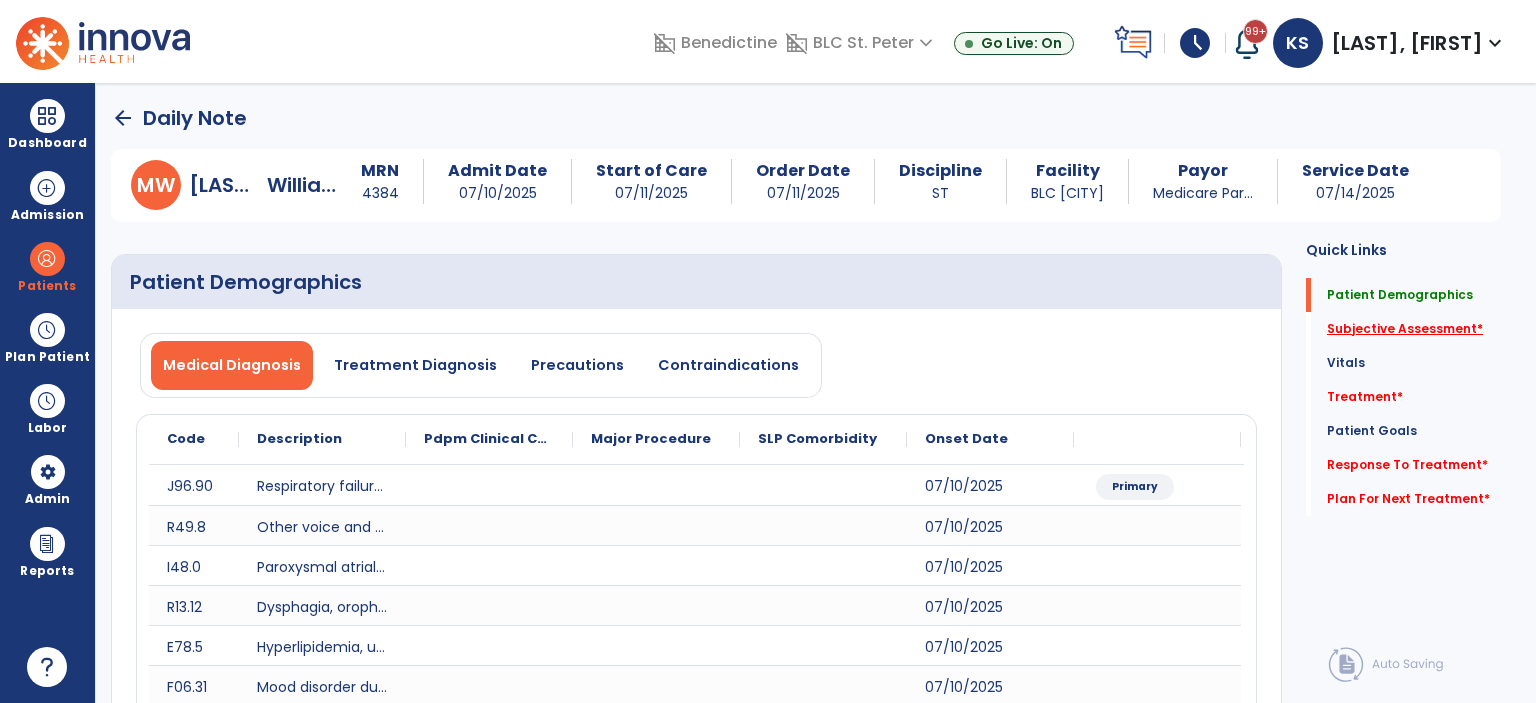 click on "Subjective Assessment   *" 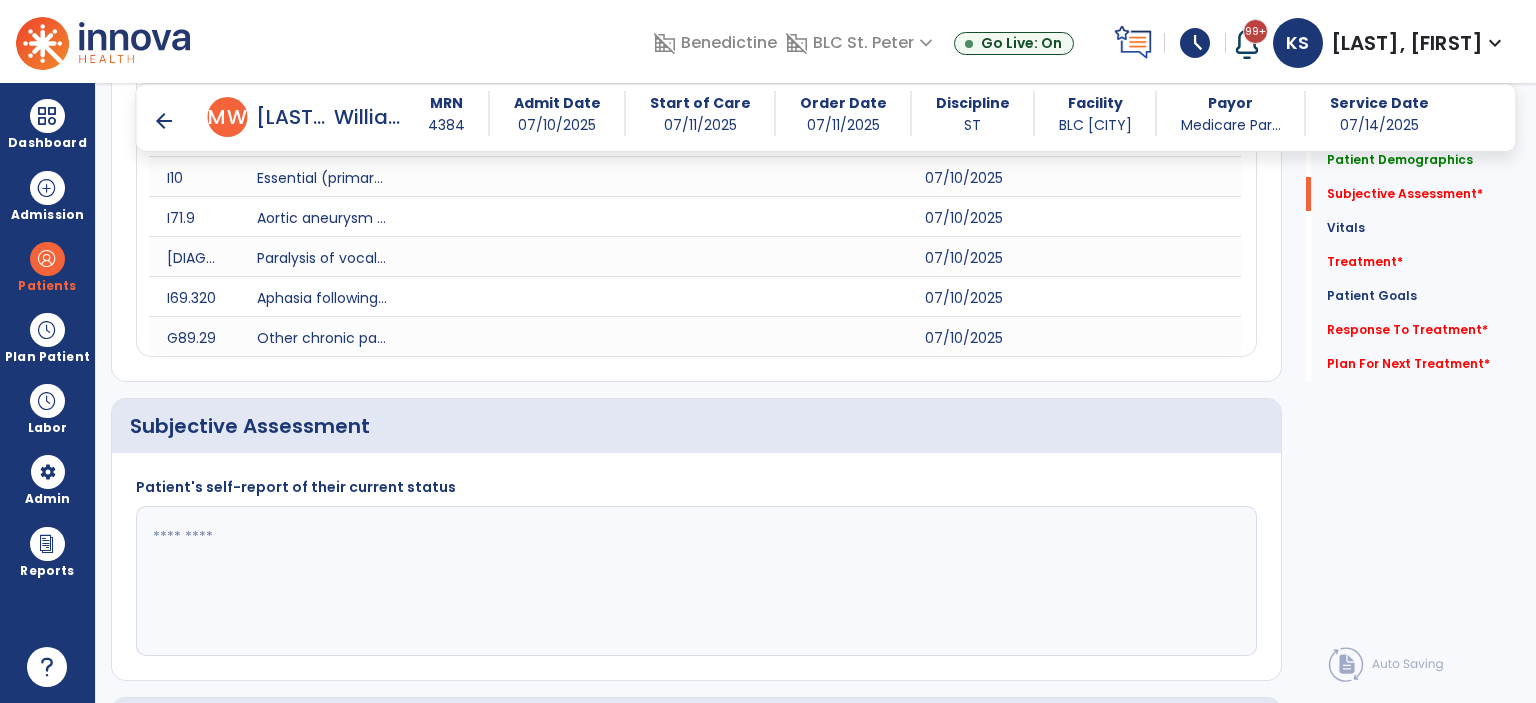 scroll, scrollTop: 814, scrollLeft: 0, axis: vertical 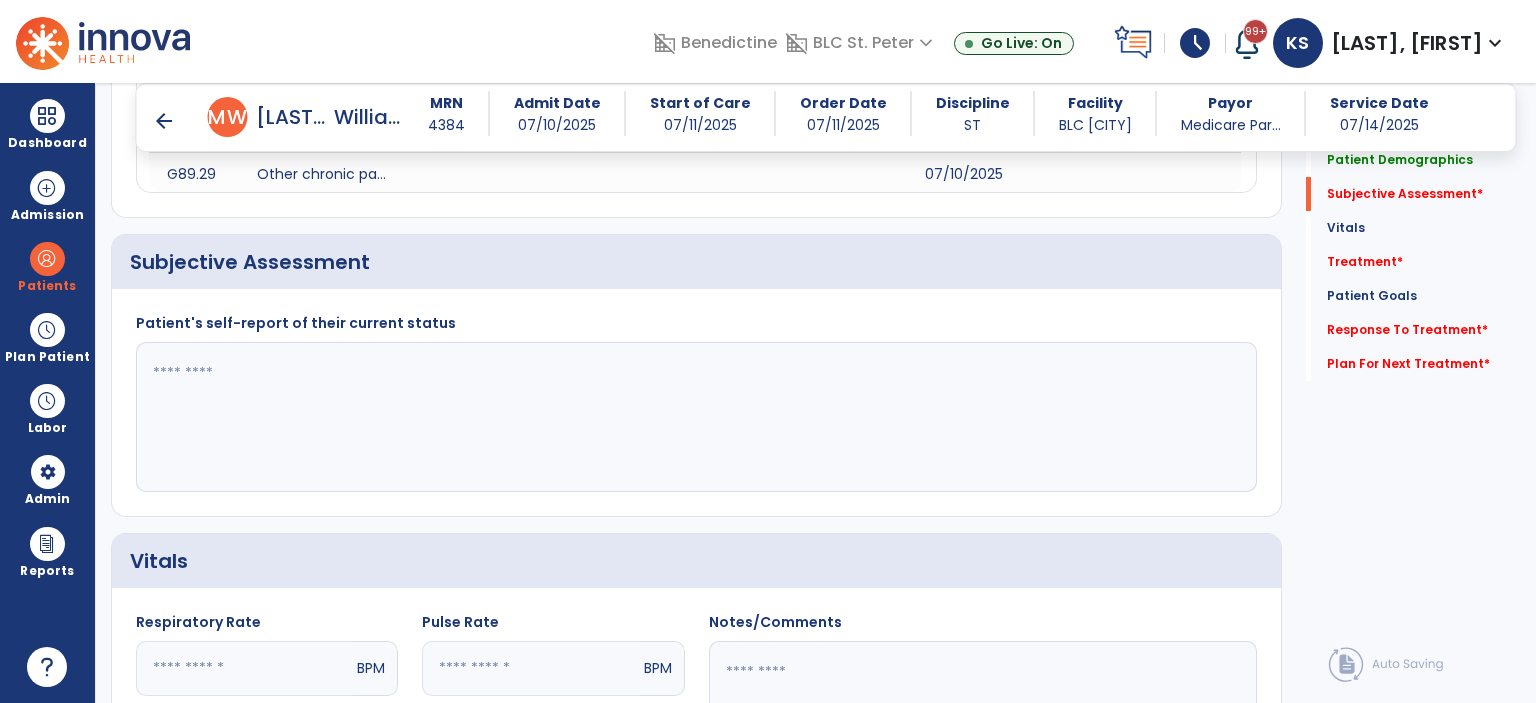 click 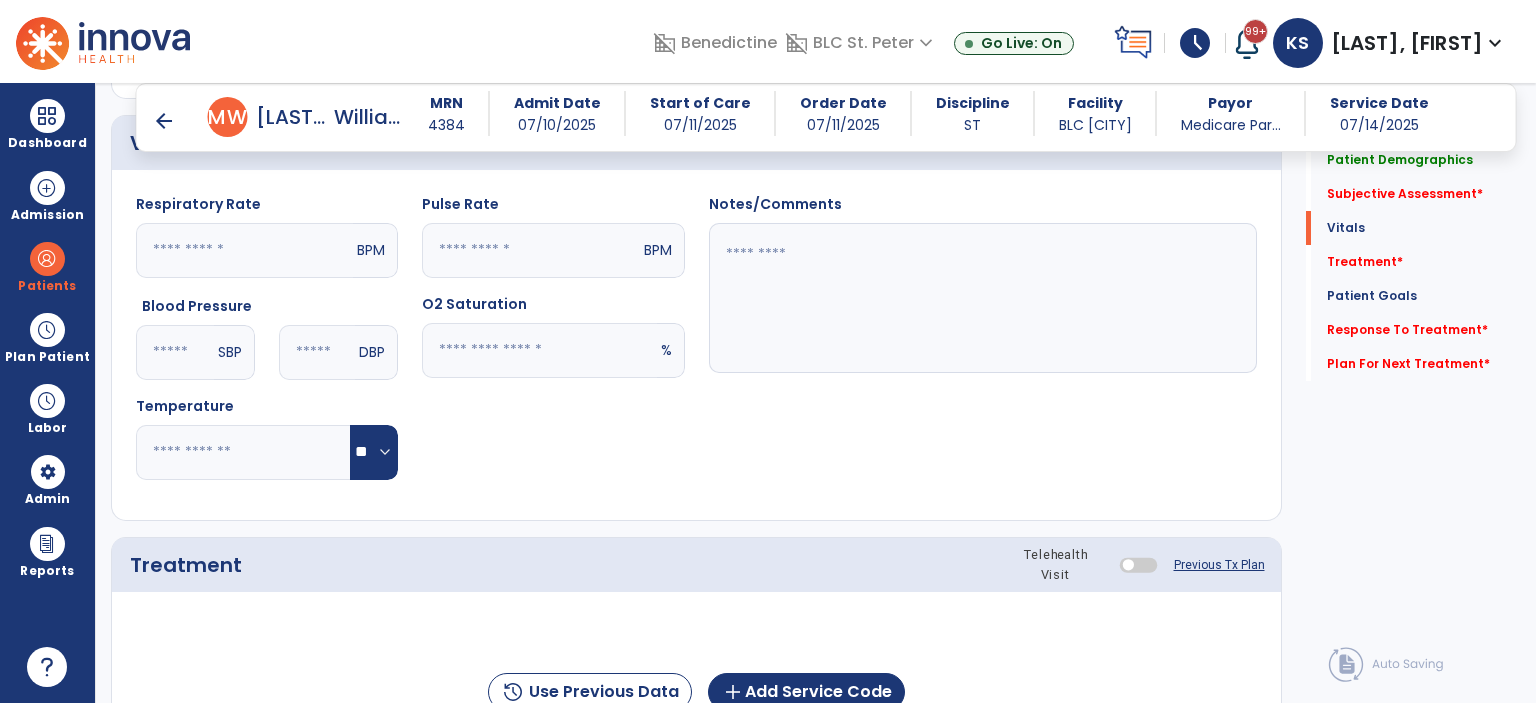 scroll, scrollTop: 1314, scrollLeft: 0, axis: vertical 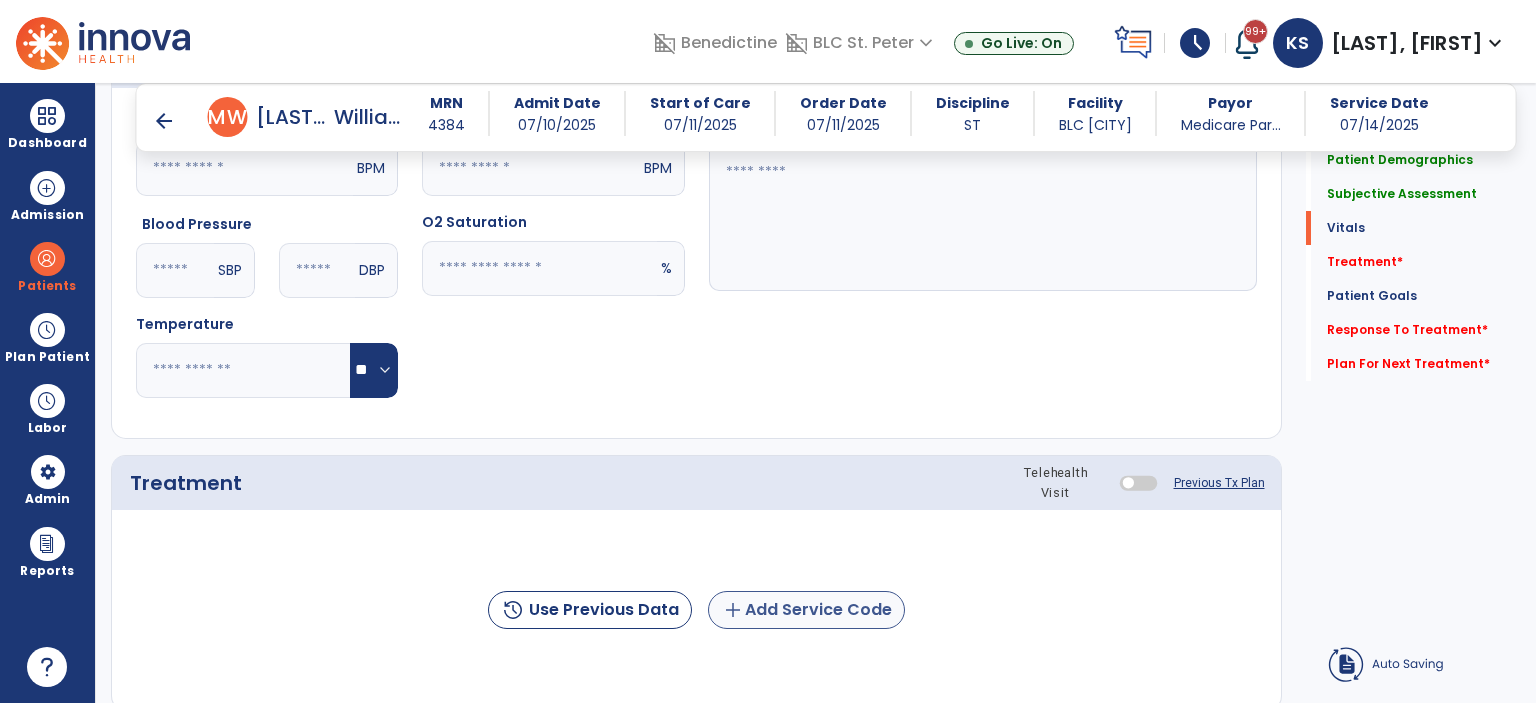 type on "**********" 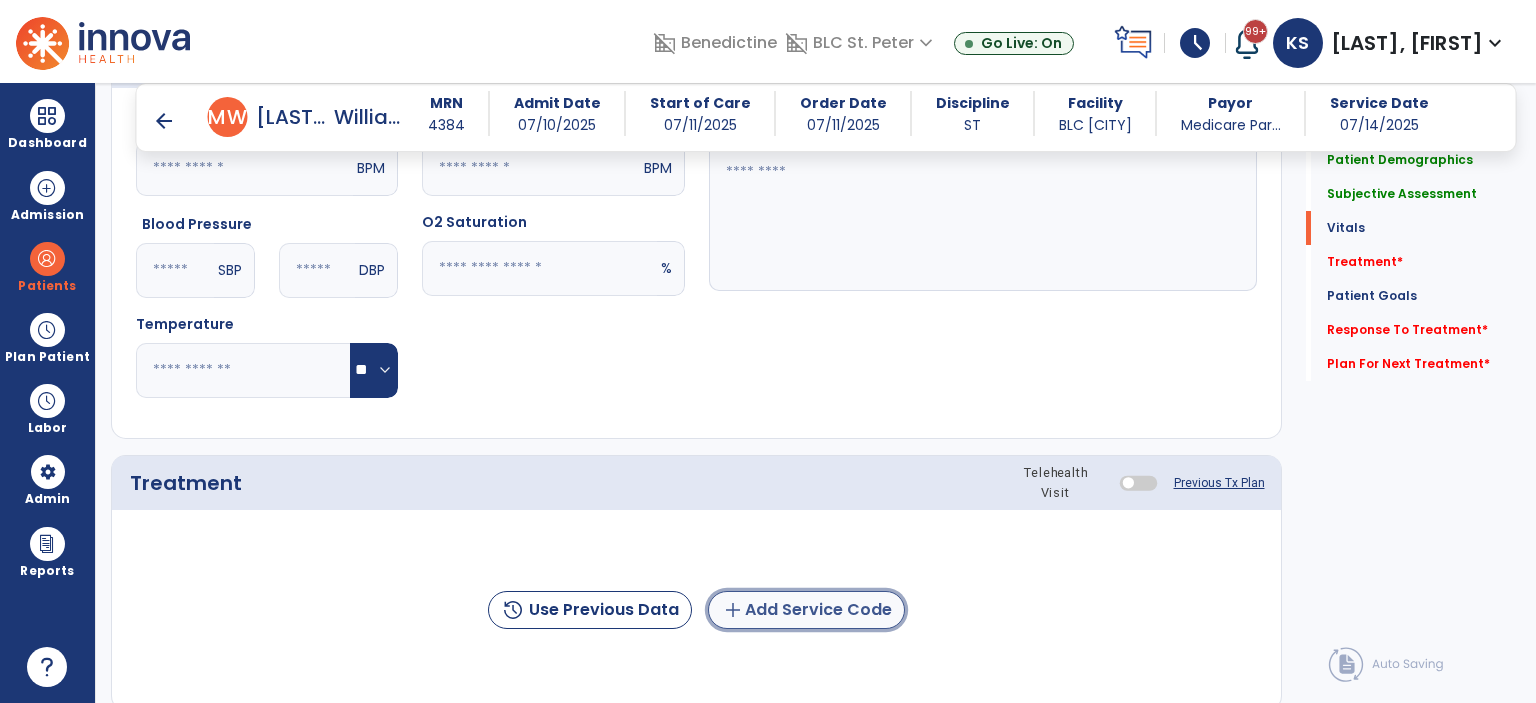 click on "add  Add Service Code" 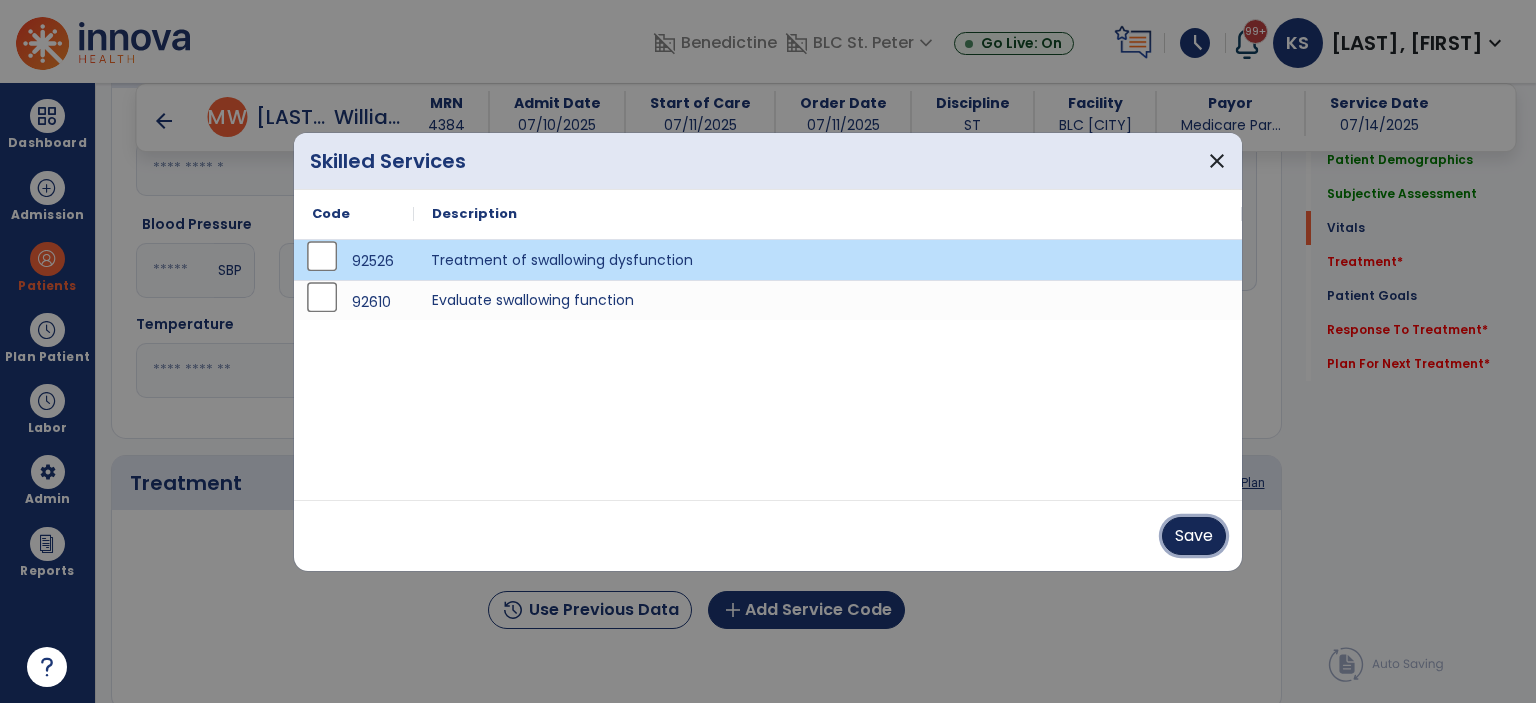 click on "Save" at bounding box center [1194, 536] 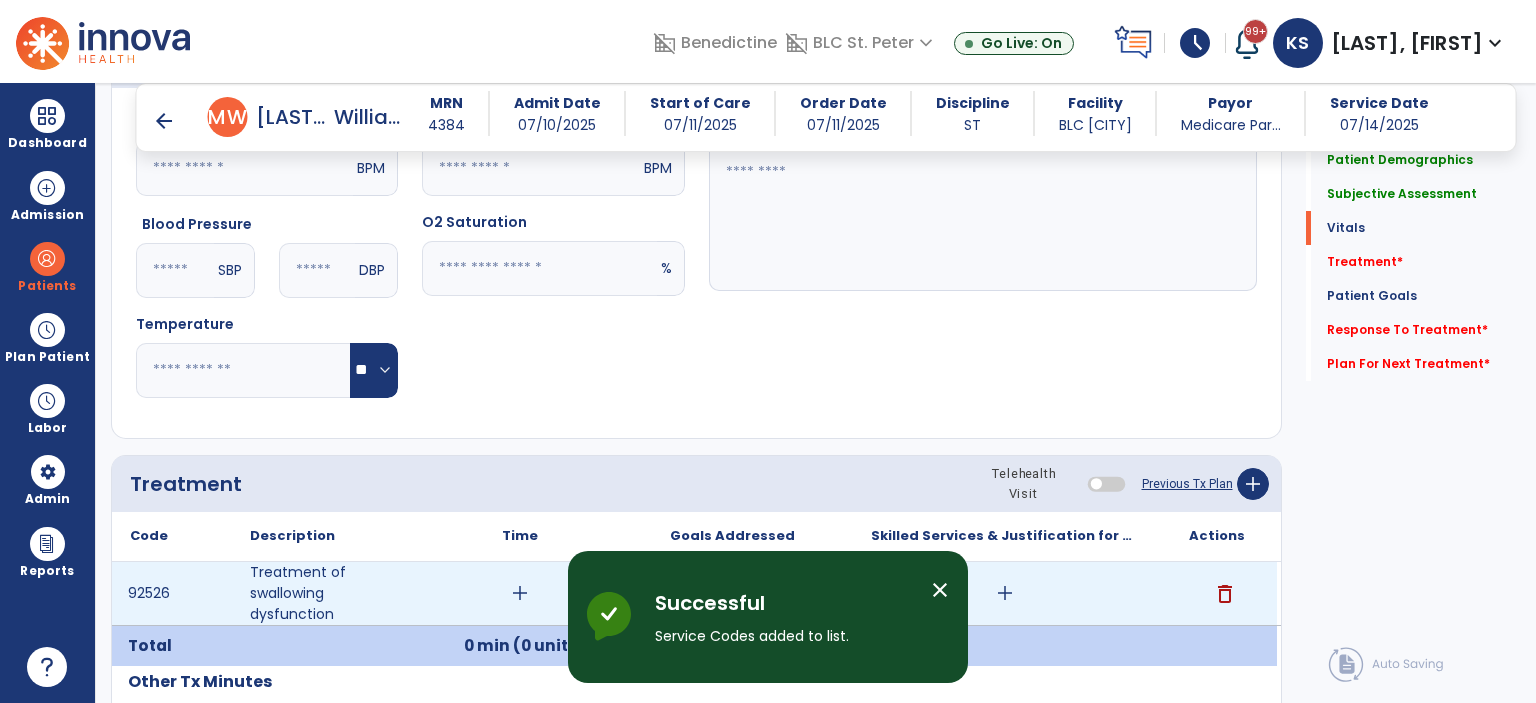 click on "add" at bounding box center [520, 593] 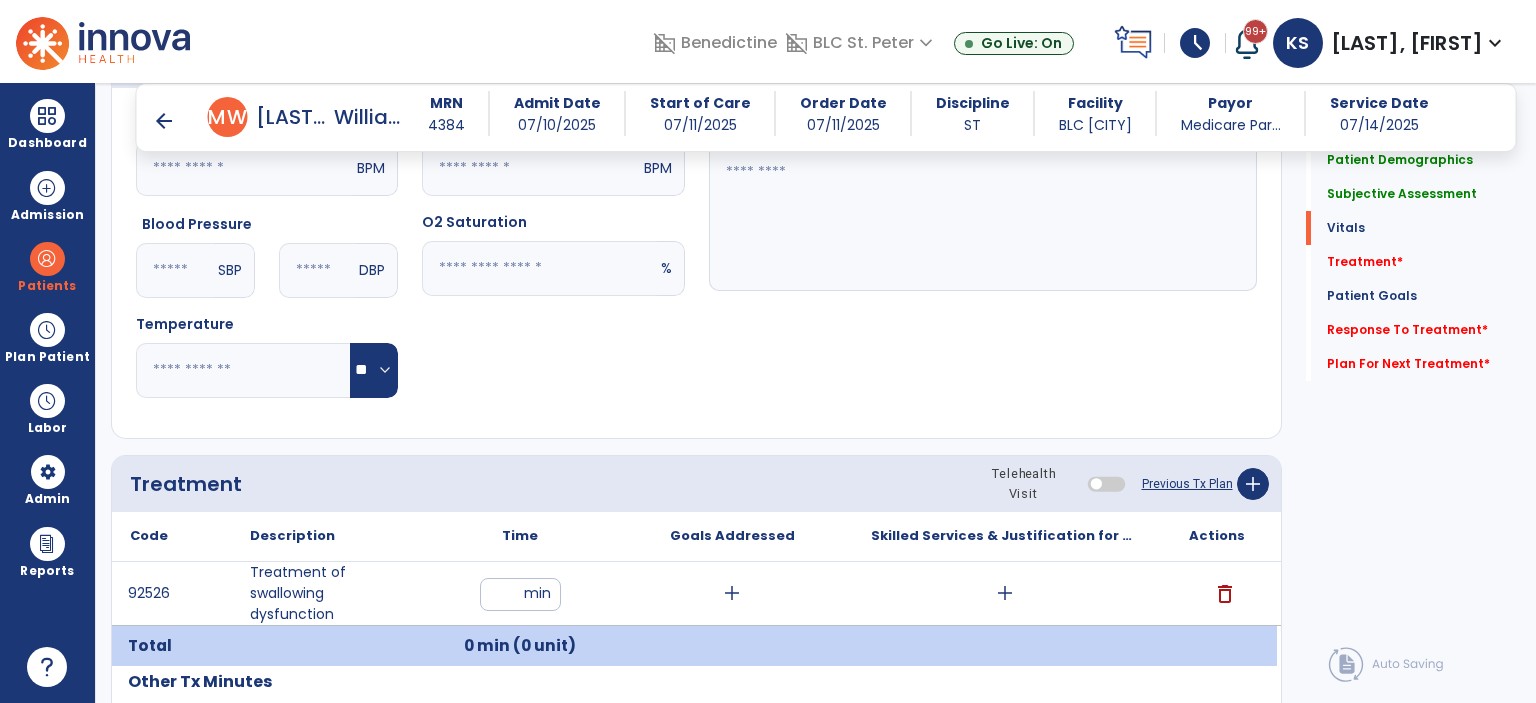 type on "**" 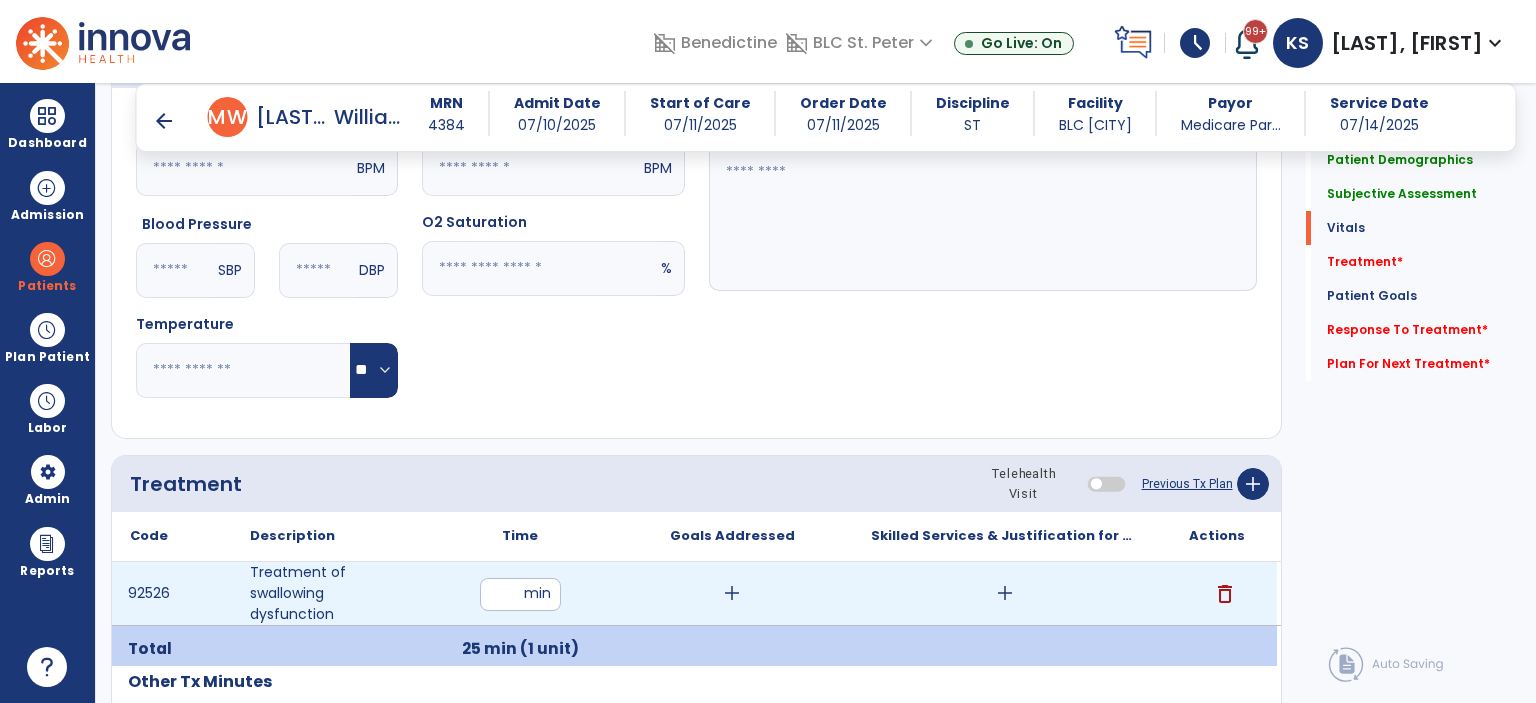 click on "add" at bounding box center [732, 593] 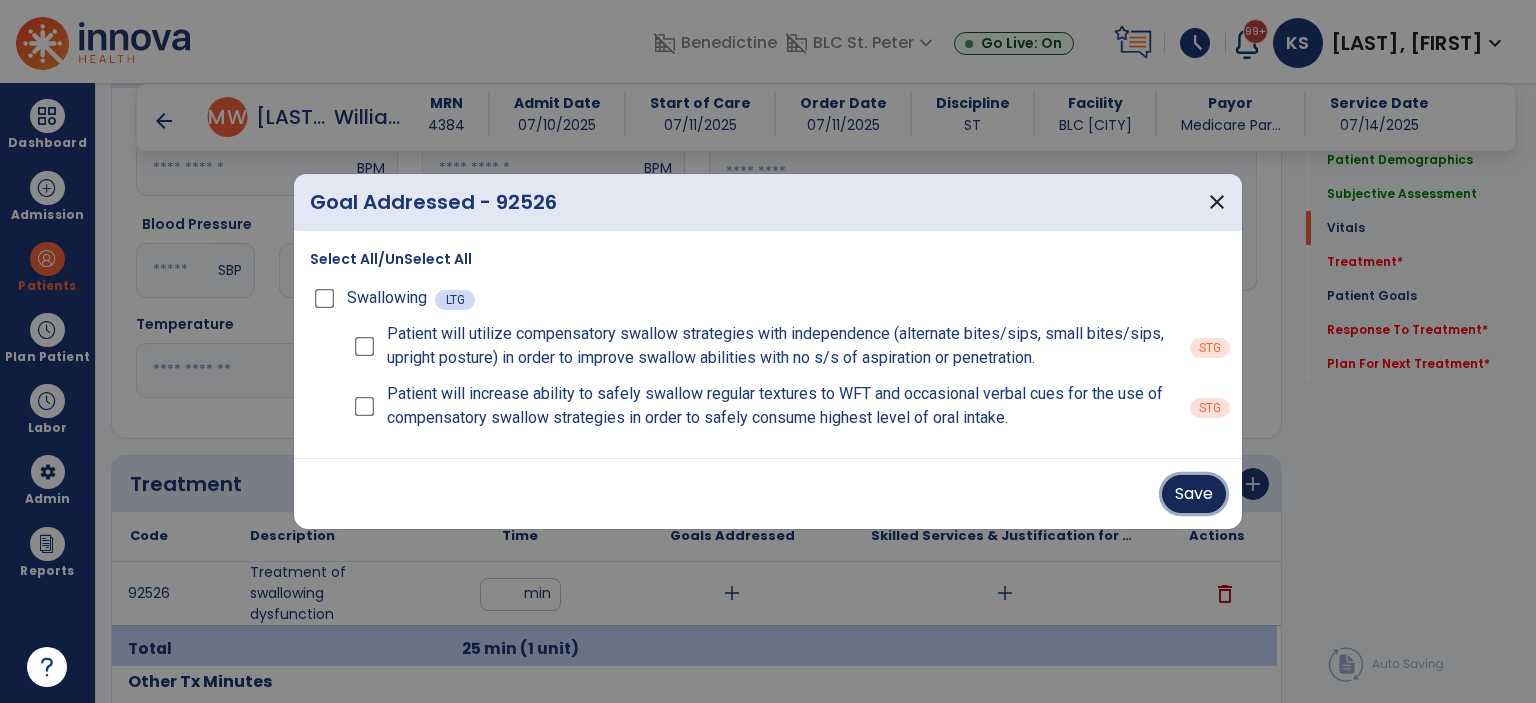click on "Save" at bounding box center (1194, 494) 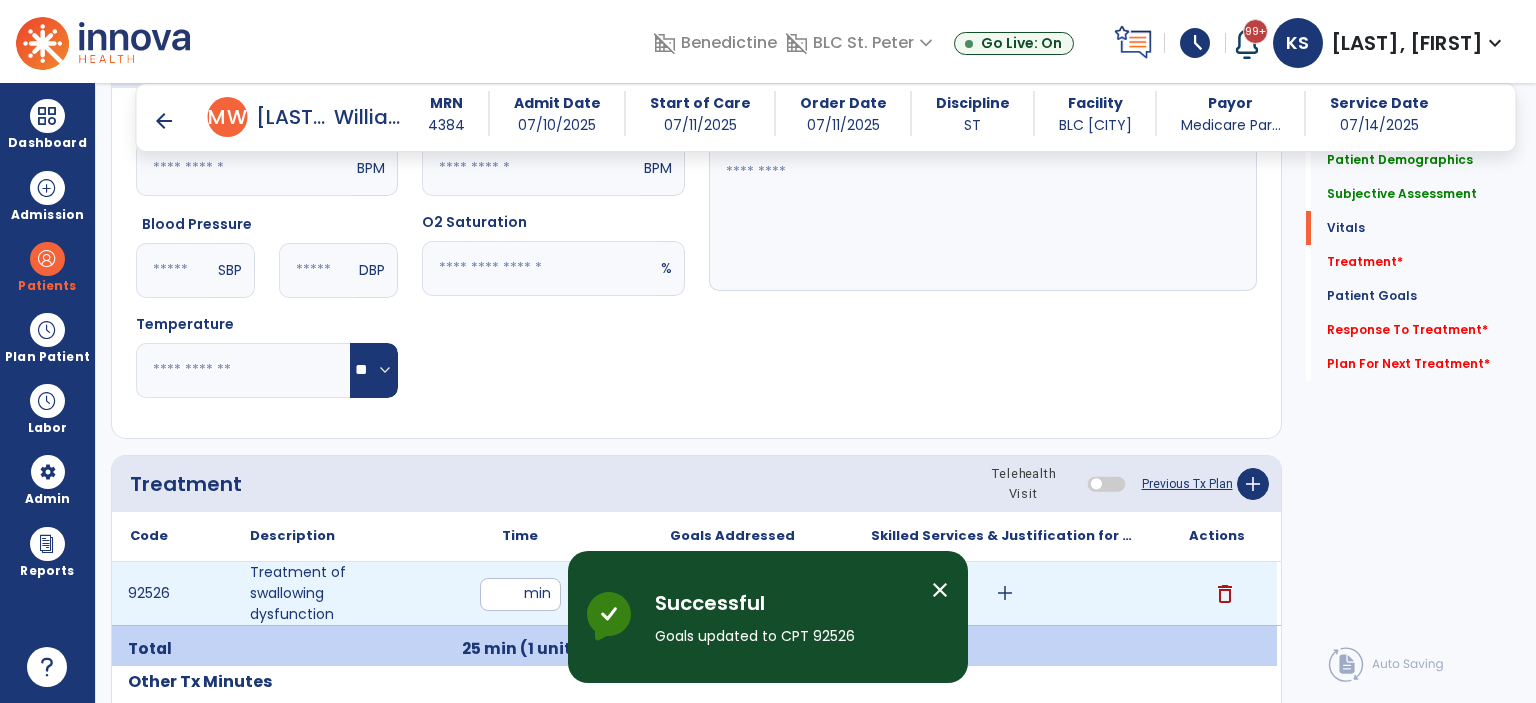 click on "add" at bounding box center [1005, 593] 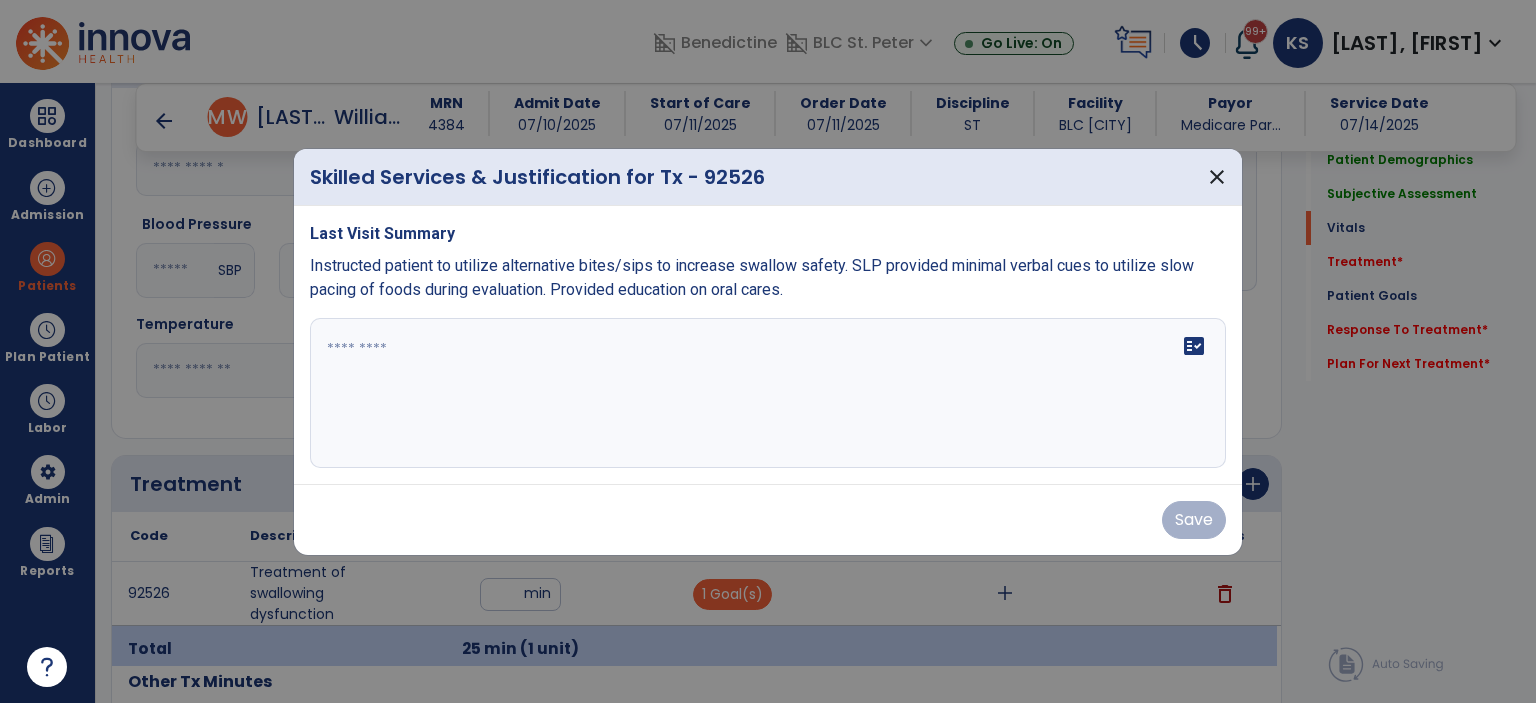 click on "fact_check" at bounding box center (768, 393) 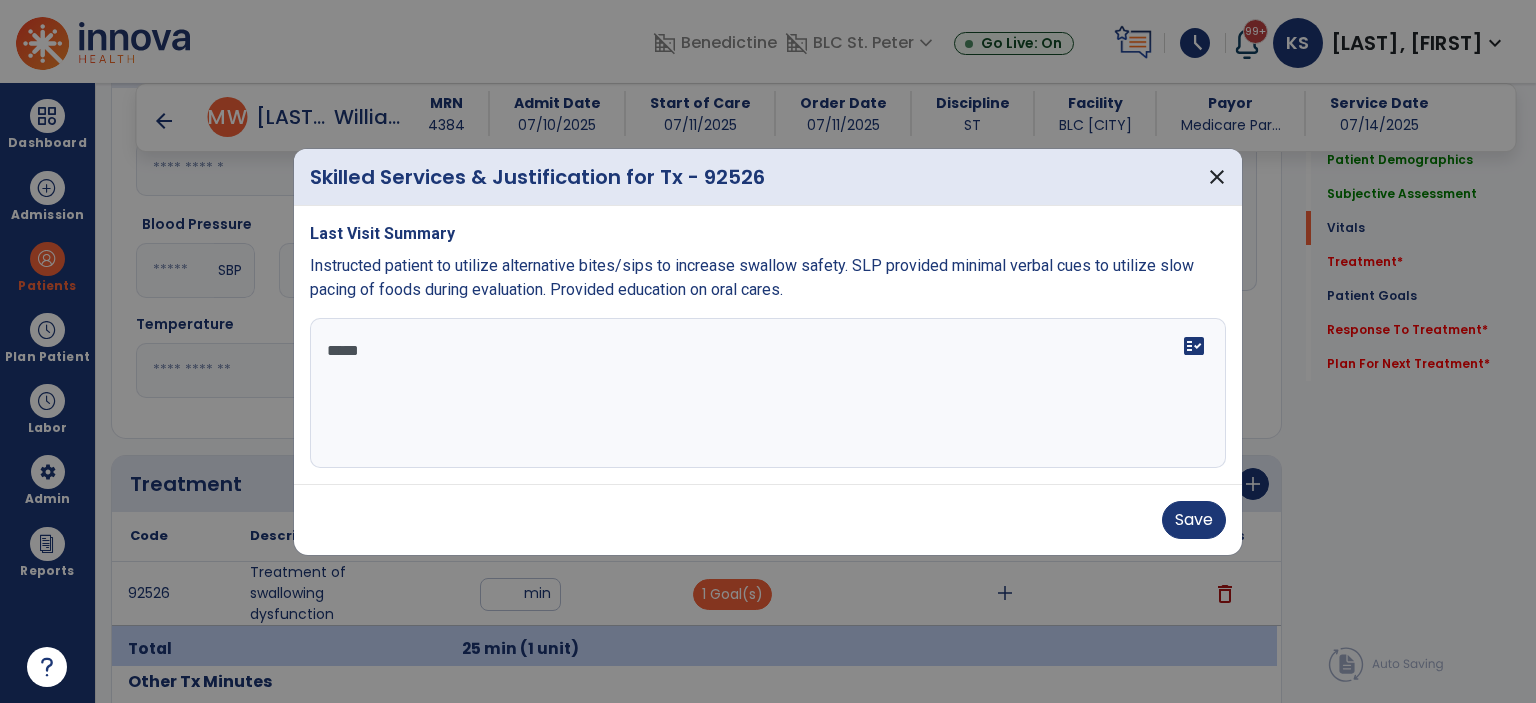 scroll, scrollTop: 0, scrollLeft: 0, axis: both 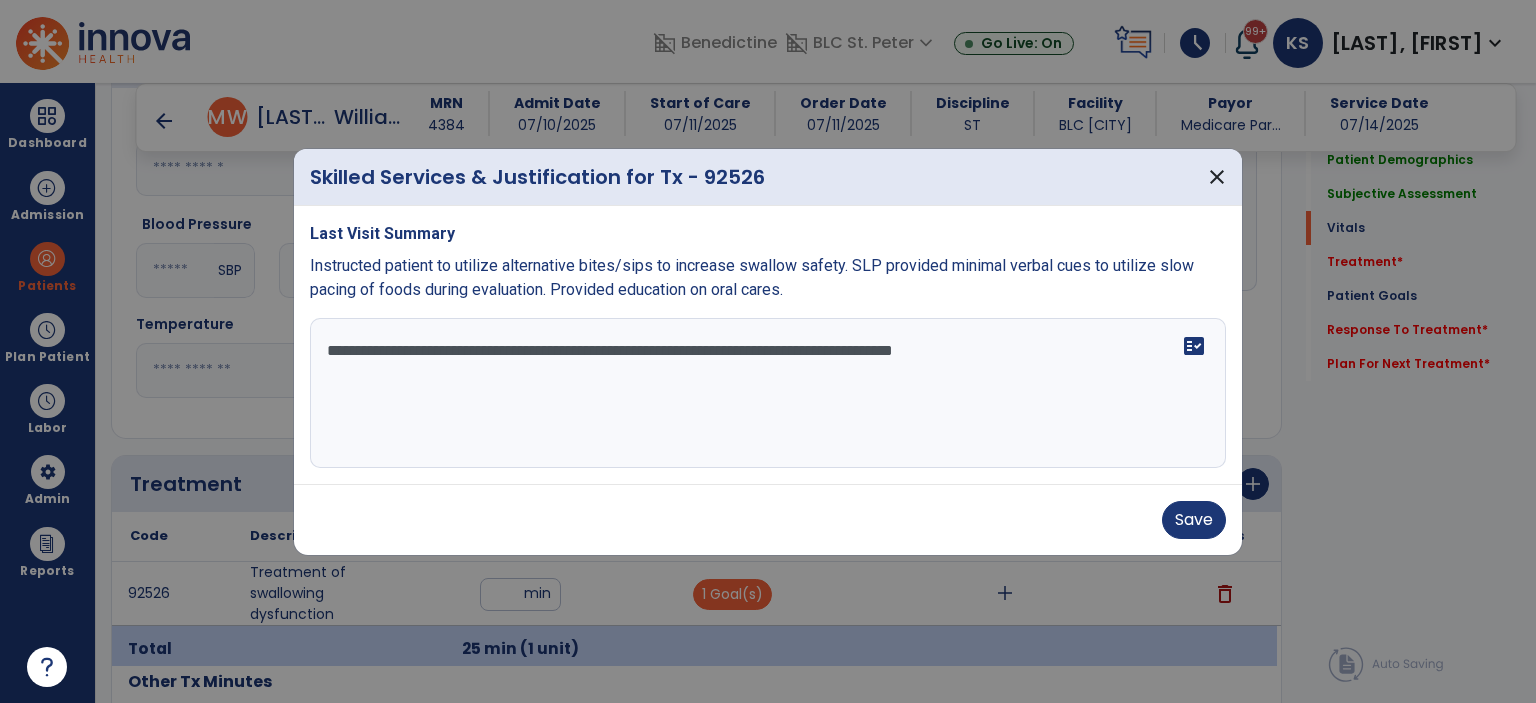 click on "**********" at bounding box center (768, 393) 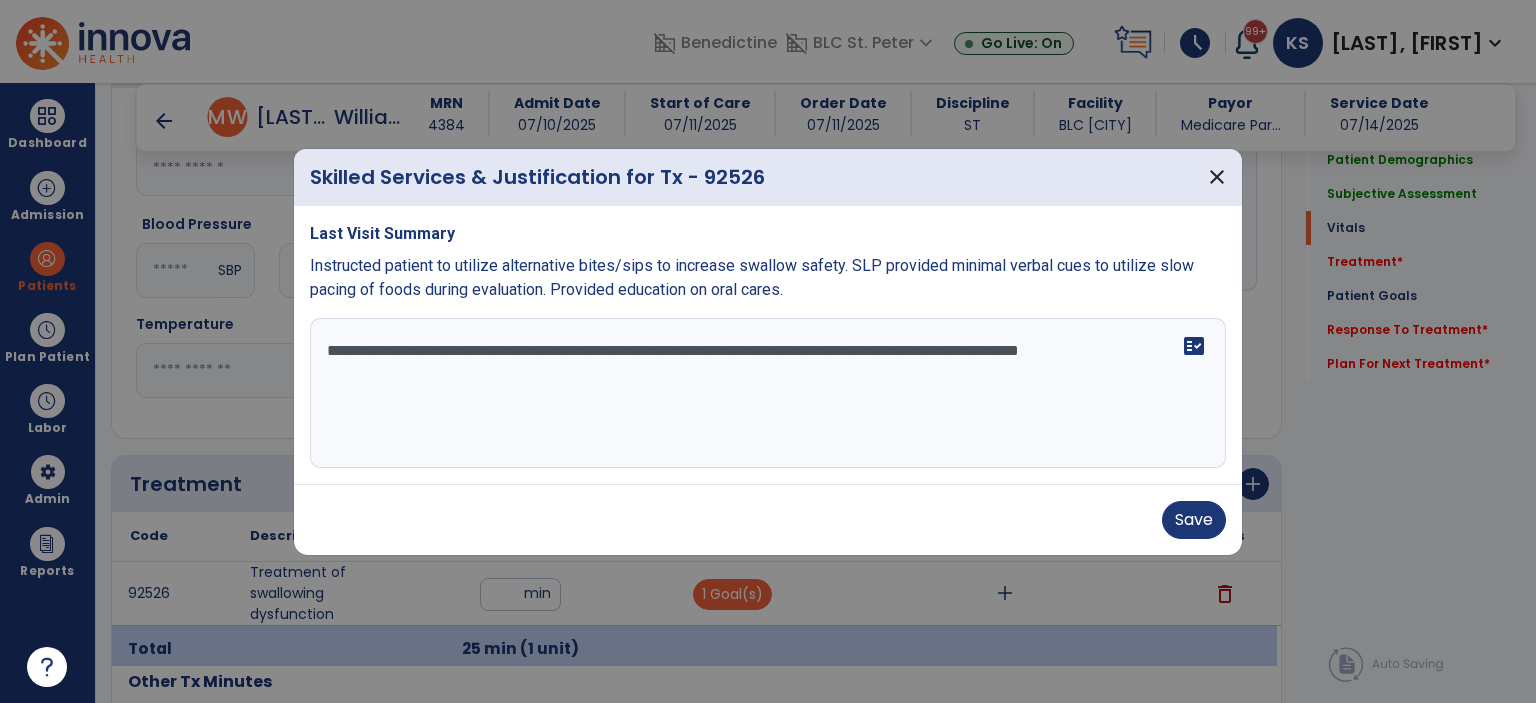 click on "**********" at bounding box center [768, 393] 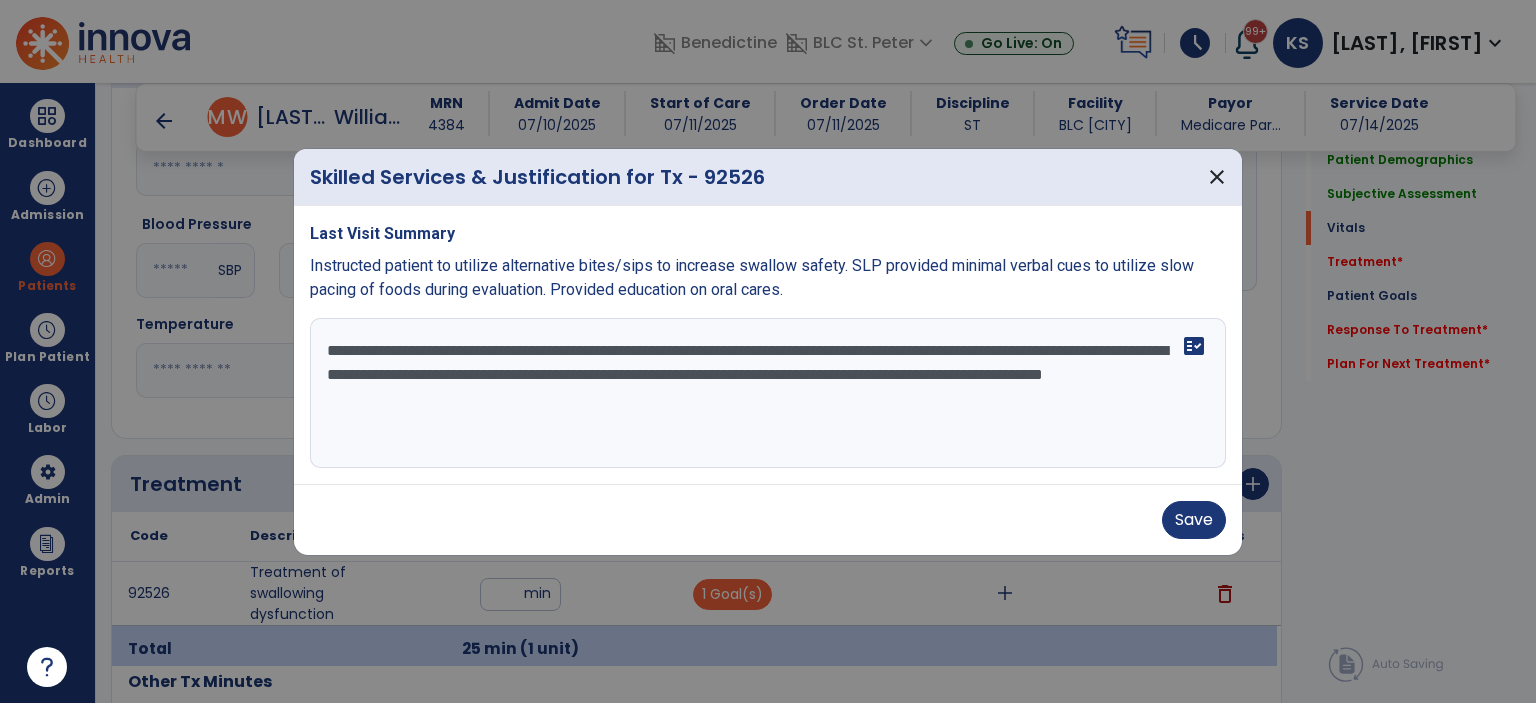 click on "**********" at bounding box center (768, 393) 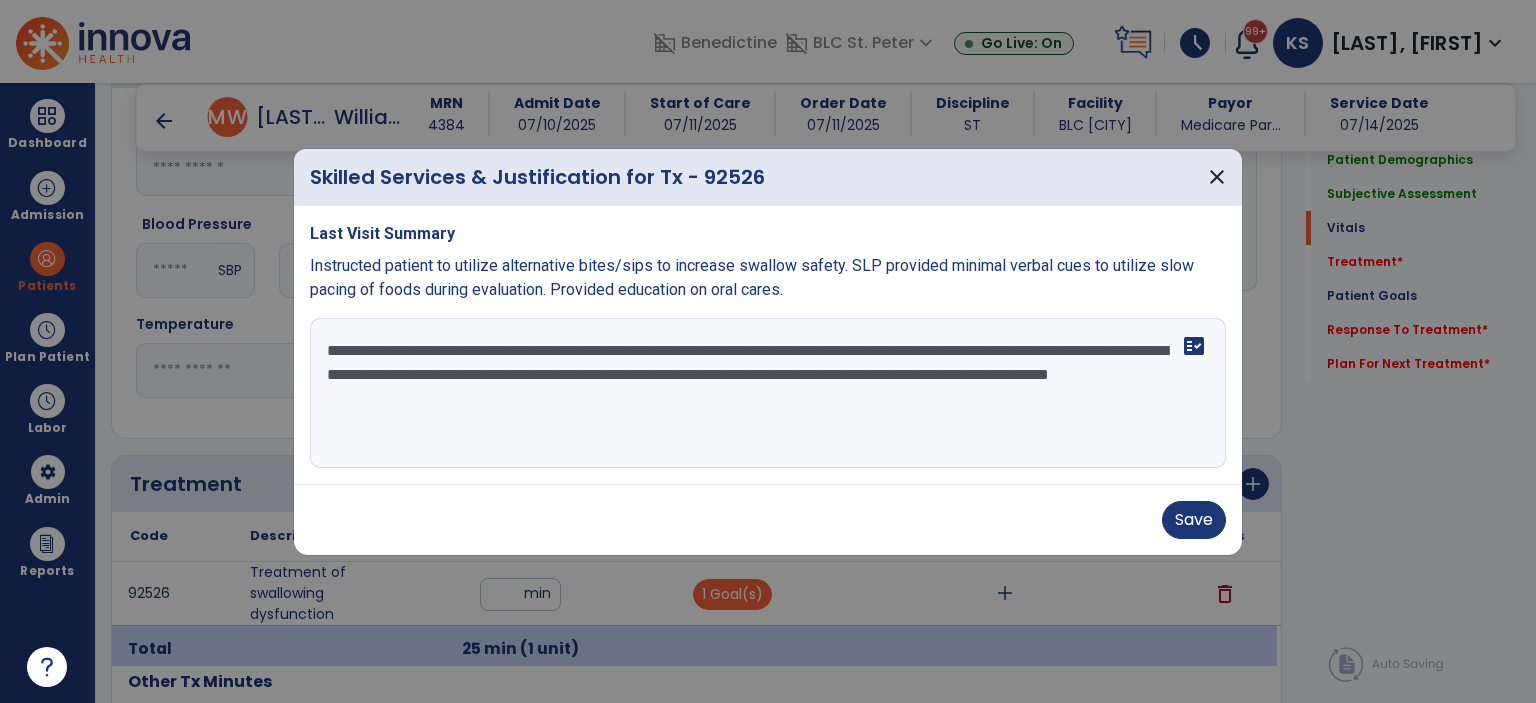 click on "**********" at bounding box center [768, 393] 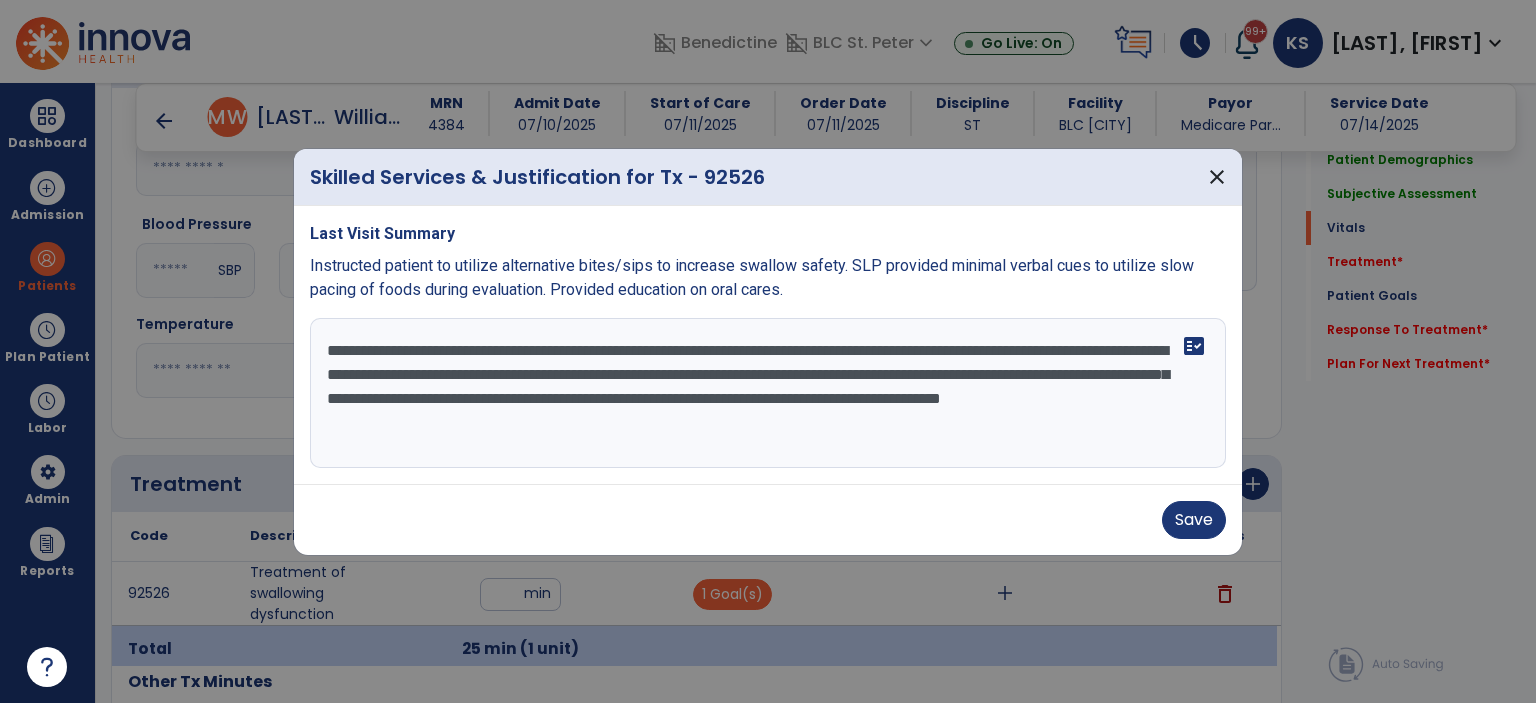 click on "**********" at bounding box center [768, 393] 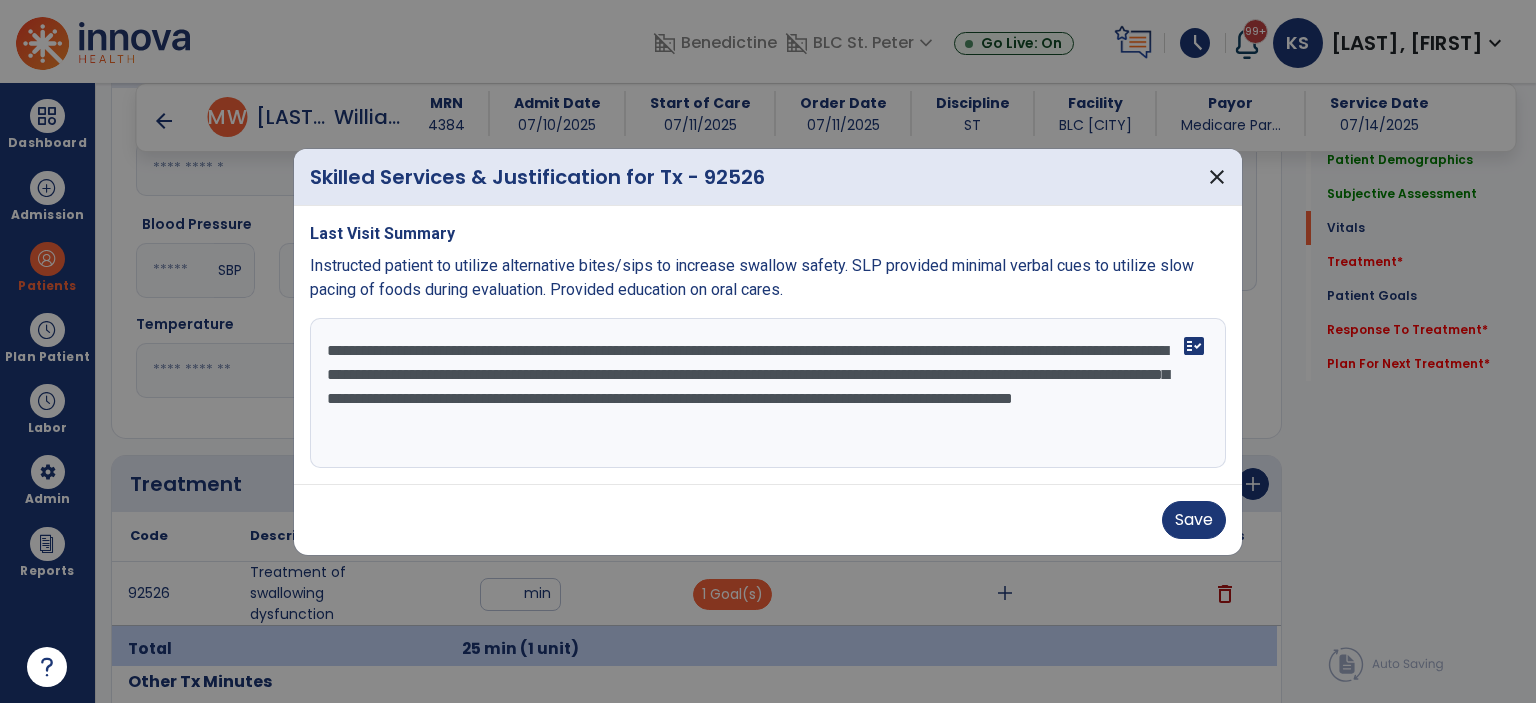 click on "**********" at bounding box center (768, 393) 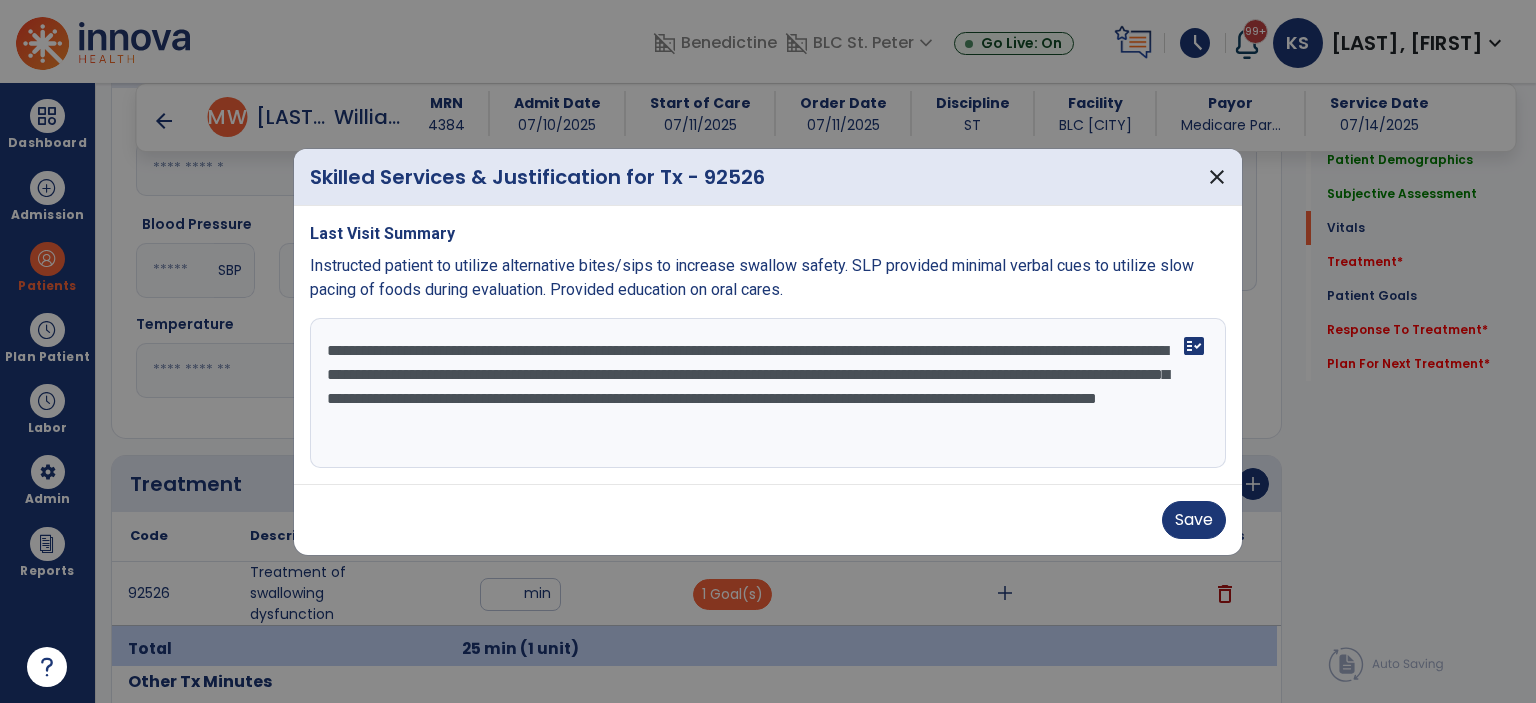 click on "**********" at bounding box center [768, 393] 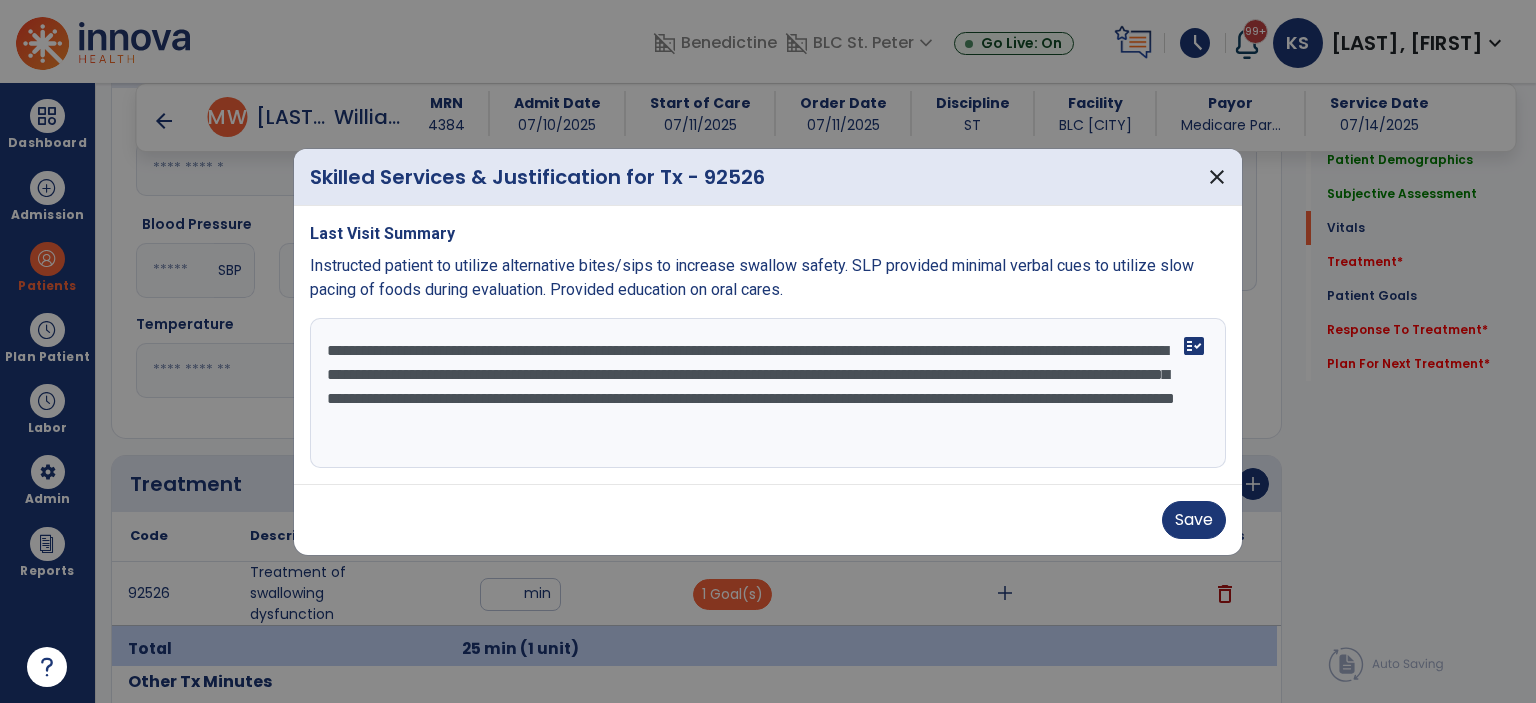 click on "**********" at bounding box center (768, 393) 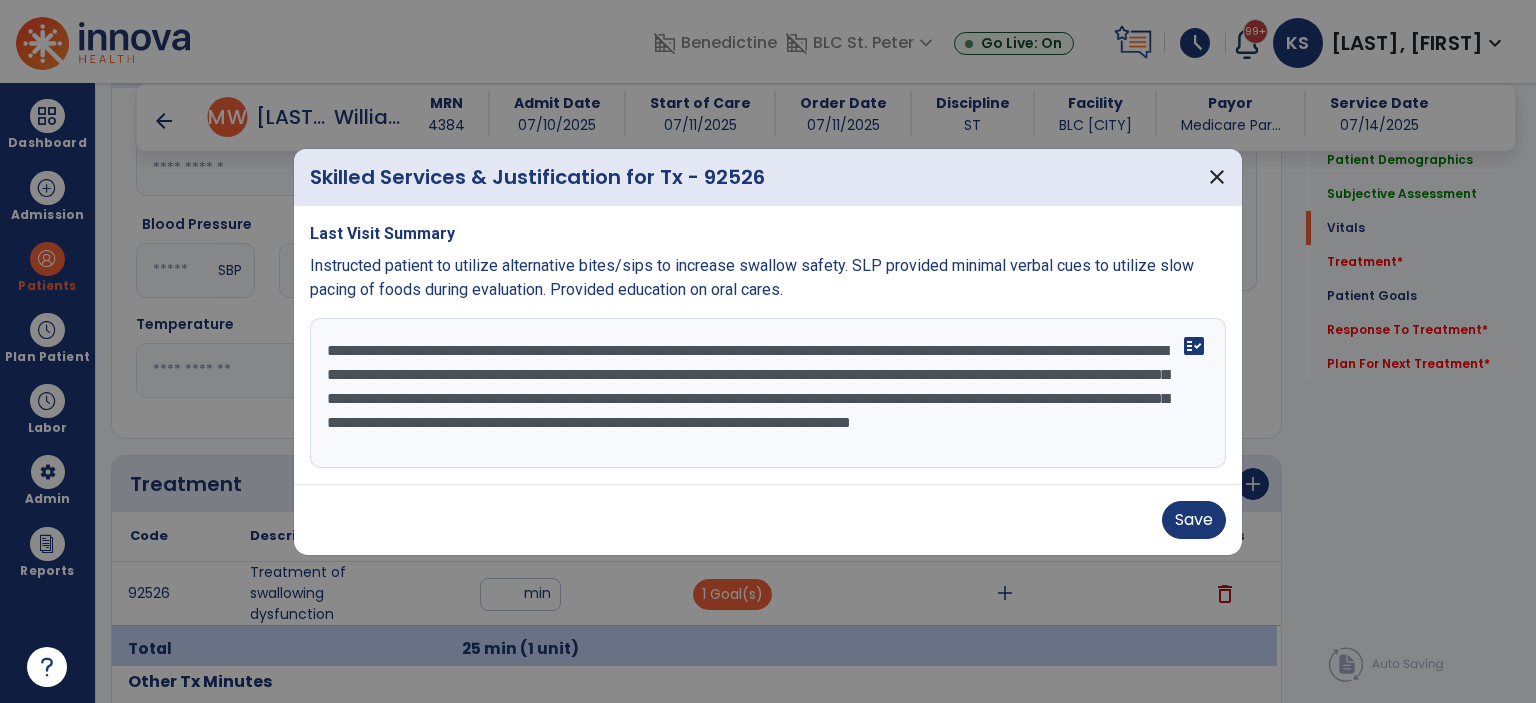 click on "**********" at bounding box center (768, 393) 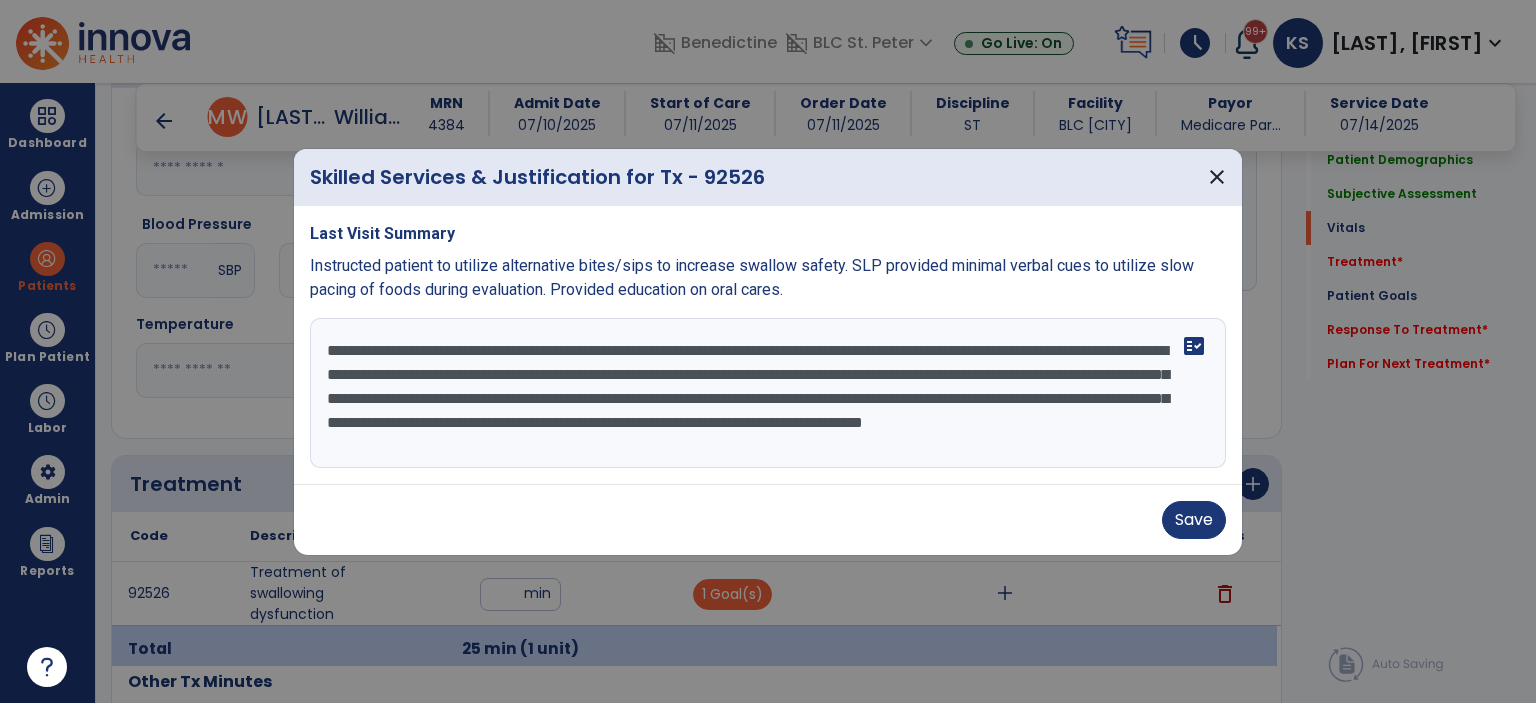 scroll, scrollTop: 39, scrollLeft: 0, axis: vertical 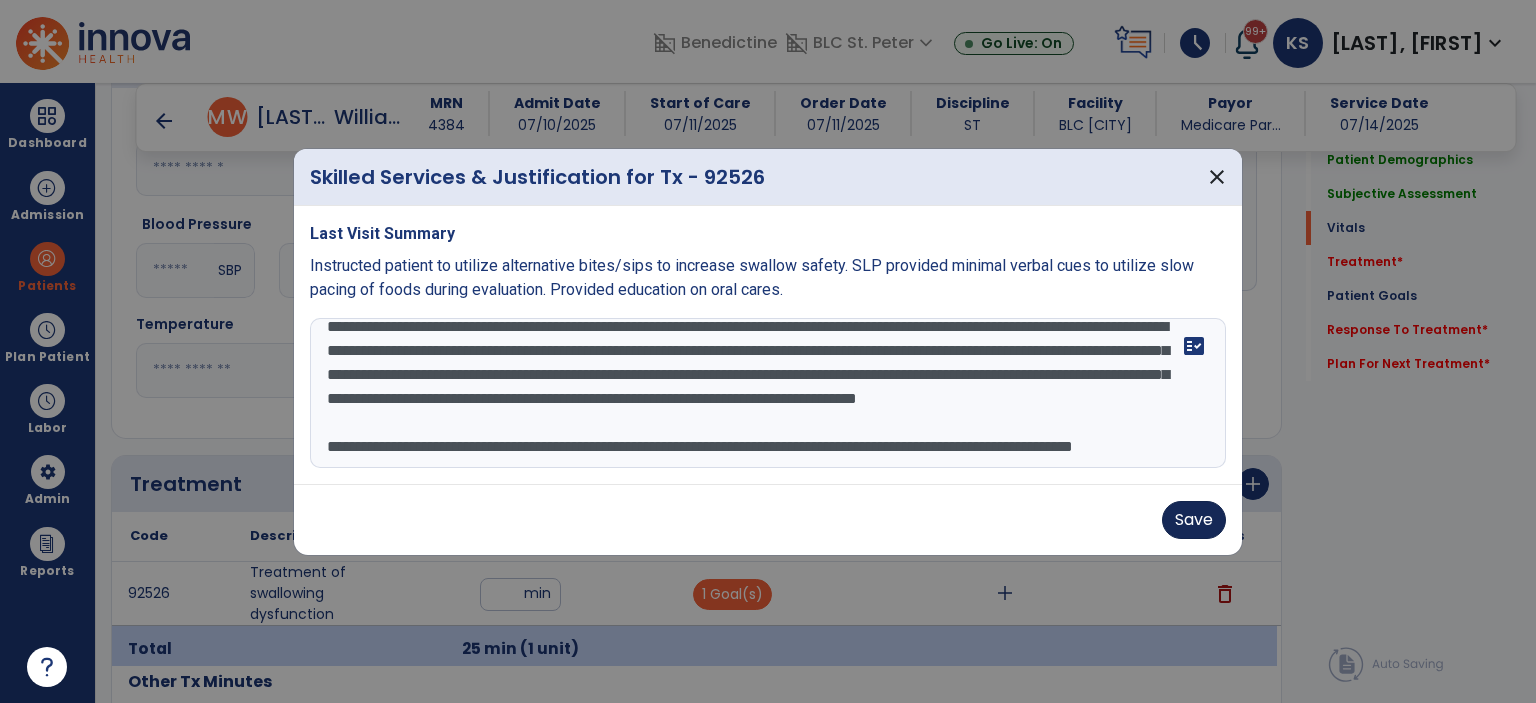 type on "**********" 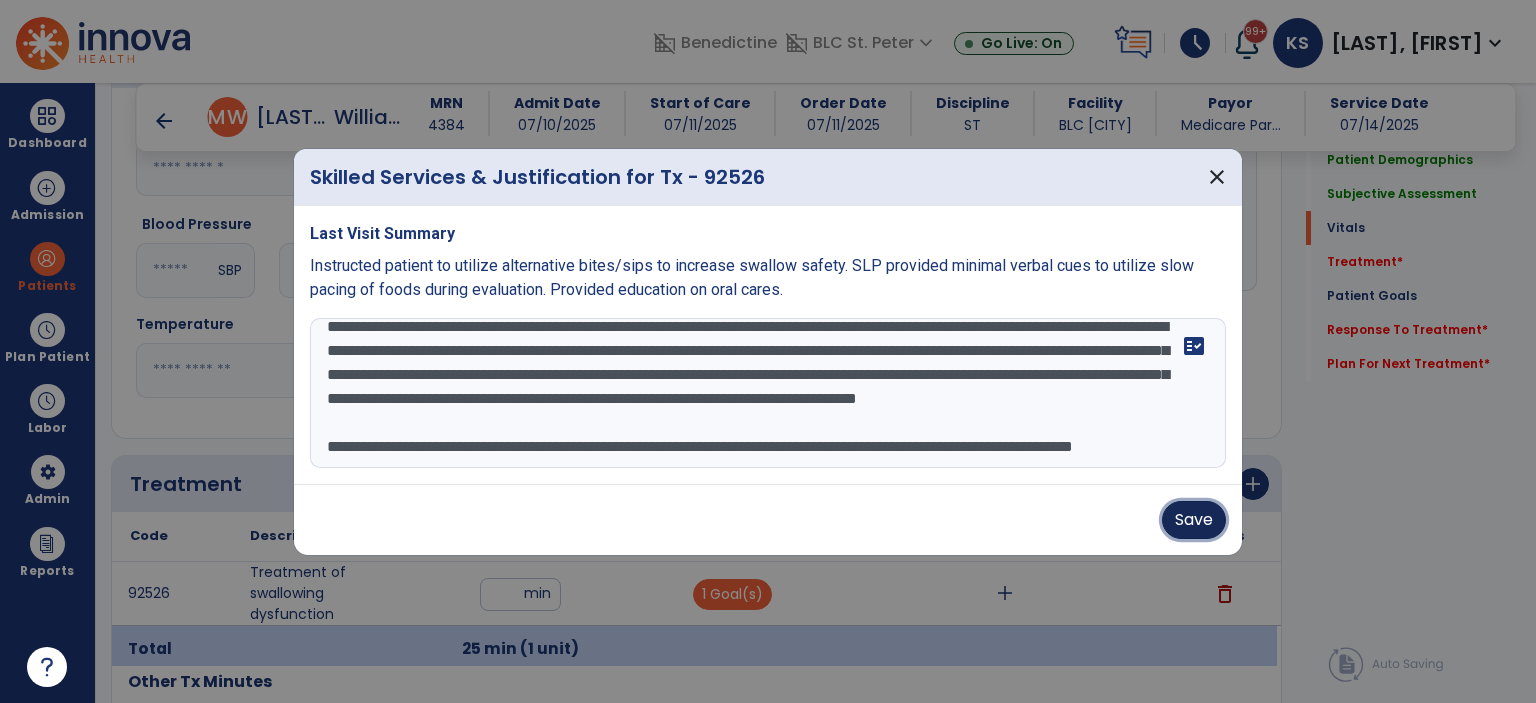 click on "Save" at bounding box center [1194, 520] 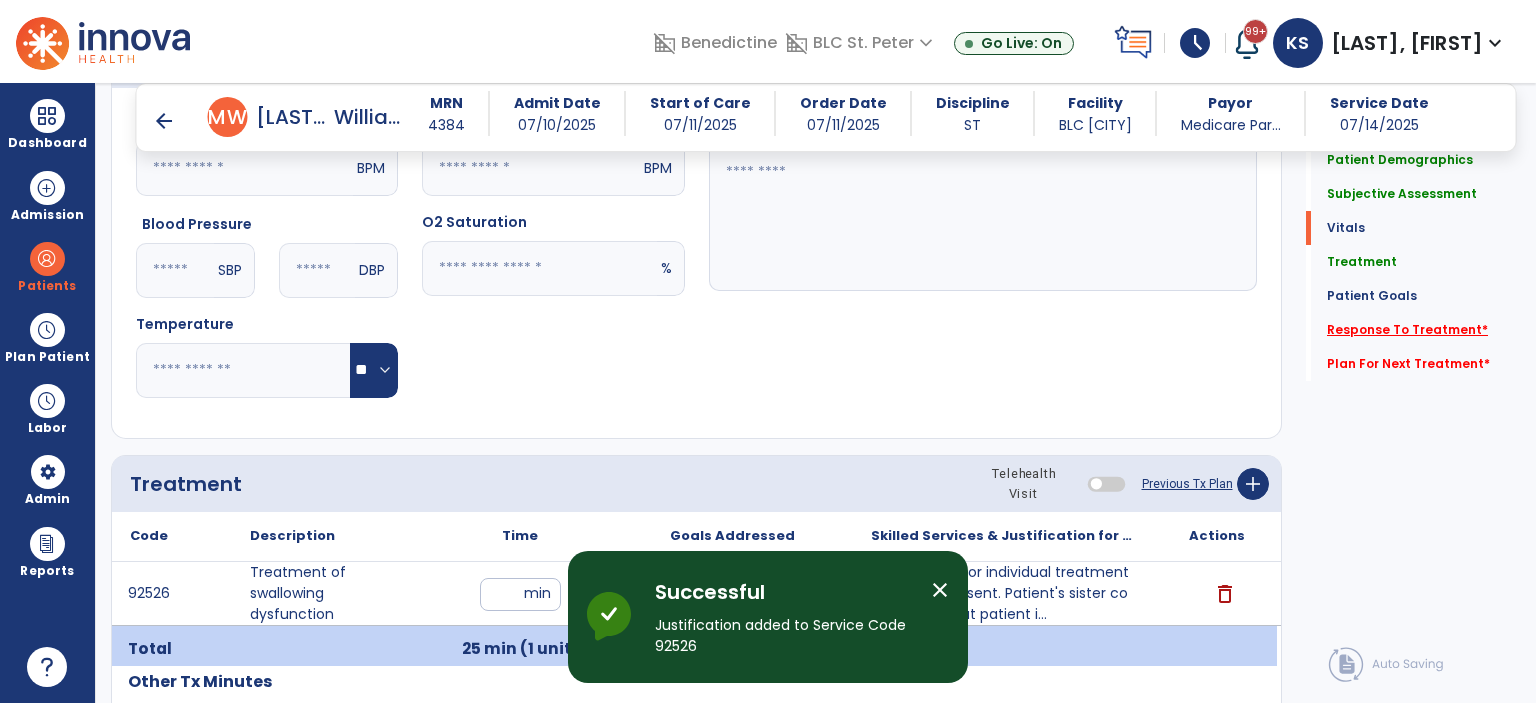 click on "Response To Treatment   *" 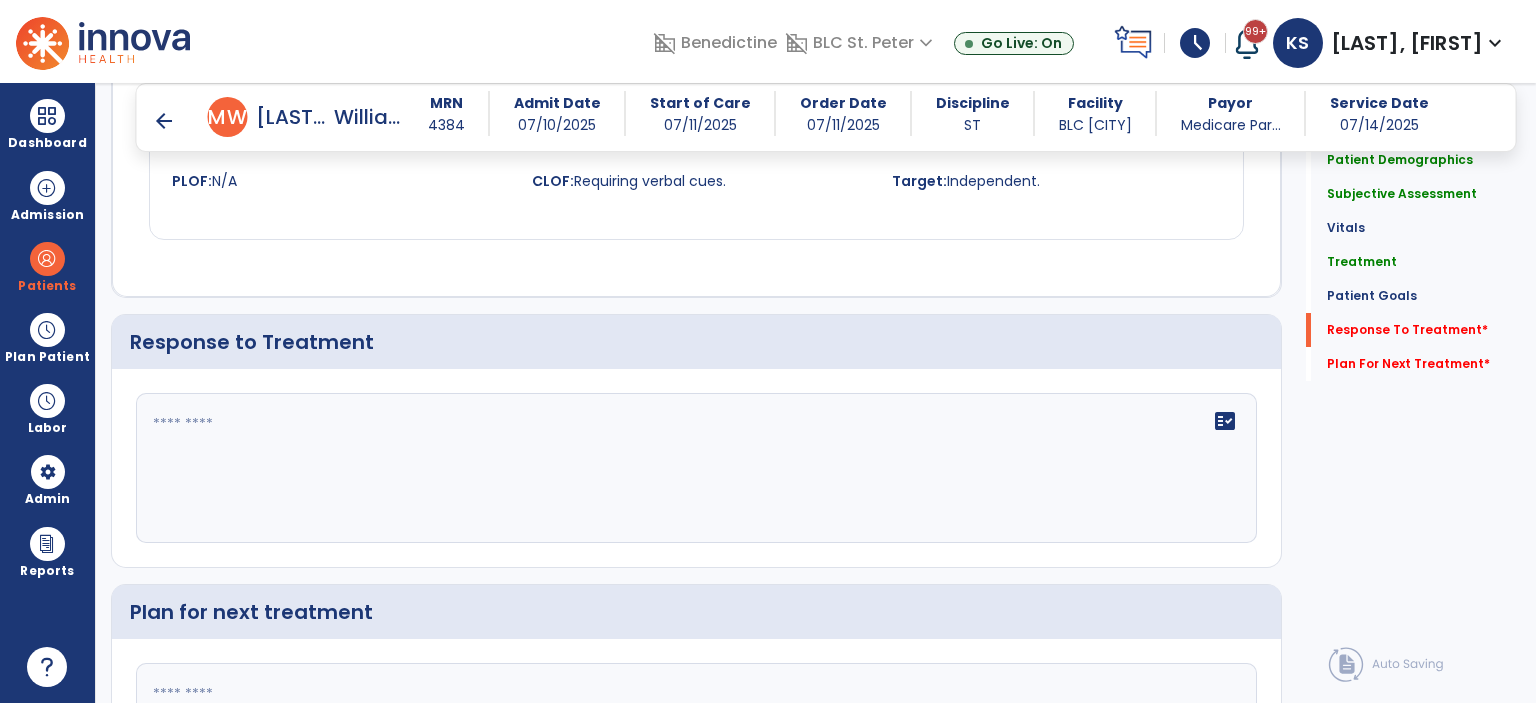 scroll, scrollTop: 2546, scrollLeft: 0, axis: vertical 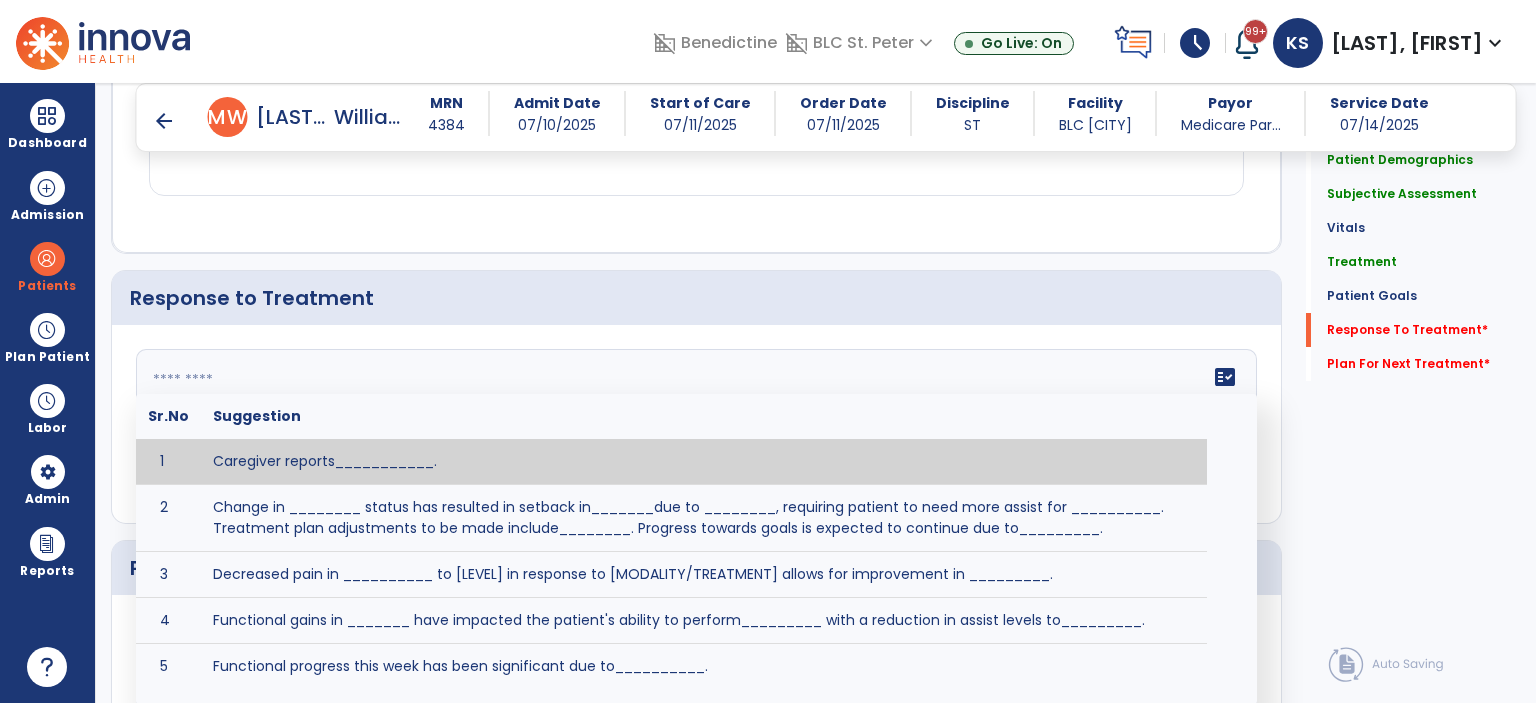 click on "fact_check  Sr.No Suggestion 1 Caregiver reports___________. 2 Change in ________ status has resulted in setback in_______due to ________, requiring patient to need more assist for __________.   Treatment plan adjustments to be made include________.  Progress towards goals is expected to continue due to_________. 3 Decreased pain in __________ to [LEVEL] in response to [MODALITY/TREATMENT] allows for improvement in _________. 4 Functional gains in _______ have impacted the patient's ability to perform_________ with a reduction in assist levels to_________. 5 Functional progress this week has been significant due to__________. 6 Gains in ________ have improved the patient's ability to perform ______with decreased levels of assist to___________. 7 Improvement in ________allows patient to tolerate higher levels of challenges in_________. 8 Pain in [AREA] has decreased to [LEVEL] in response to [TREATMENT/MODALITY], allowing fore ease in completing__________. 9 10 11 12 13 14 15 16 17 18 19 20 21" 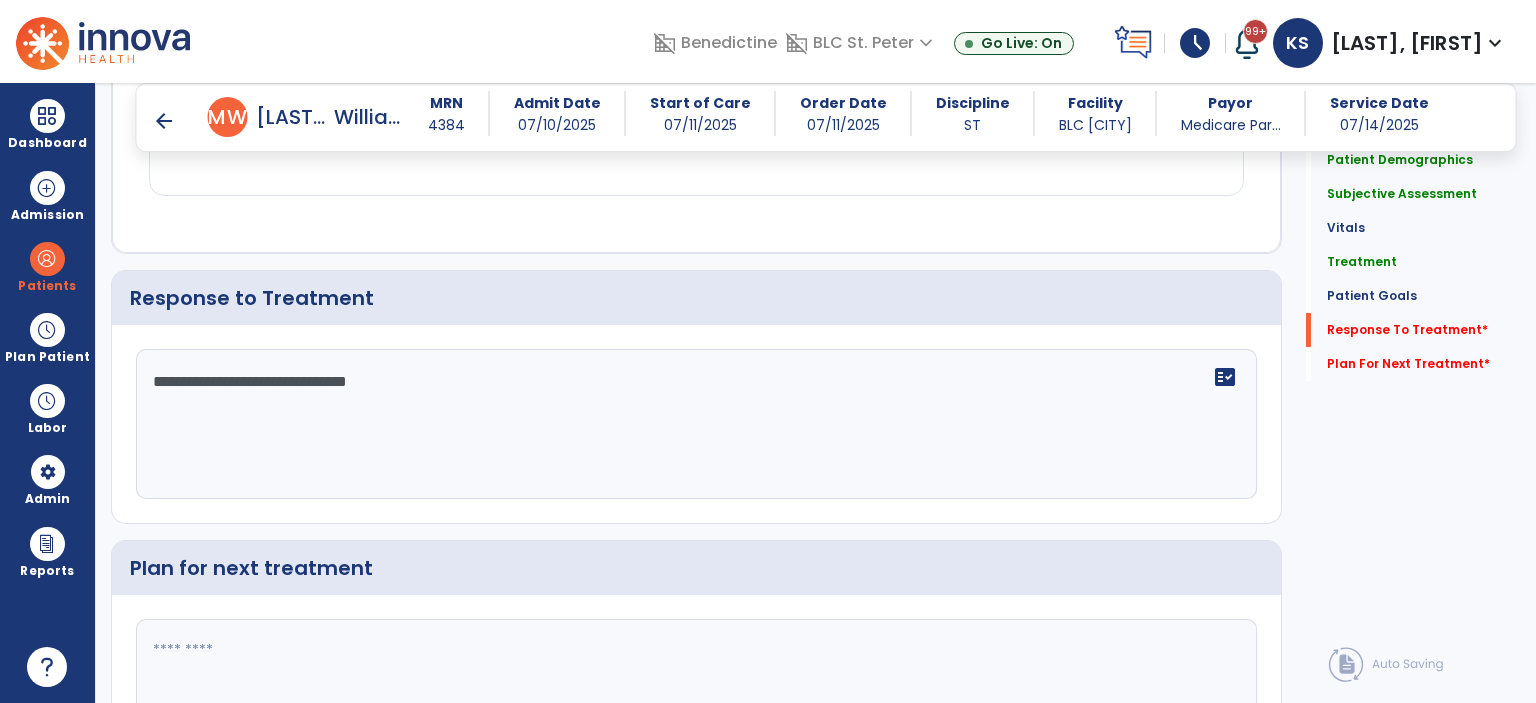 type on "**********" 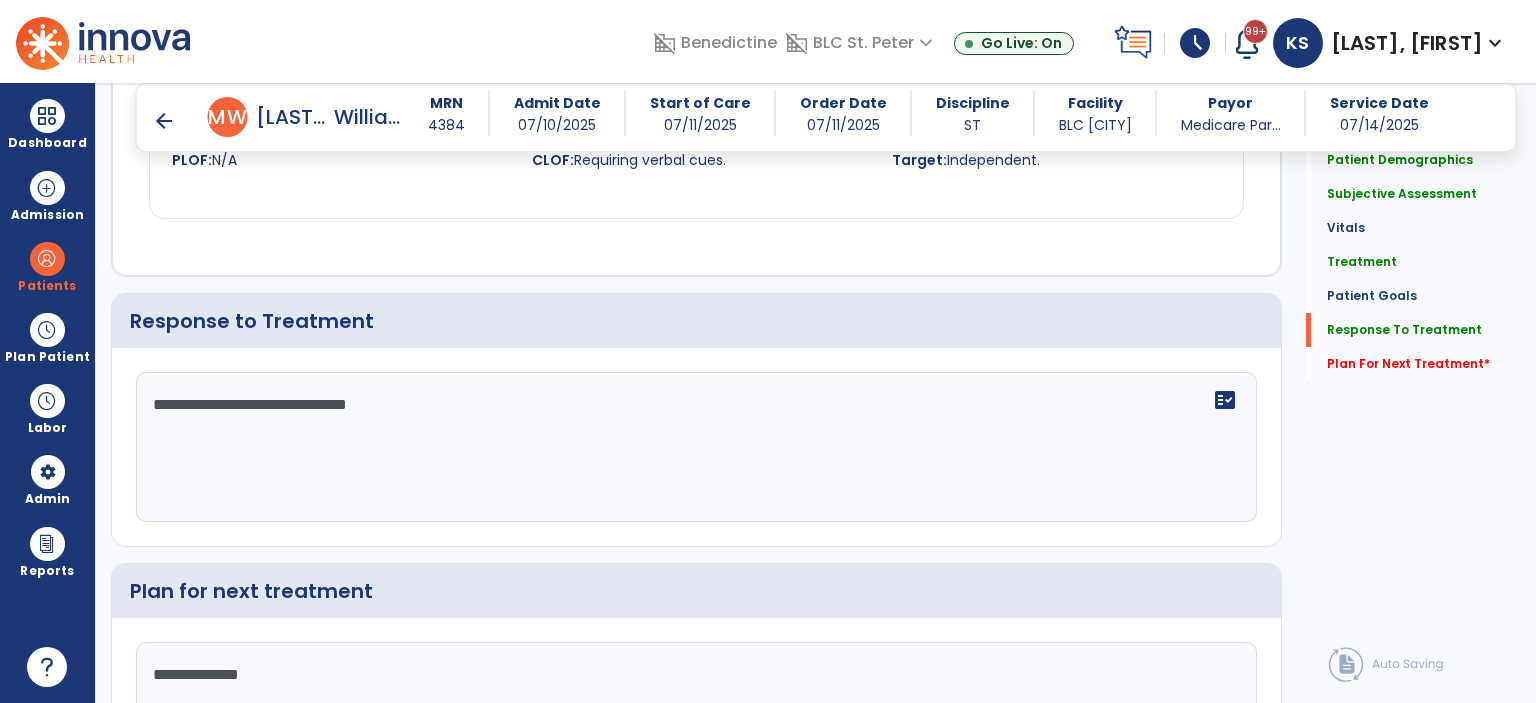 scroll, scrollTop: 2546, scrollLeft: 0, axis: vertical 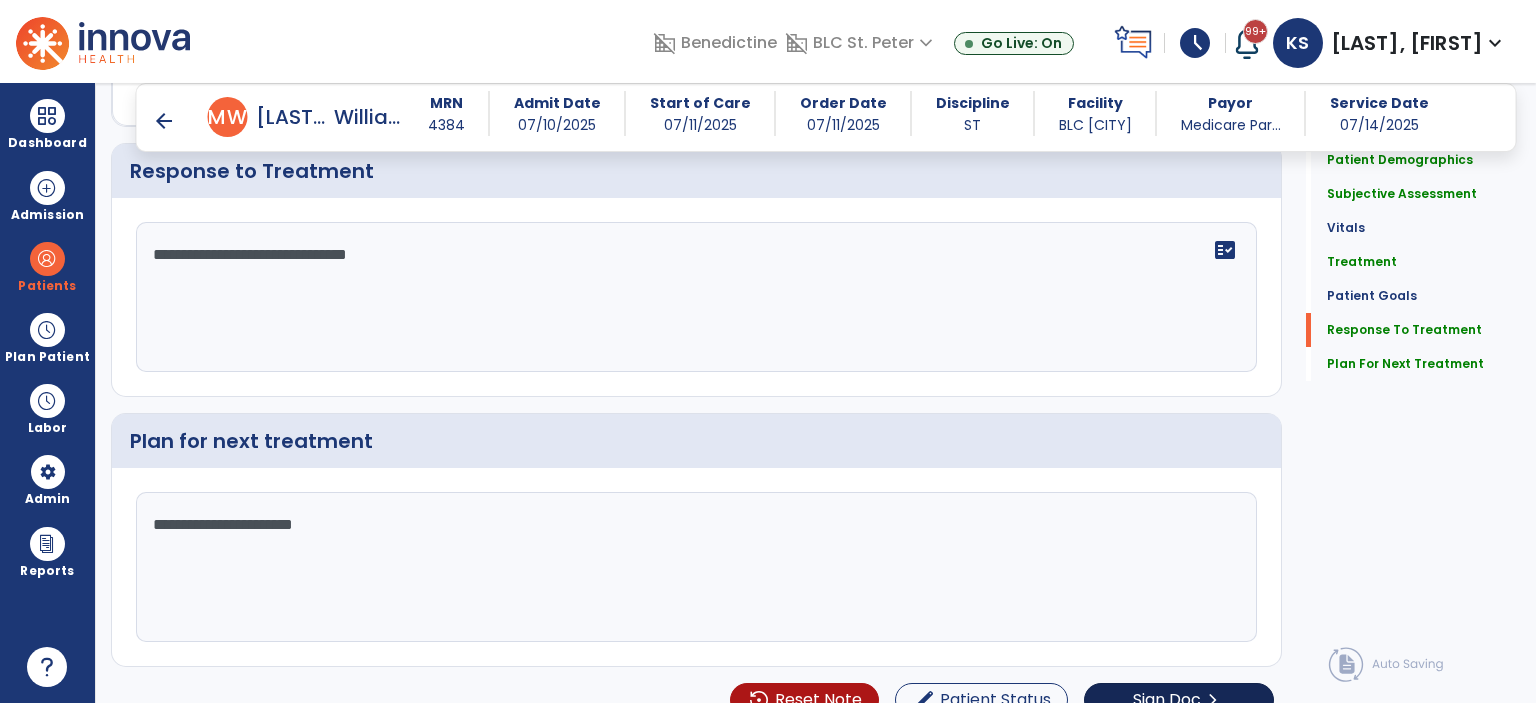 type on "**********" 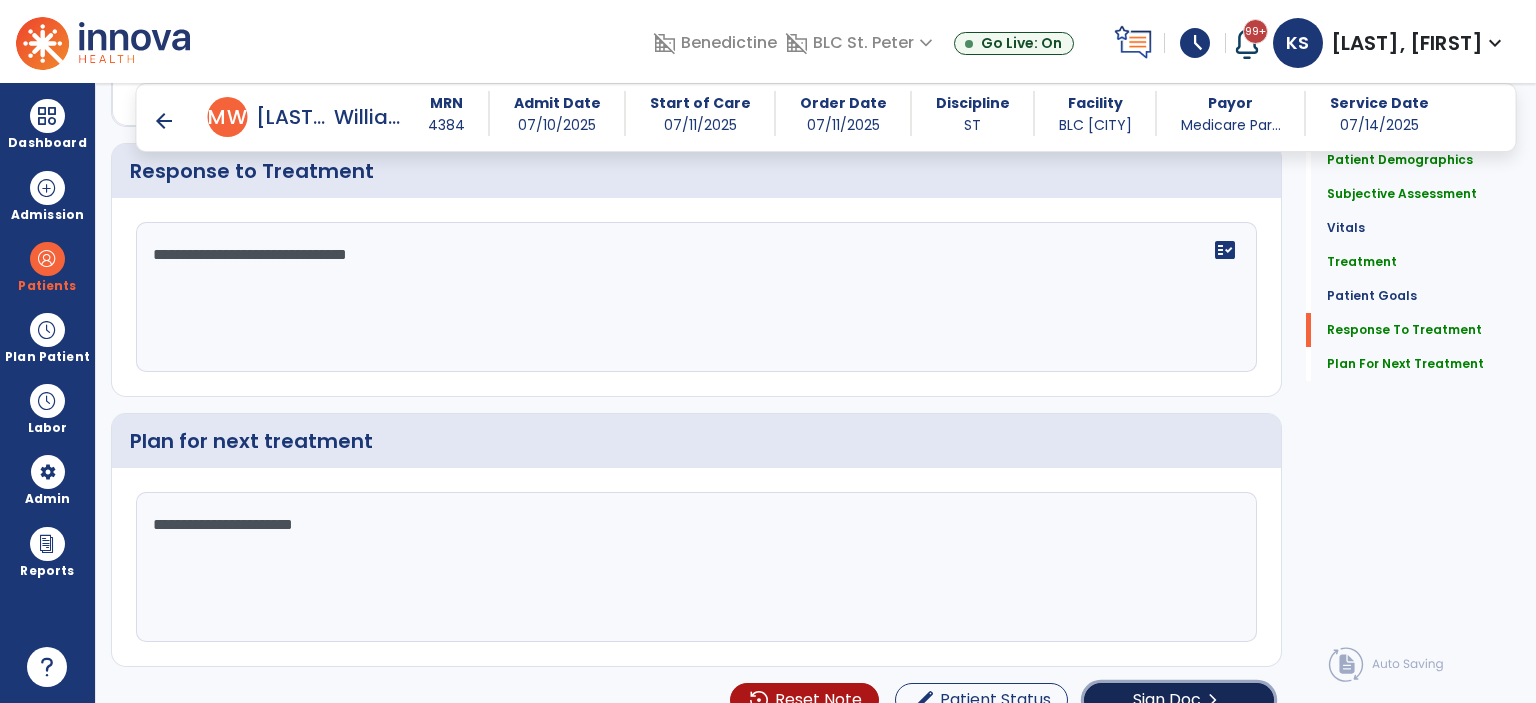 scroll, scrollTop: 2696, scrollLeft: 0, axis: vertical 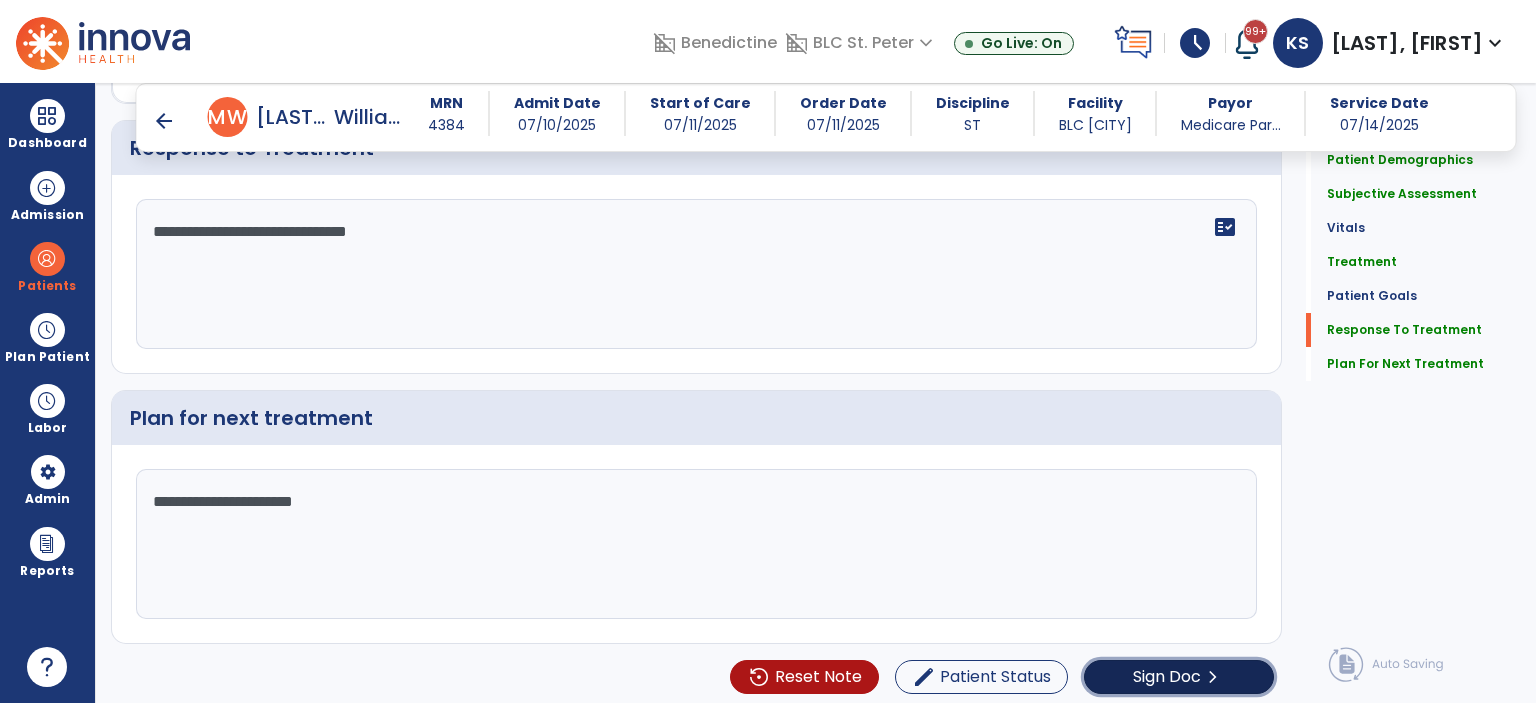 click on "chevron_right" 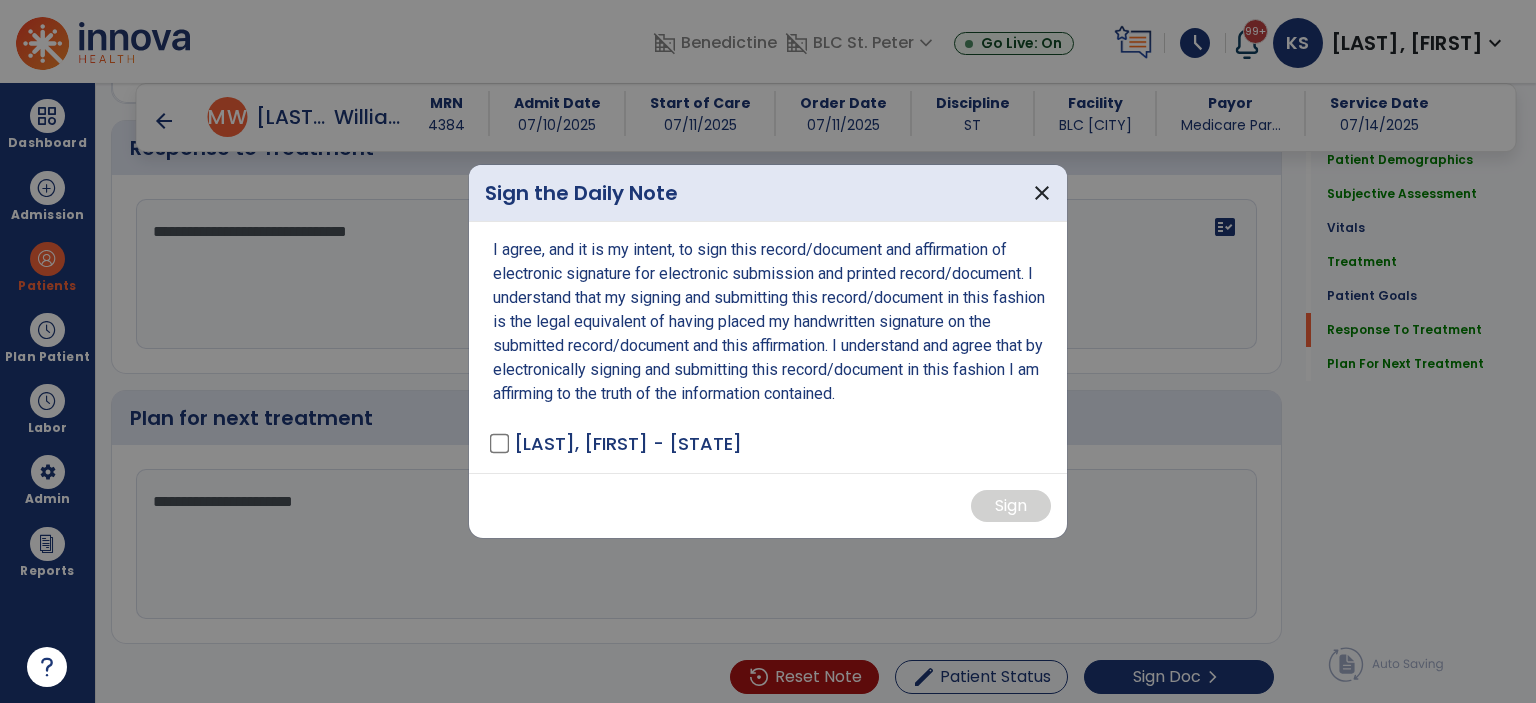 click on "I agree, and it is my intent, to sign this record/document and affirmation of electronic signature for electronic submission and printed record/document. I understand that my signing and submitting this record/document in this fashion is the legal equivalent of having placed my handwritten signature on the submitted record/document and this affirmation. I understand and agree that by electronically signing and submitting this record/document in this fashion I am affirming to the truth of the information contained. [LAST], [FIRST]  - [STATE]" at bounding box center (768, 347) 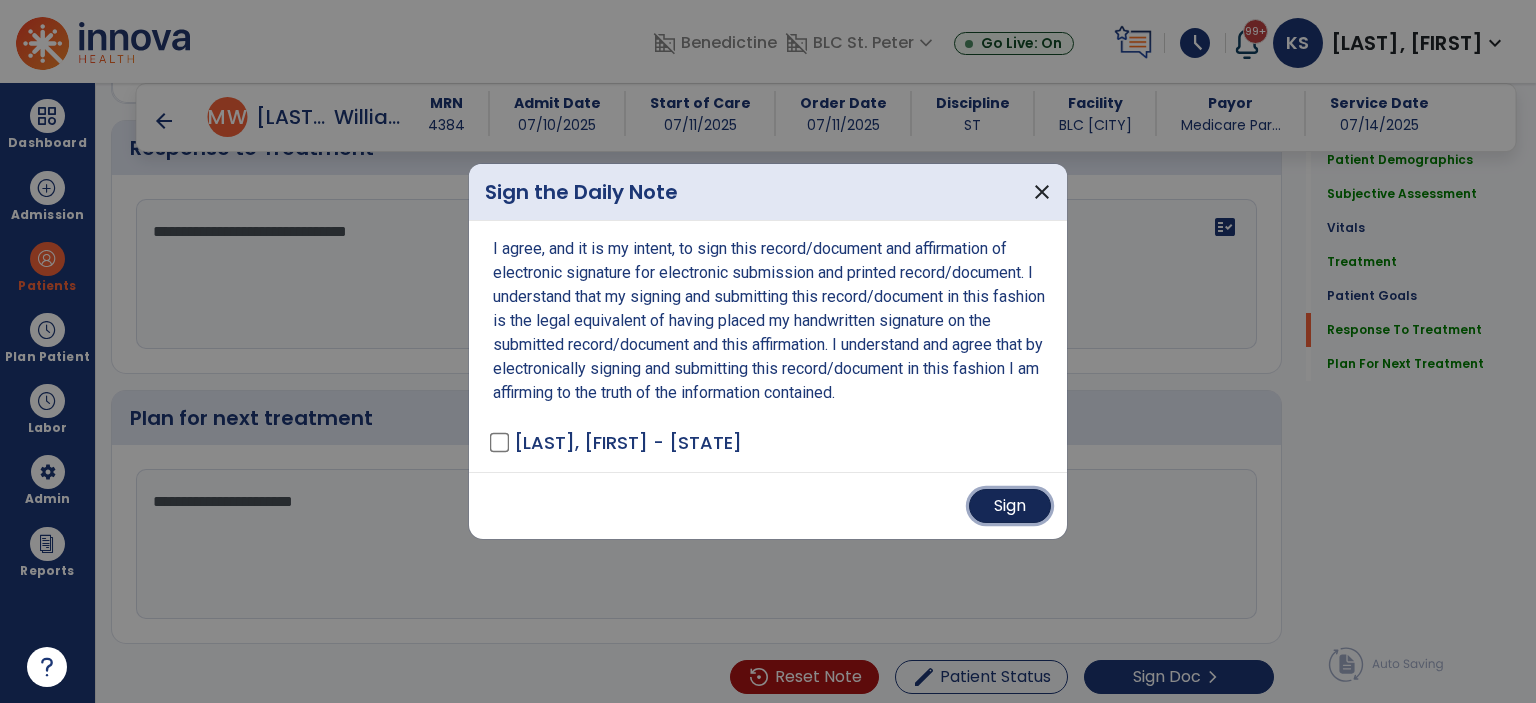 click on "Sign" at bounding box center (1010, 506) 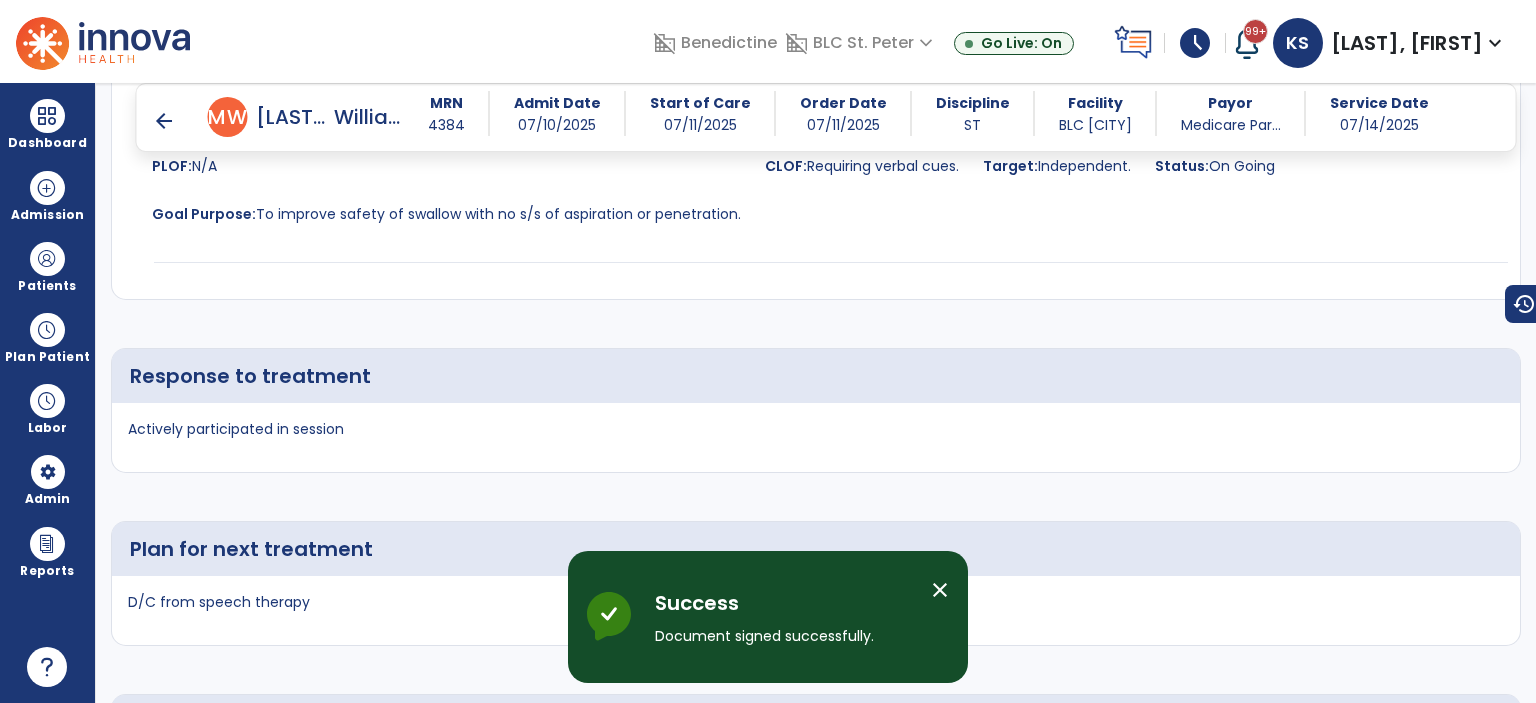 scroll, scrollTop: 4069, scrollLeft: 0, axis: vertical 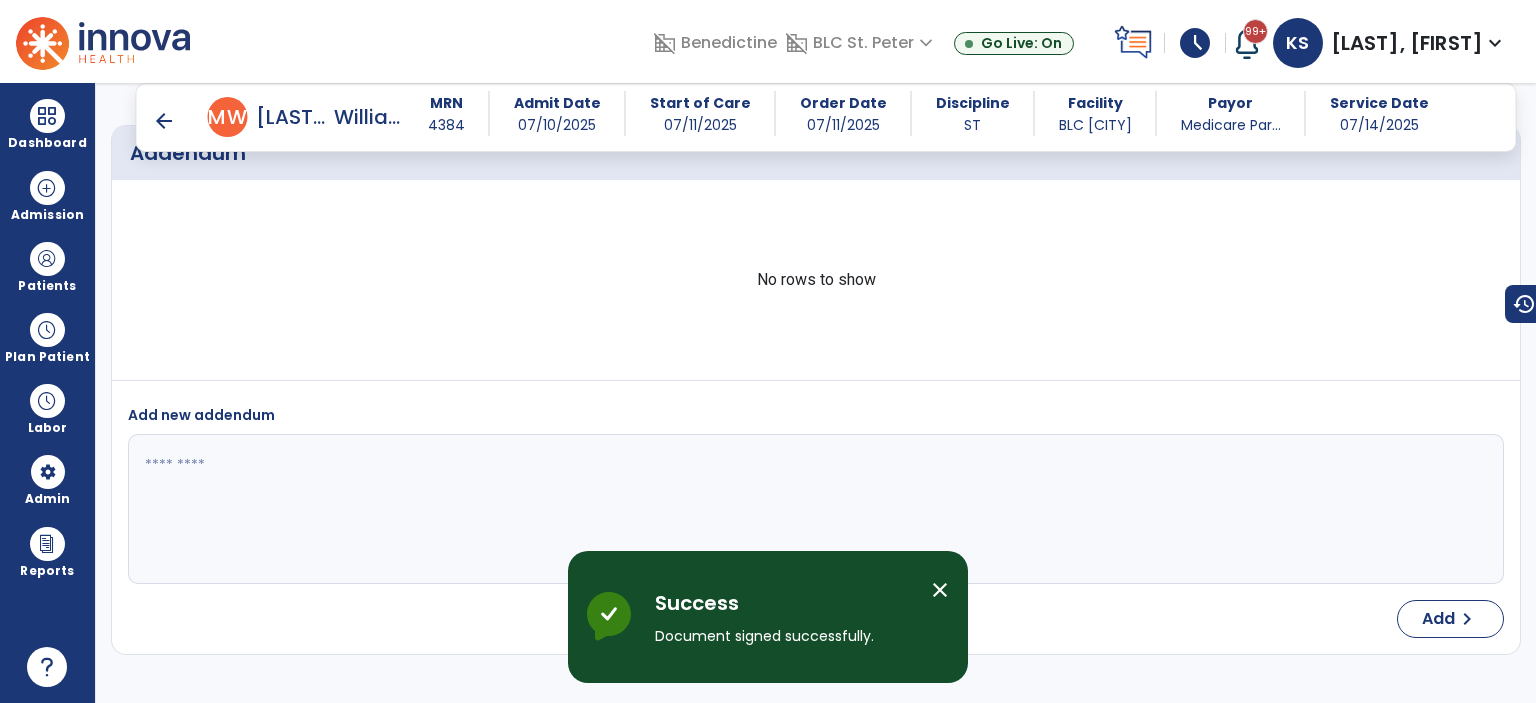 click on "arrow_back" at bounding box center (164, 121) 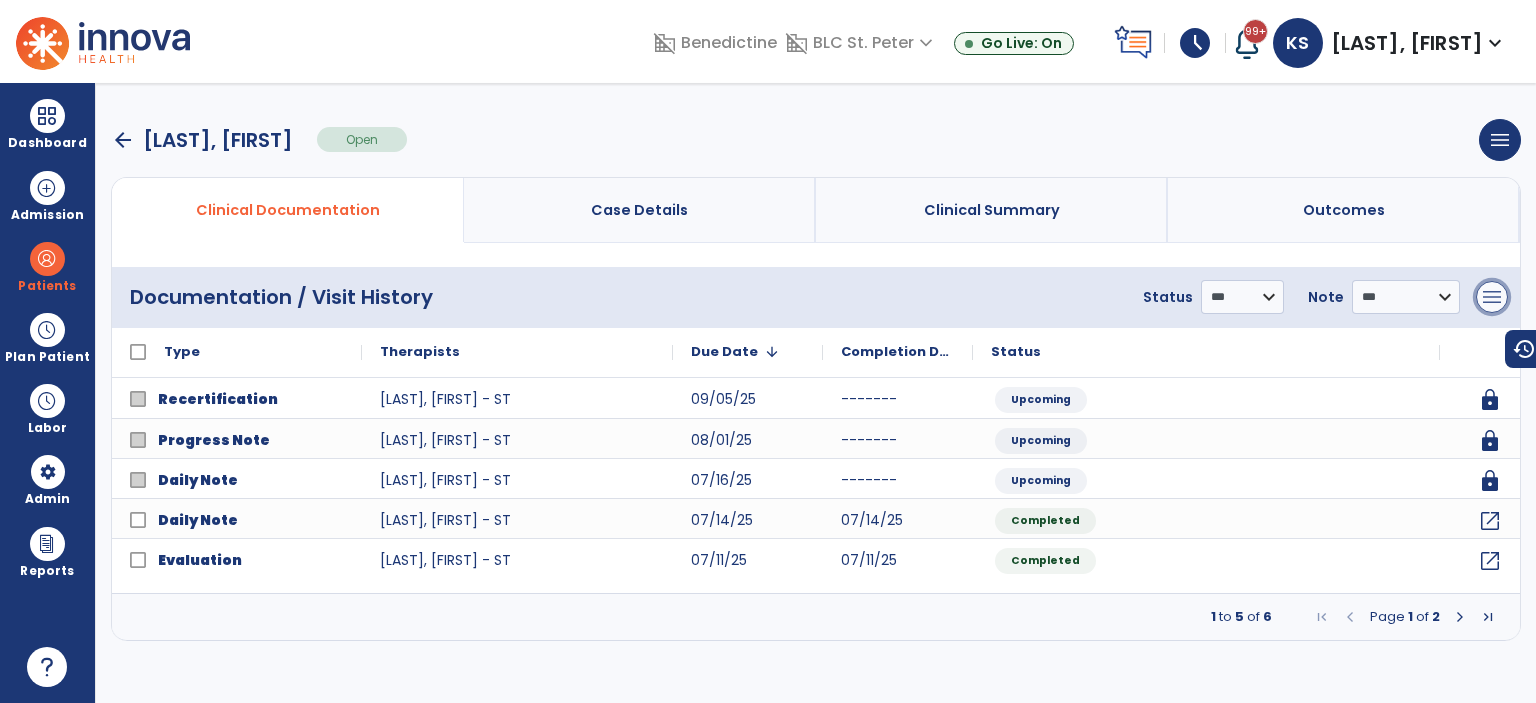 click on "menu" at bounding box center (1492, 297) 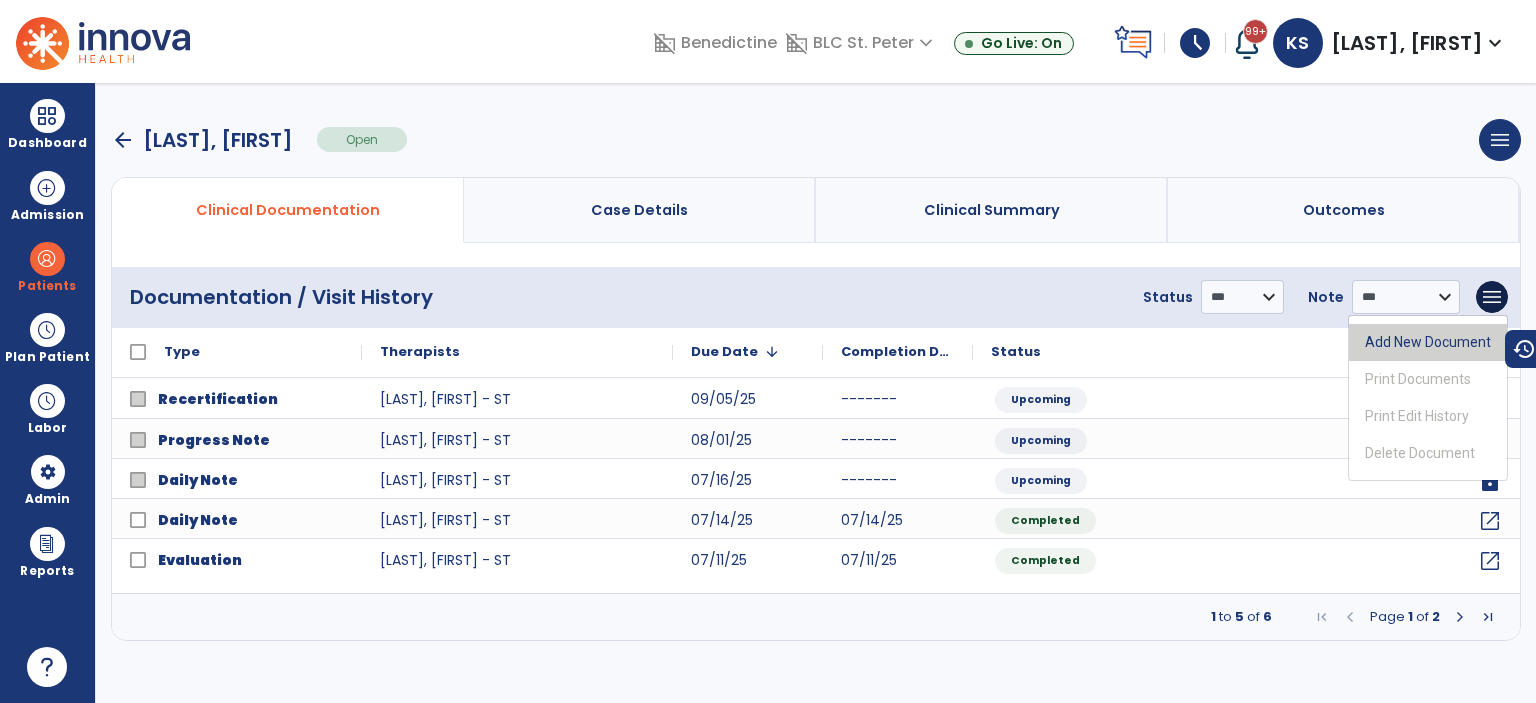 click on "Add New Document" at bounding box center [1428, 342] 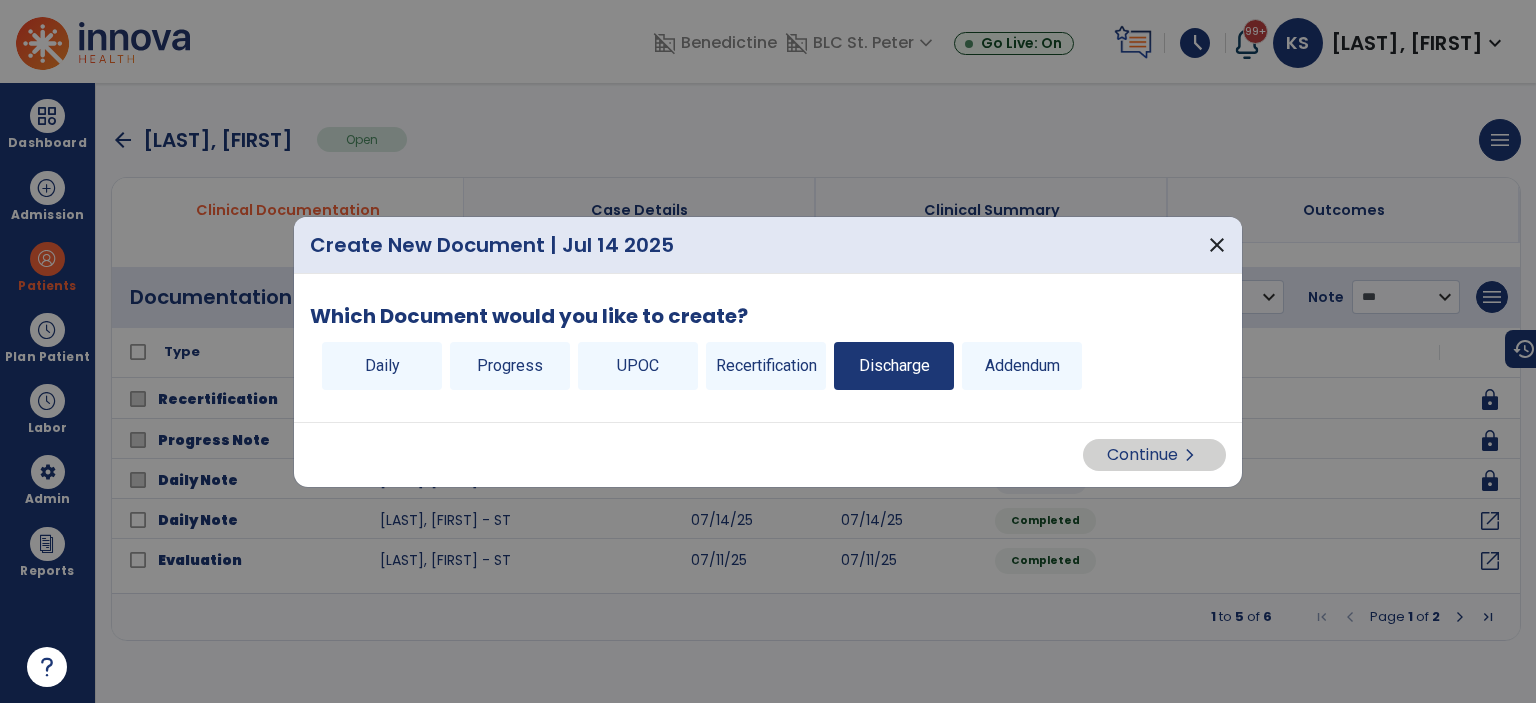 click on "Discharge" at bounding box center [894, 366] 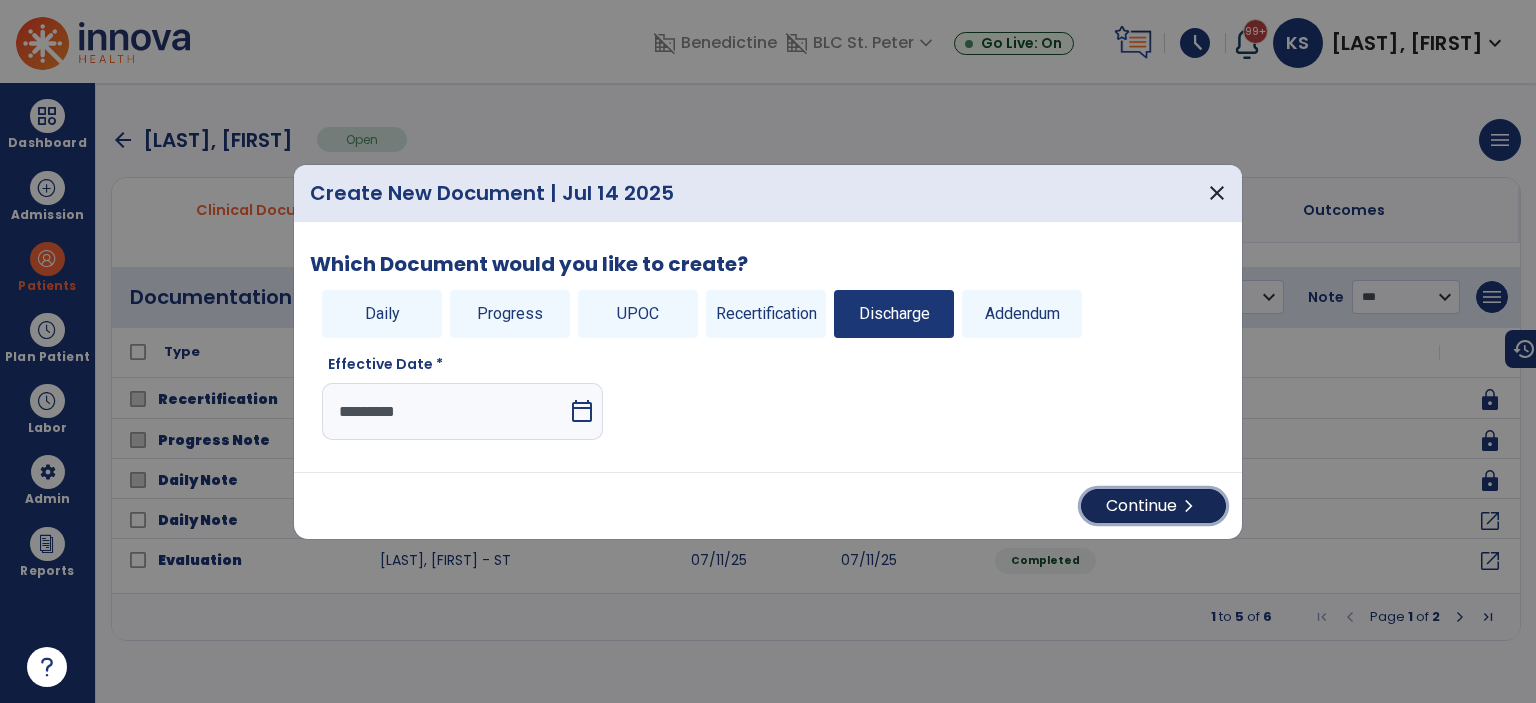 click on "Continue   chevron_right" at bounding box center [1153, 506] 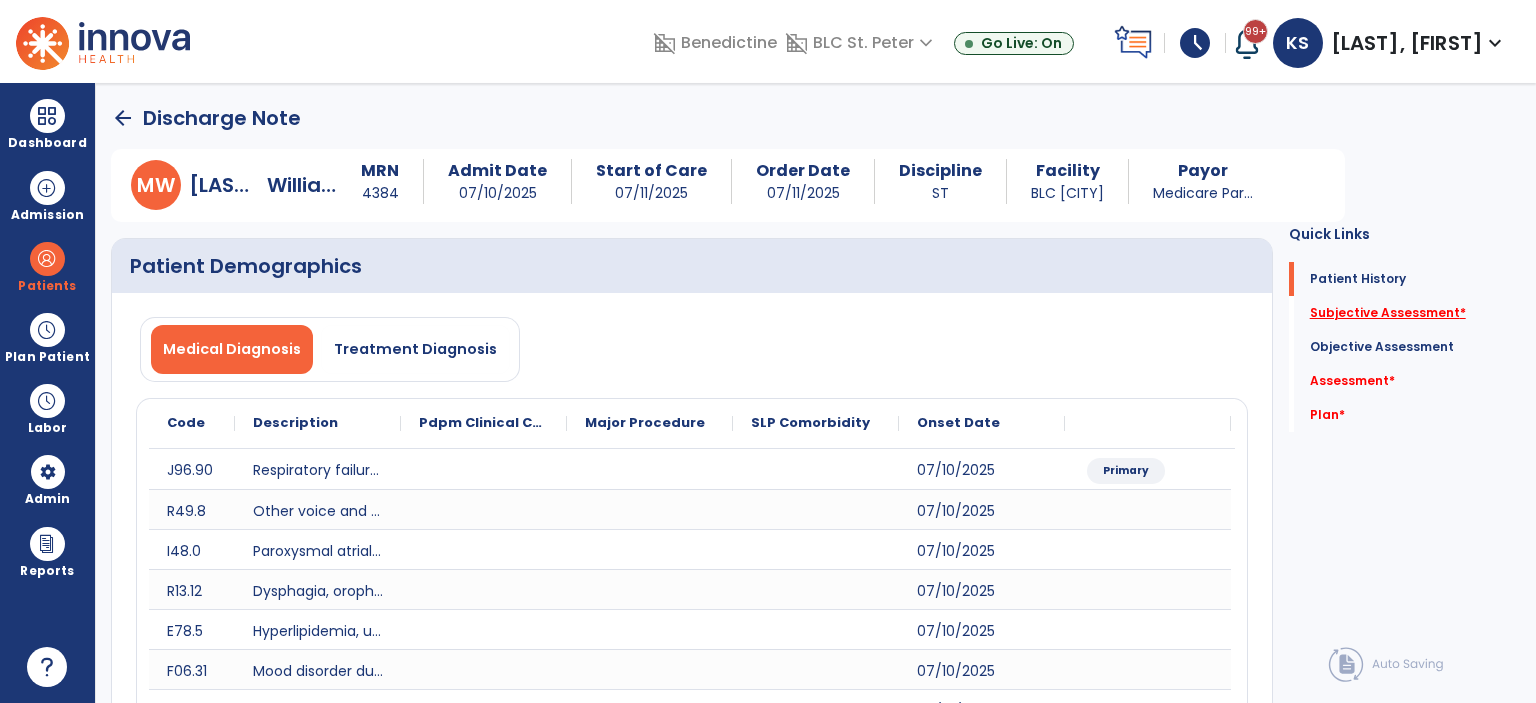 click on "Subjective Assessment   *" 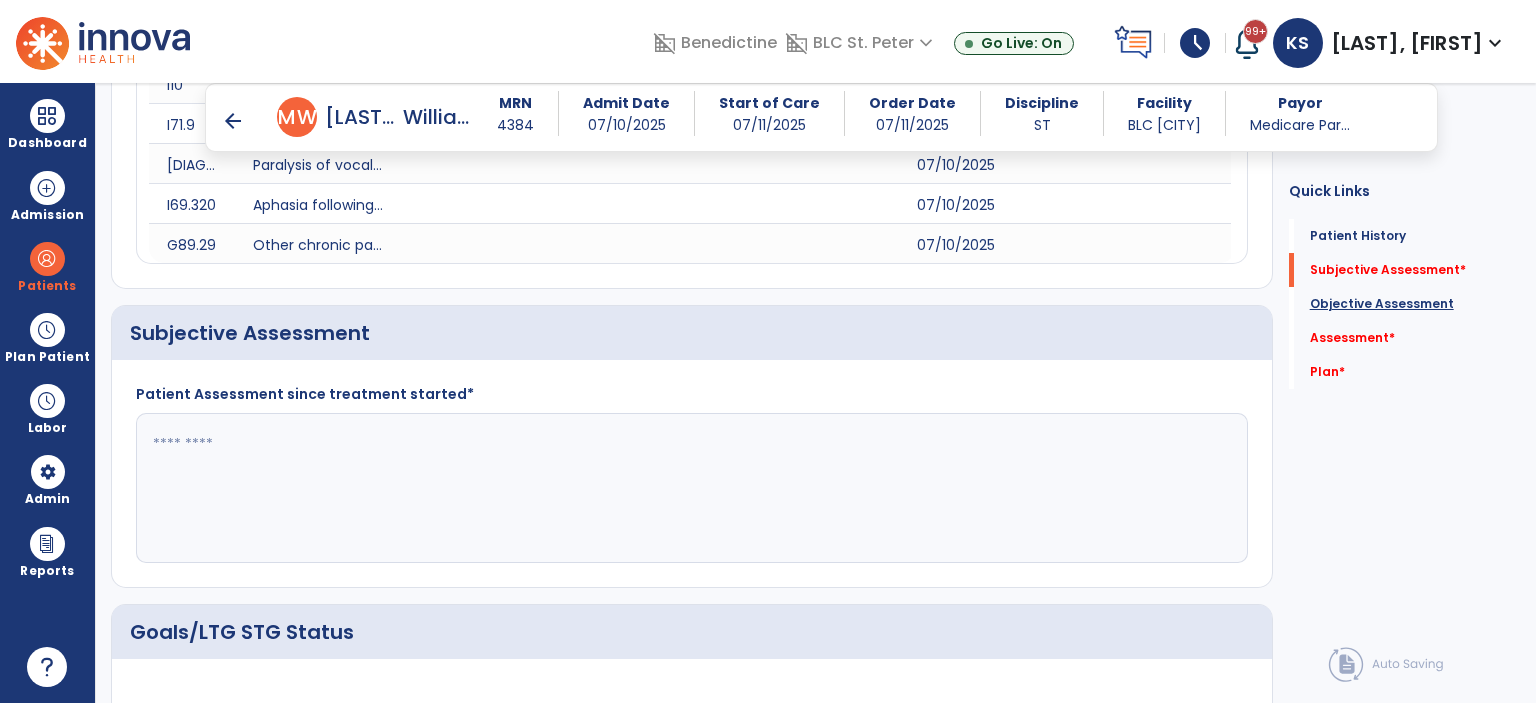 scroll, scrollTop: 798, scrollLeft: 0, axis: vertical 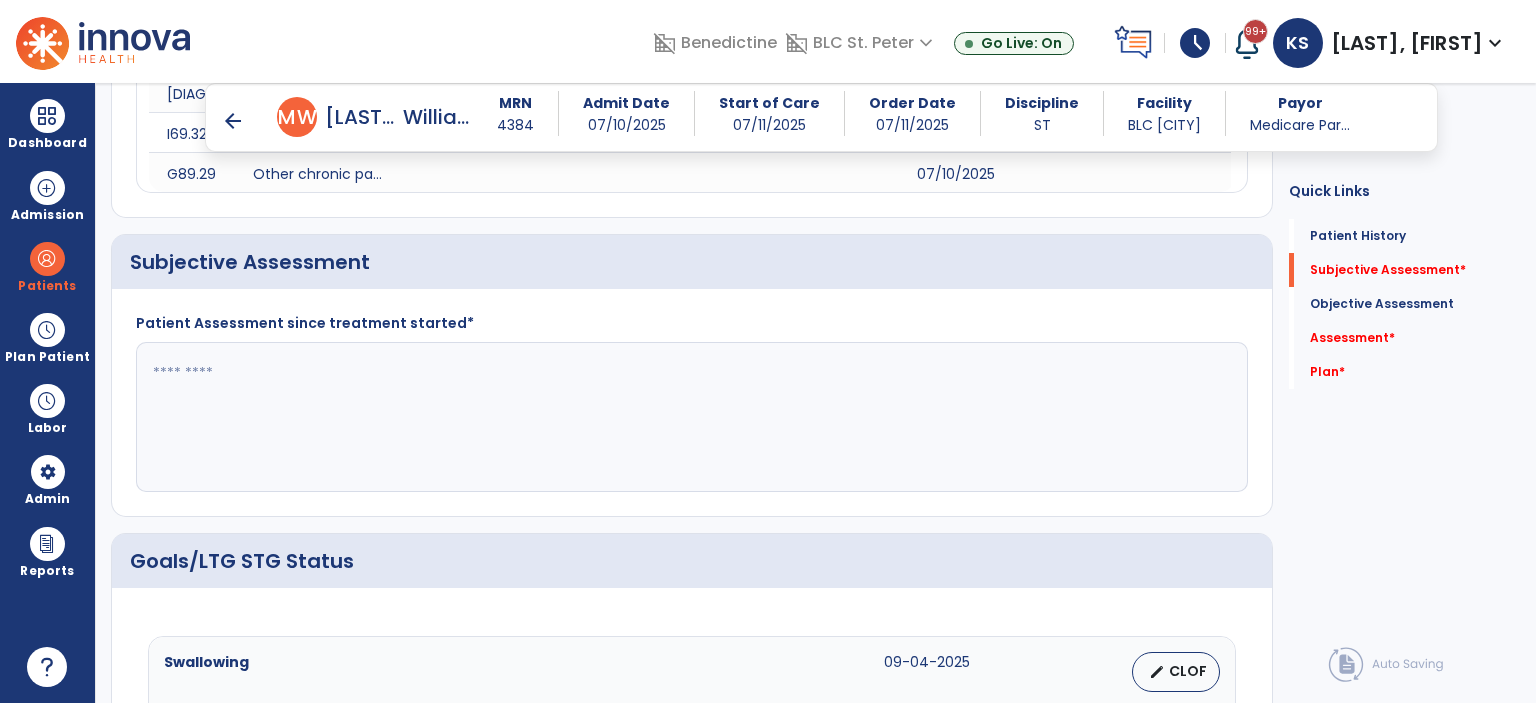 click 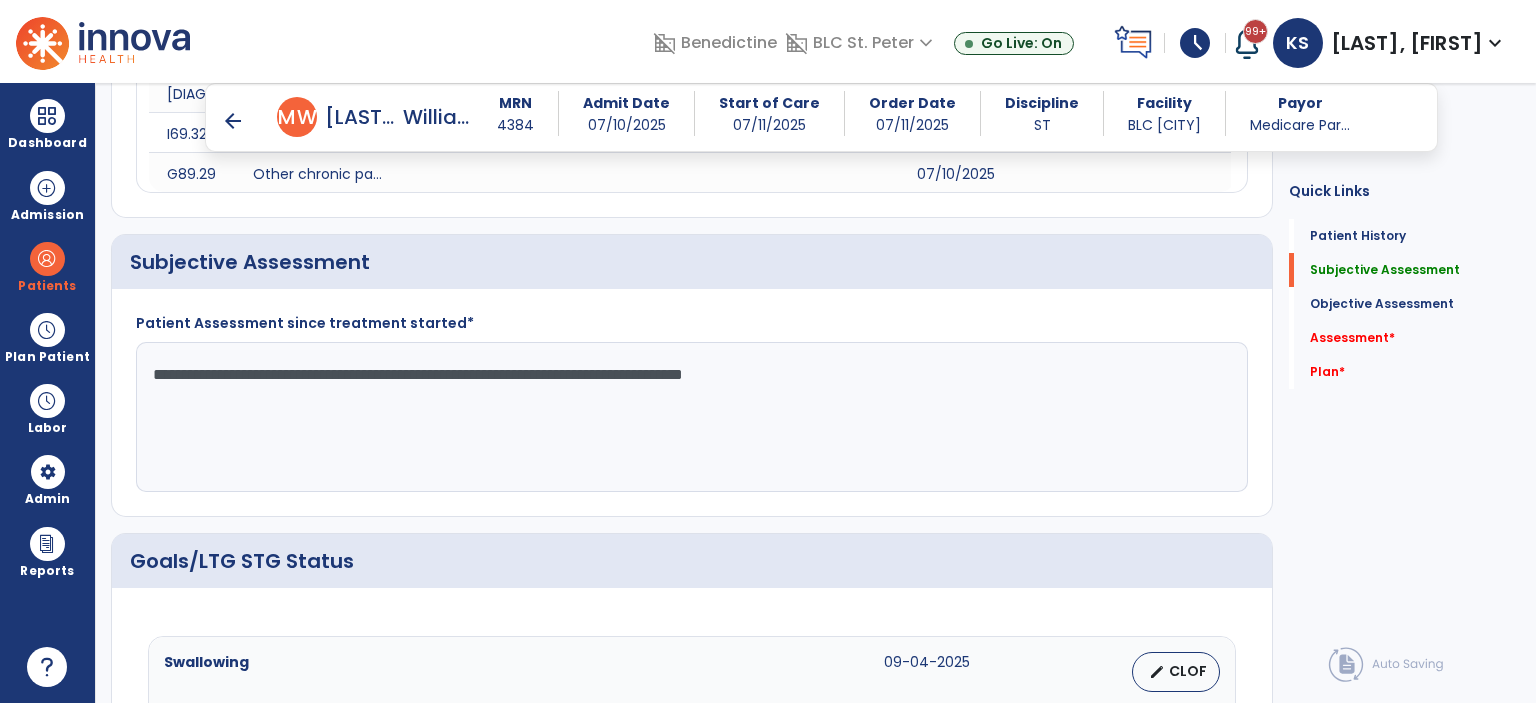 click on "**********" 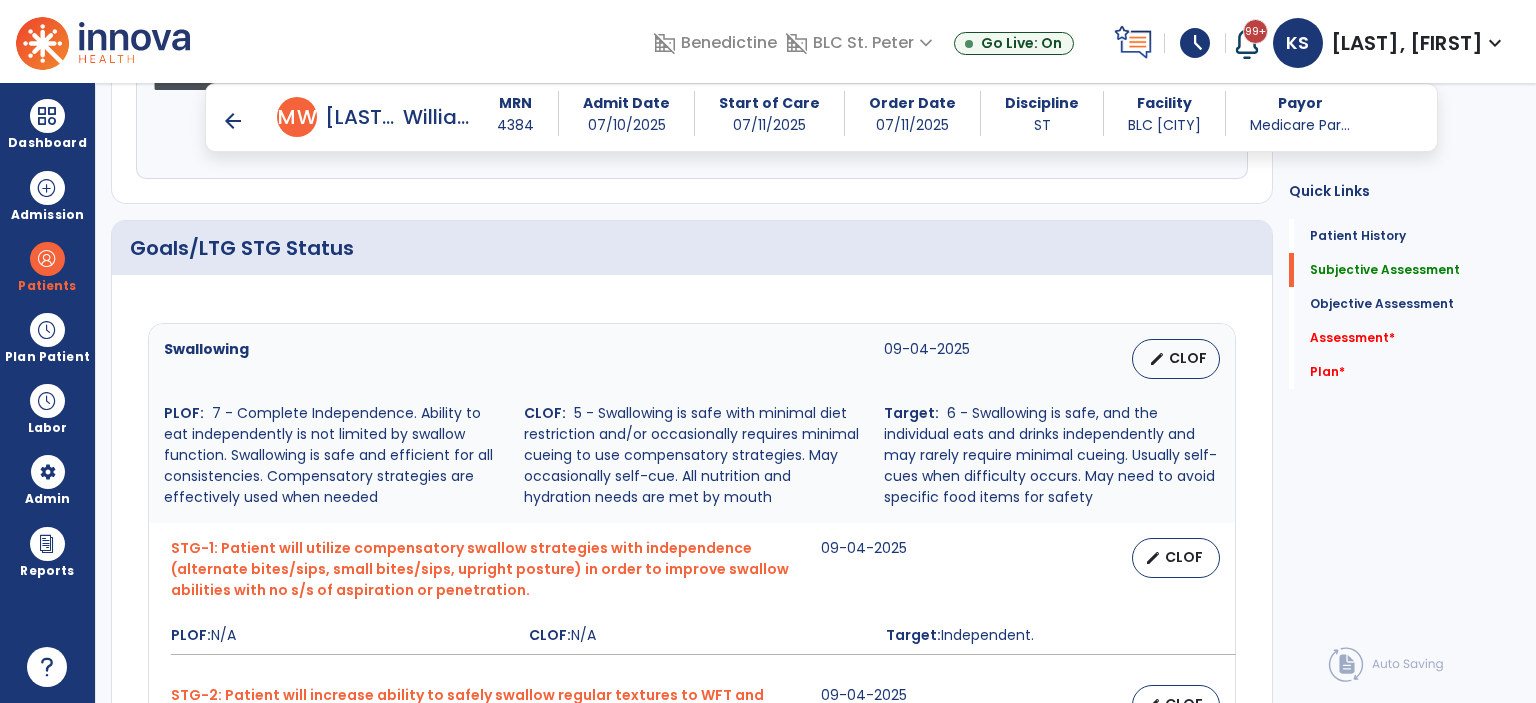 scroll, scrollTop: 1098, scrollLeft: 0, axis: vertical 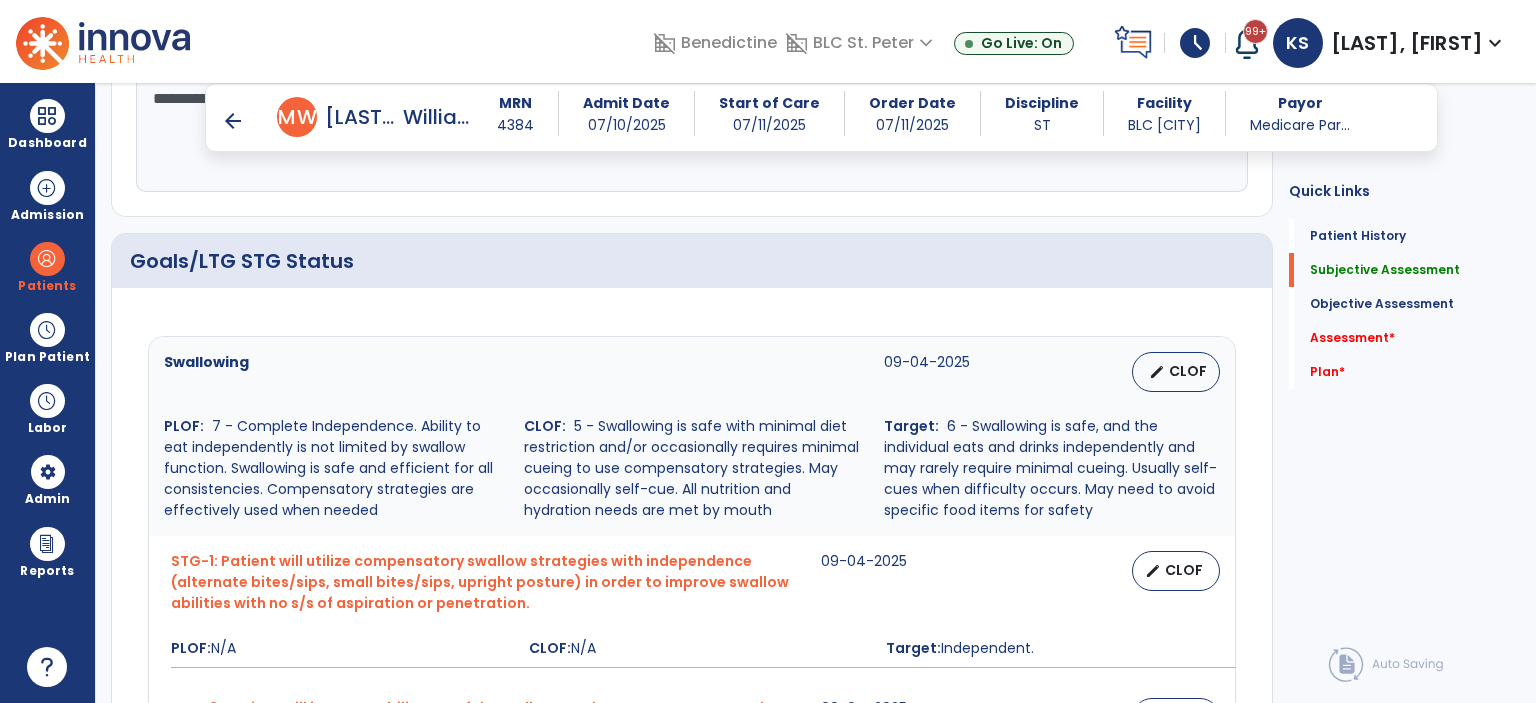 type on "**********" 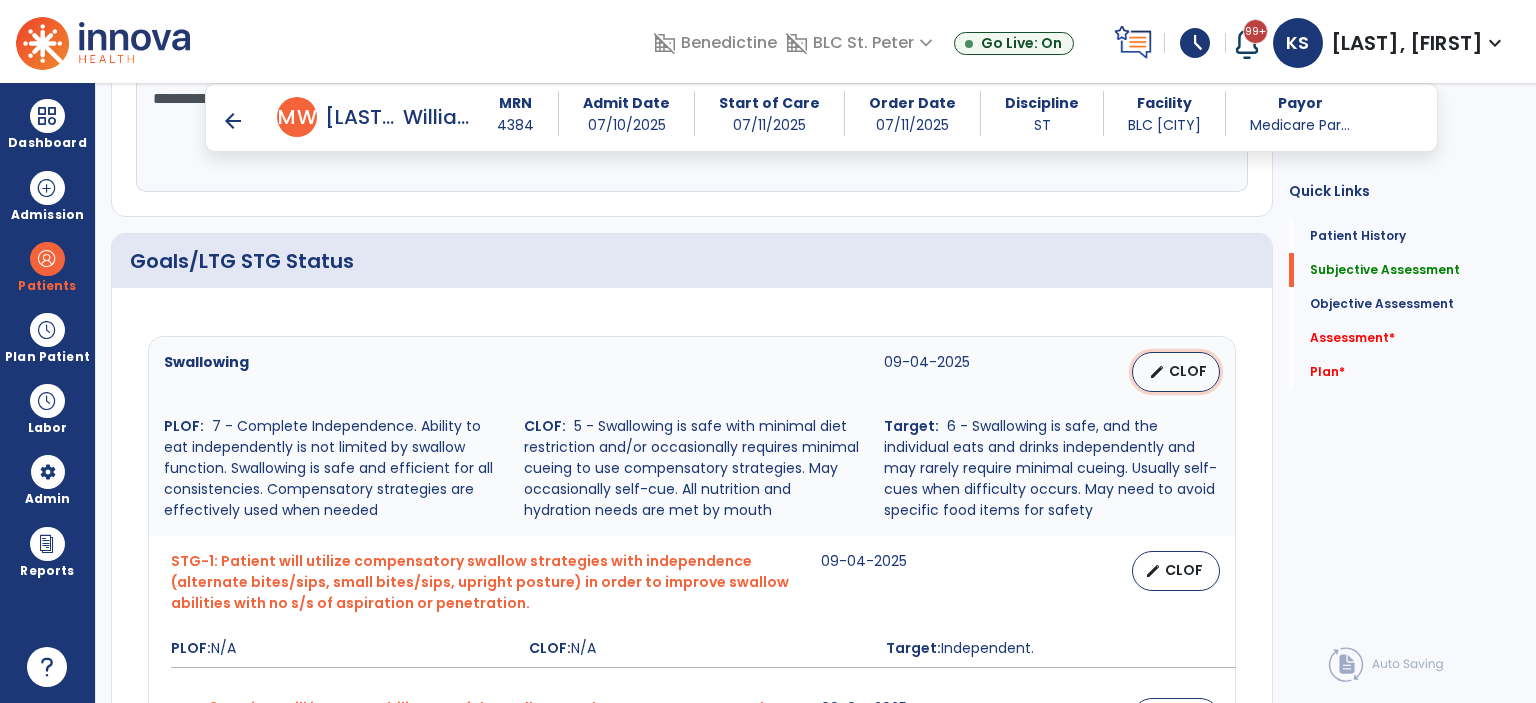 click on "CLOF" at bounding box center (1188, 371) 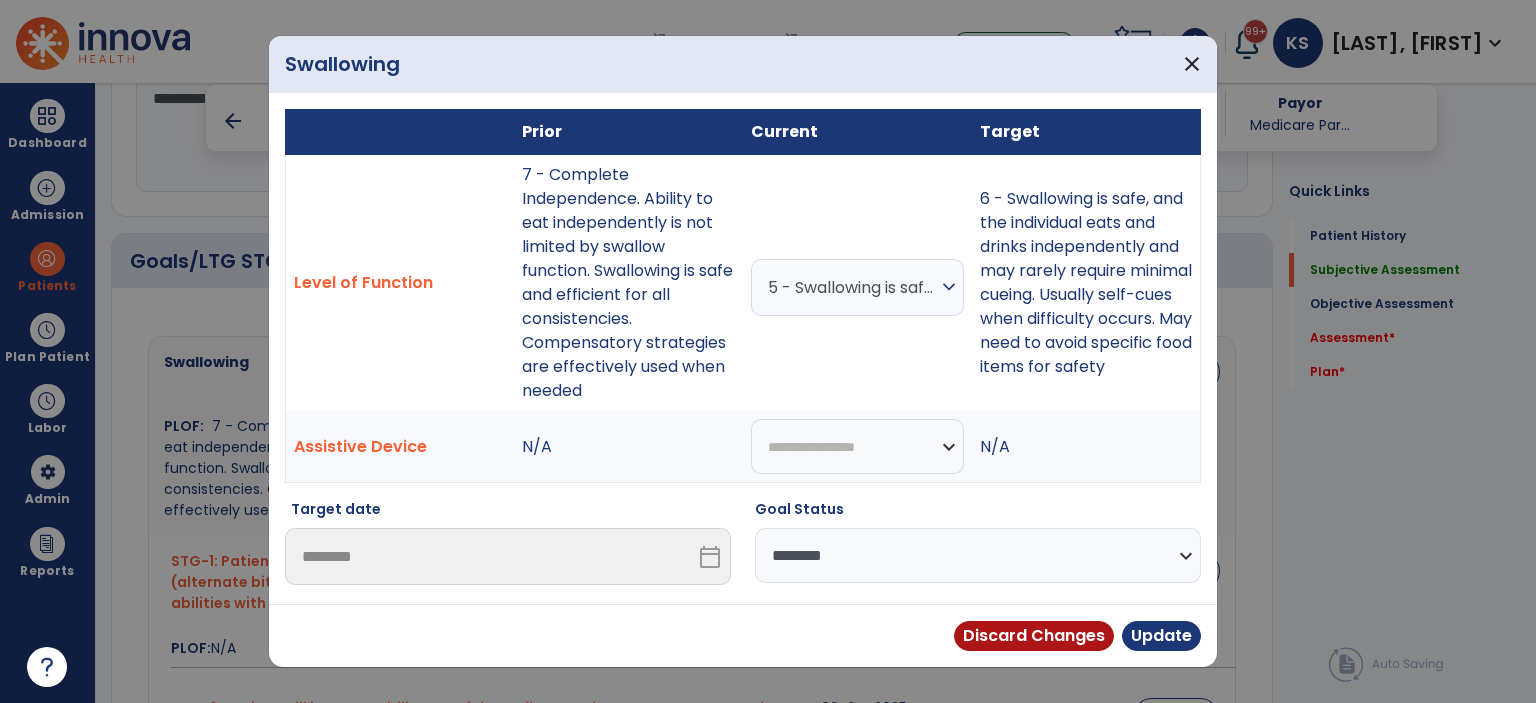 click on "5 - Swallowing is safe with minimal diet restriction and/or occasionally requires minimal cueing to use compensatory strategies. May occasionally self-cue. All nutrition and hydration needs are met by mouth" at bounding box center (852, 287) 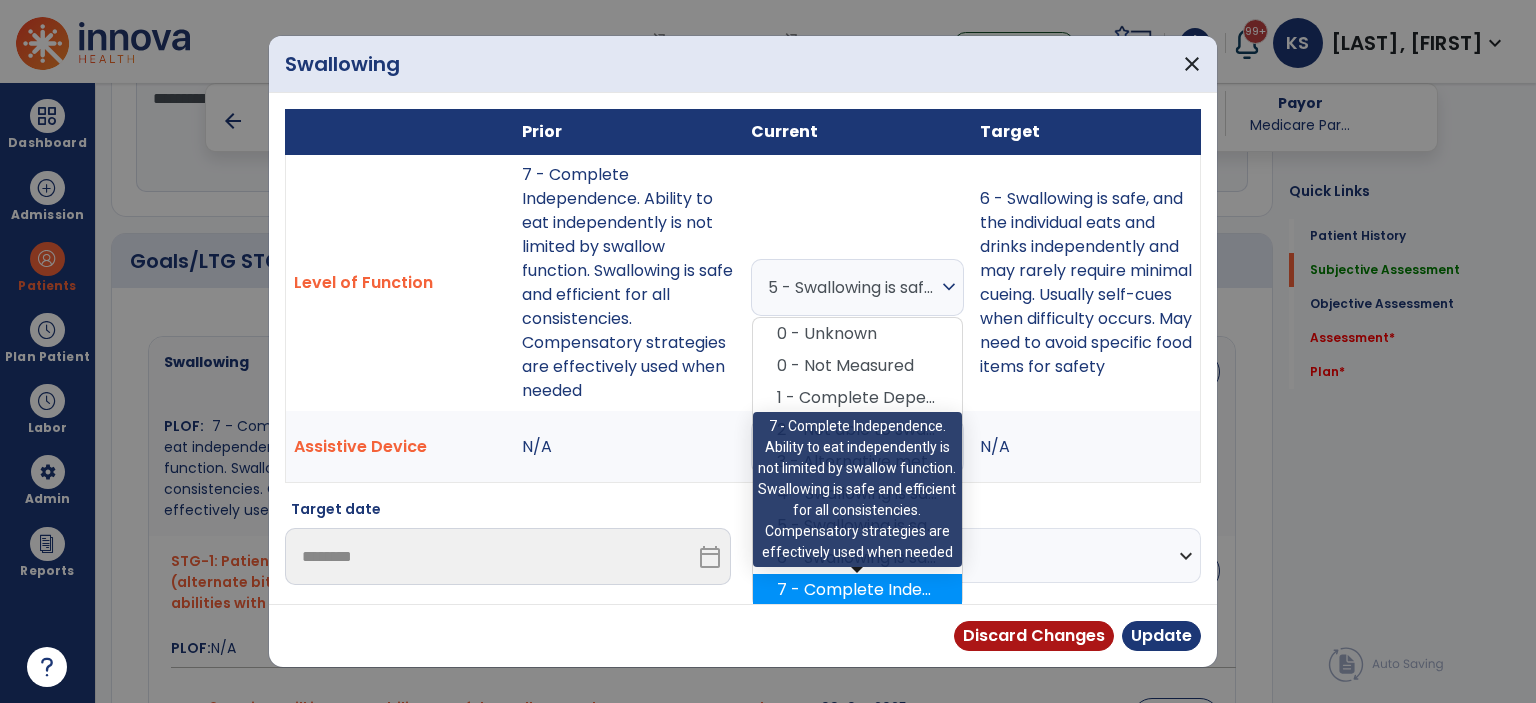 click on "7 - Complete Independence. Ability to eat independently is not limited by swallow function. Swallowing is safe and efficient for all consistencies. Compensatory strategies are effectively used when needed" at bounding box center (857, 590) 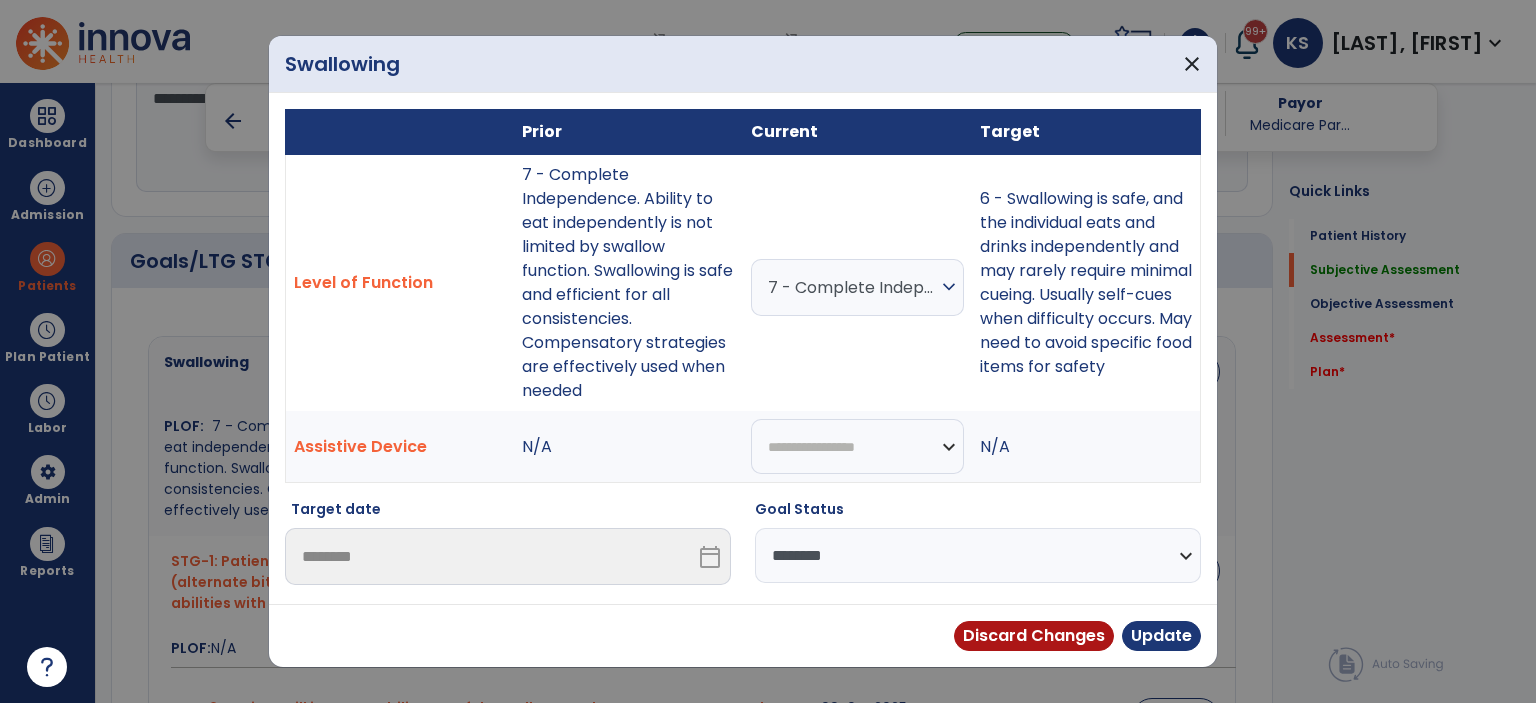 click on "Discard Changes  Update" at bounding box center [743, 635] 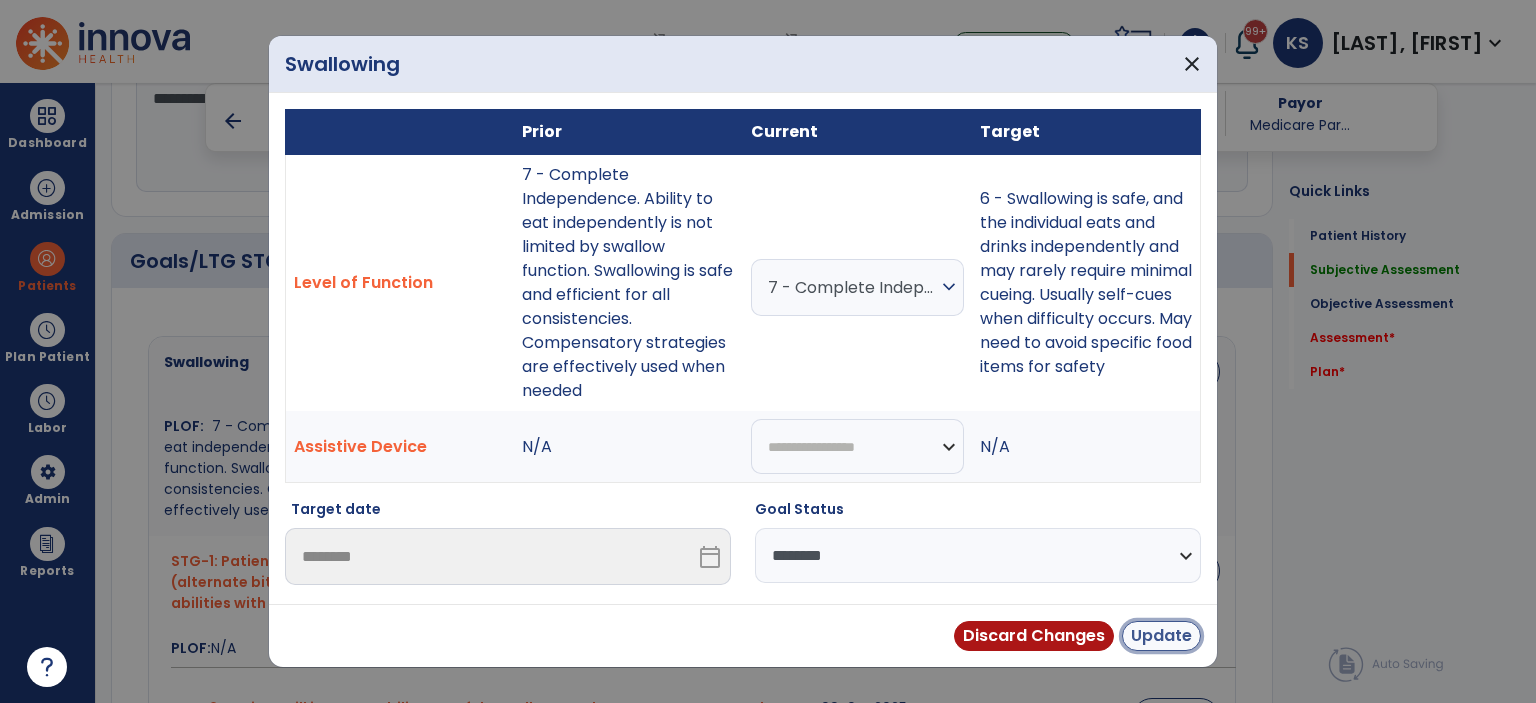 click on "Update" at bounding box center [1161, 636] 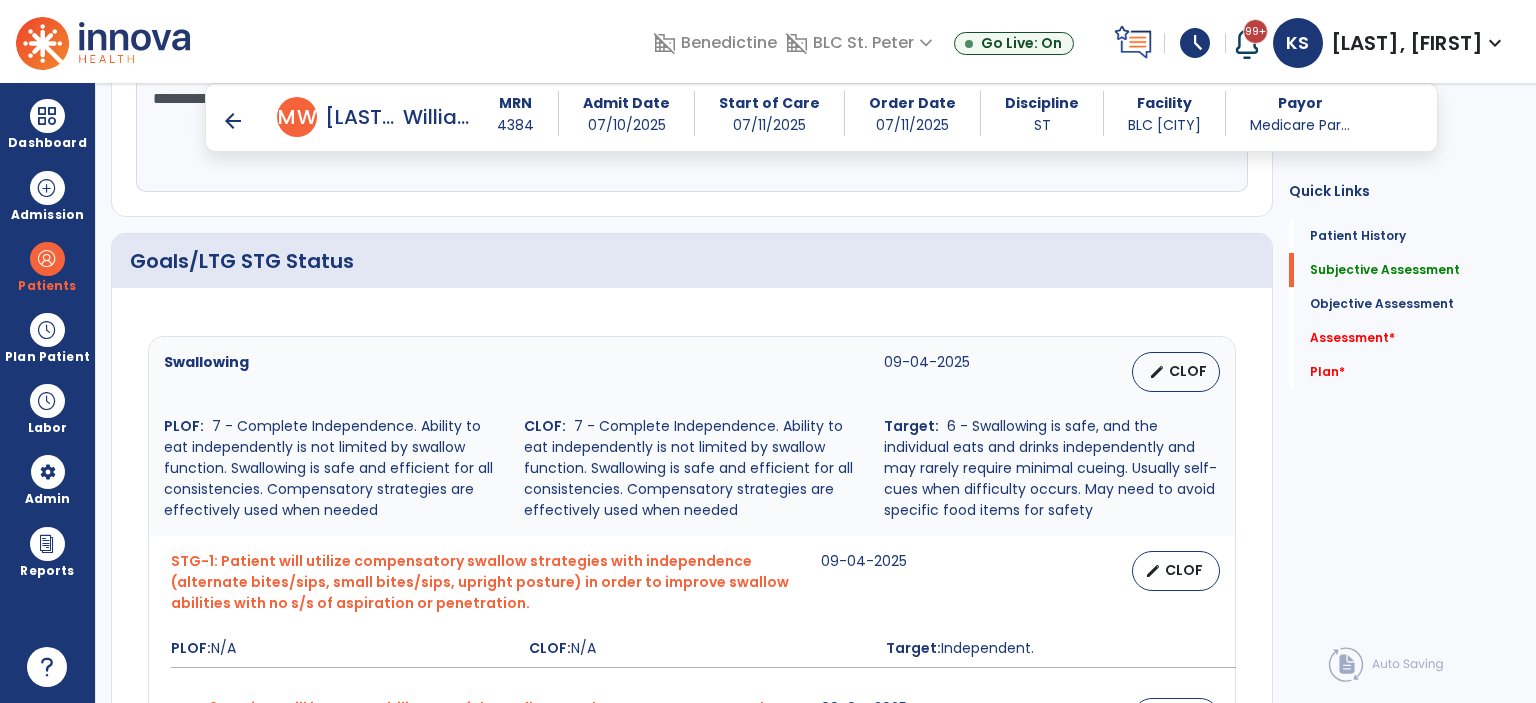 click on "Swallowing  09-04-2025   edit   CLOF PLOF:    7 - Complete Independence. Ability to eat independently is not limited by swallow function. Swallowing is safe and efficient for all consistencies. Compensatory strategies are effectively used when needed CLOF:    7 - Complete Independence. Ability to eat independently is not limited by swallow function. Swallowing is safe and efficient for all consistencies. Compensatory strategies are effectively used when needed Target:    6 - Swallowing is safe, and the individual eats and drinks independently and may rarely require minimal cueing. Usually self-cues when difficulty occurs. May need to avoid specific food items for safety" at bounding box center (692, 436) 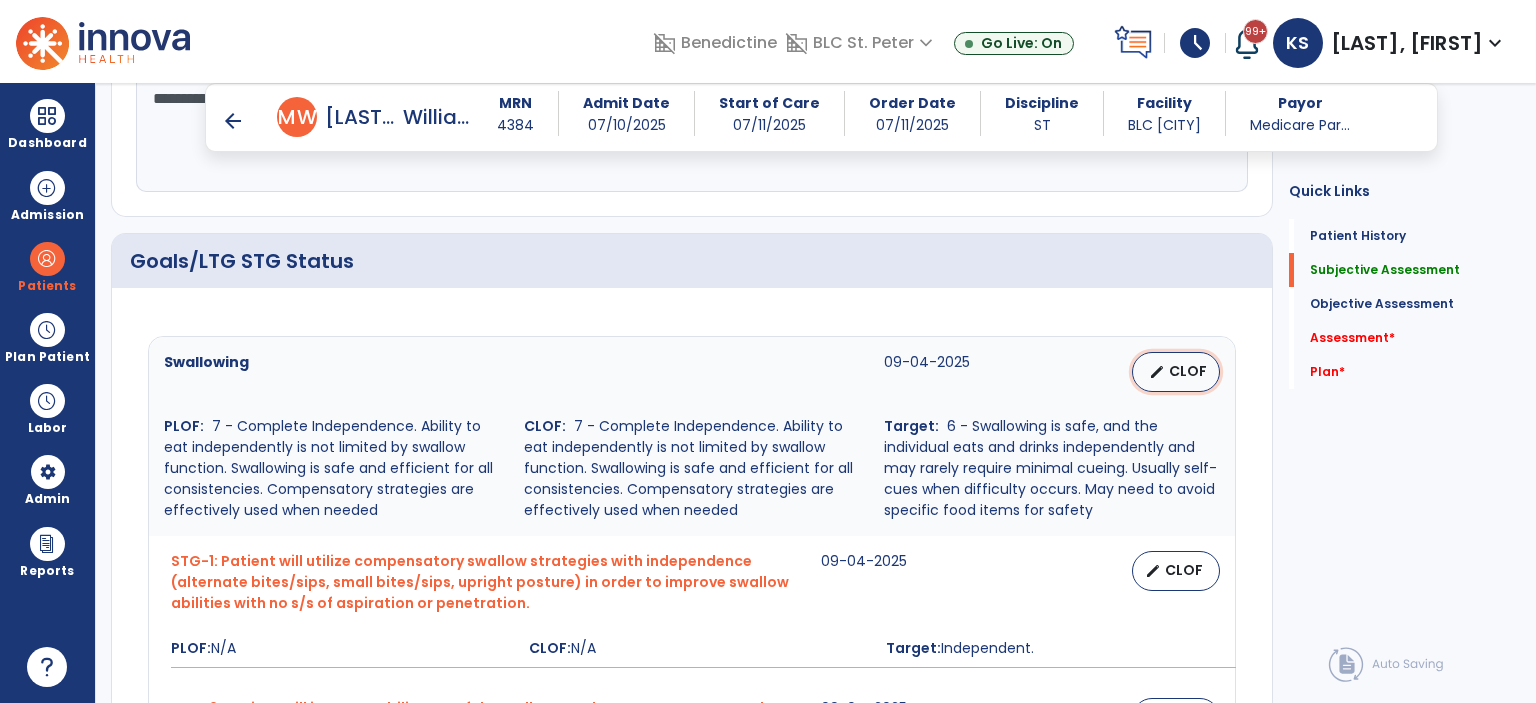 click on "CLOF" at bounding box center [1188, 371] 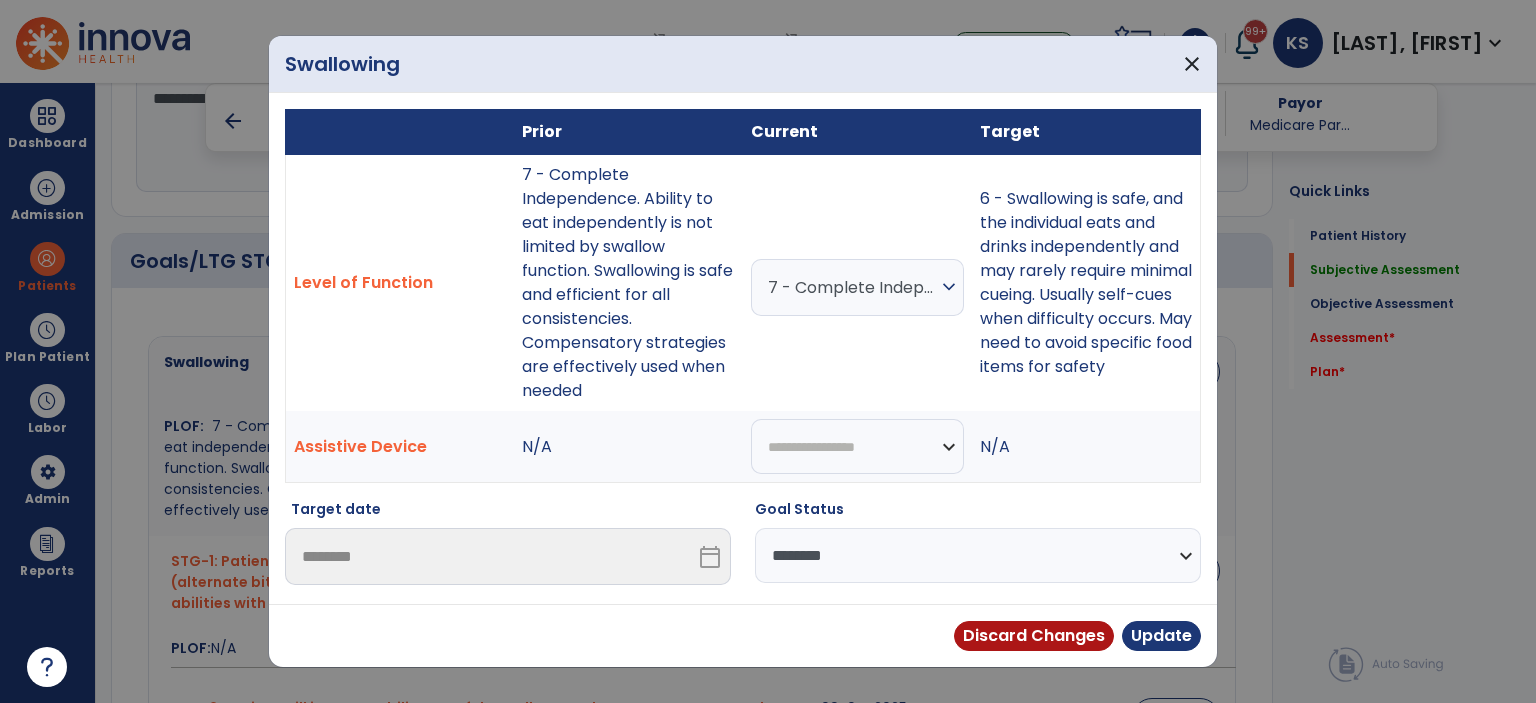click on "**********" at bounding box center [978, 555] 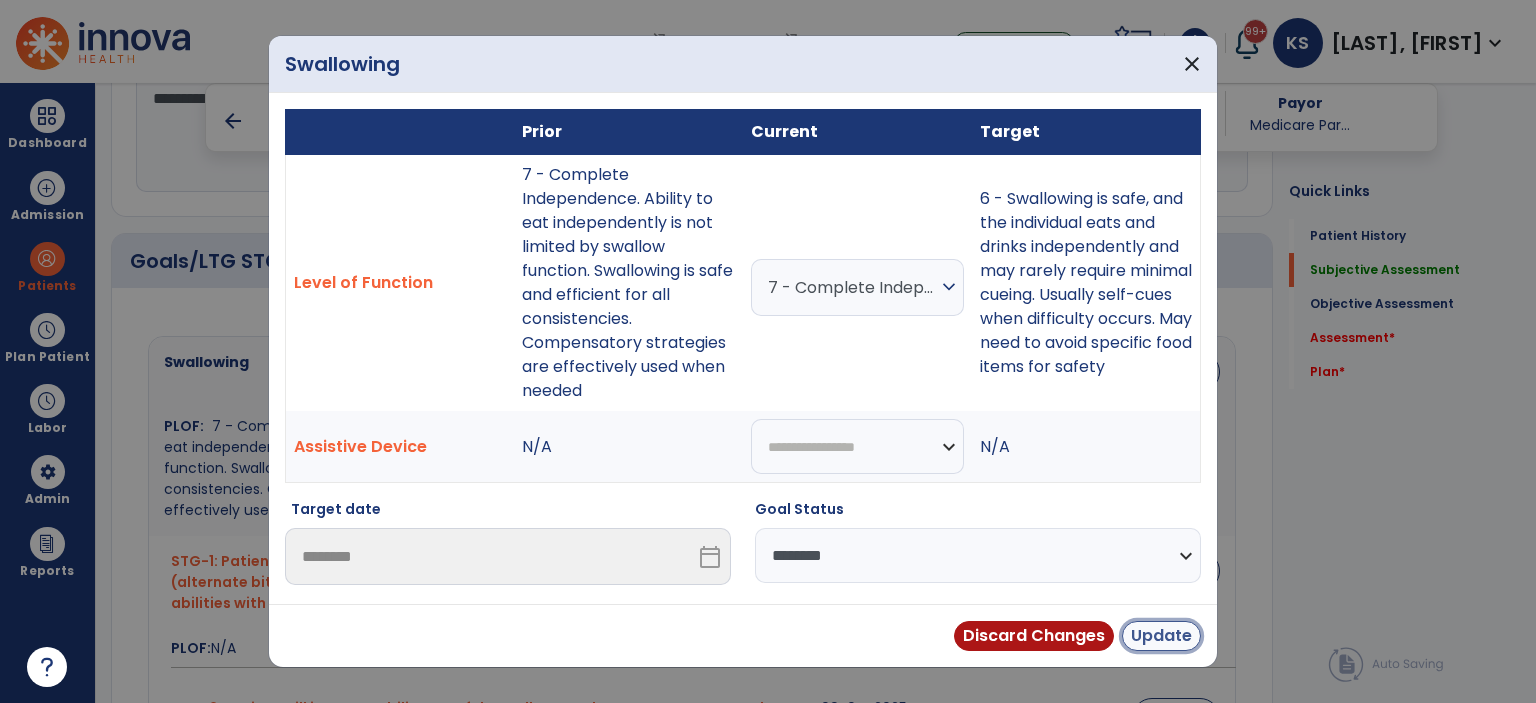 click on "Update" at bounding box center (1161, 636) 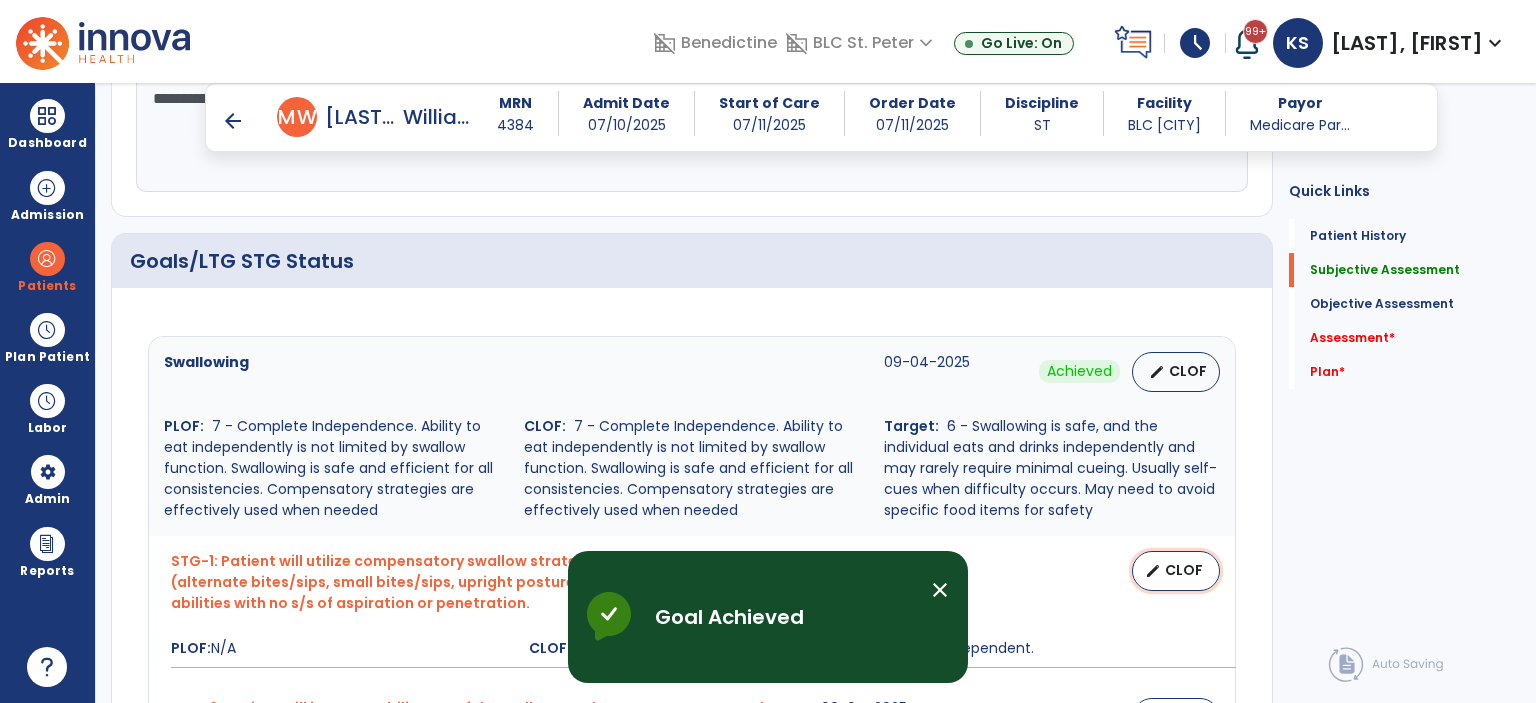 click on "edit   CLOF" at bounding box center (1176, 571) 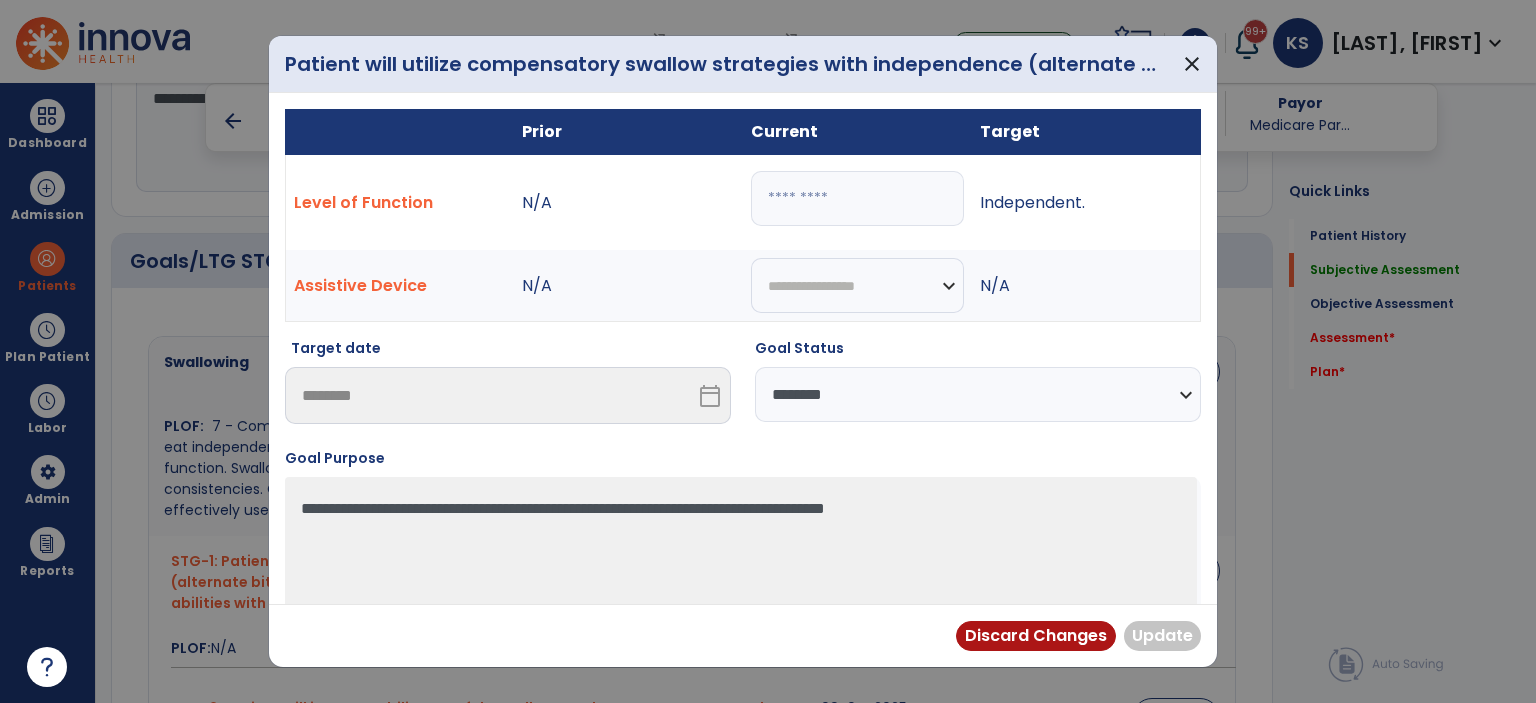 click on "**********" at bounding box center (978, 394) 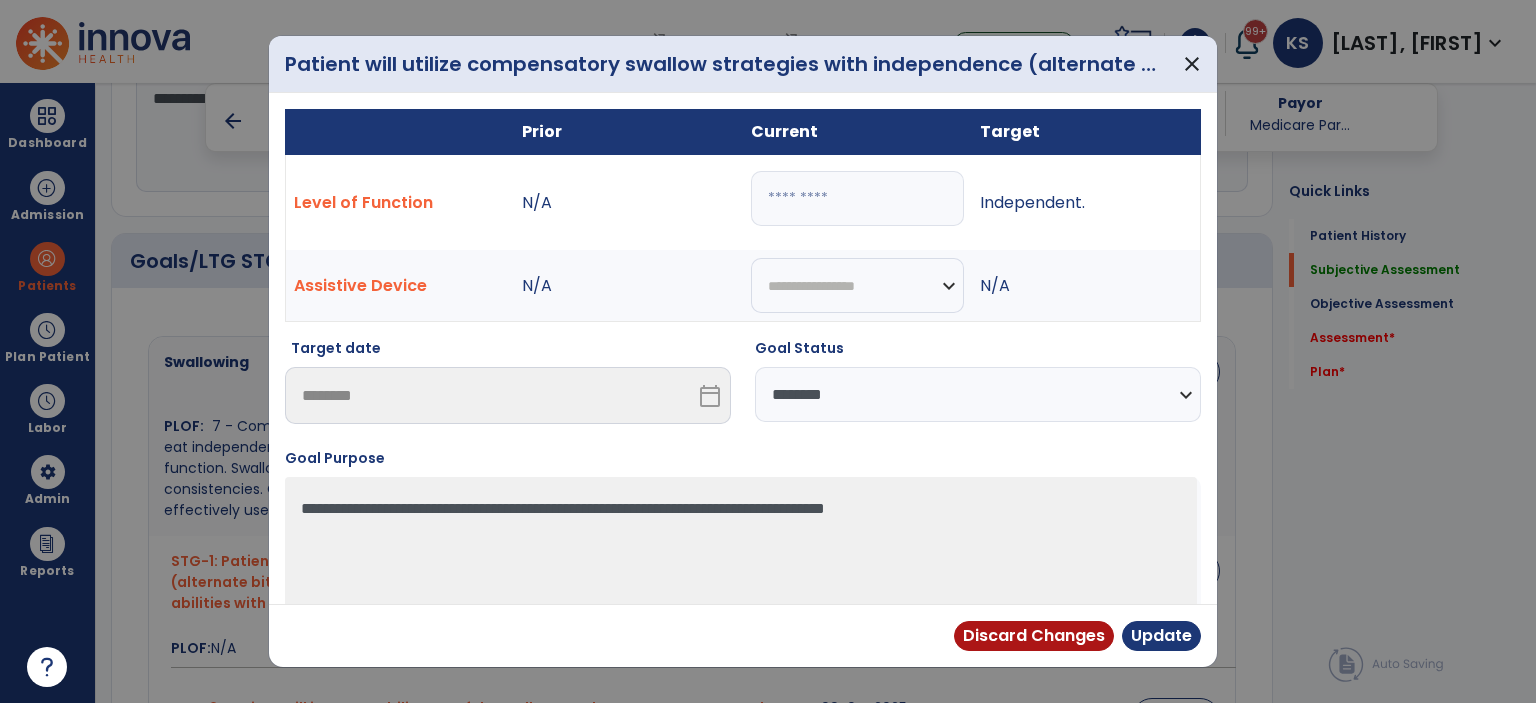 click at bounding box center [857, 198] 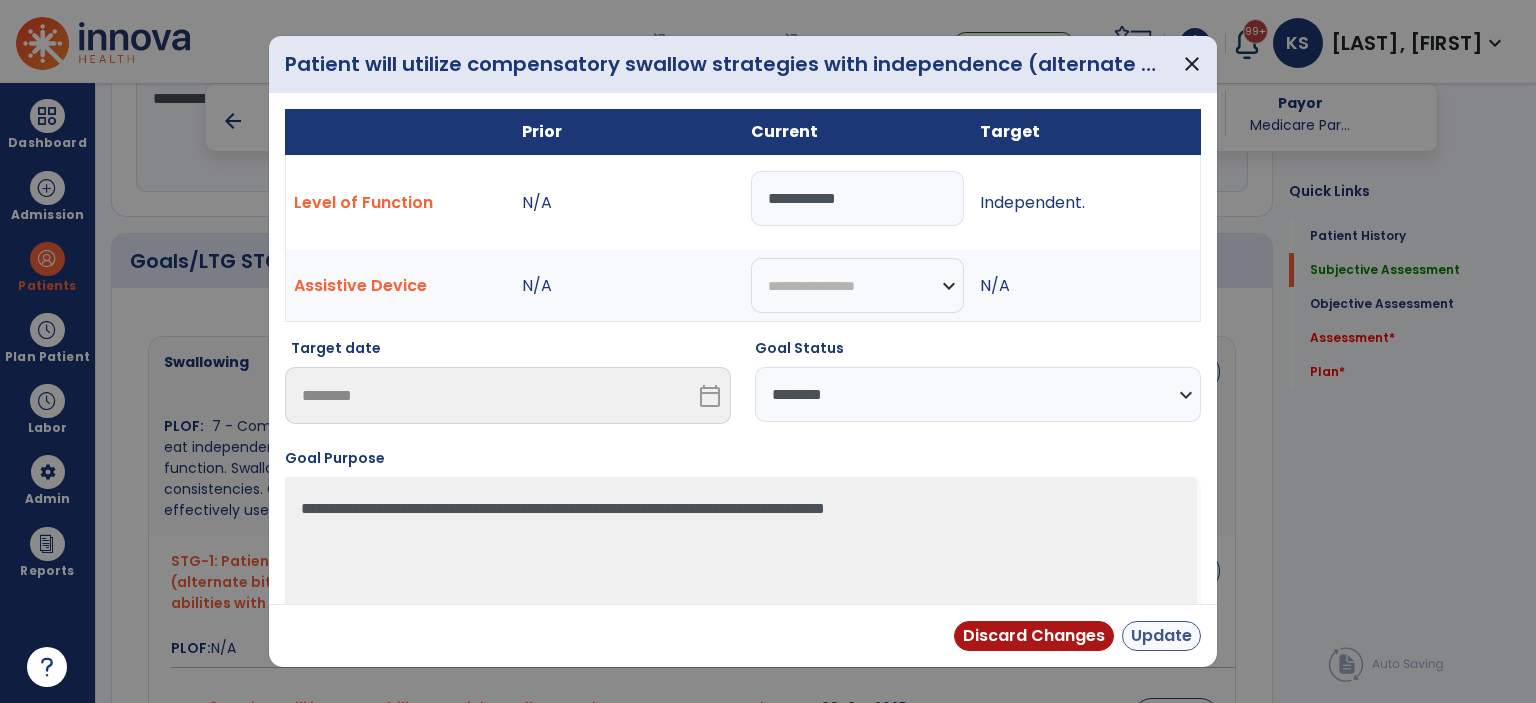 type on "**********" 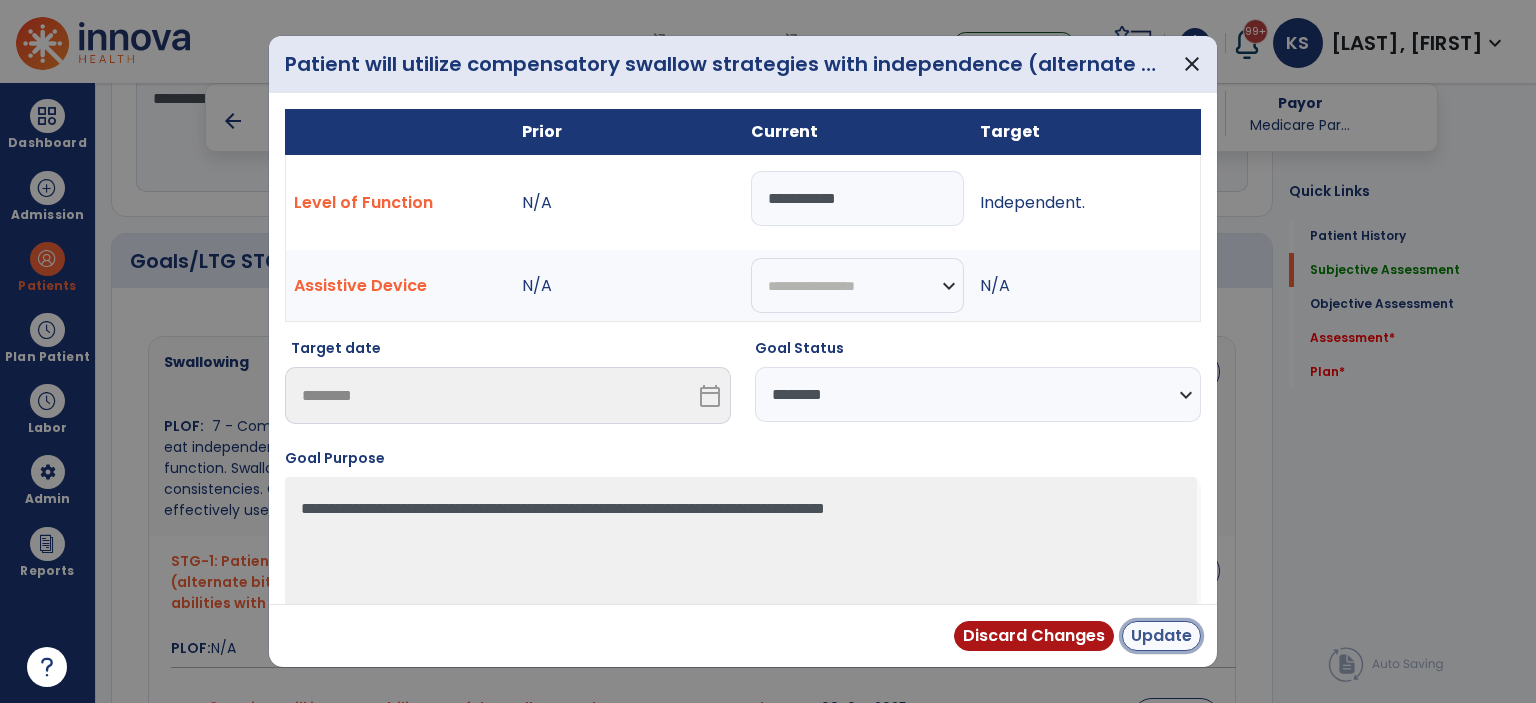 click on "Update" at bounding box center (1161, 636) 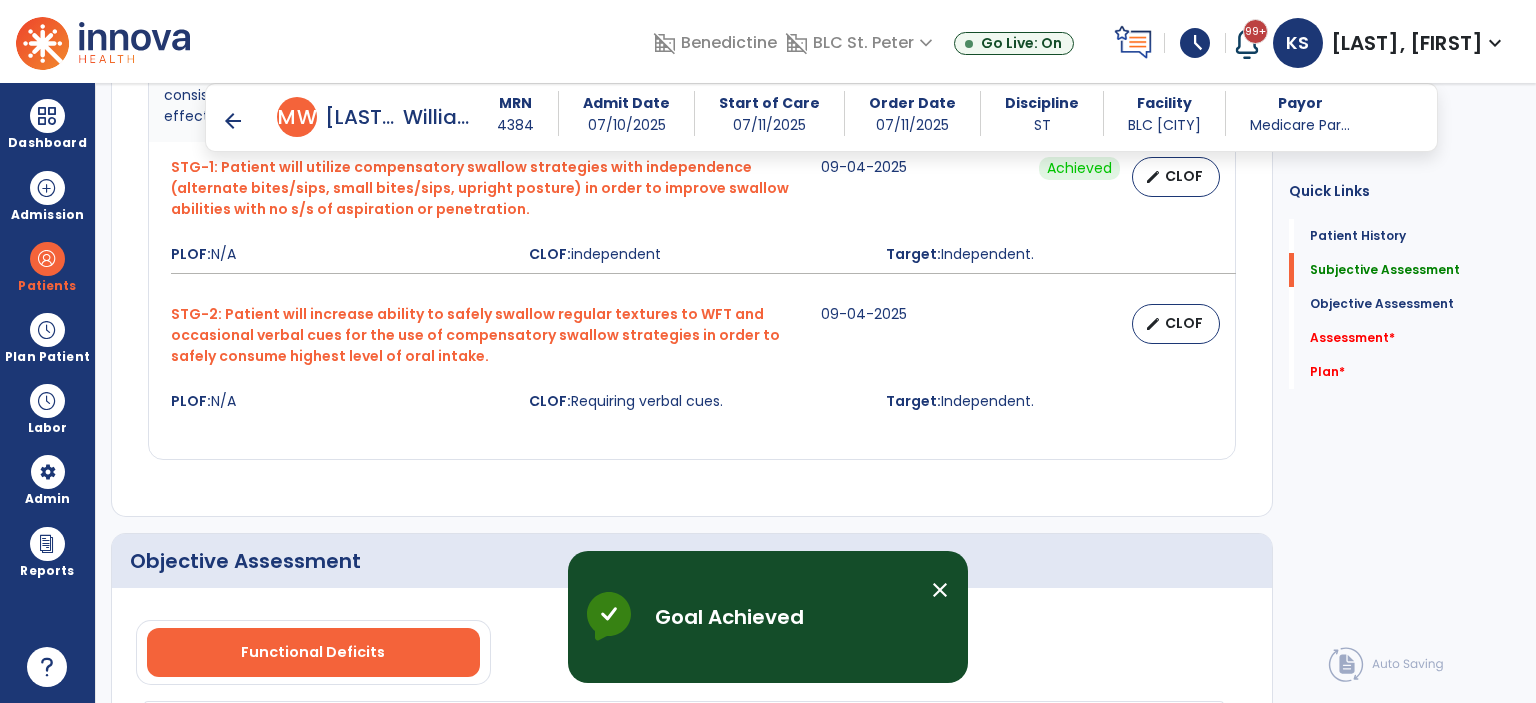scroll, scrollTop: 1498, scrollLeft: 0, axis: vertical 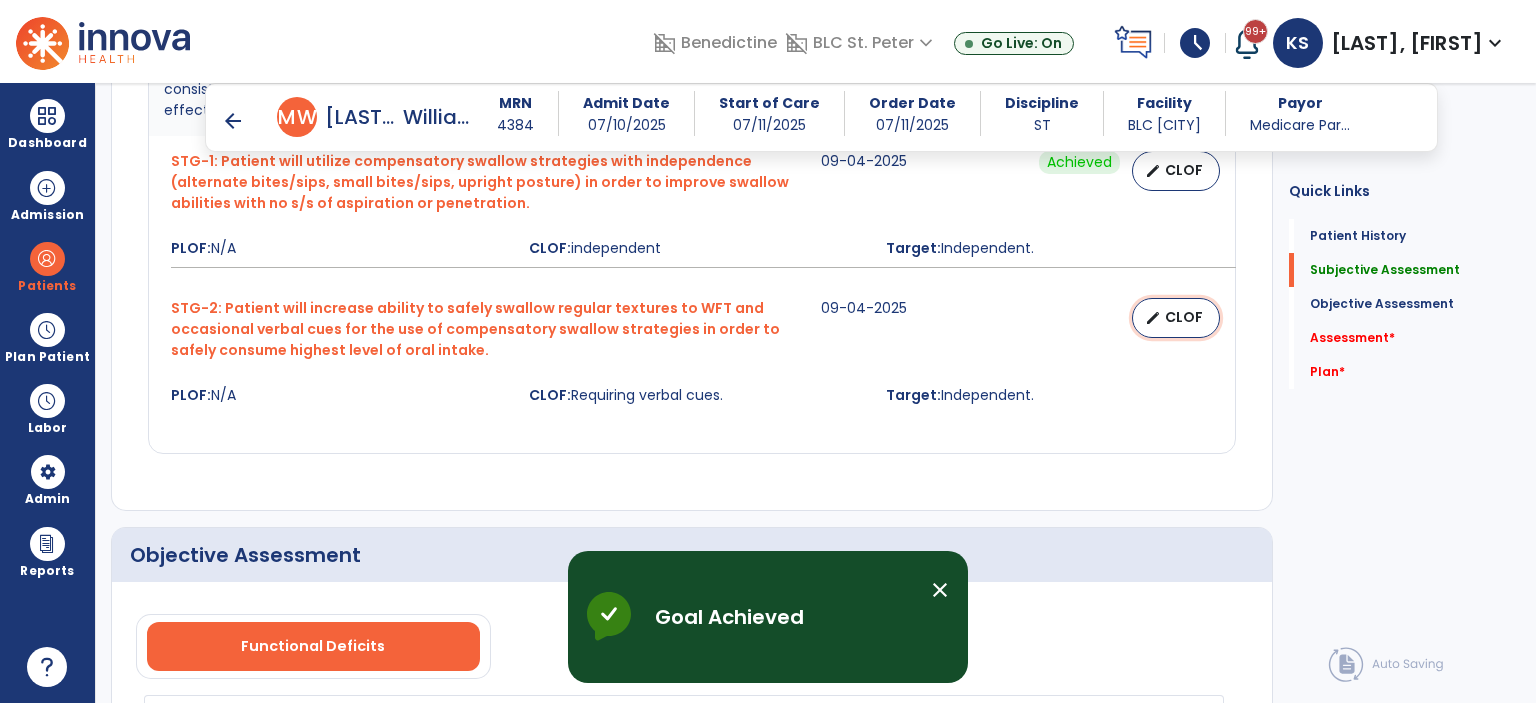 click on "CLOF" at bounding box center (1184, 317) 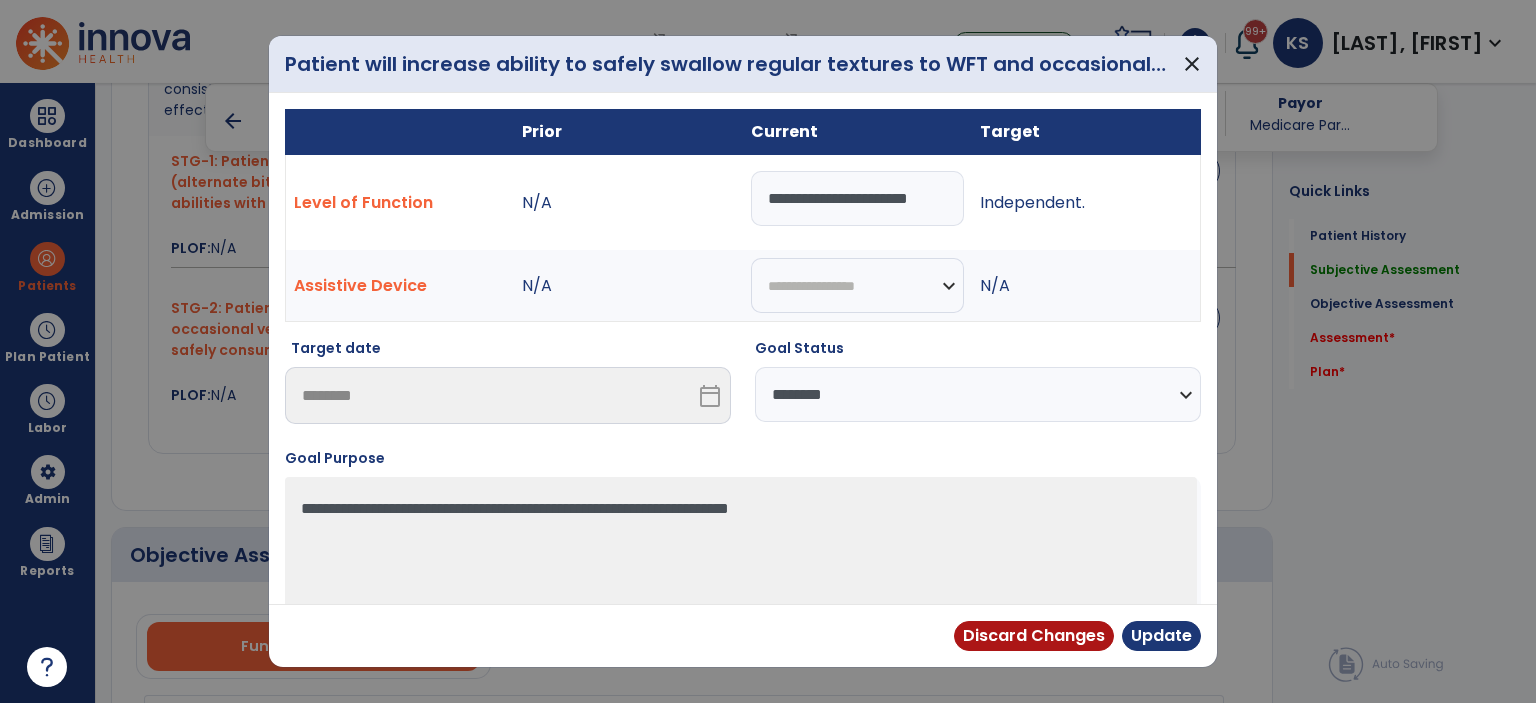 click on "**********" at bounding box center [857, 198] 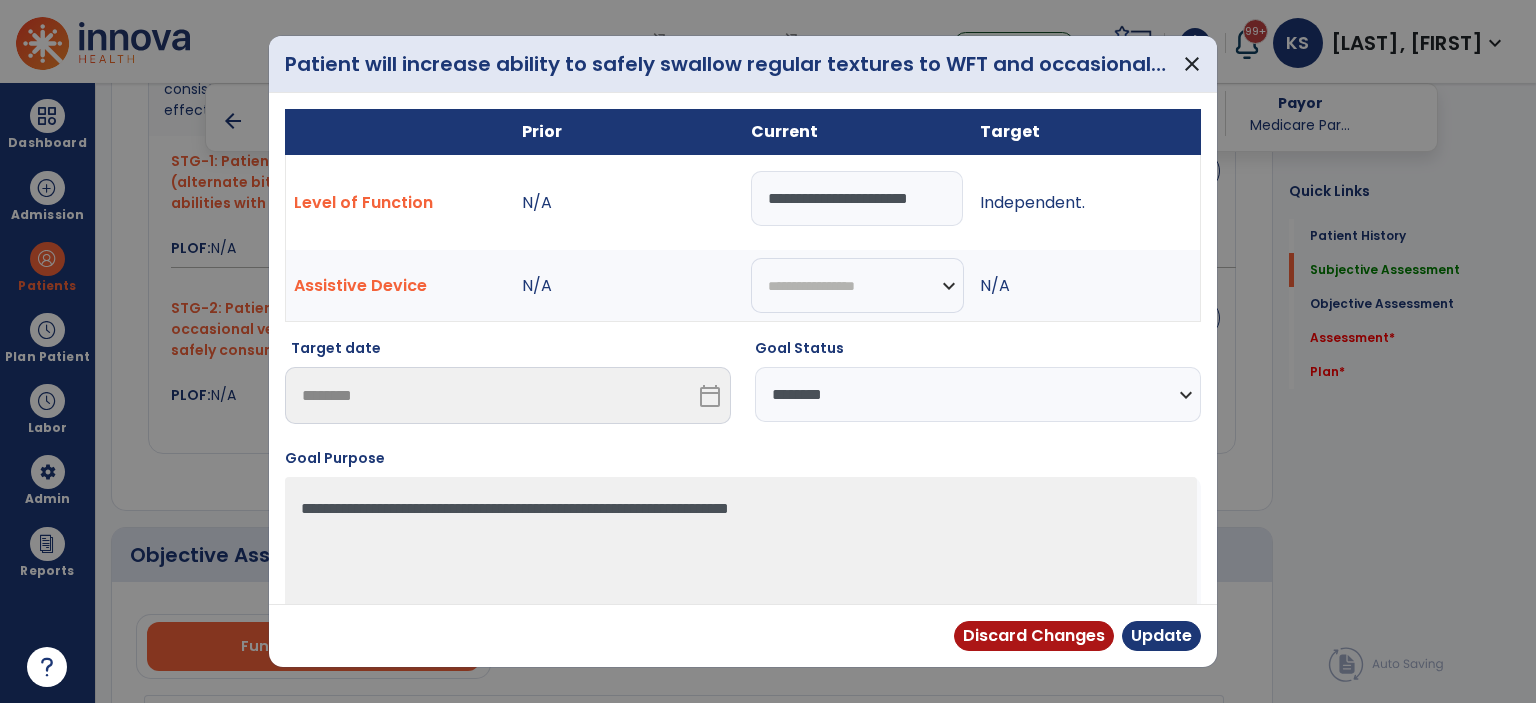 scroll, scrollTop: 0, scrollLeft: 0, axis: both 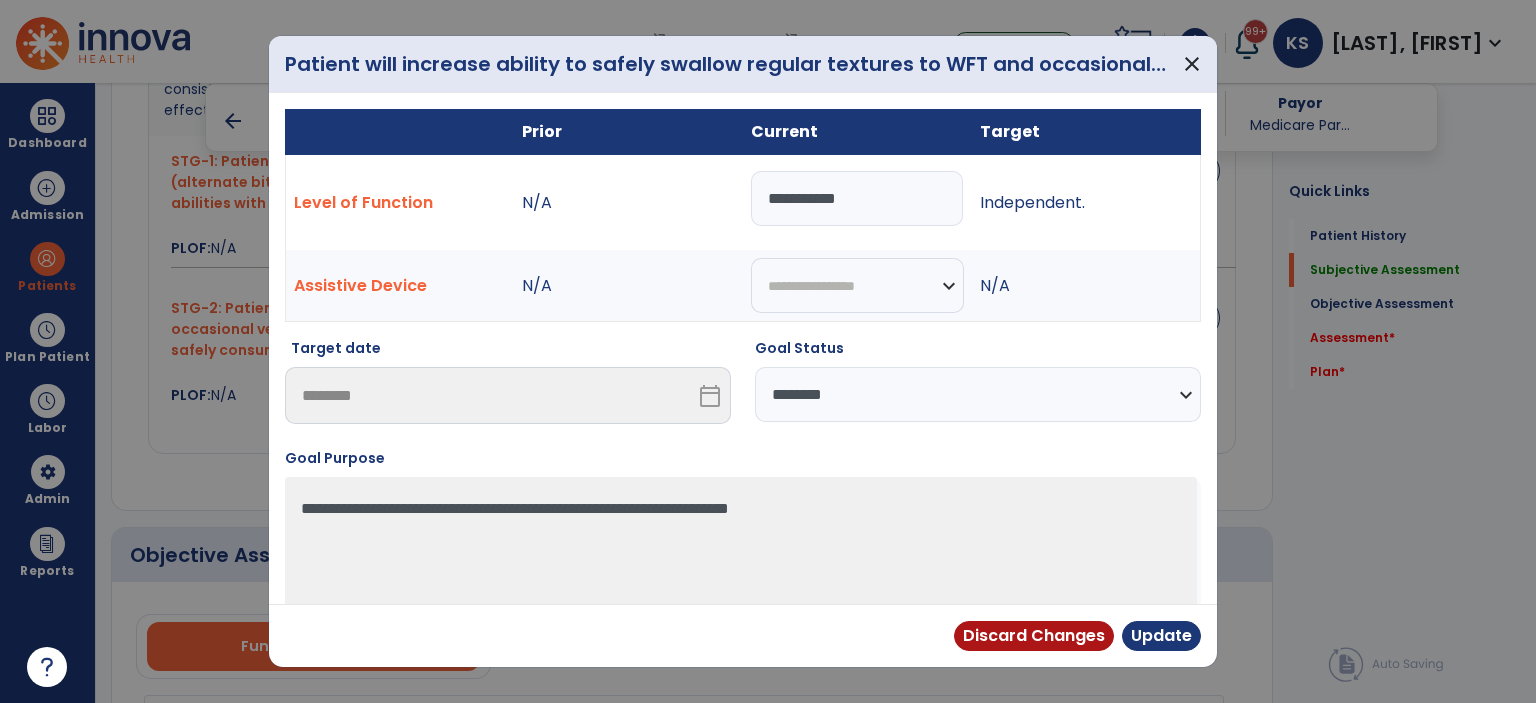 type on "**********" 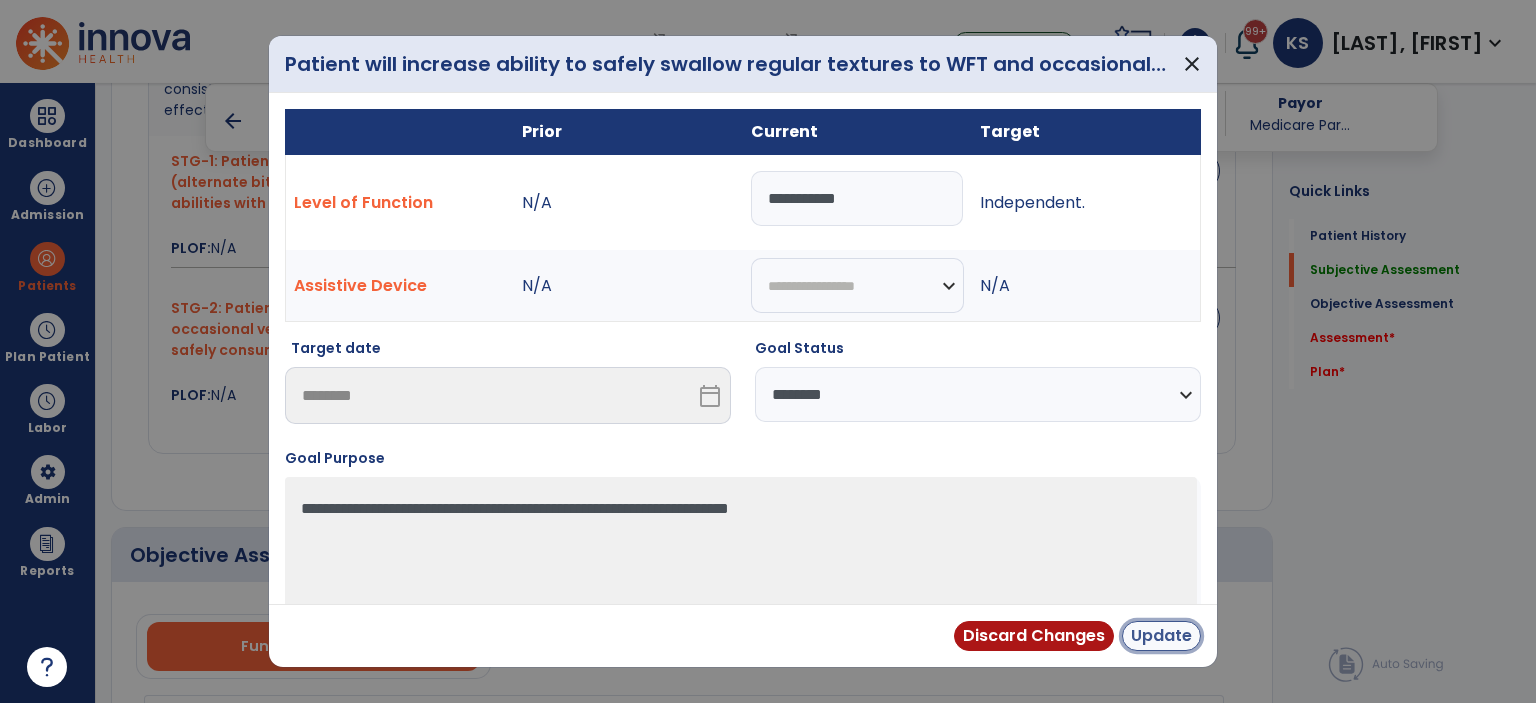 click on "Update" at bounding box center [1161, 636] 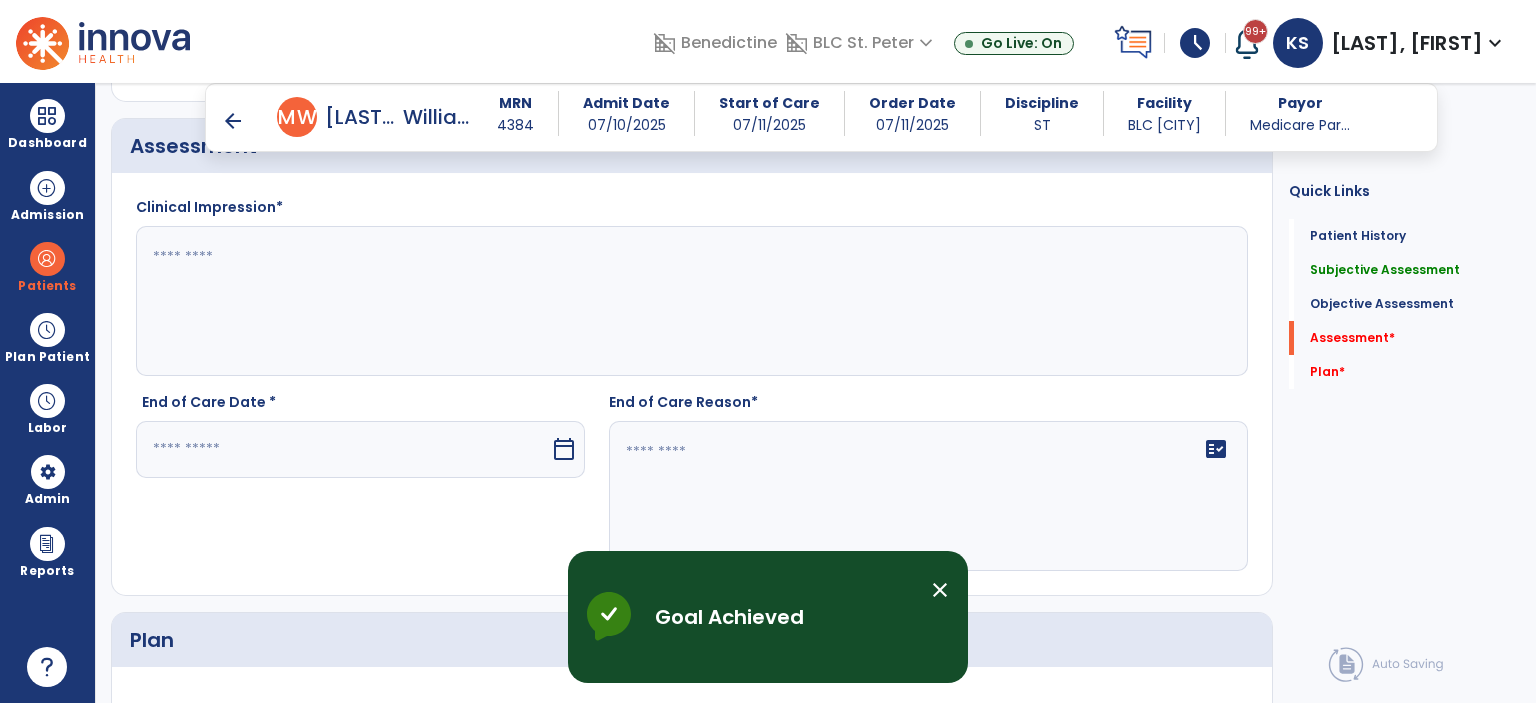 scroll, scrollTop: 2198, scrollLeft: 0, axis: vertical 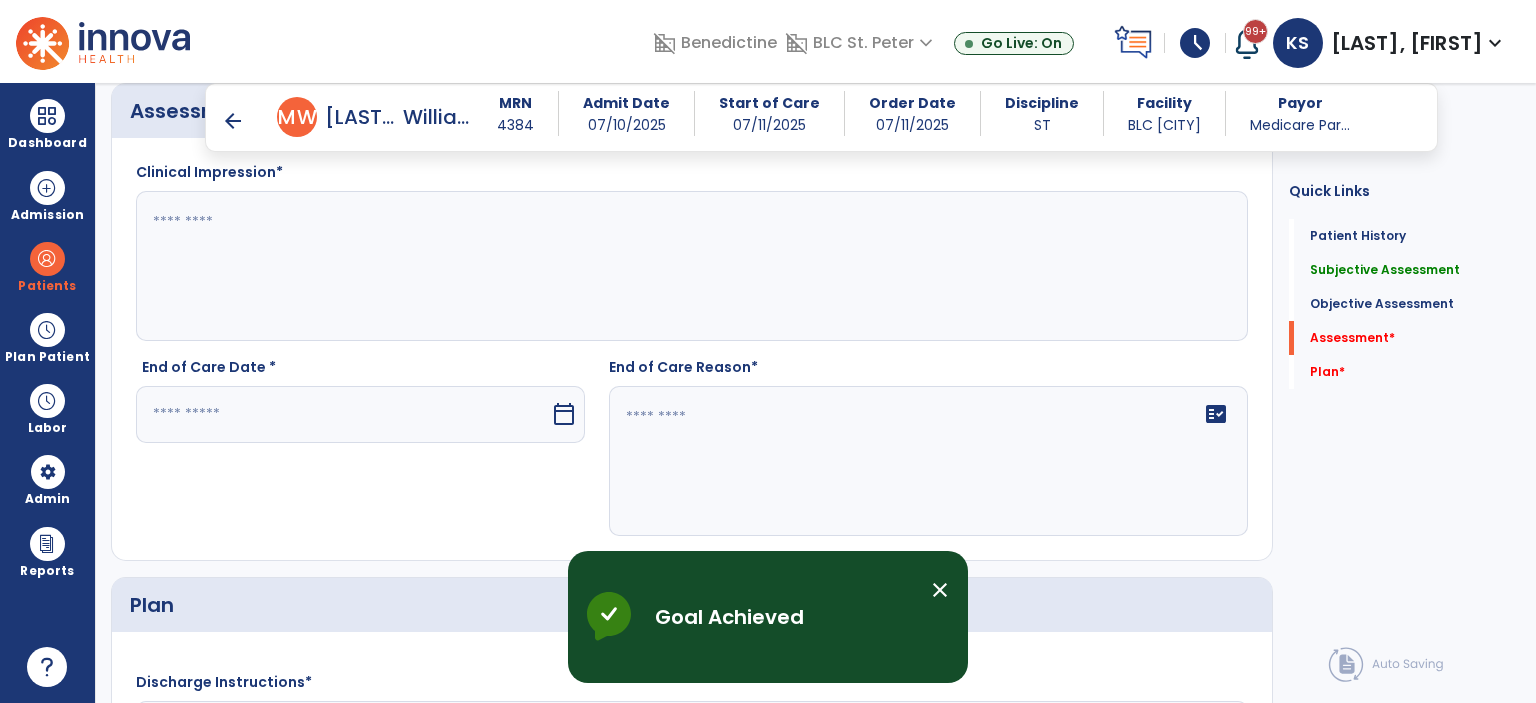 click 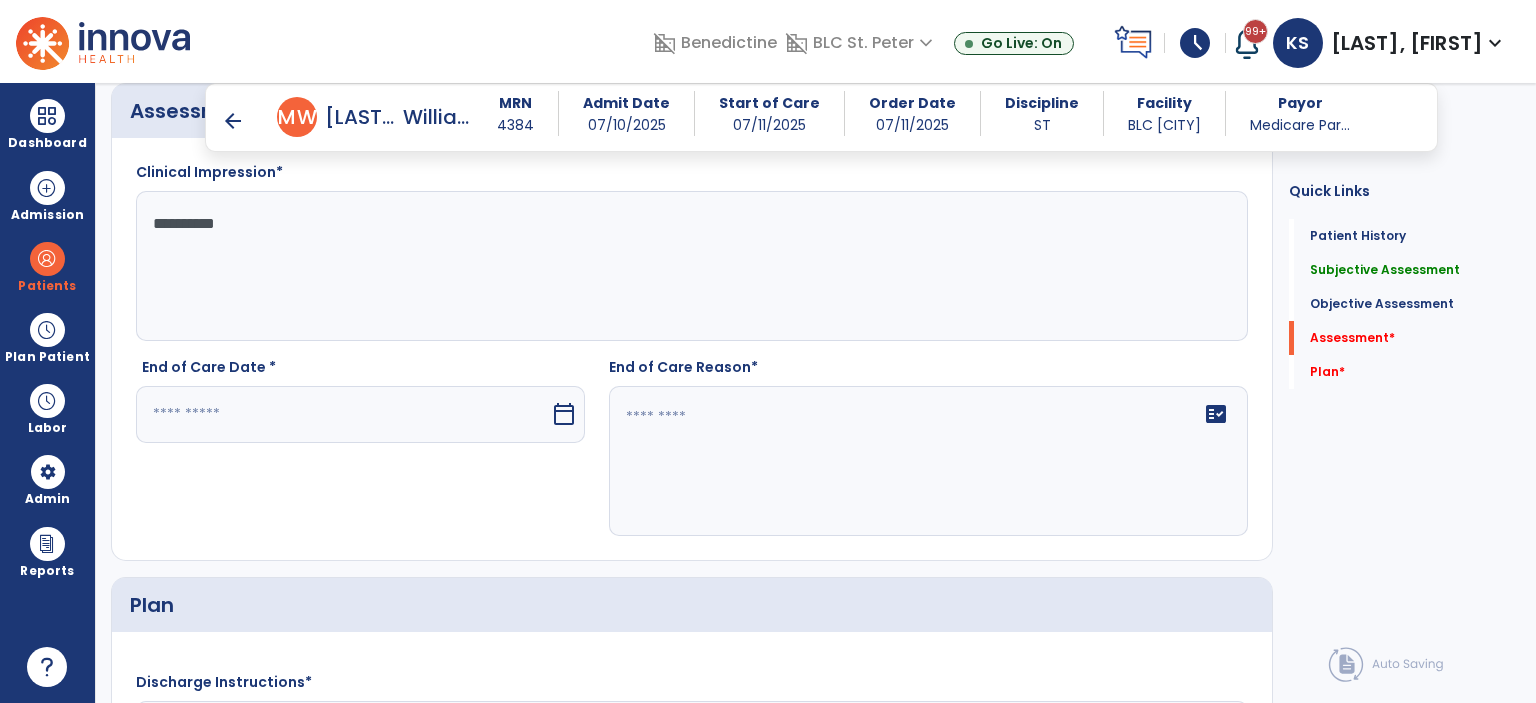 click on "**********" 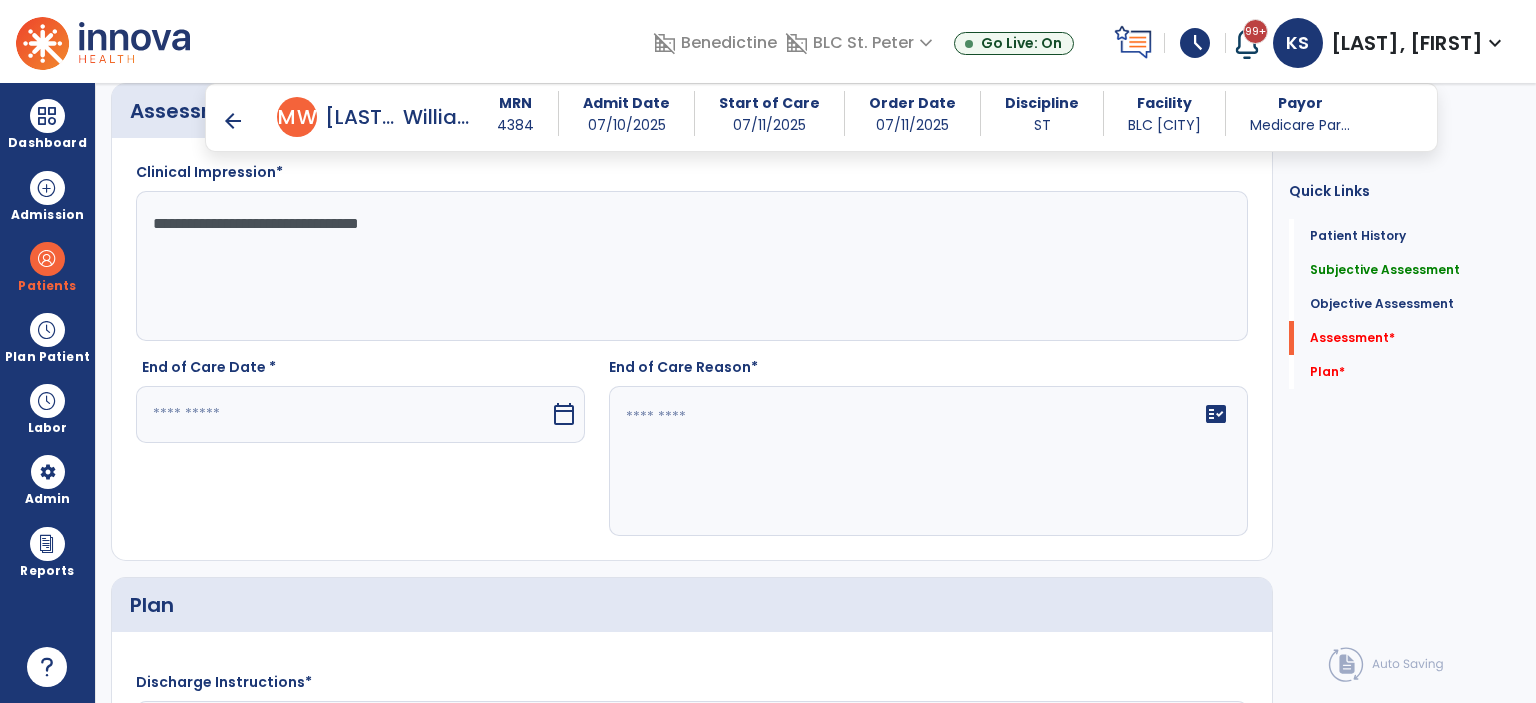 click on "**********" 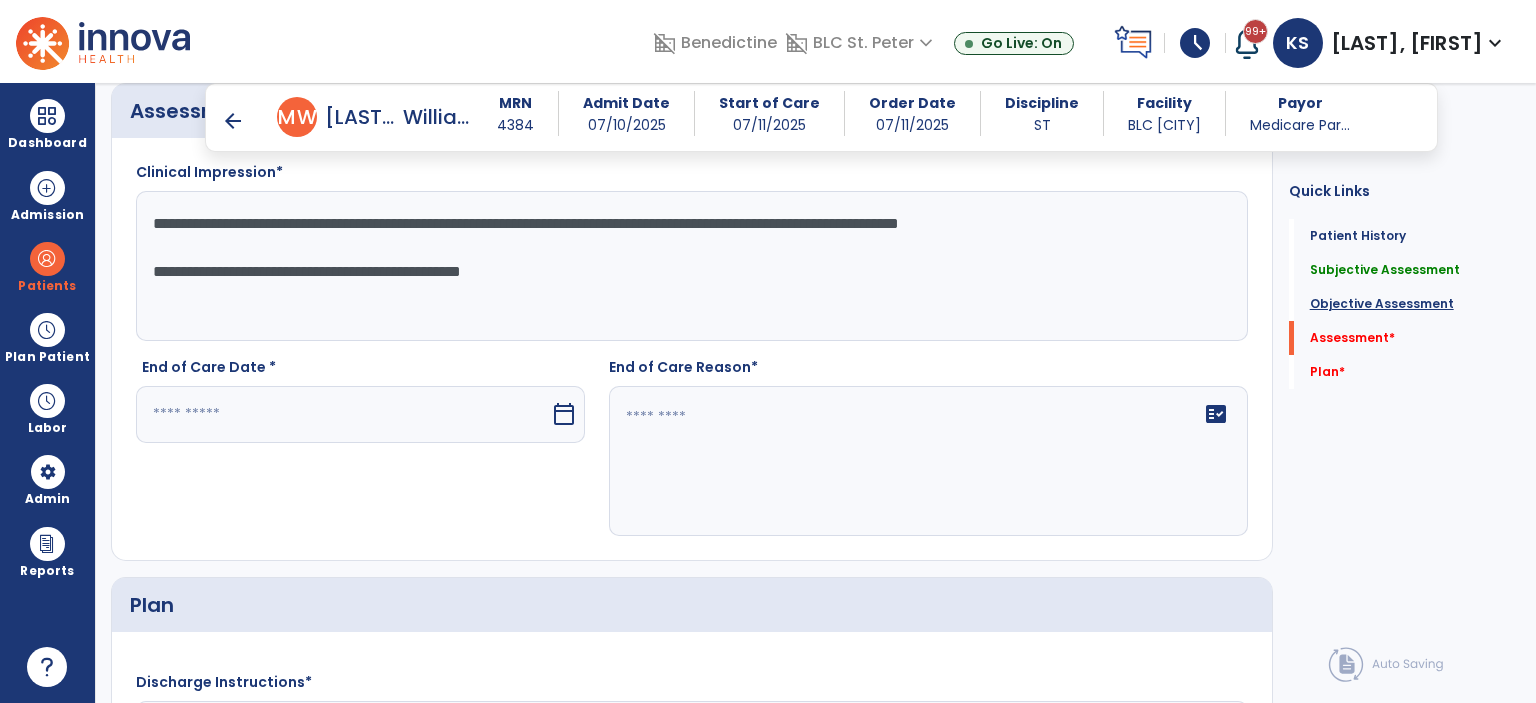 type on "**********" 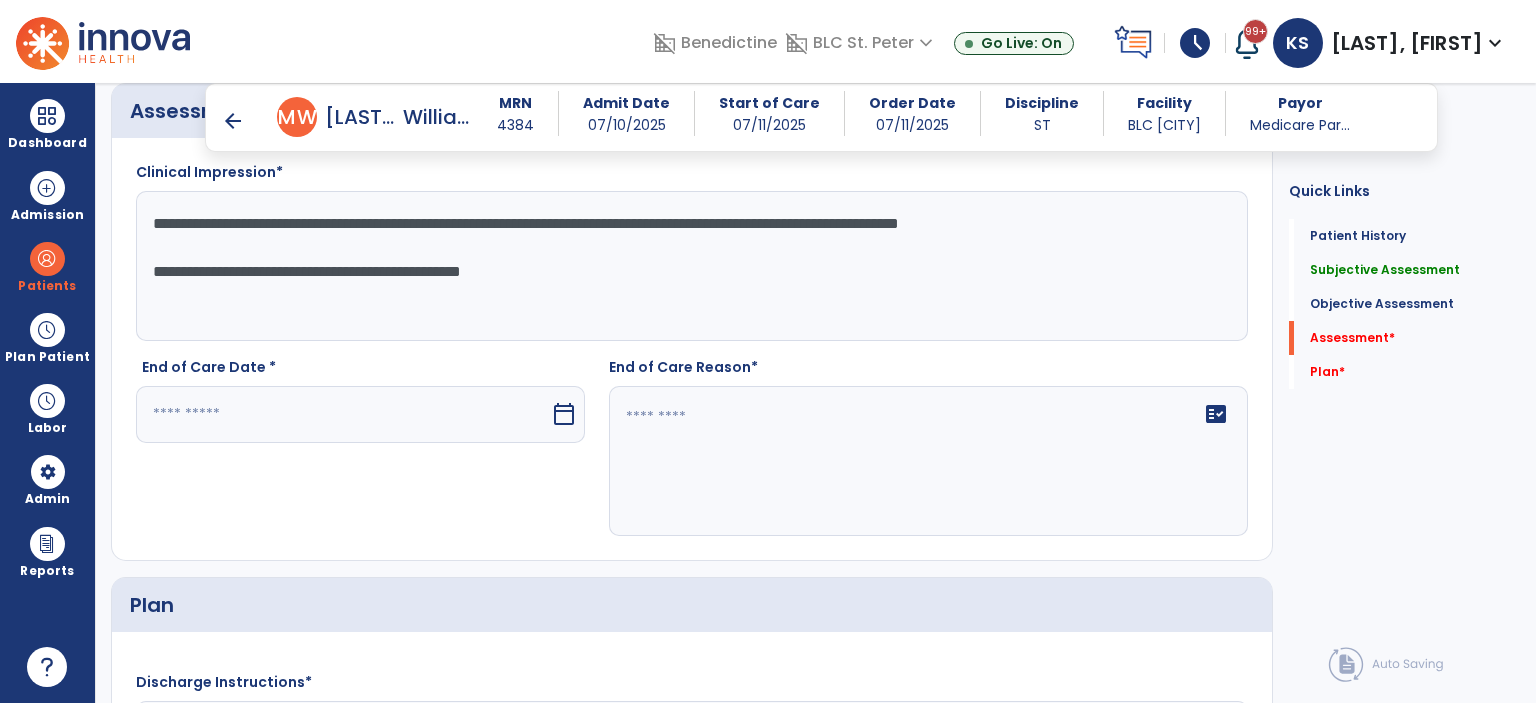 click on "calendar_today" at bounding box center (564, 414) 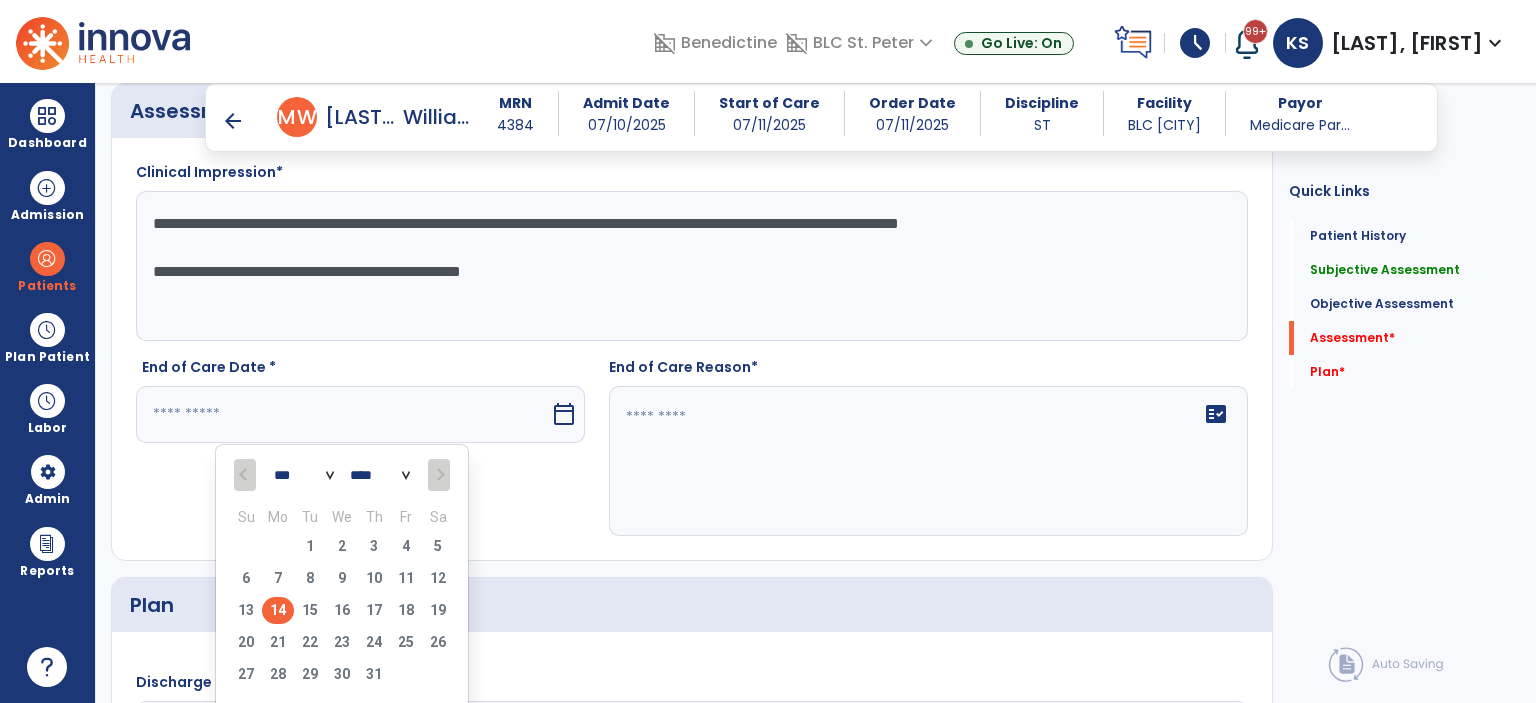 click on "14" at bounding box center [278, 610] 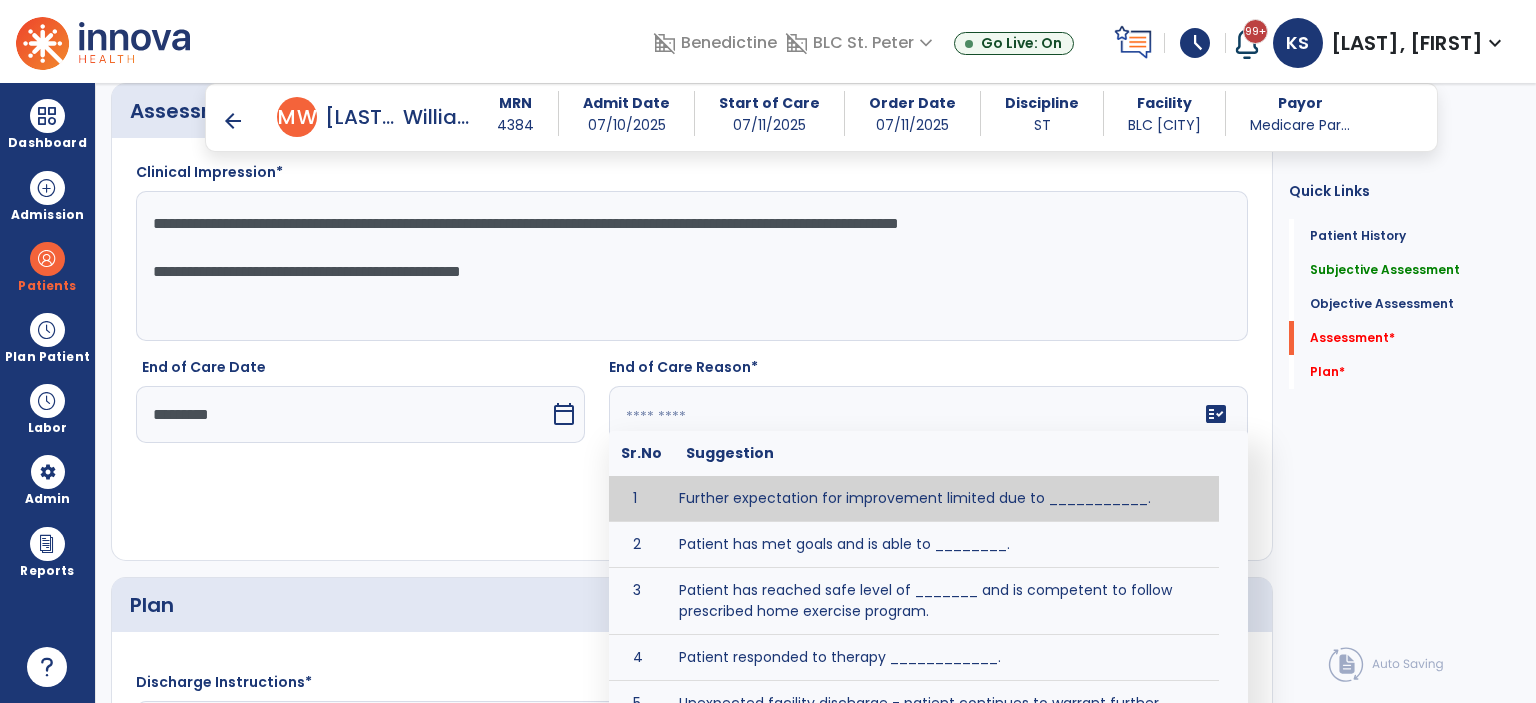 click on "fact_check  Sr.No Suggestion 1 Further expectation for improvement limited due to ___________. 2 Patient has met goals and is able to ________. 3 Patient has reached safe level of _______ and is competent to follow prescribed home exercise program. 4 Patient responded to therapy ____________. 5 Unexpected facility discharge - patient continues to warrant further therapy and will be re-screened upon readmission. 6 Unstable medical condition makes continued services inappropriate at this time." 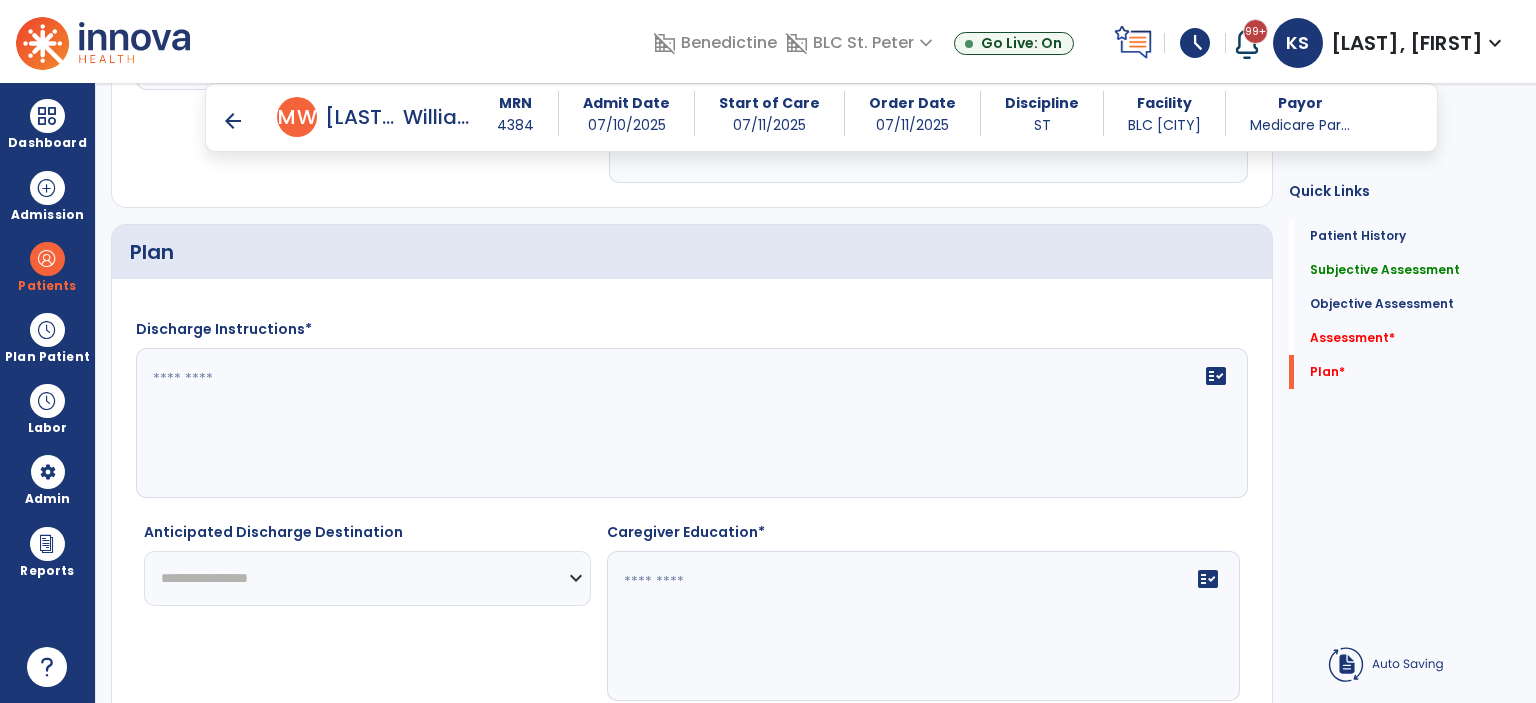 scroll, scrollTop: 2598, scrollLeft: 0, axis: vertical 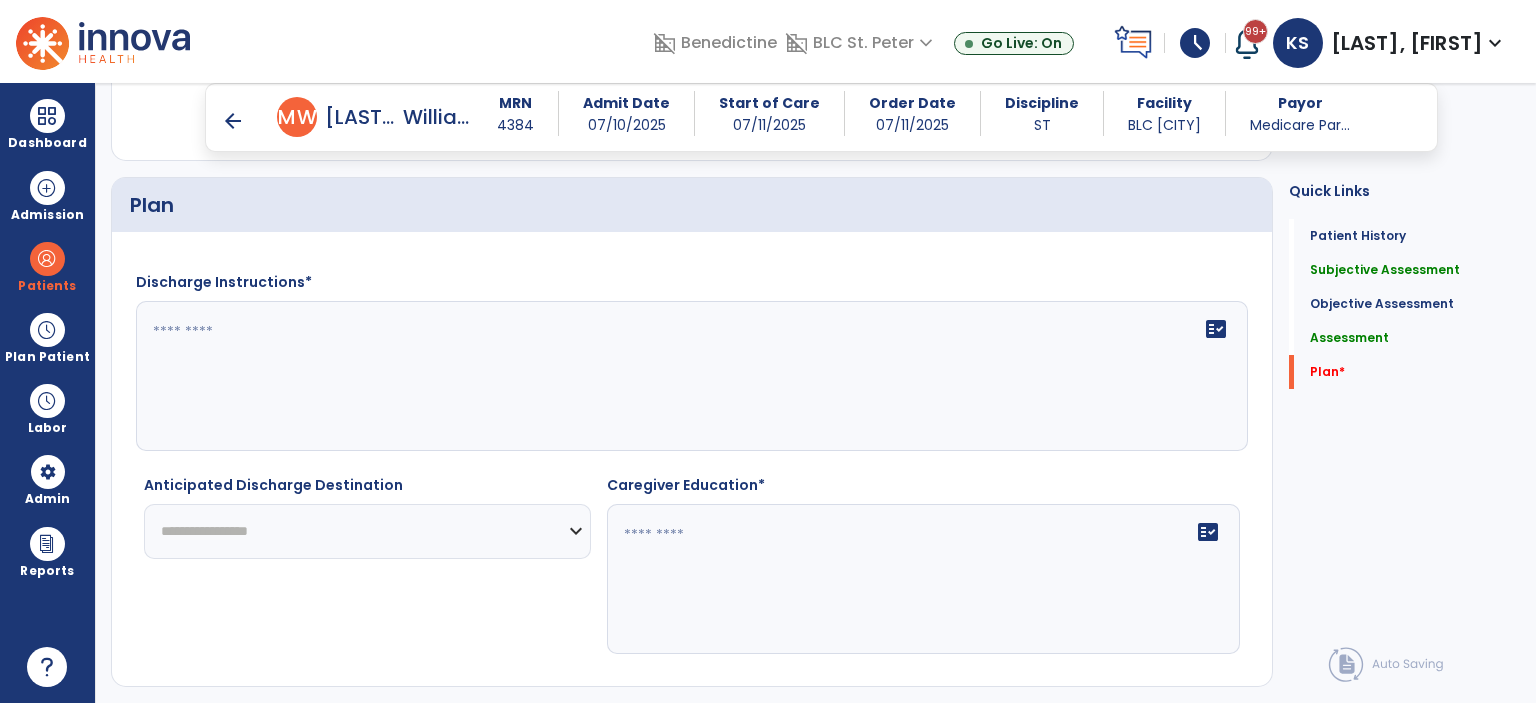 type on "**********" 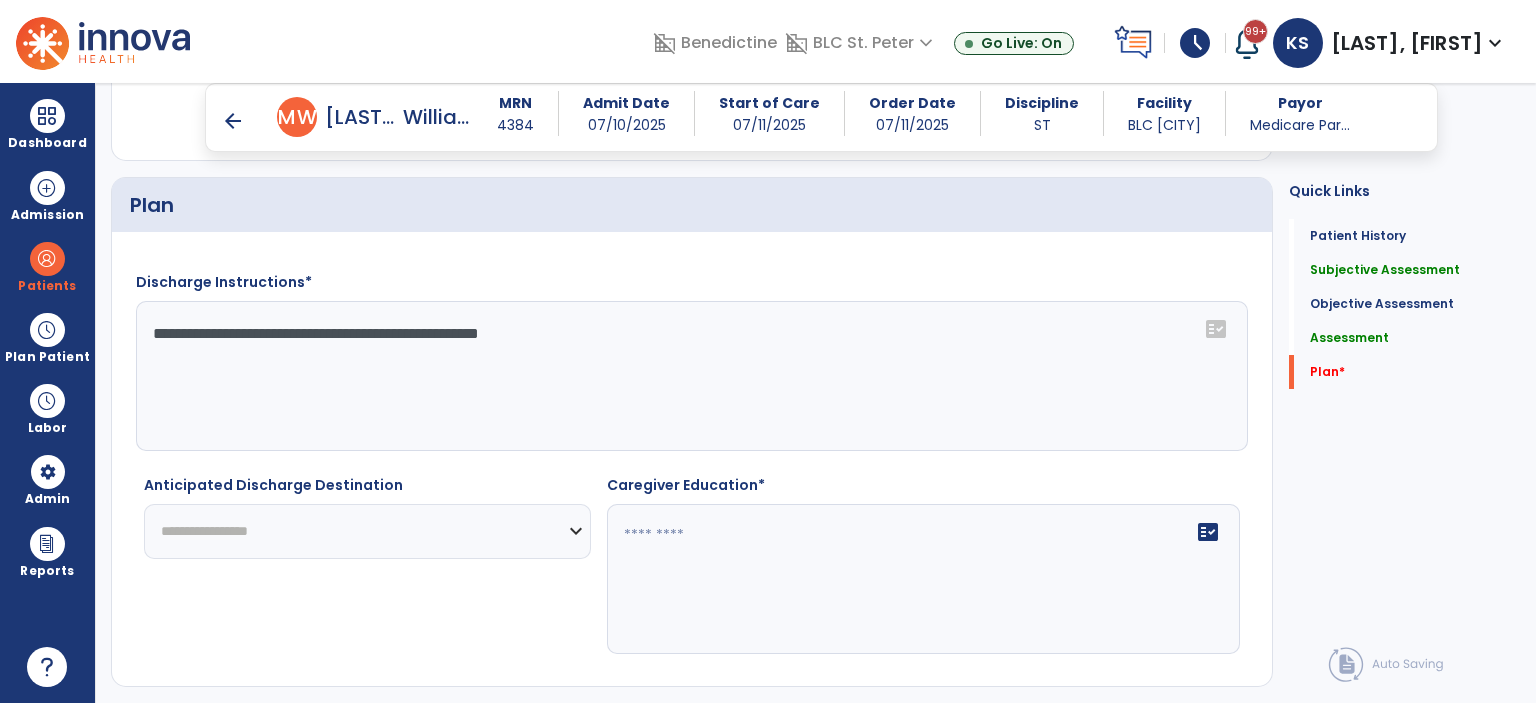 type on "**********" 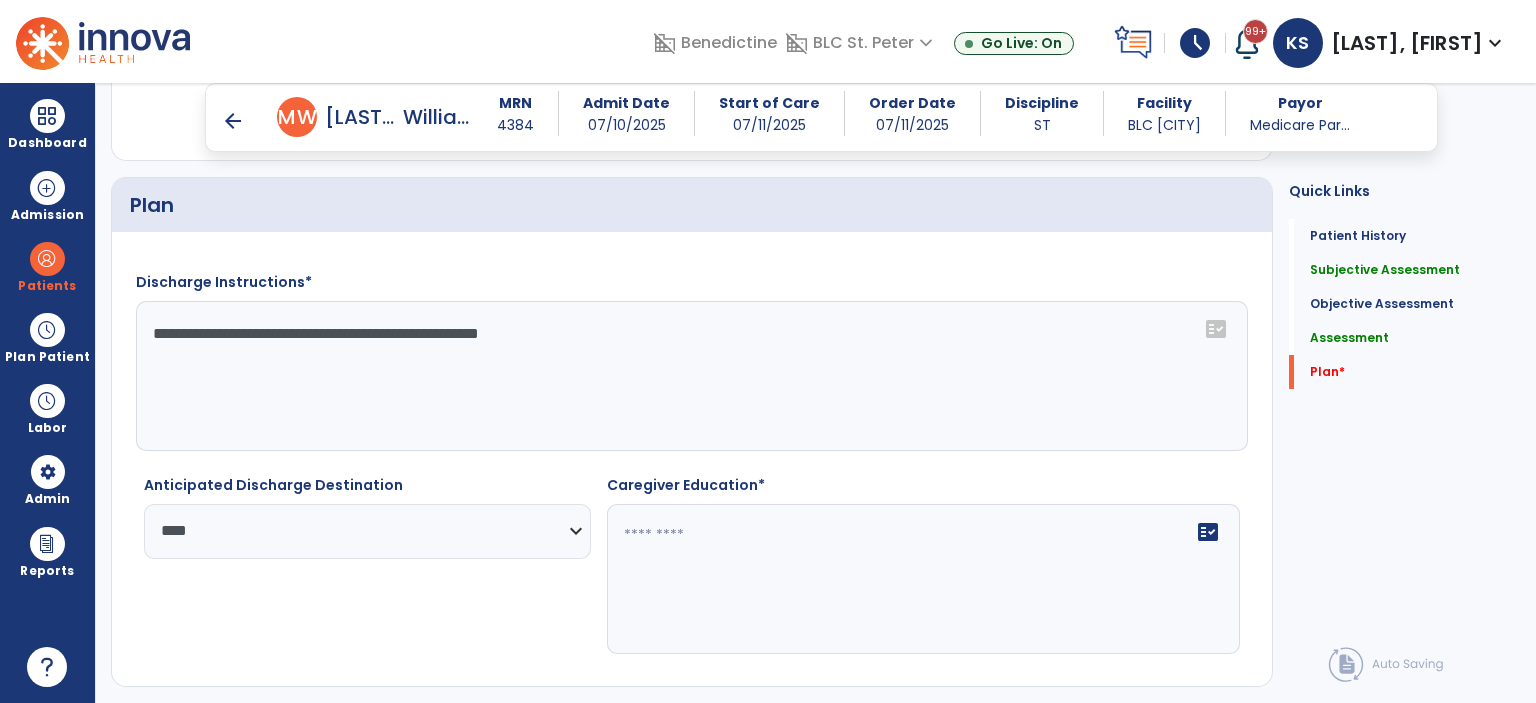 click on "fact_check" 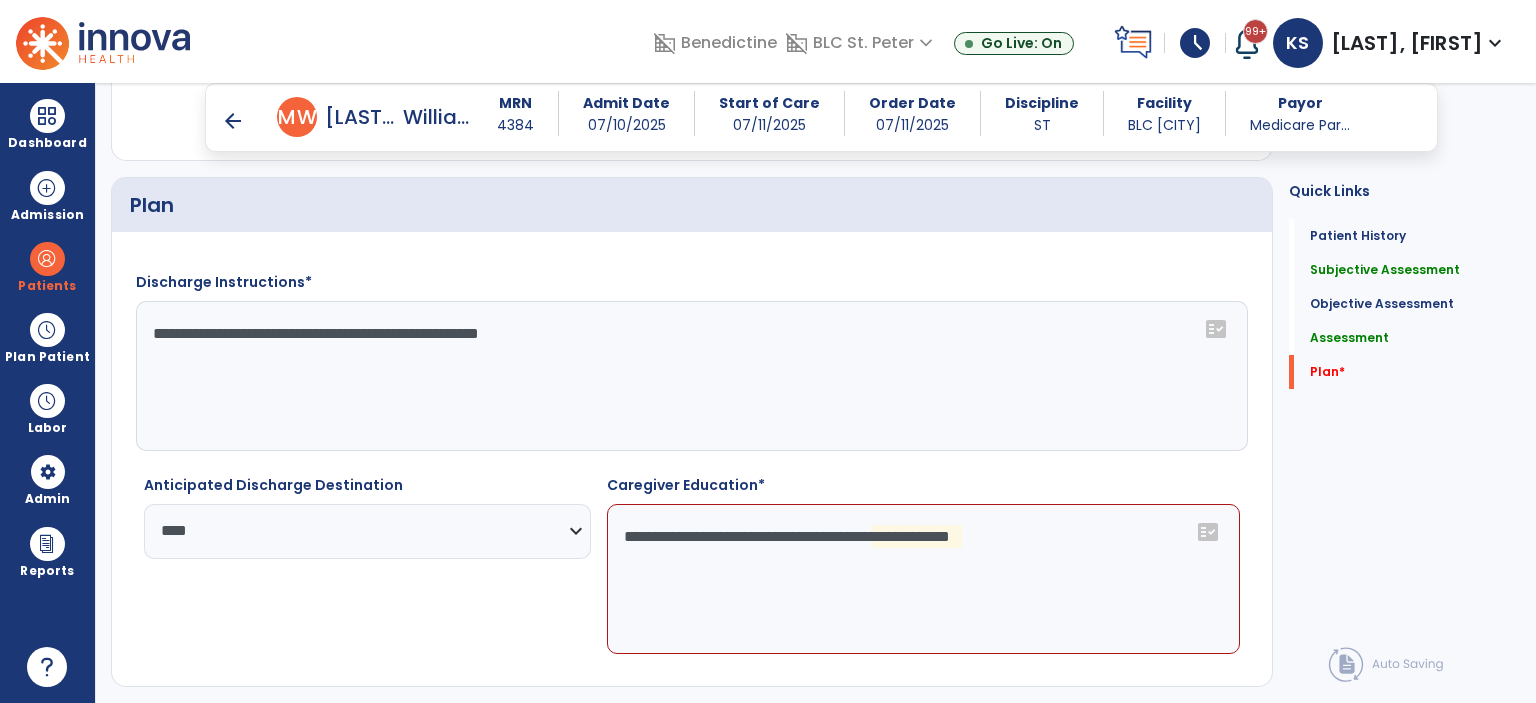 click on "**********" 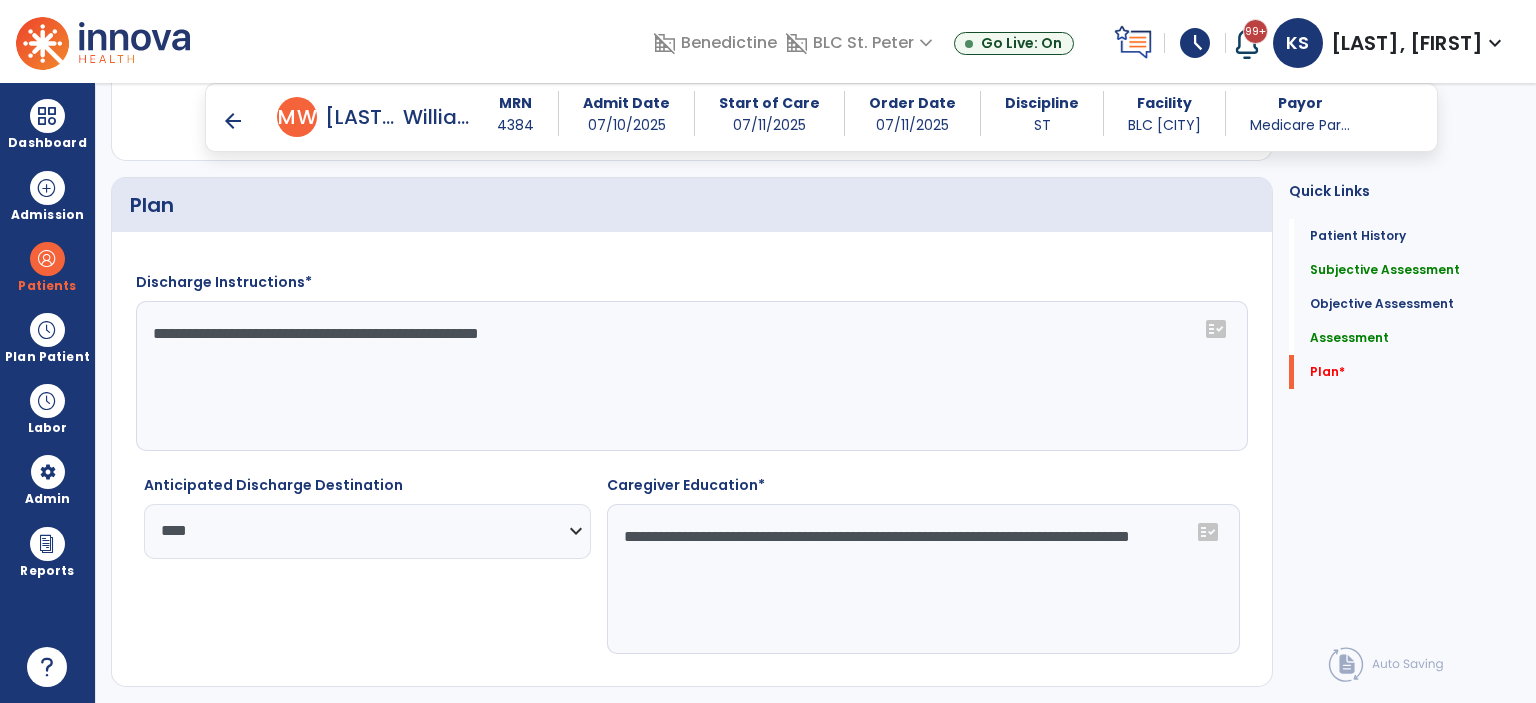 scroll, scrollTop: 2647, scrollLeft: 0, axis: vertical 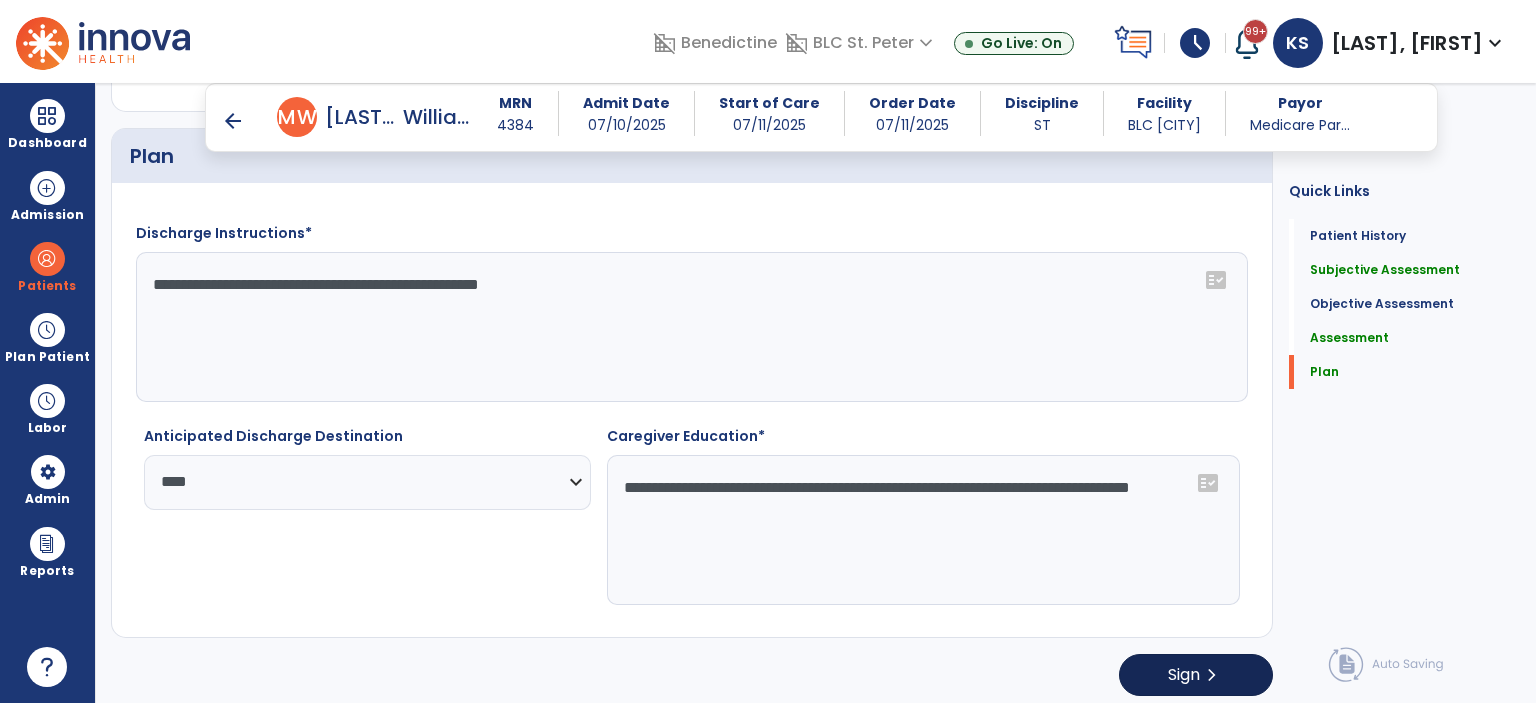 type on "**********" 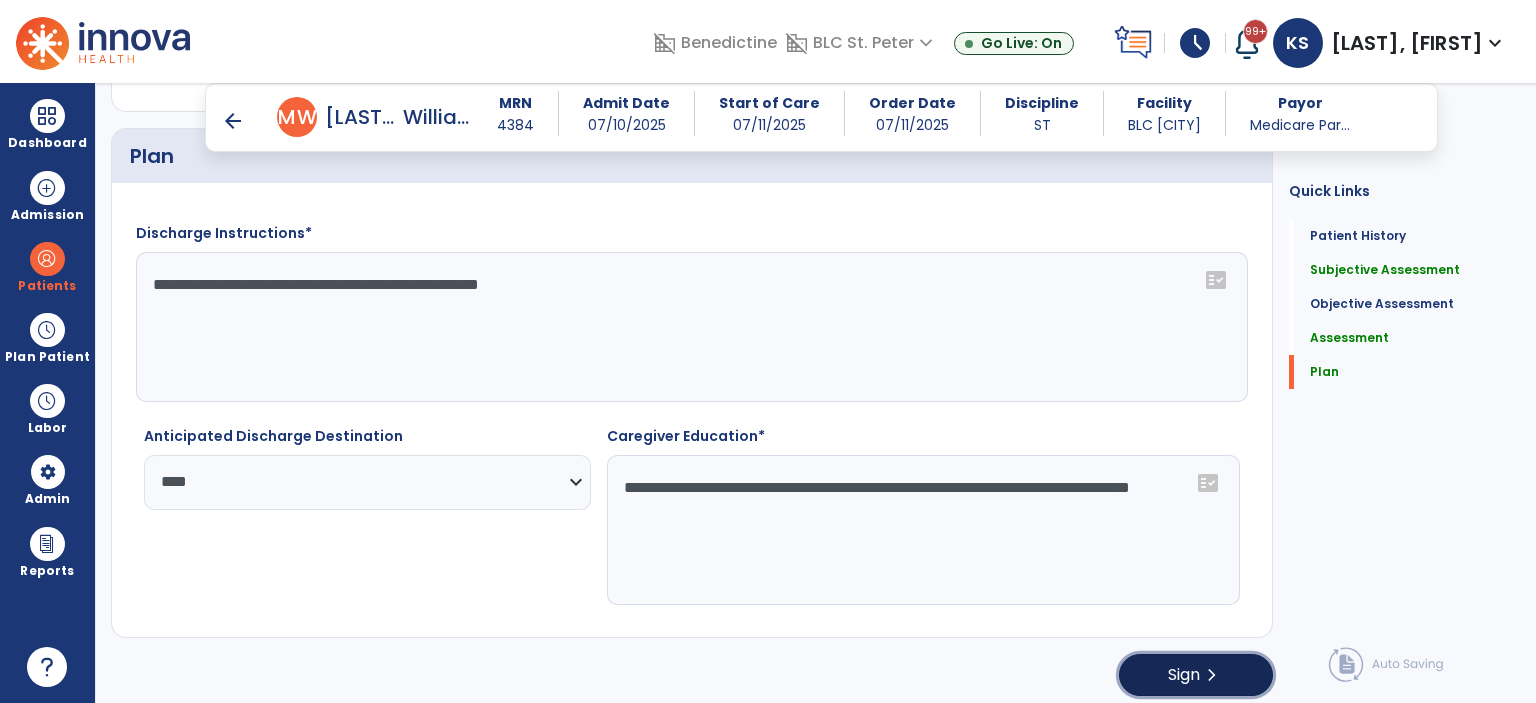 click on "Sign  chevron_right" 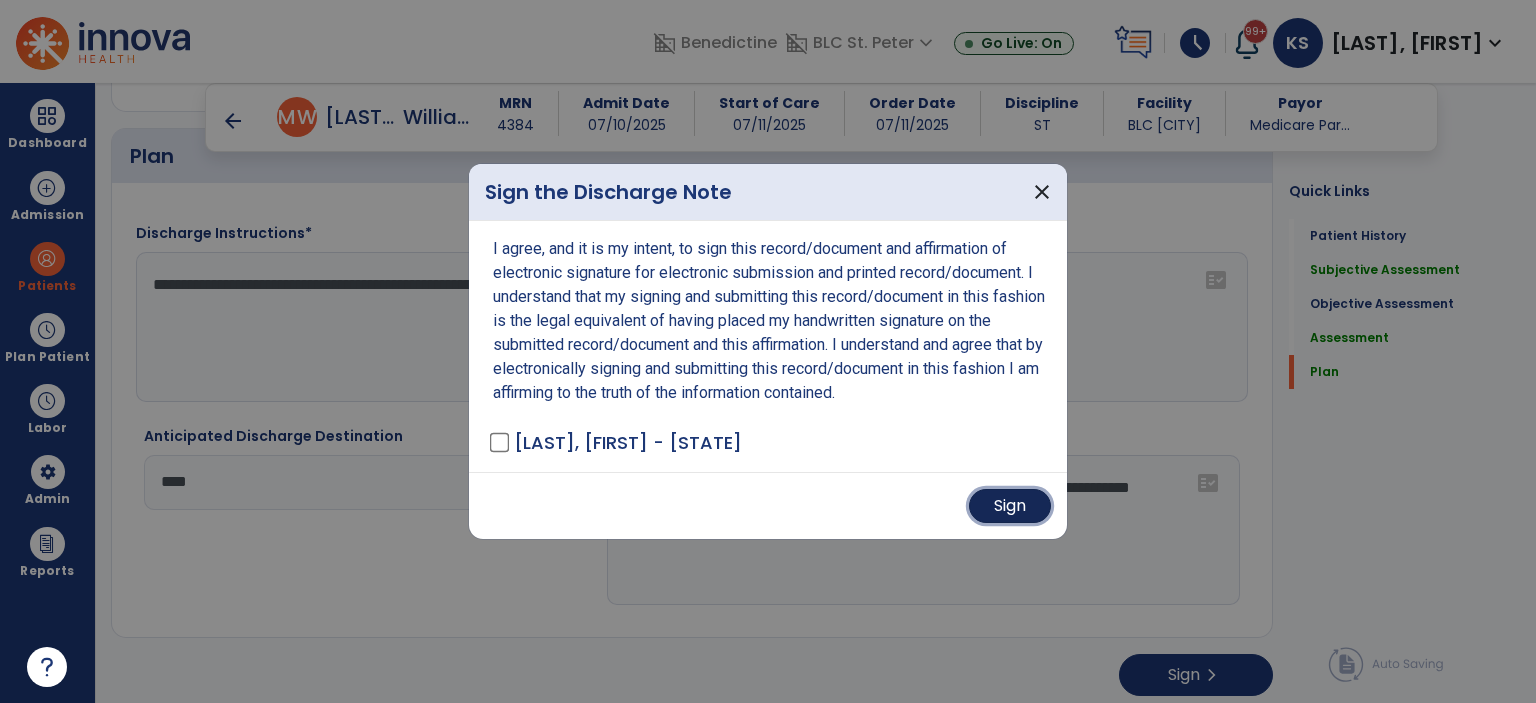 click on "Sign" at bounding box center (1010, 506) 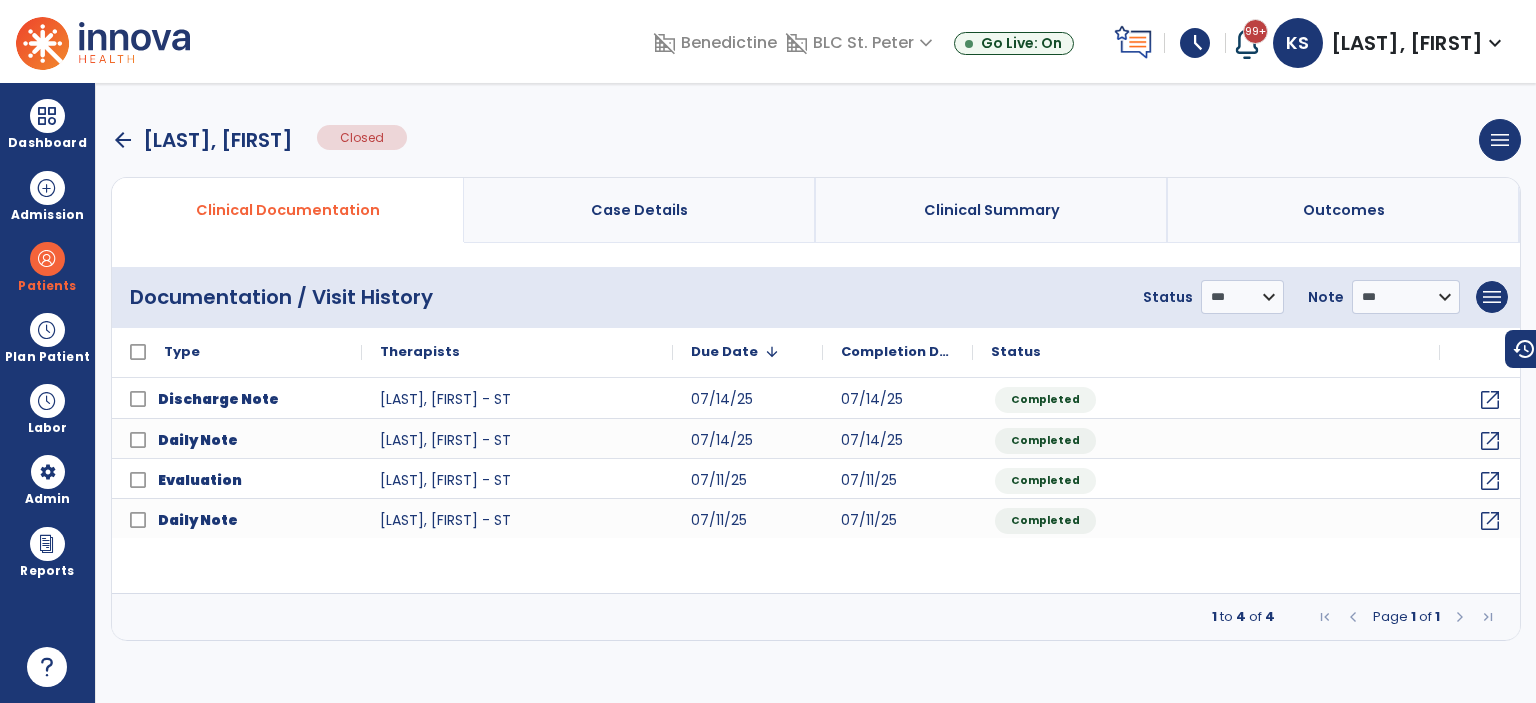 scroll, scrollTop: 0, scrollLeft: 0, axis: both 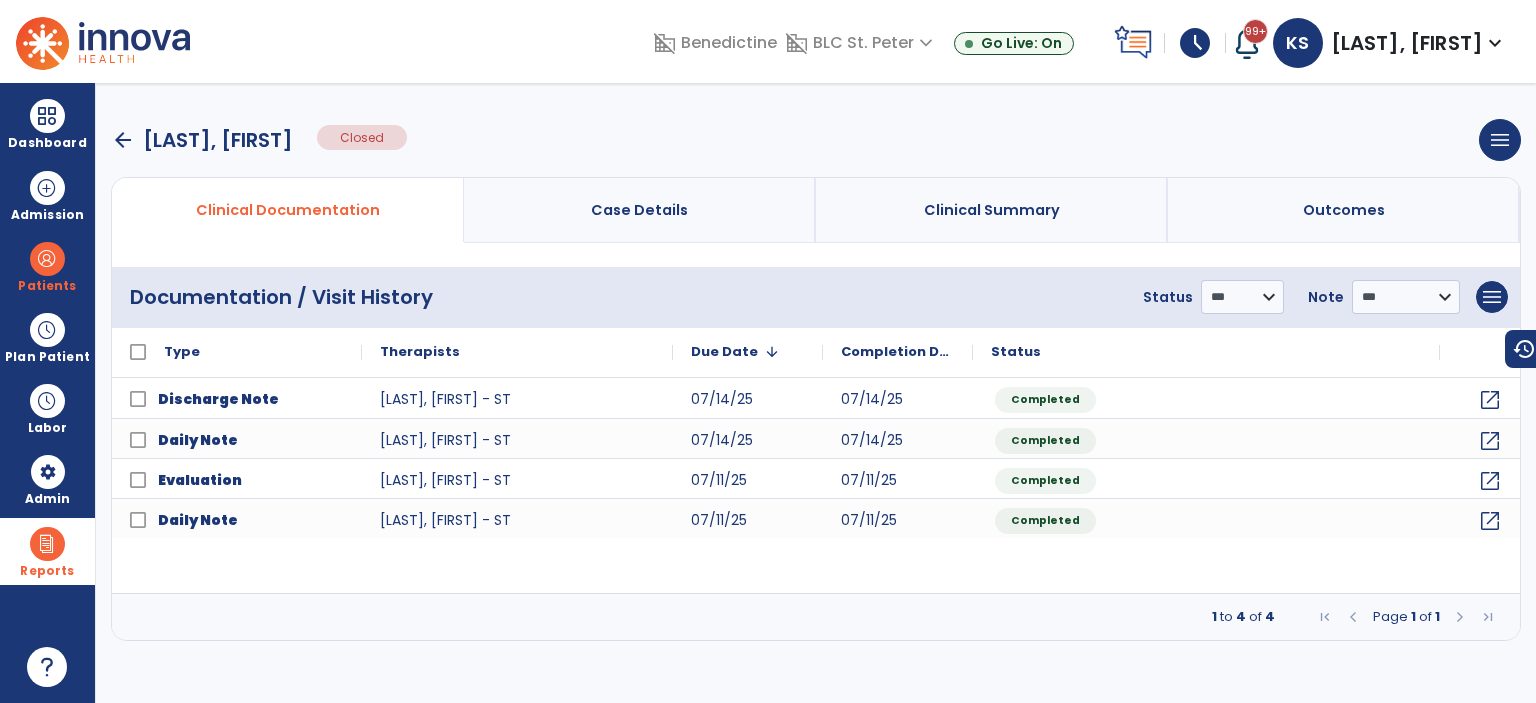 click at bounding box center (47, 544) 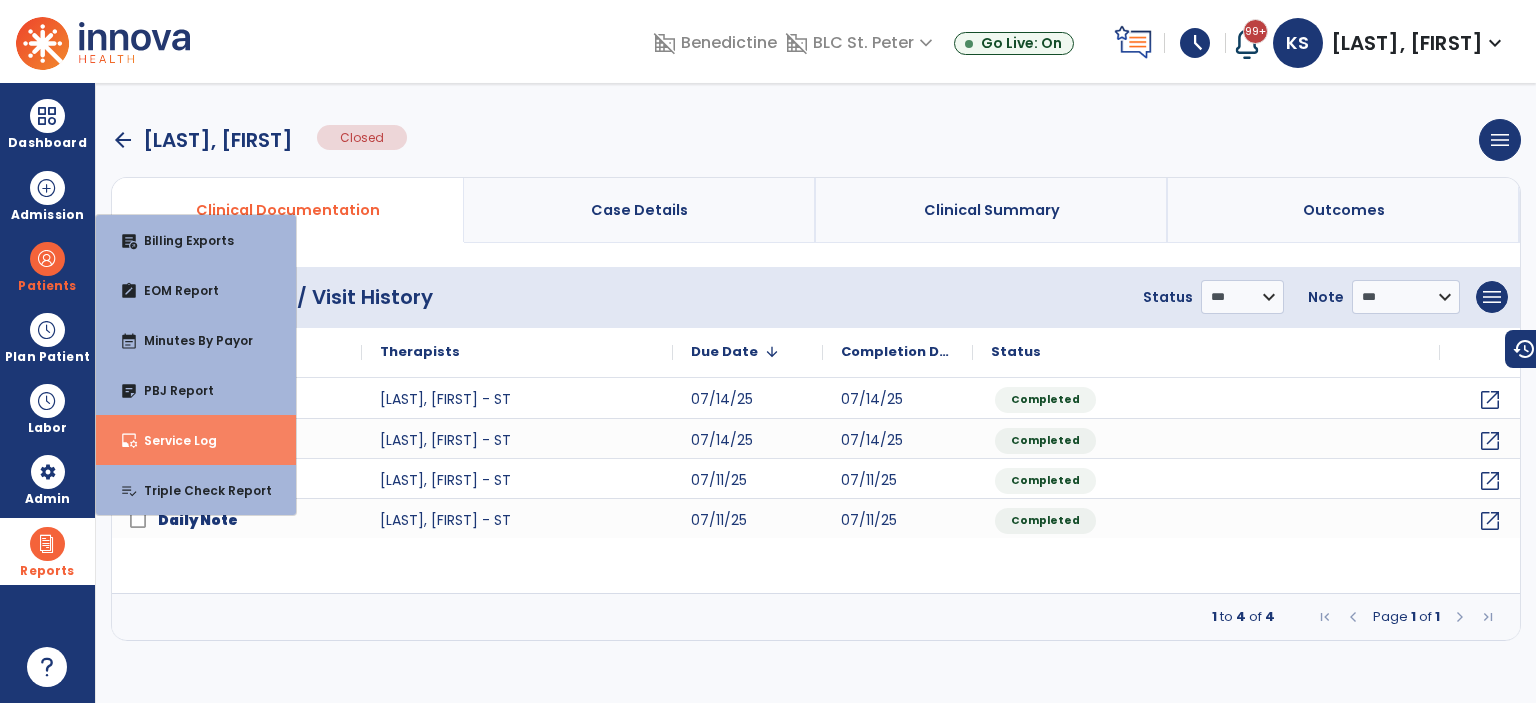 click on "Service Log" at bounding box center [172, 440] 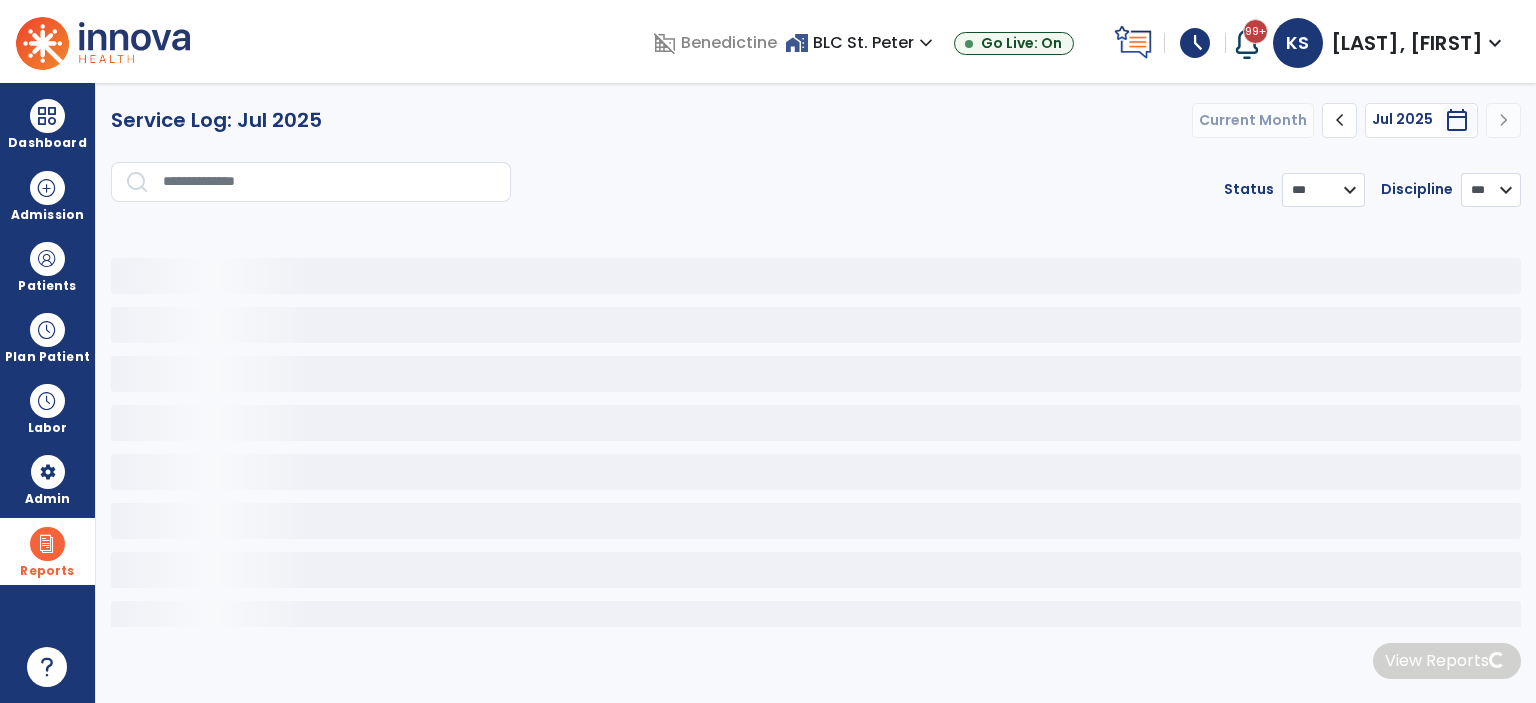click at bounding box center (330, 182) 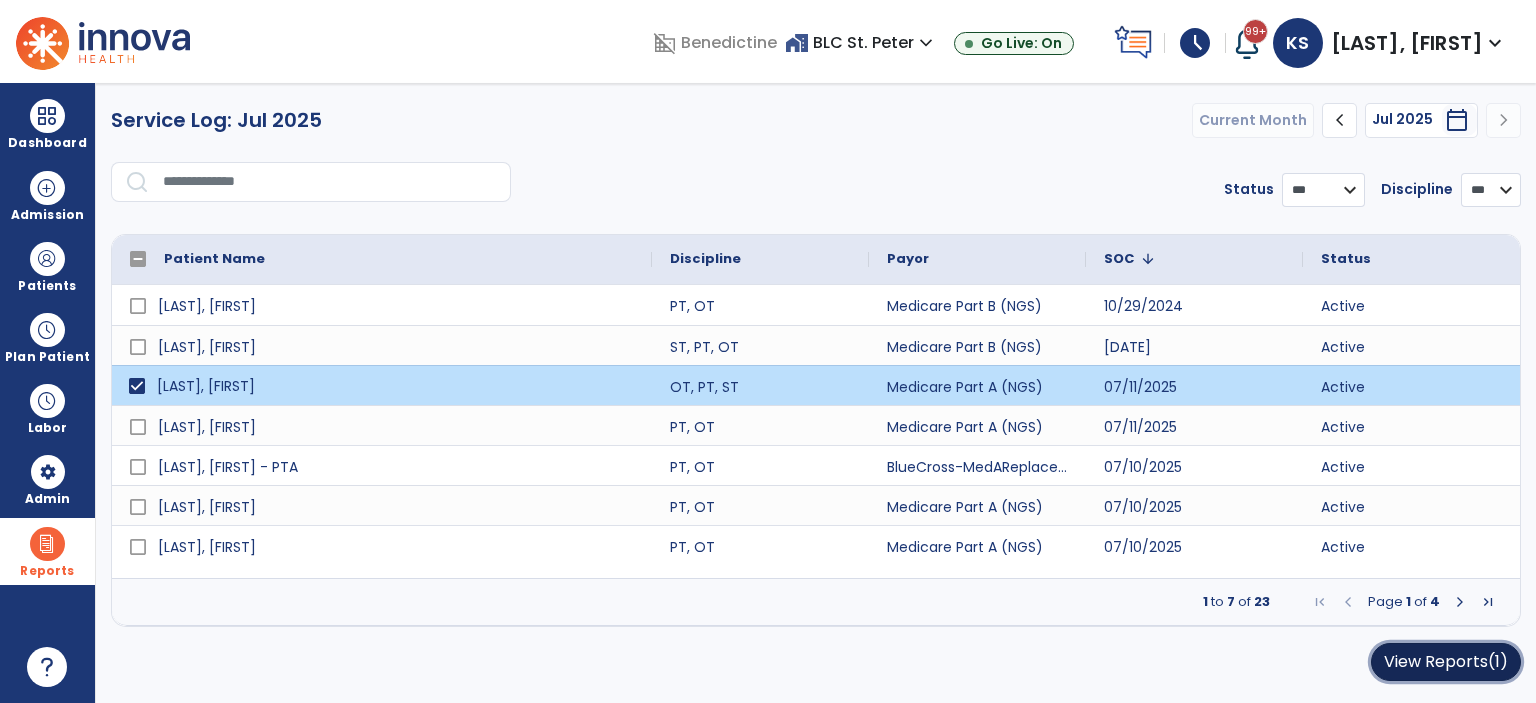 click on "View Reports  (1)" 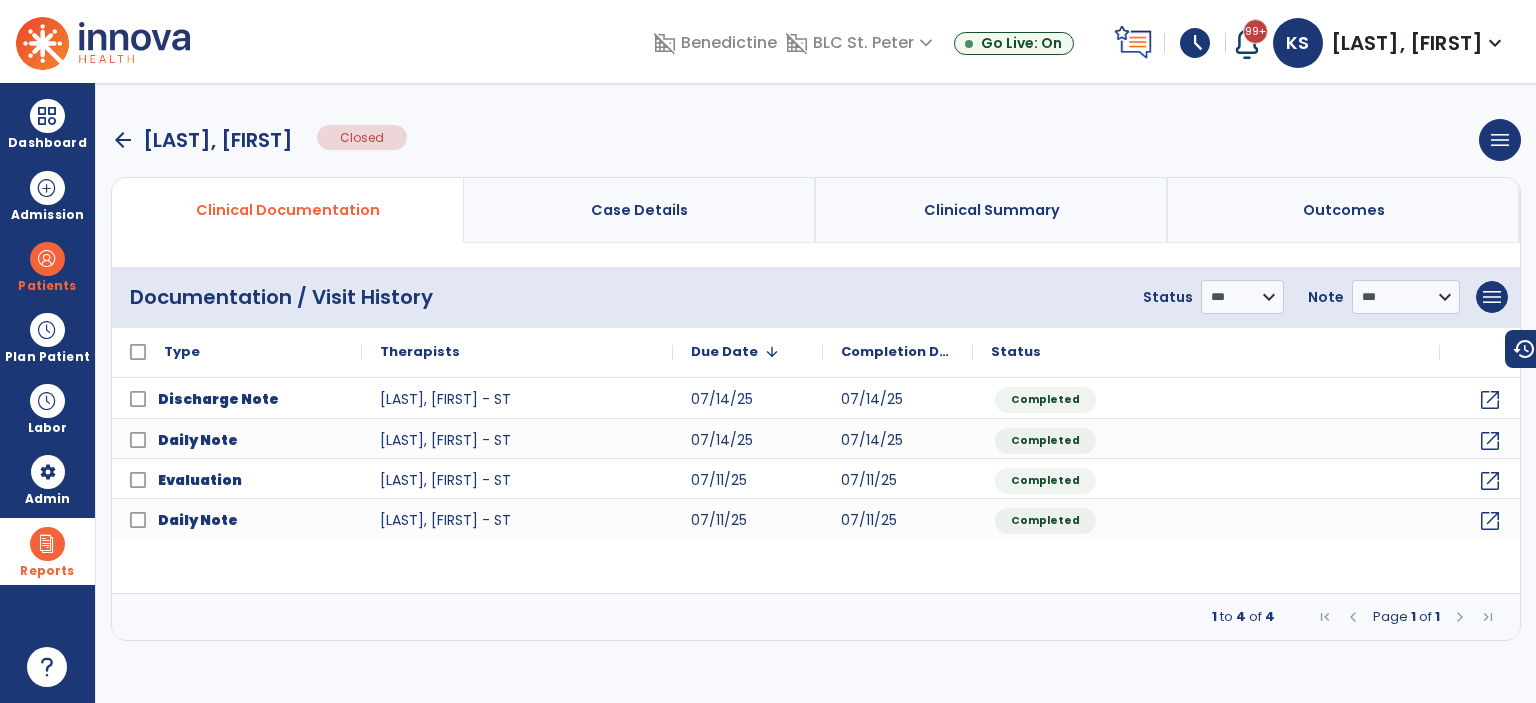 click on "arrow_back" at bounding box center (123, 140) 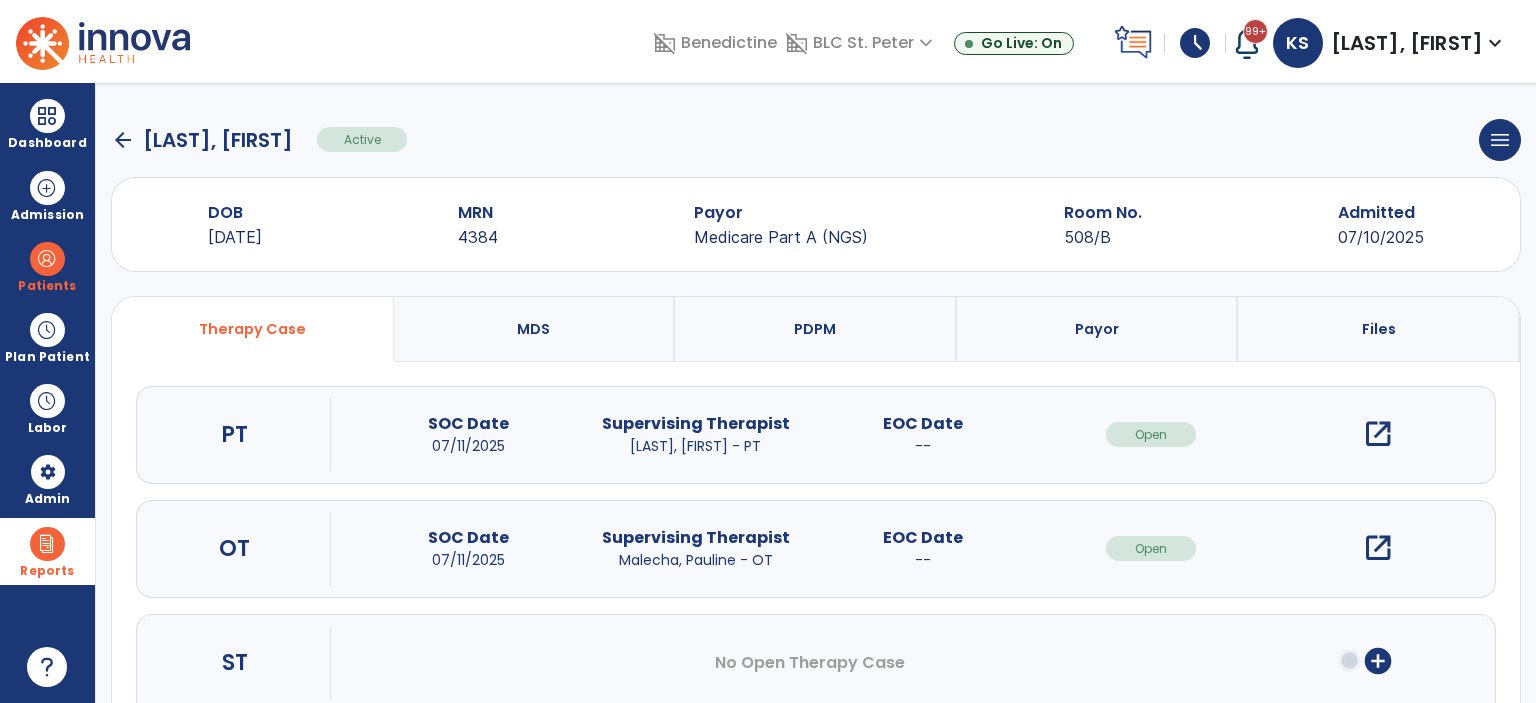 click on "arrow_back" 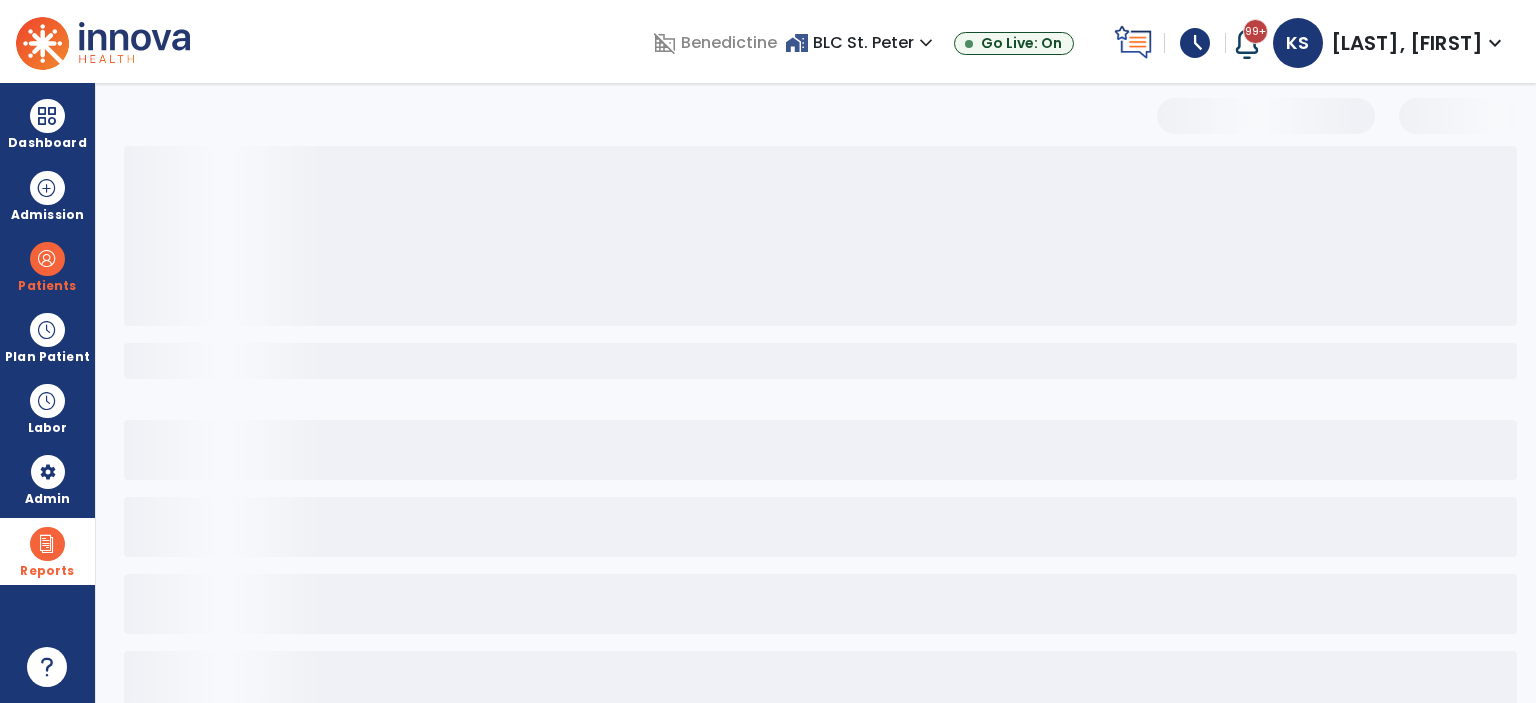 select on "***" 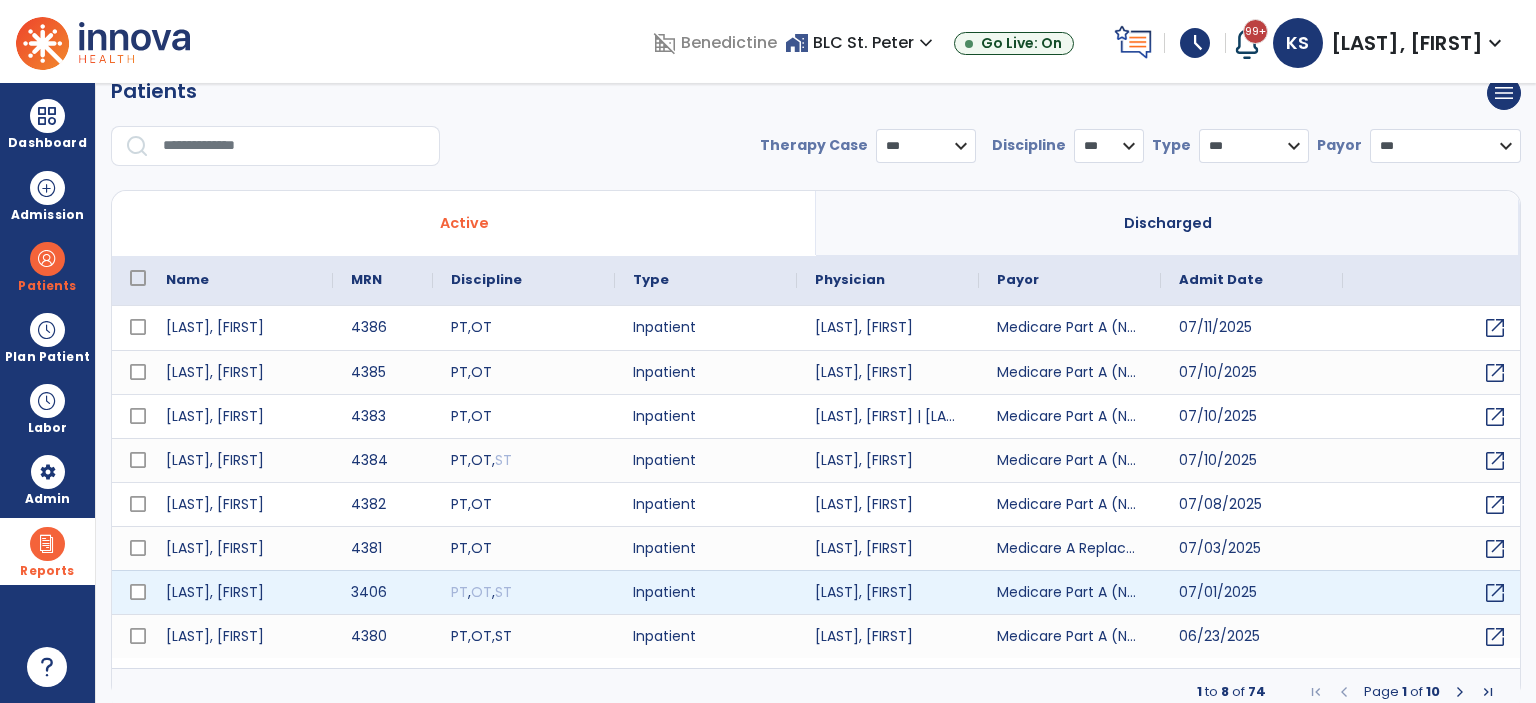 scroll, scrollTop: 38, scrollLeft: 0, axis: vertical 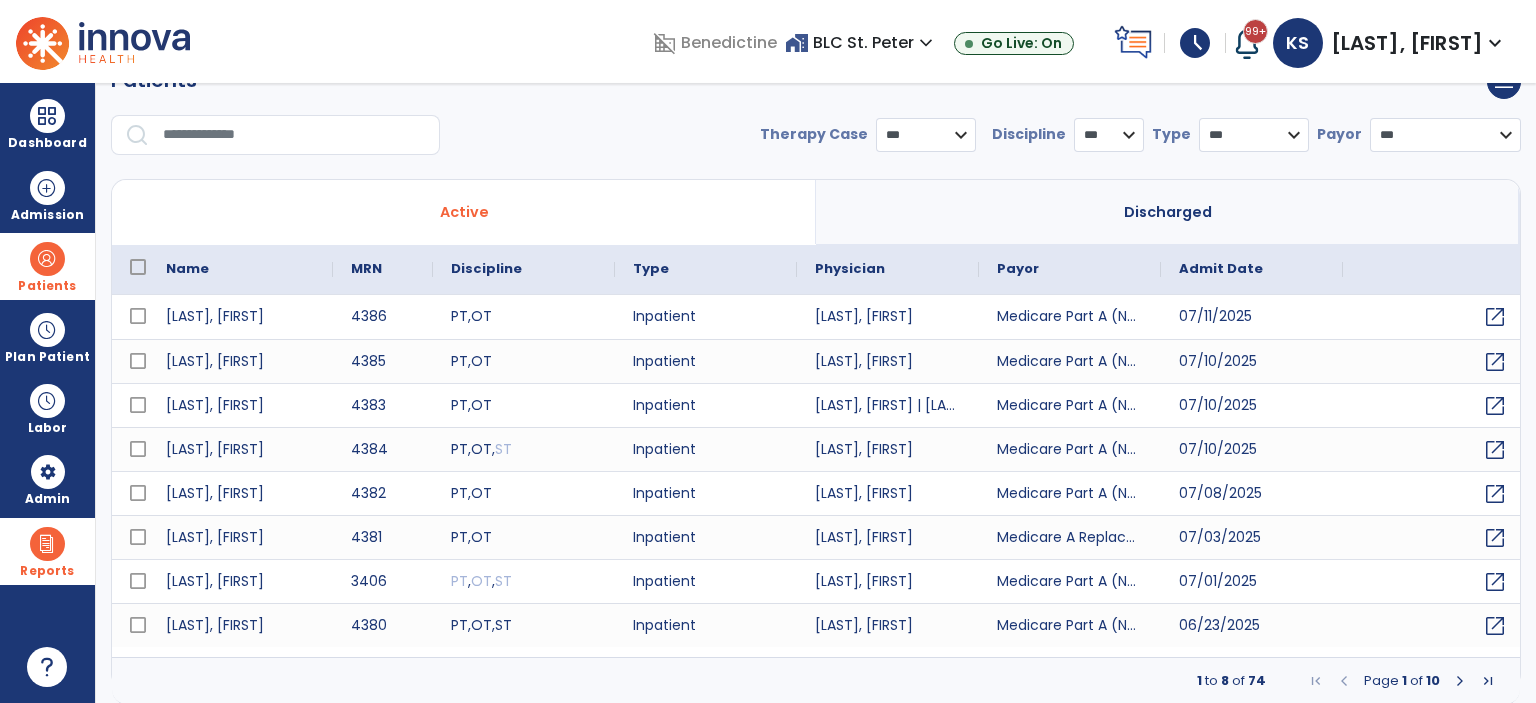 click at bounding box center (47, 259) 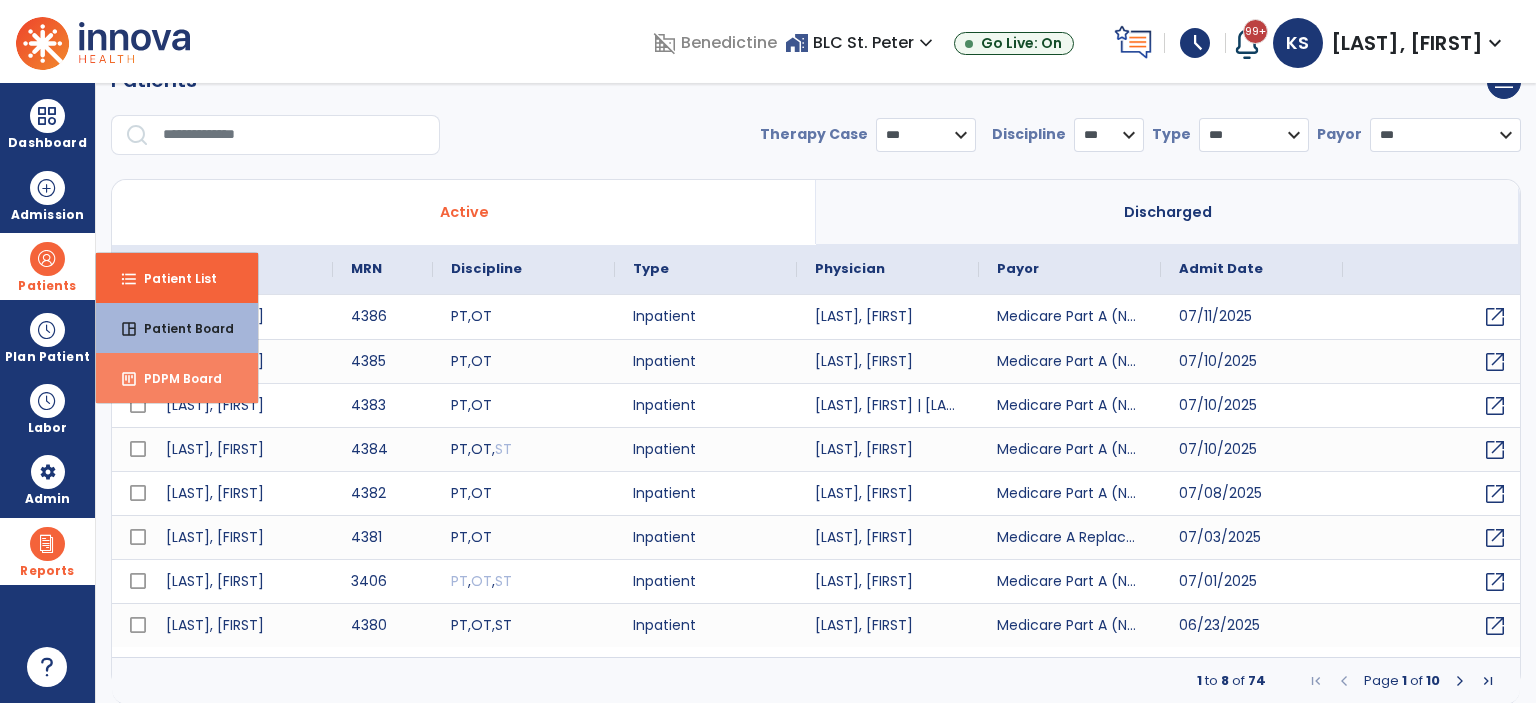 click on "insert_chart" at bounding box center (129, 379) 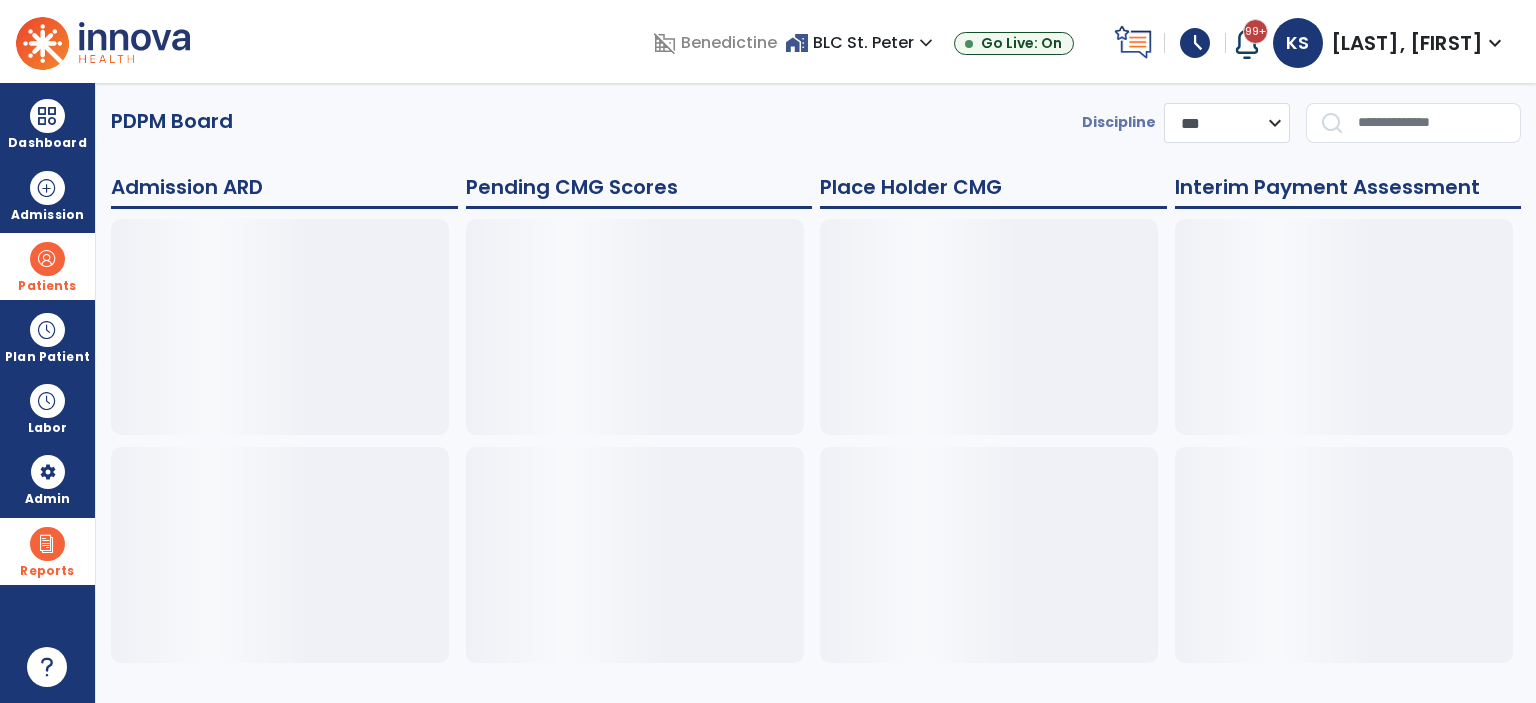 scroll, scrollTop: 0, scrollLeft: 0, axis: both 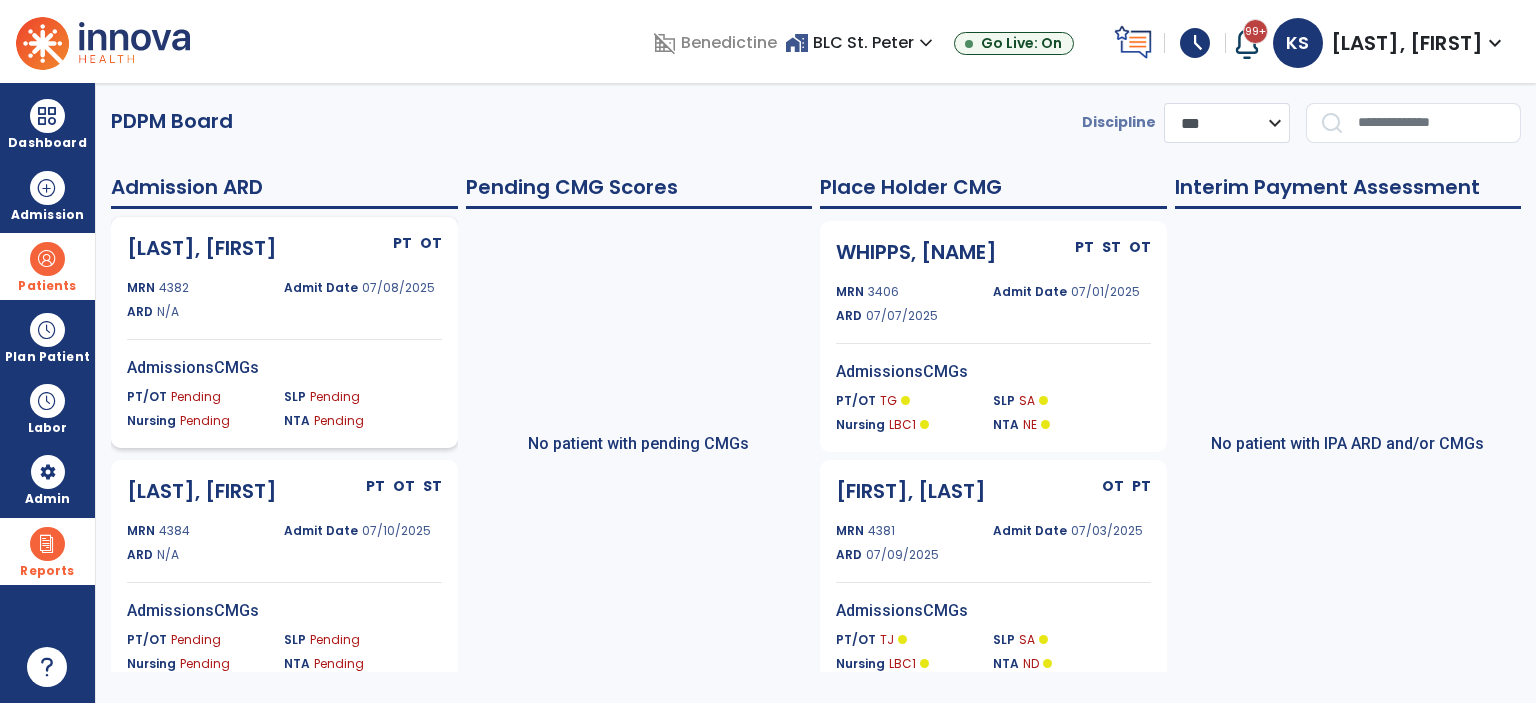 click on "Admit Date" 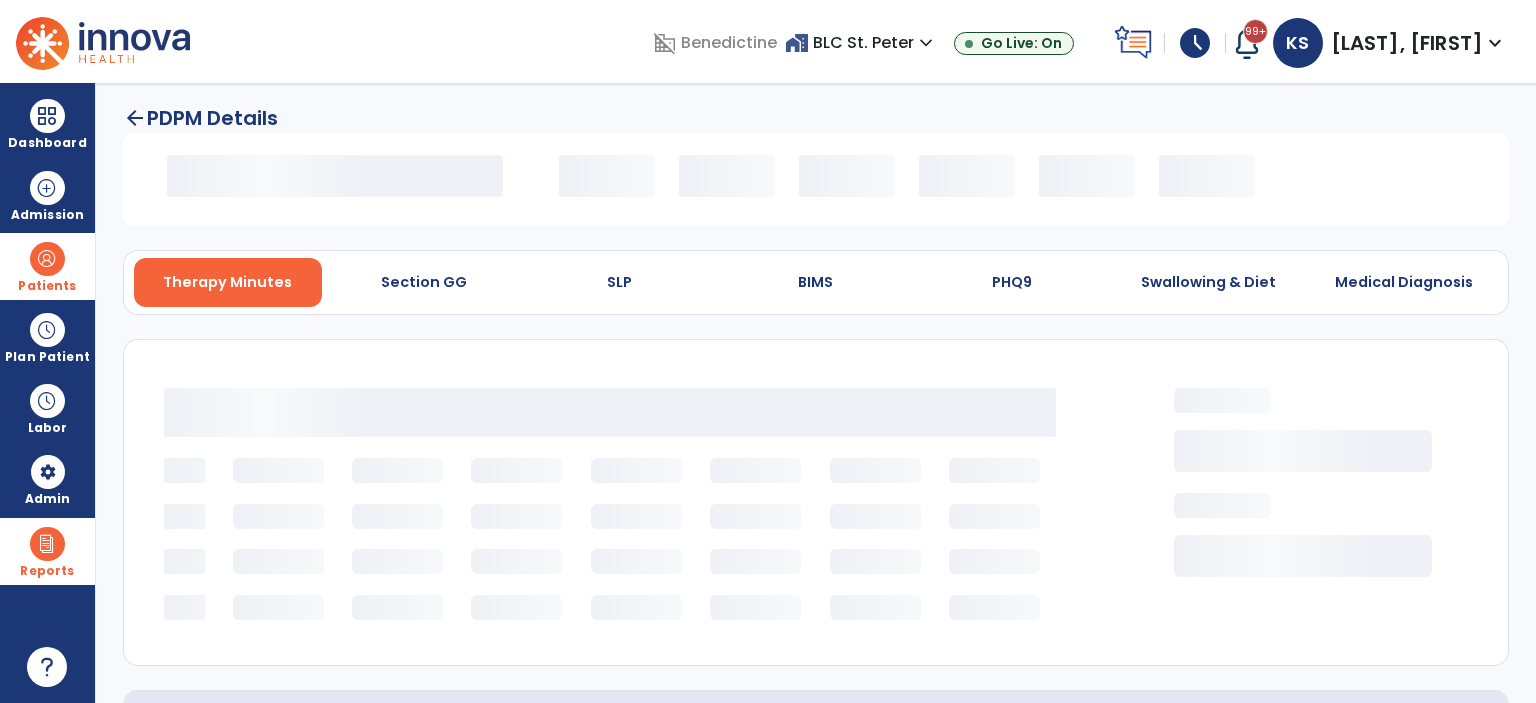 select on "*********" 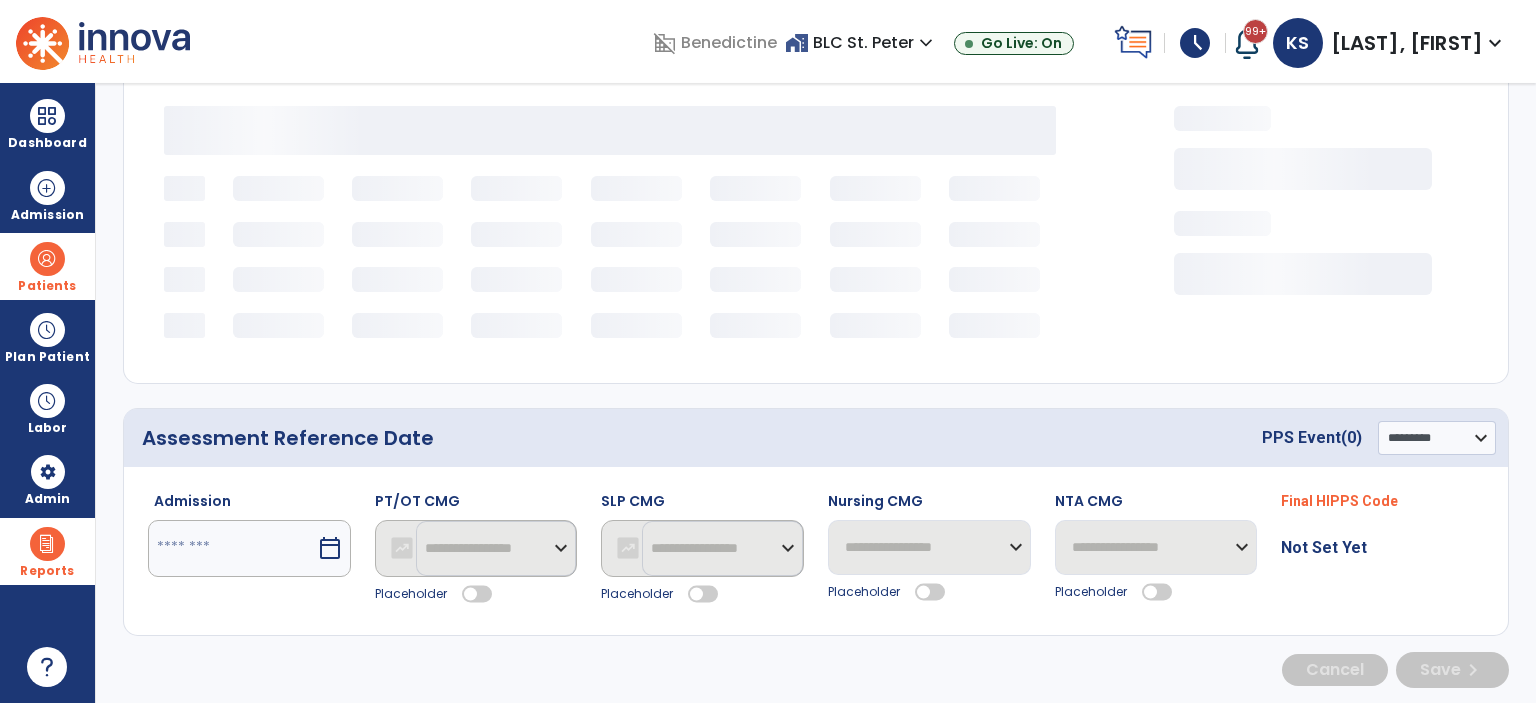 select on "***" 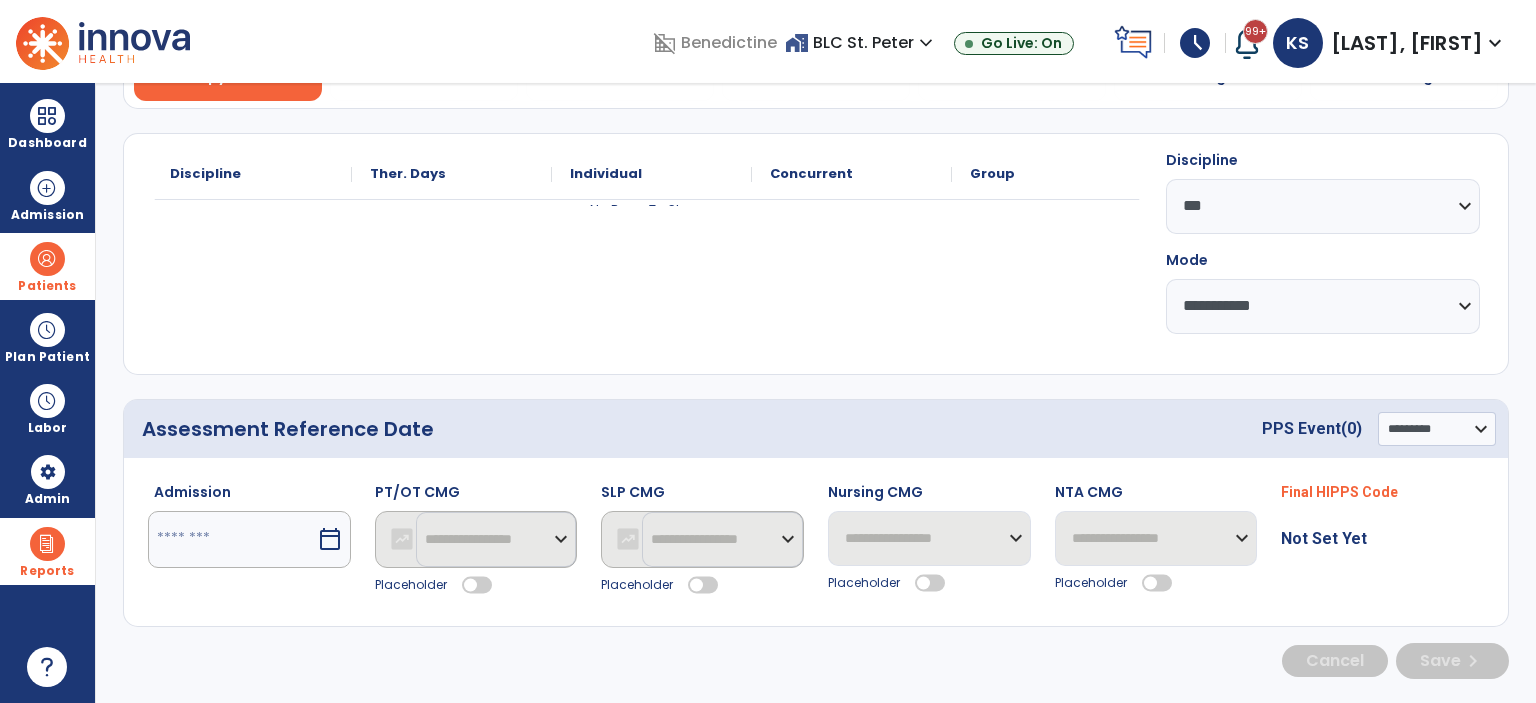 scroll, scrollTop: 200, scrollLeft: 0, axis: vertical 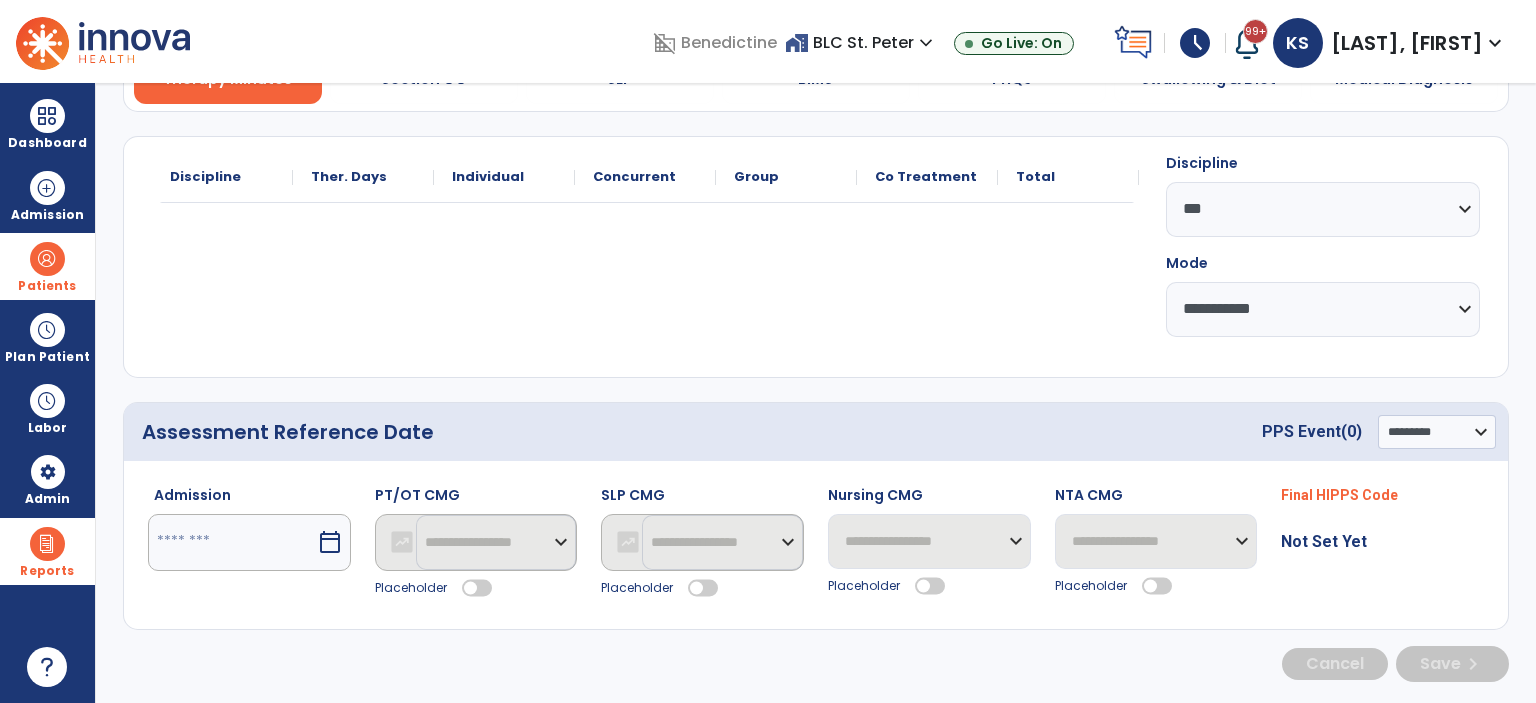 click on "calendar_today" at bounding box center [330, 542] 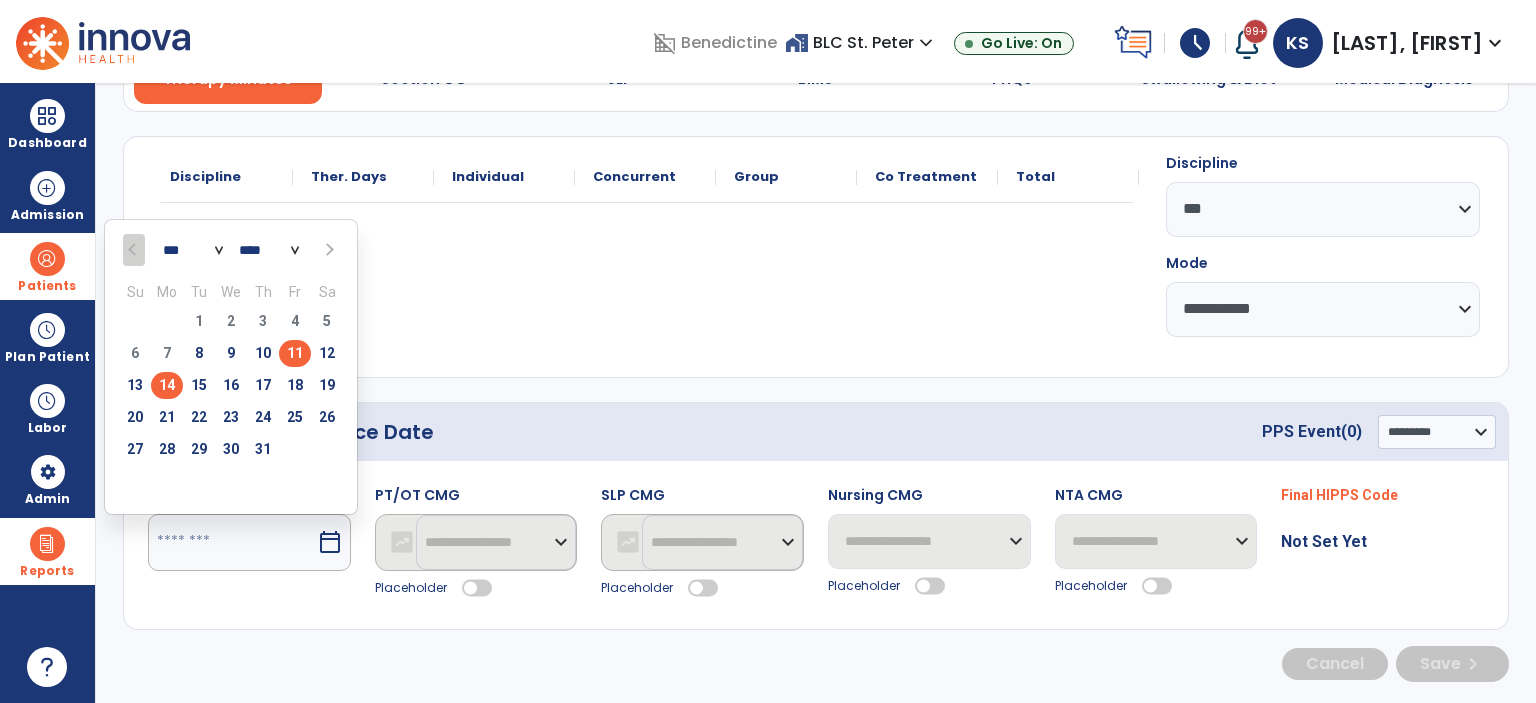 click on "11" at bounding box center [295, 353] 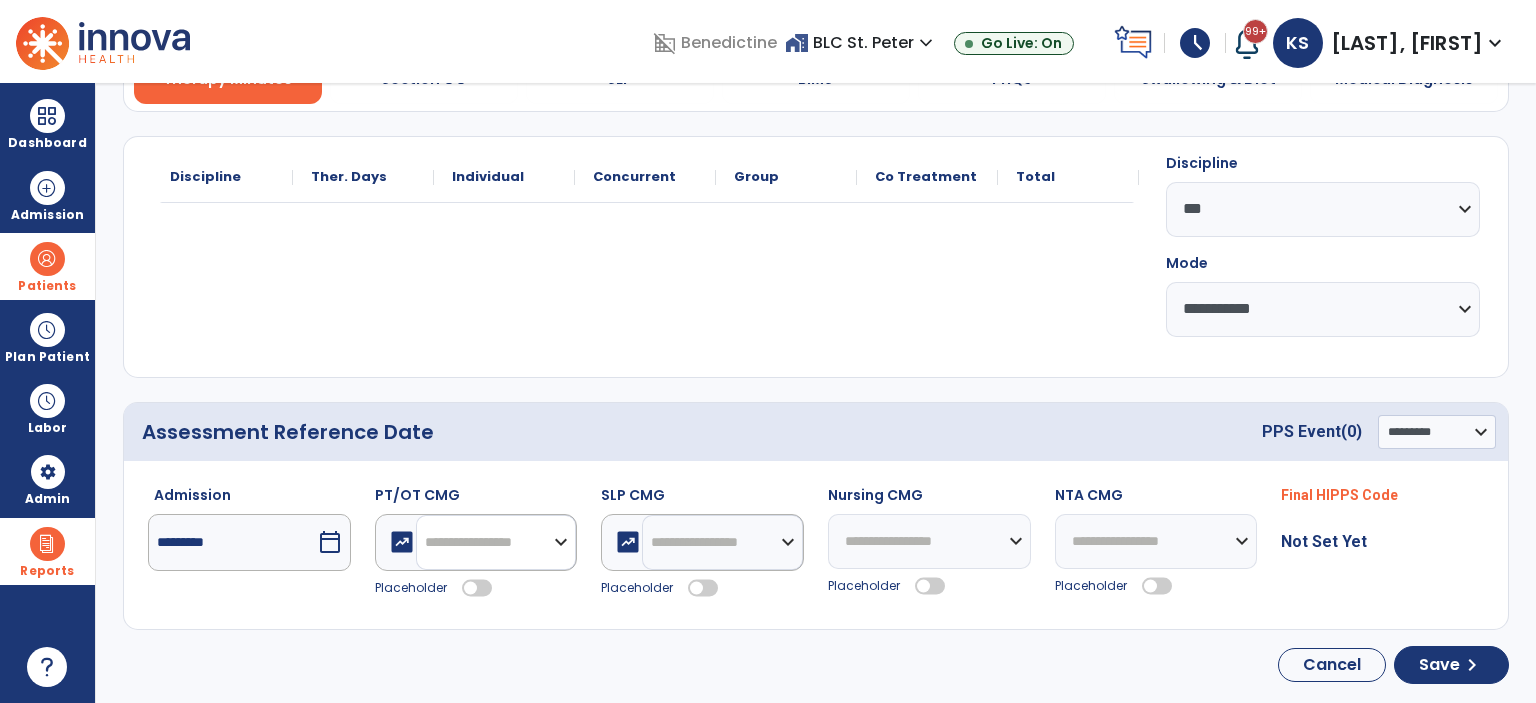 click on "**********" 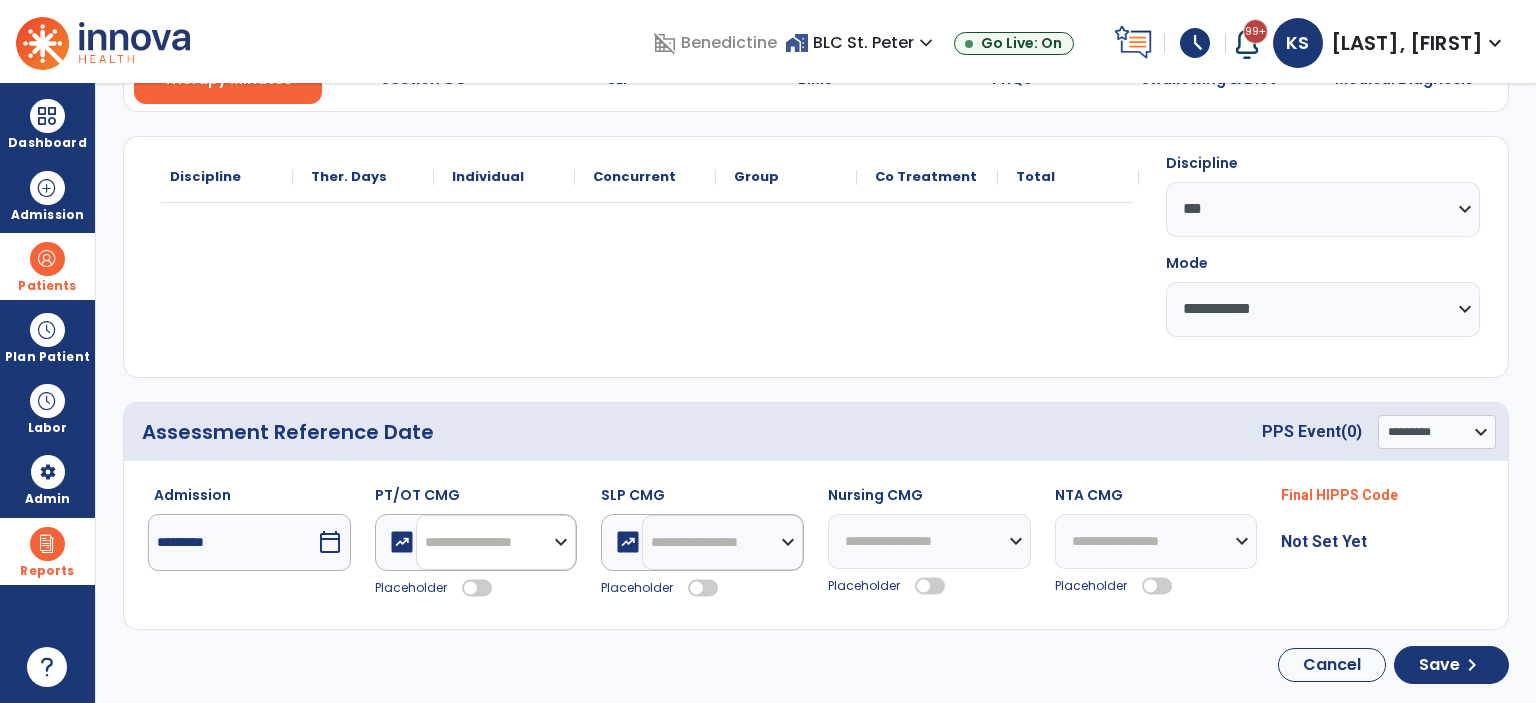 select on "**" 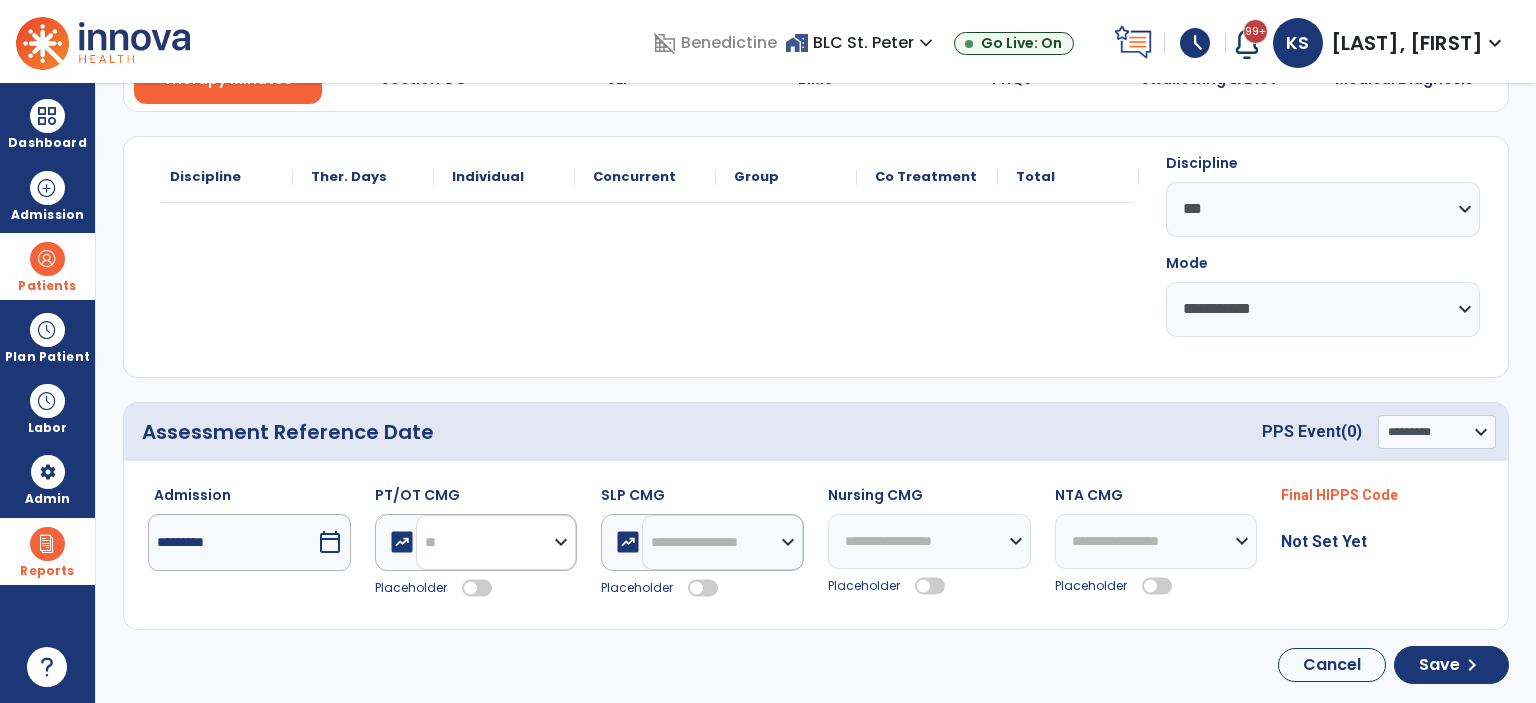 click on "**********" 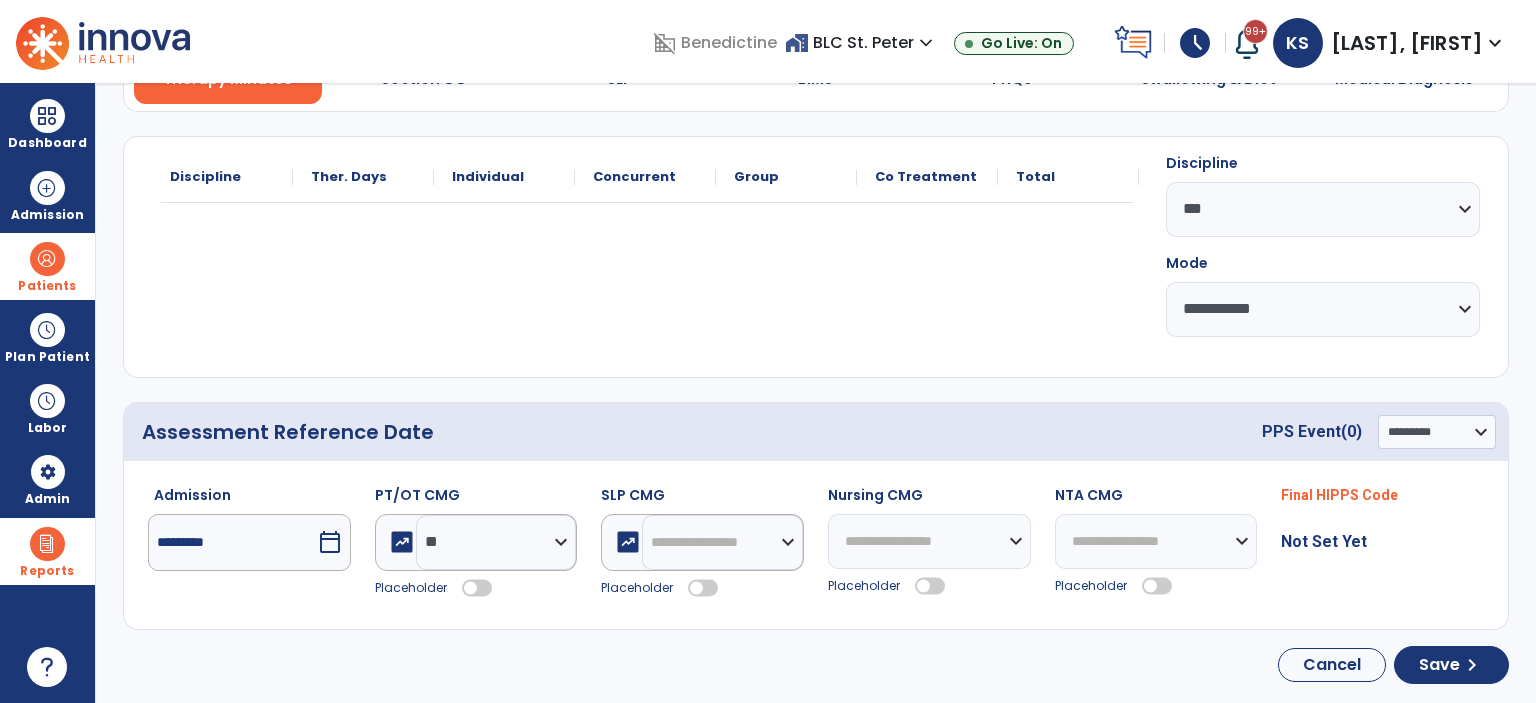 click 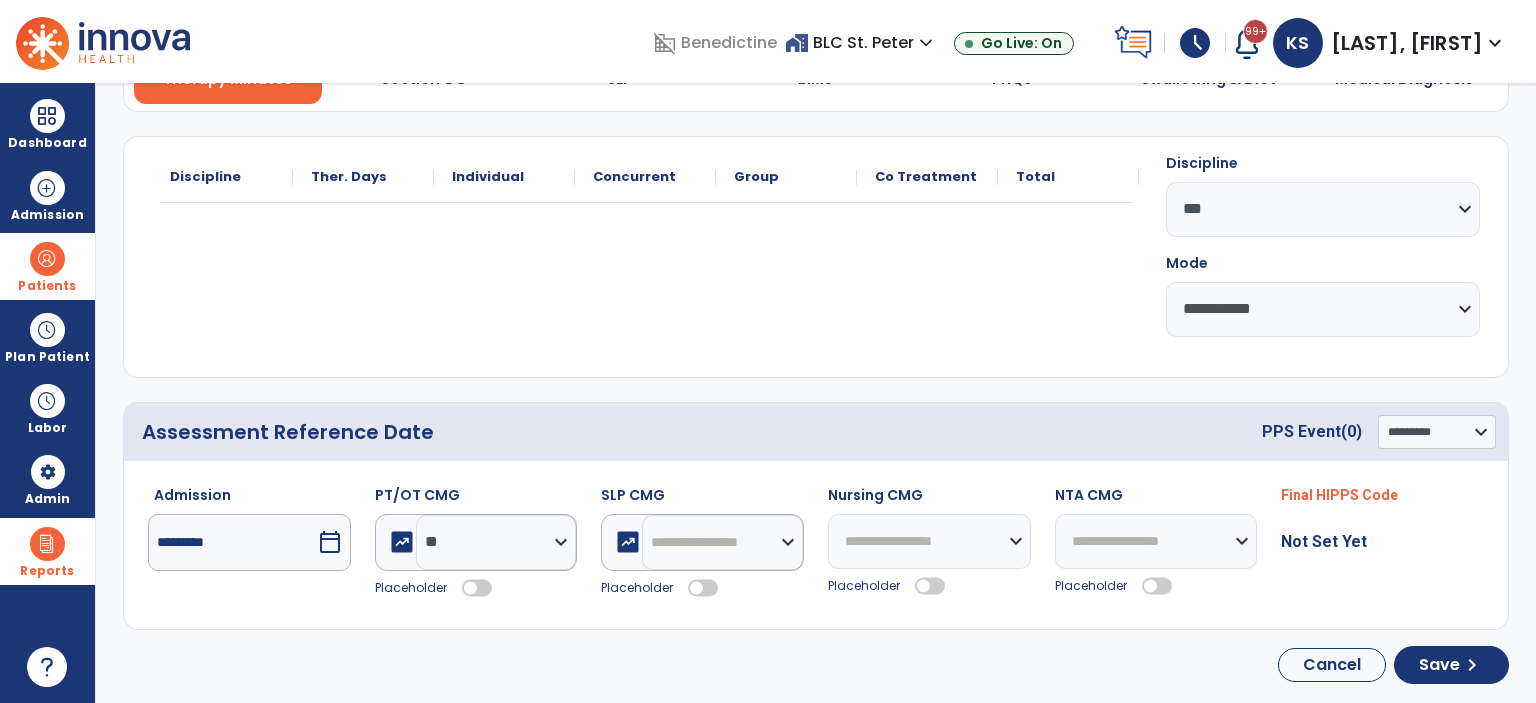 drag, startPoint x: 929, startPoint y: 583, endPoint x: 890, endPoint y: 577, distance: 39.45884 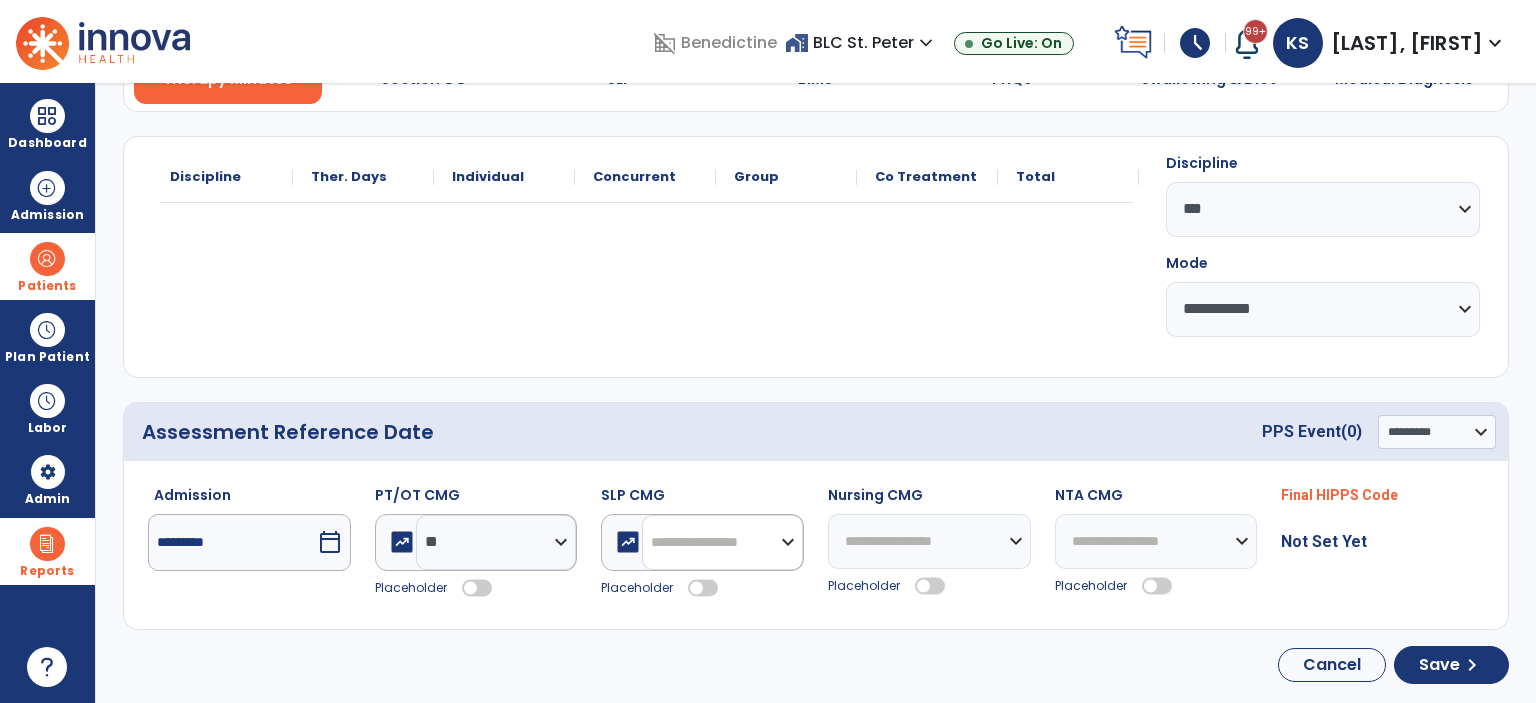 click on "**********" 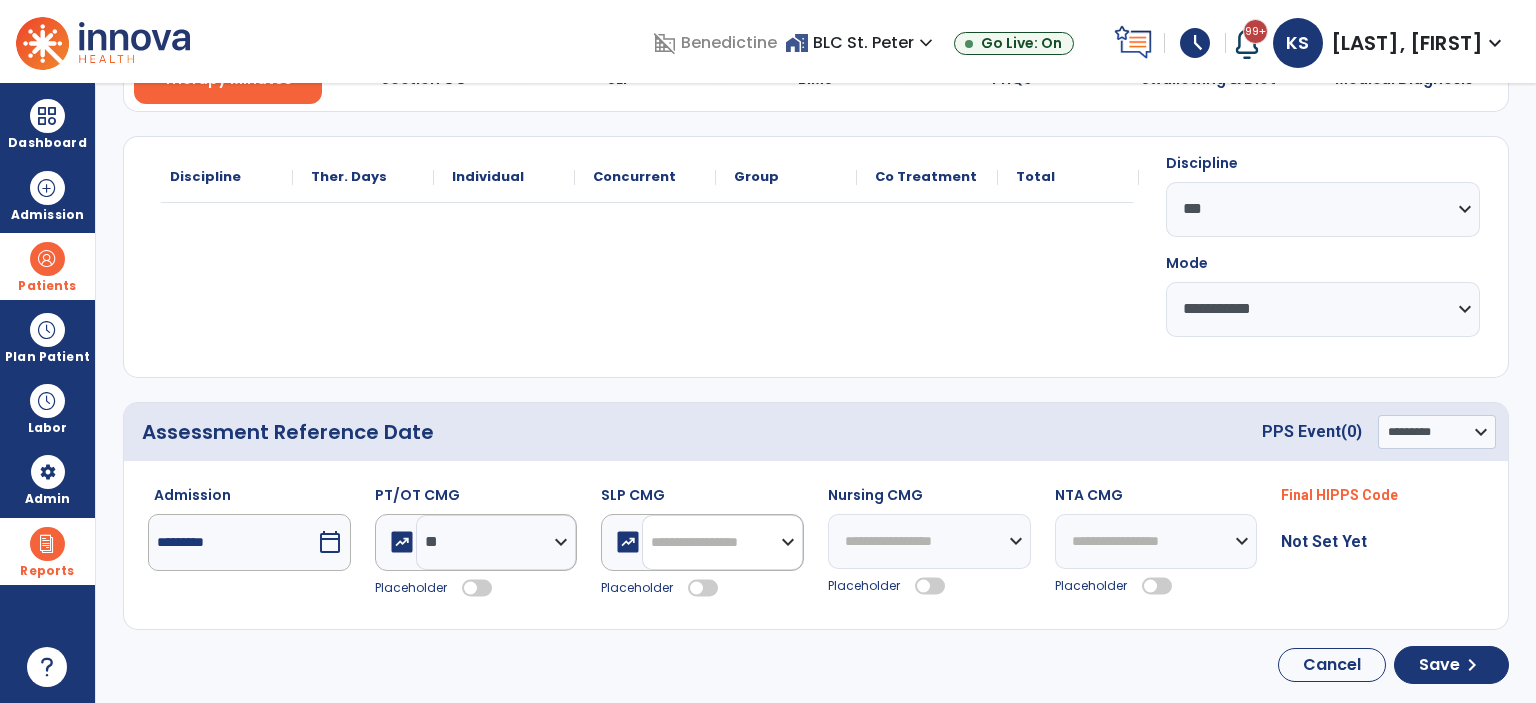 select on "**" 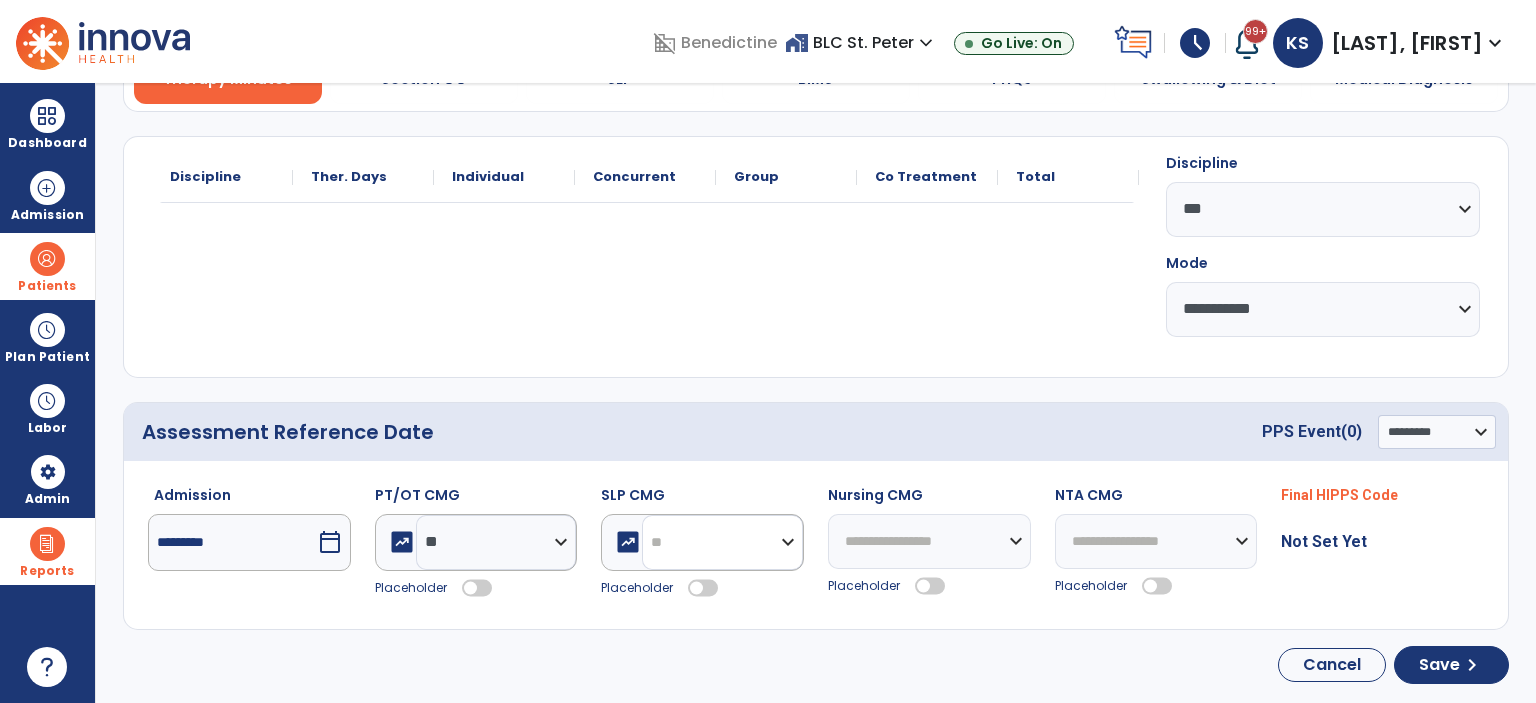 click on "**********" 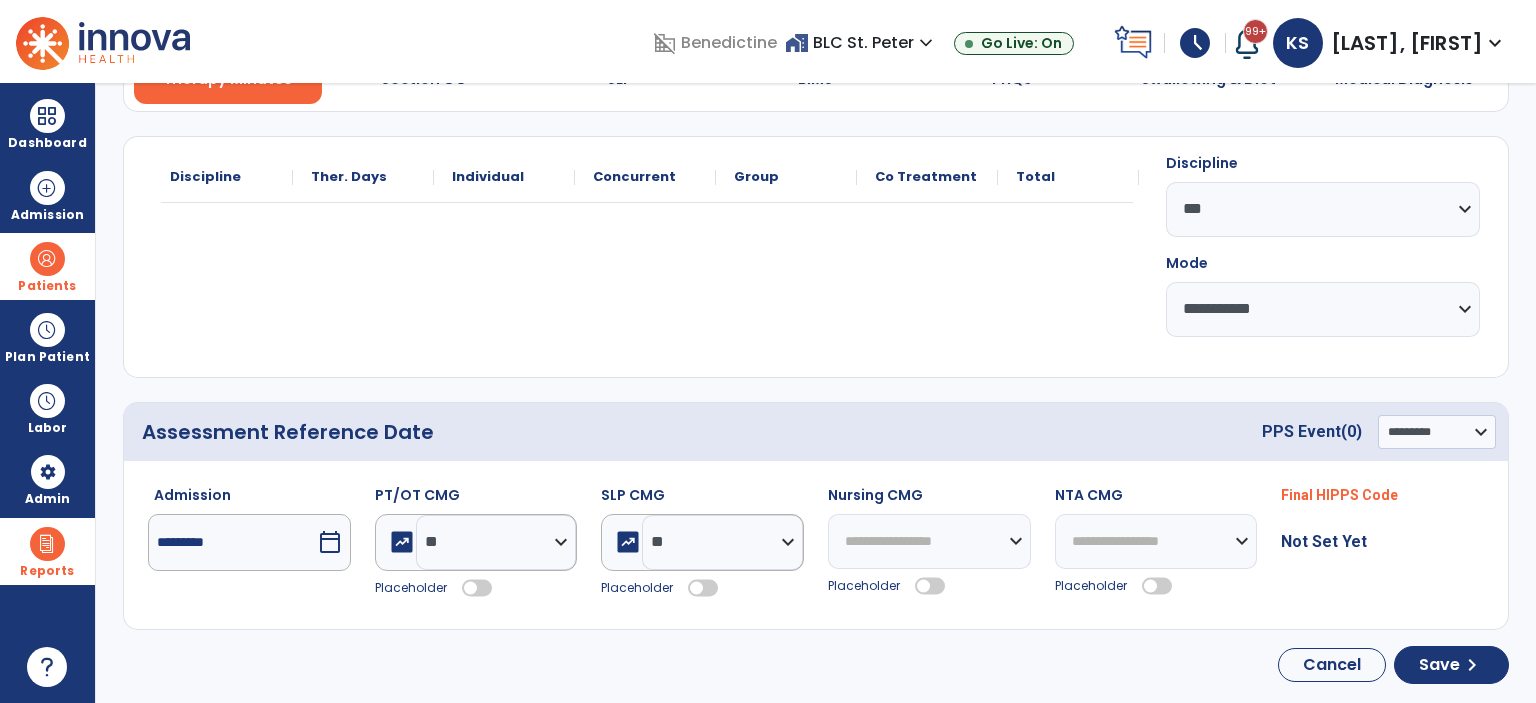 click 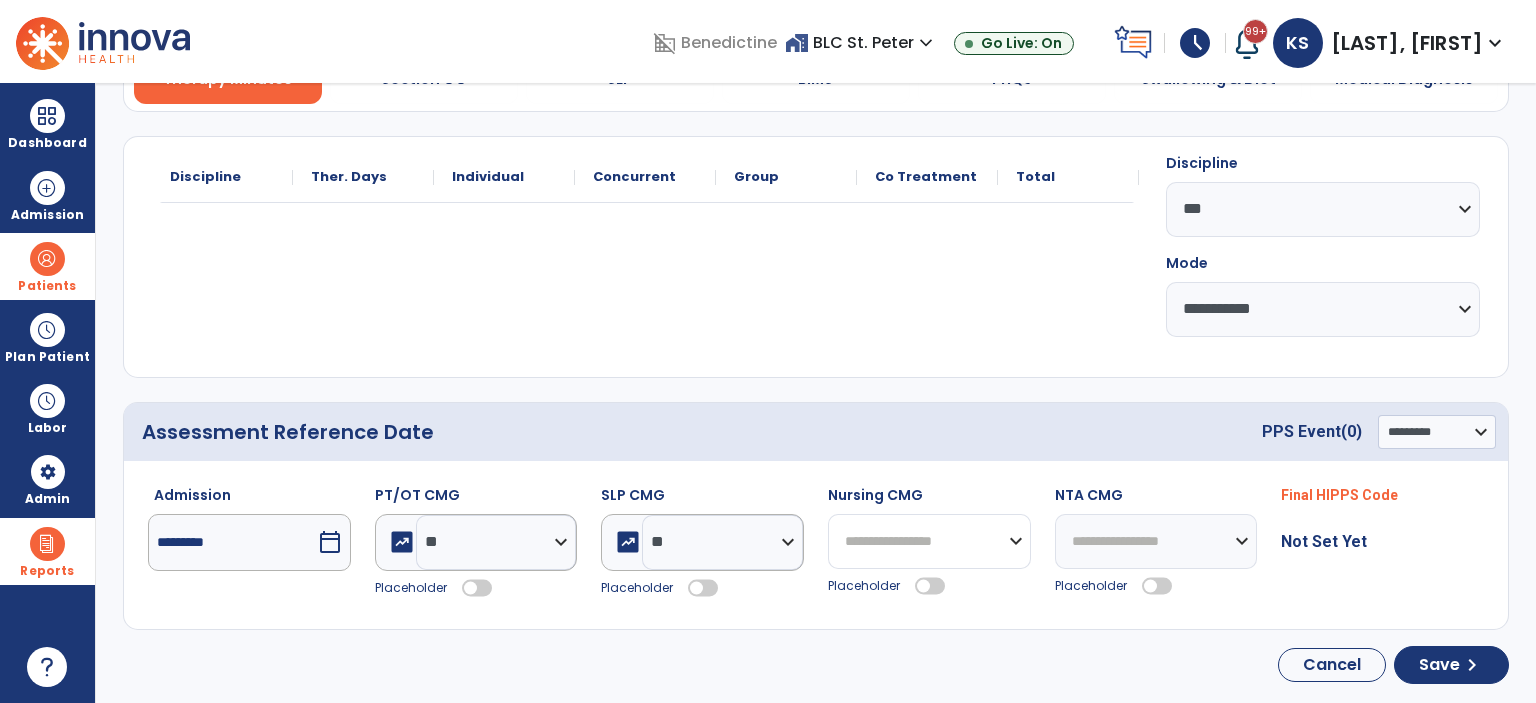 drag, startPoint x: 868, startPoint y: 544, endPoint x: 879, endPoint y: 533, distance: 15.556349 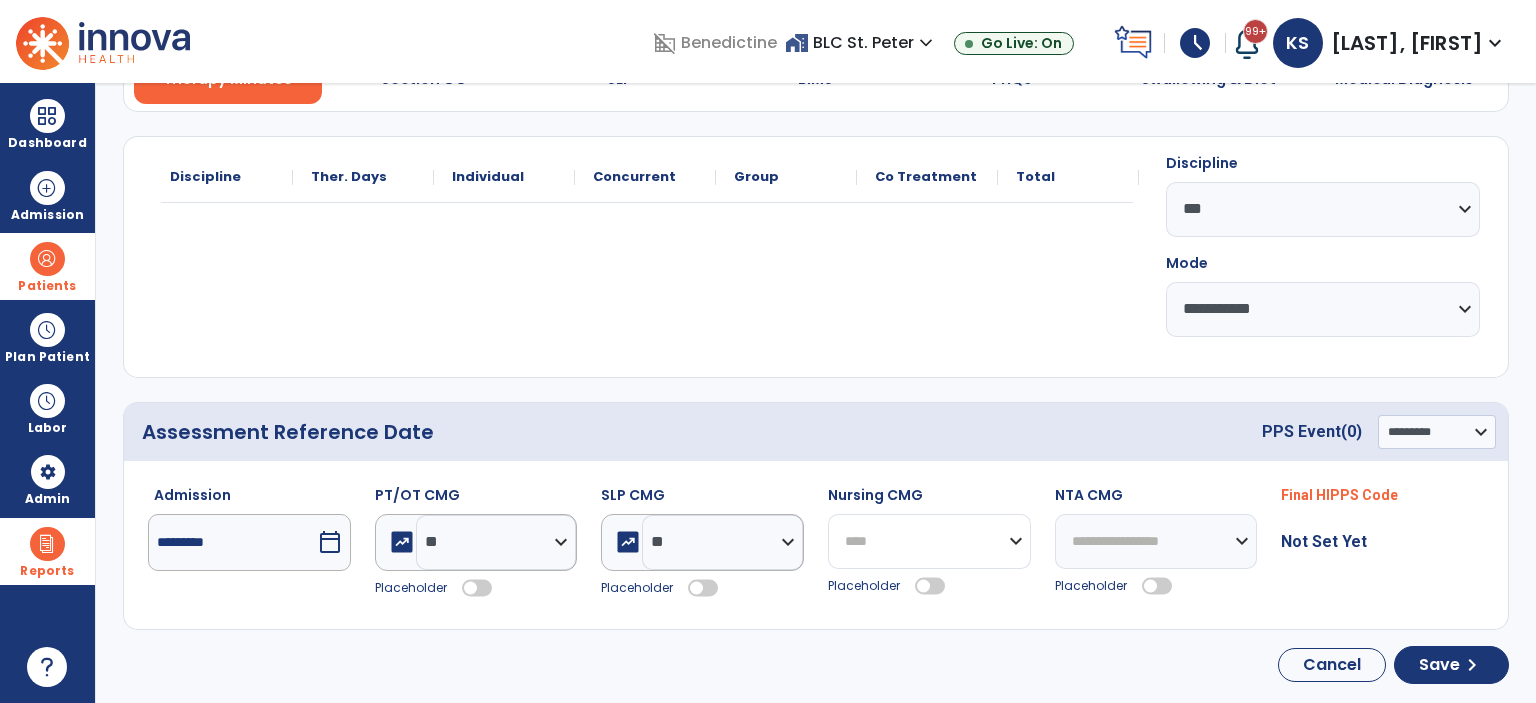 click on "**********" 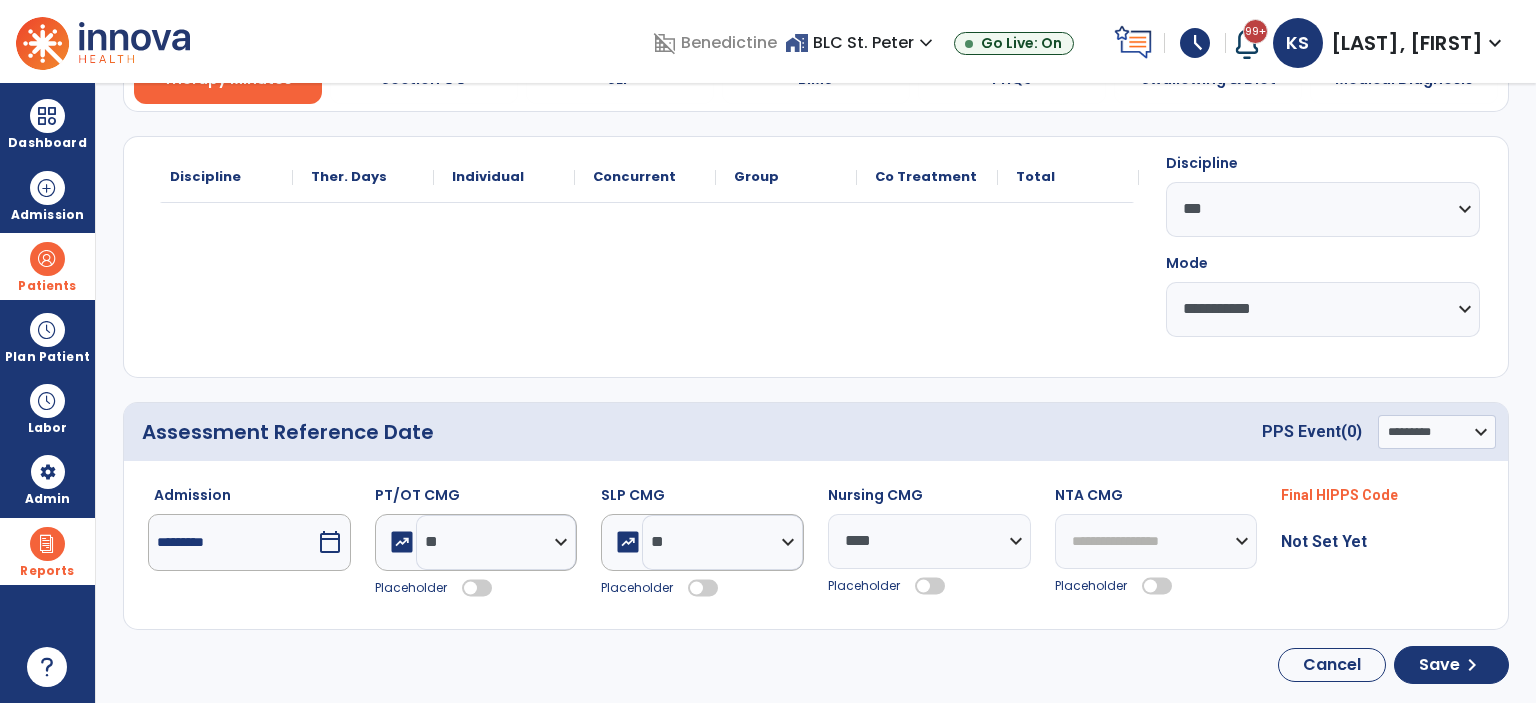 click 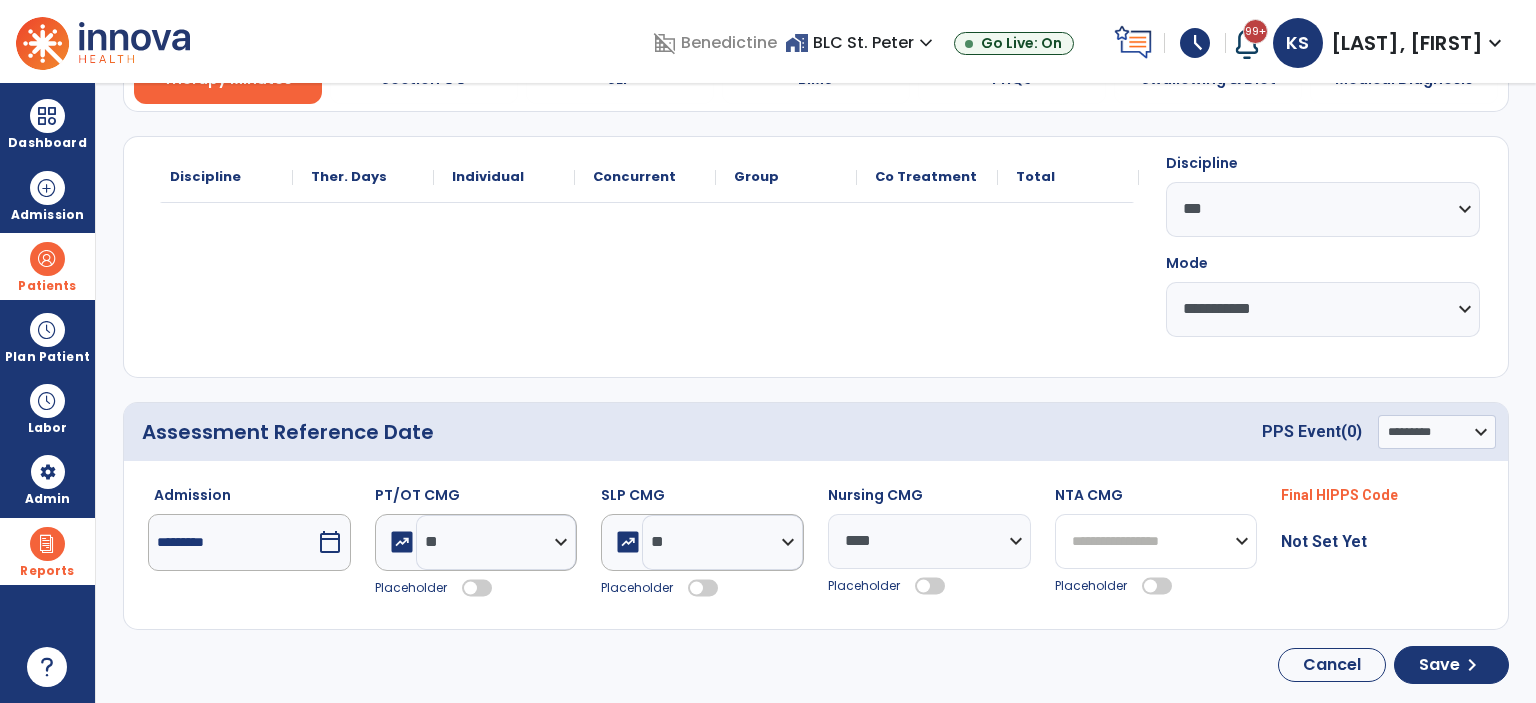 click on "**********" 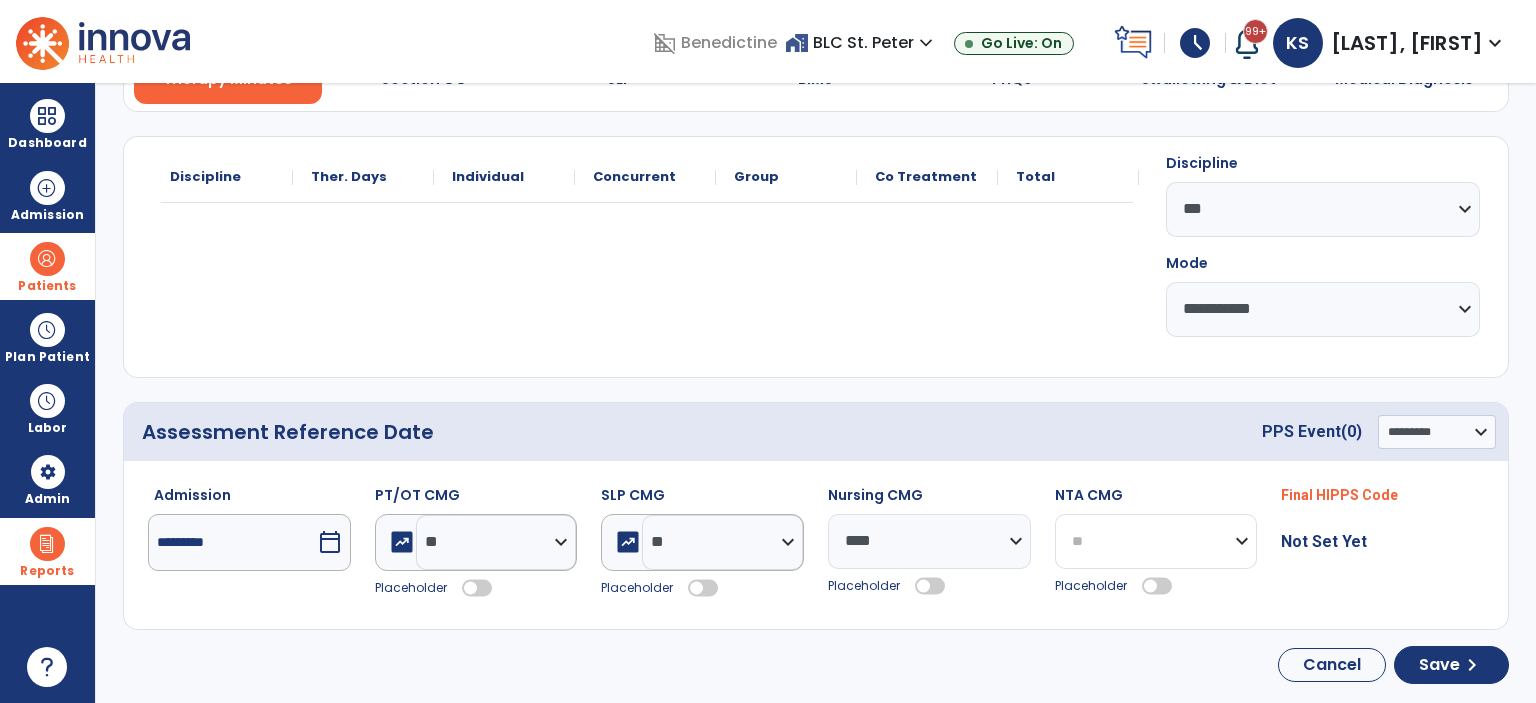 click on "**********" 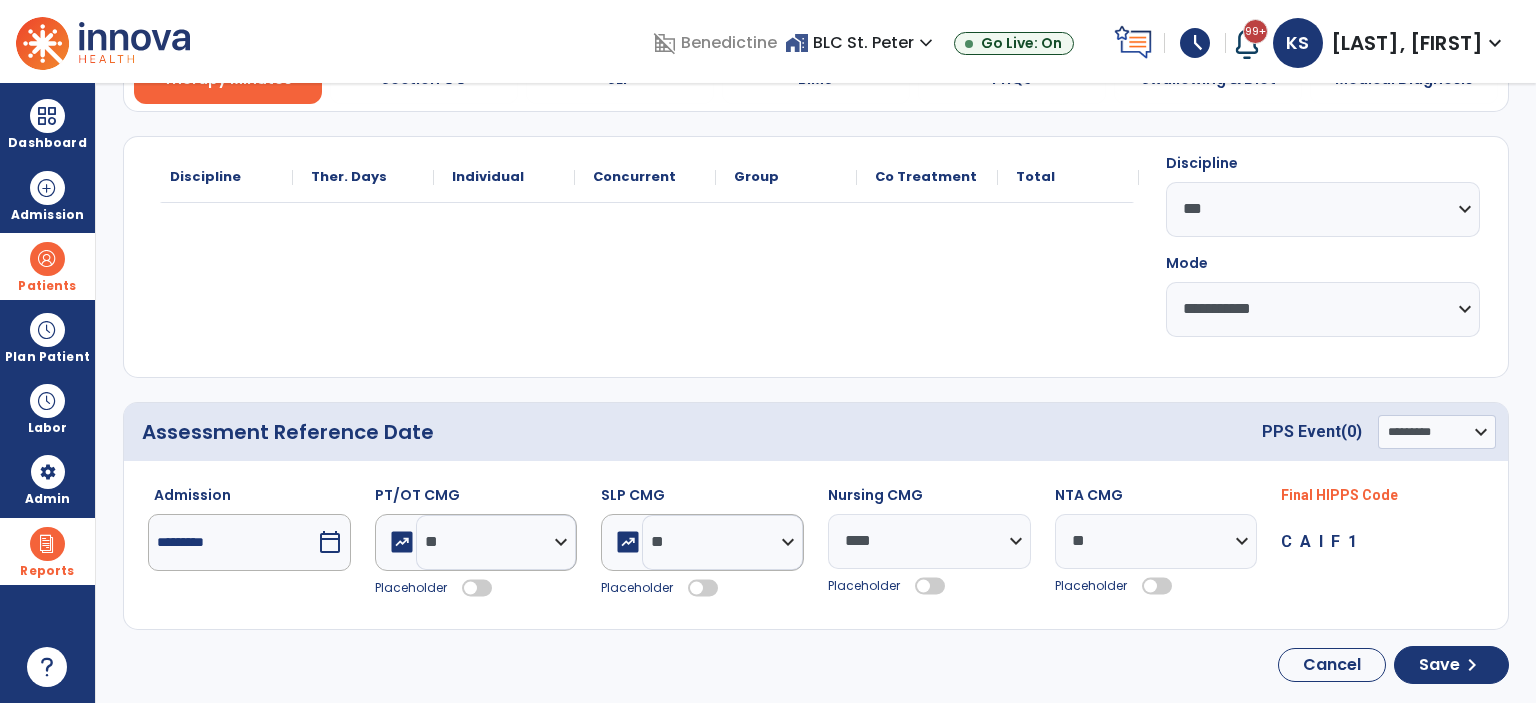 click 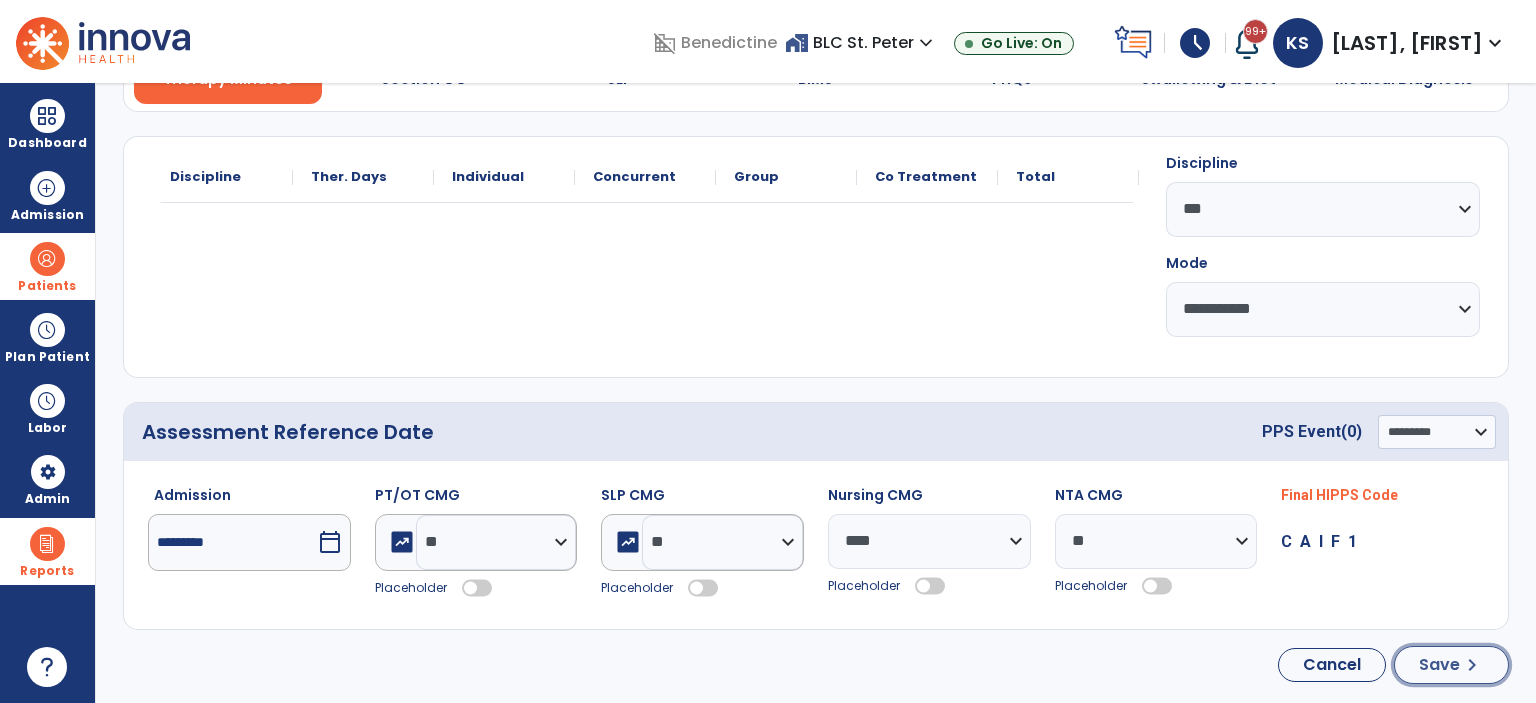 click on "chevron_right" 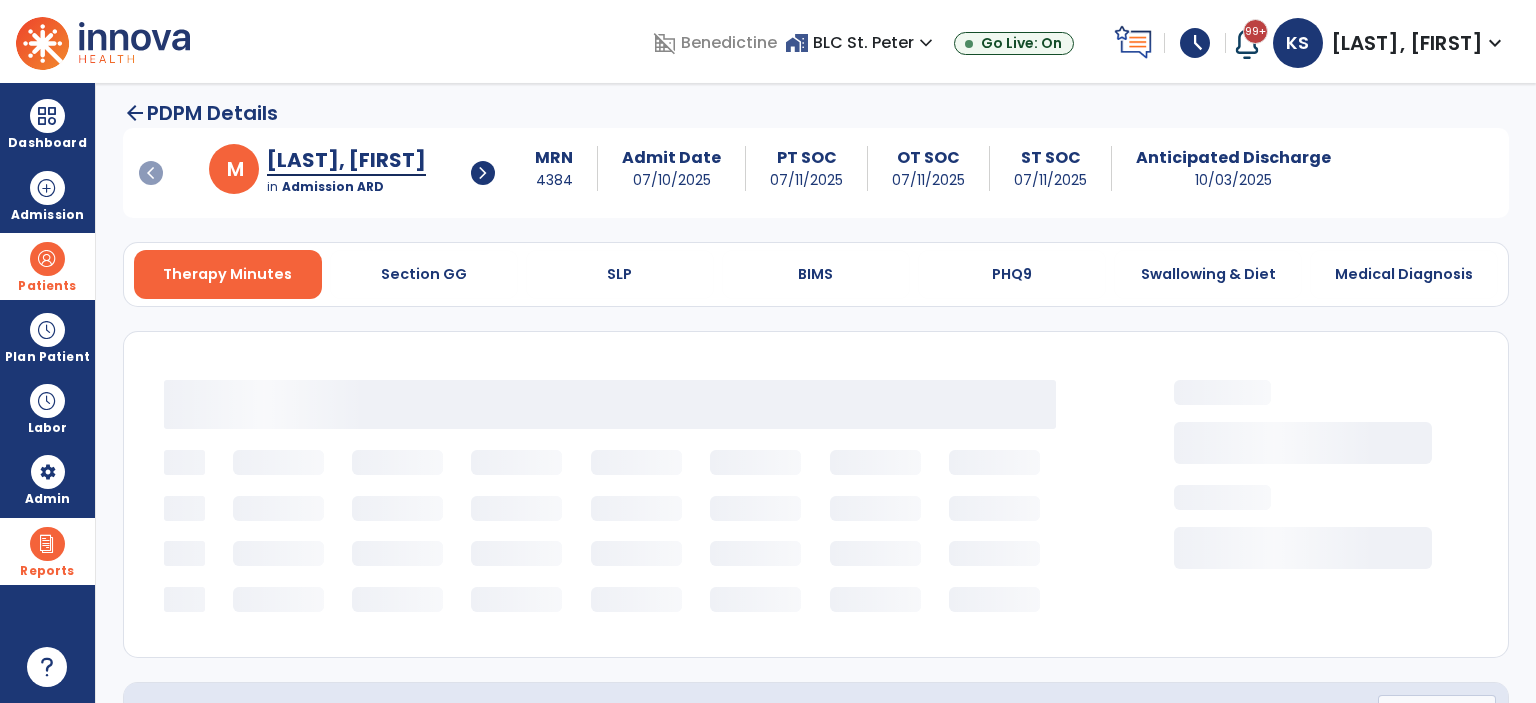 scroll, scrollTop: 0, scrollLeft: 0, axis: both 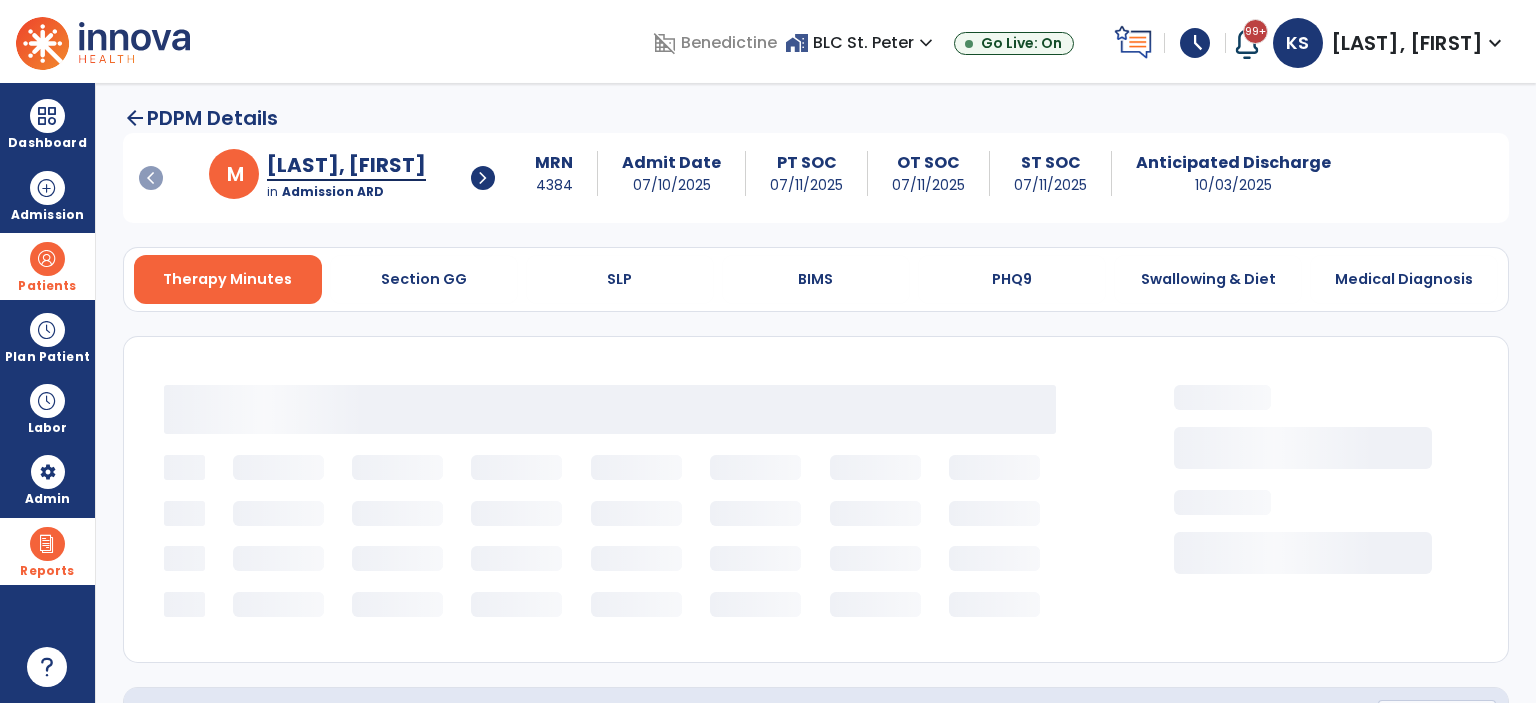 select on "***" 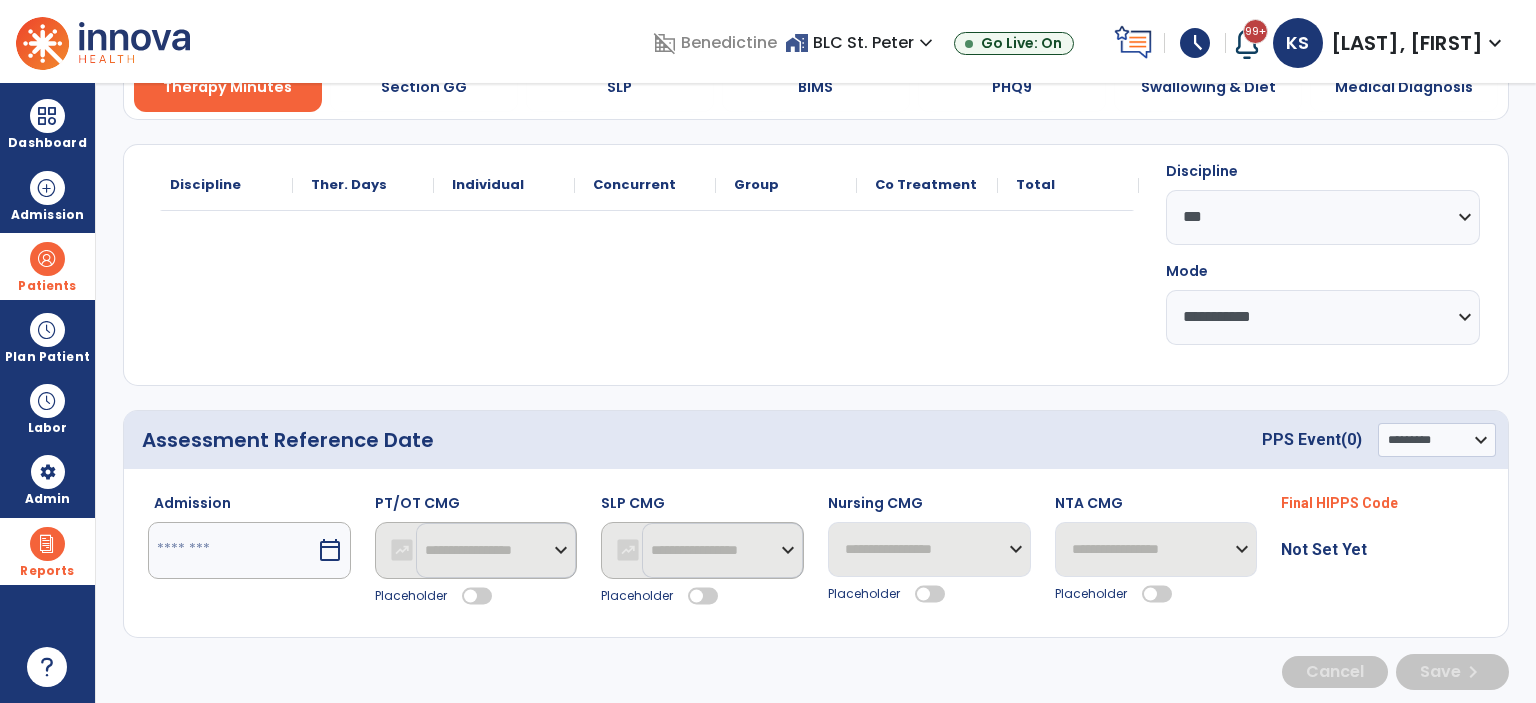 scroll, scrollTop: 200, scrollLeft: 0, axis: vertical 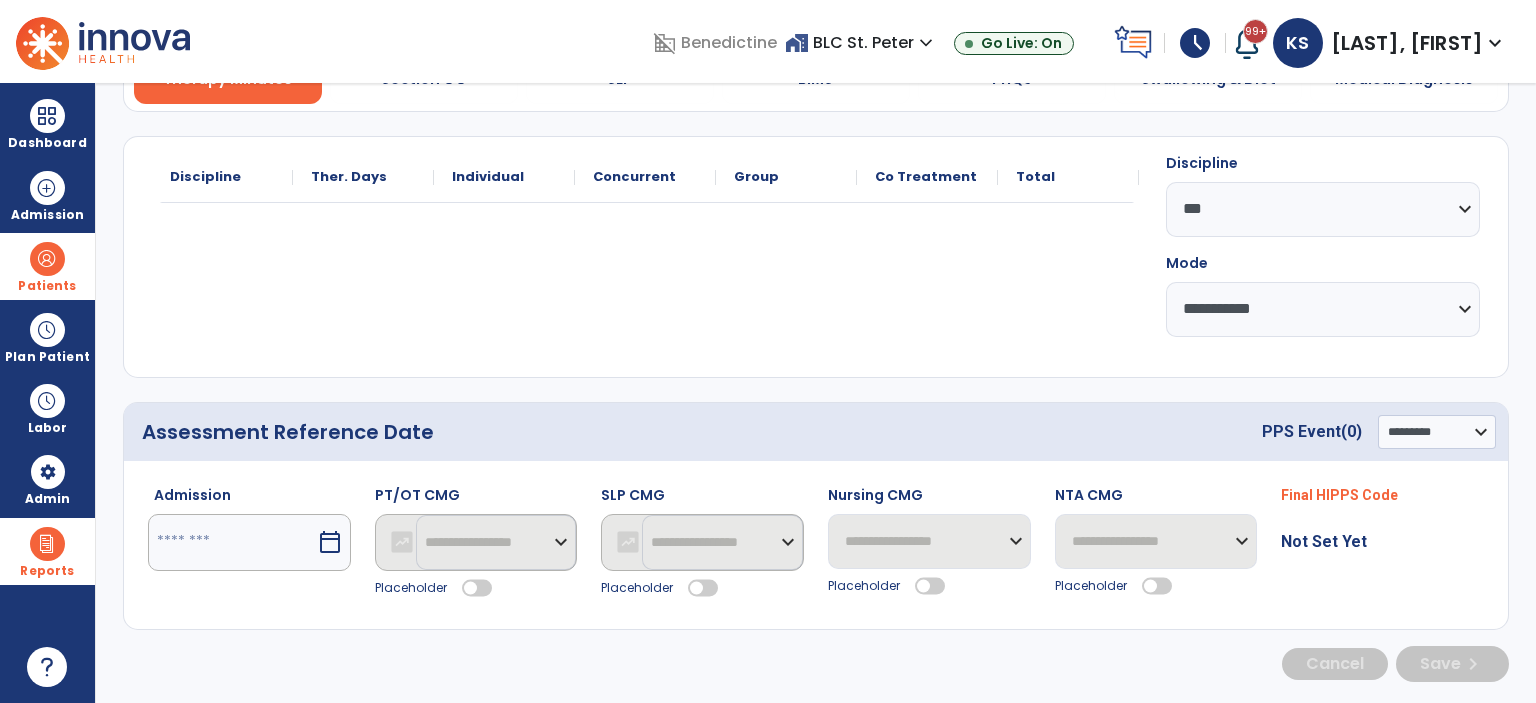 click at bounding box center (232, 542) 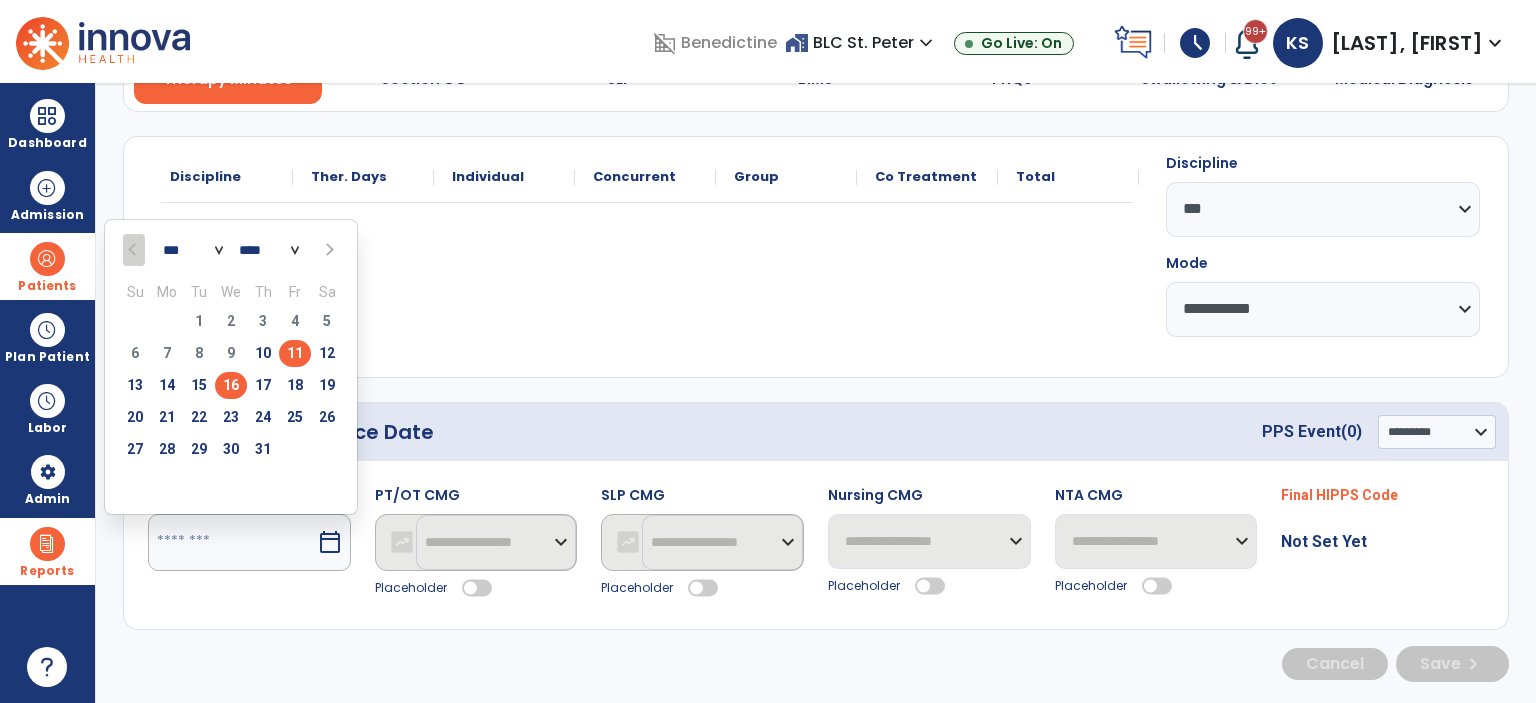 click on "16" at bounding box center [231, 385] 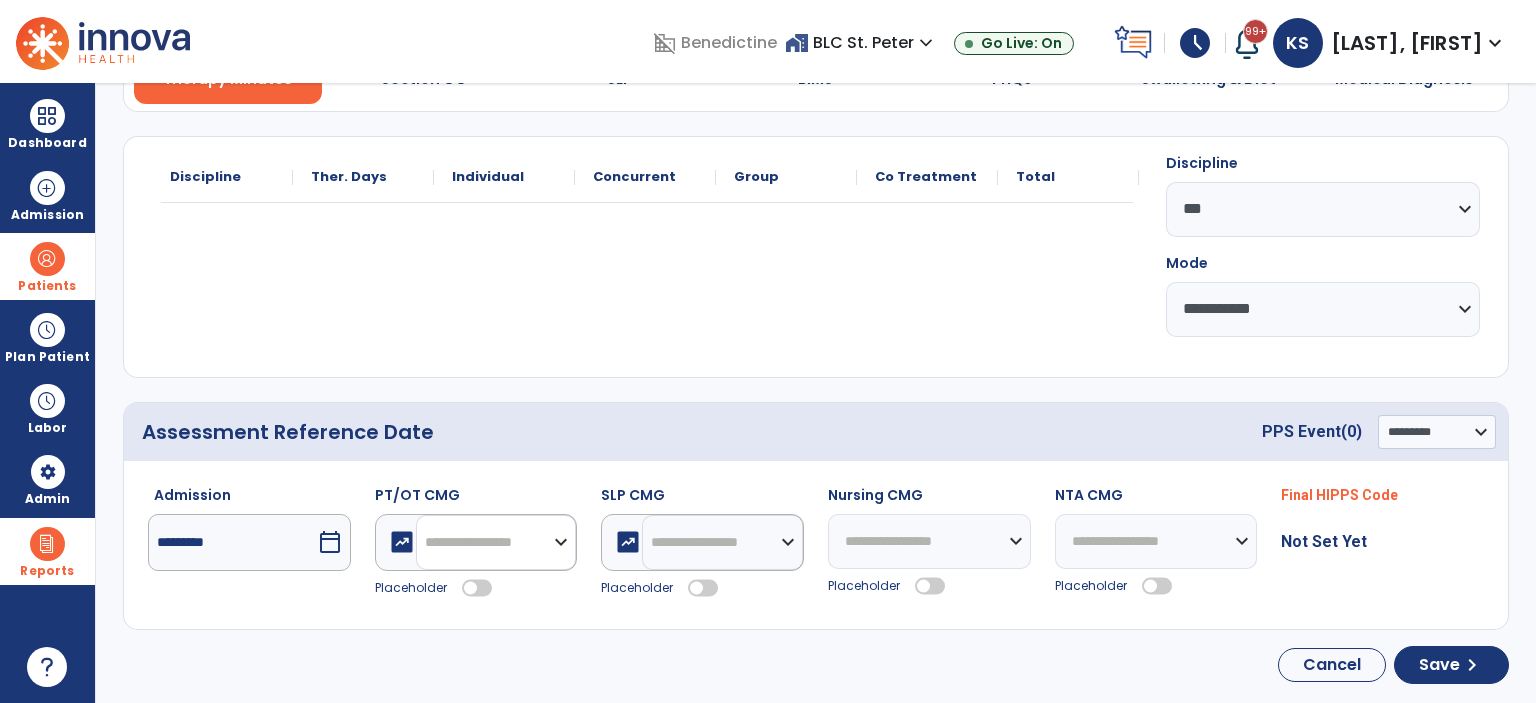 drag, startPoint x: 469, startPoint y: 549, endPoint x: 470, endPoint y: 563, distance: 14.035668 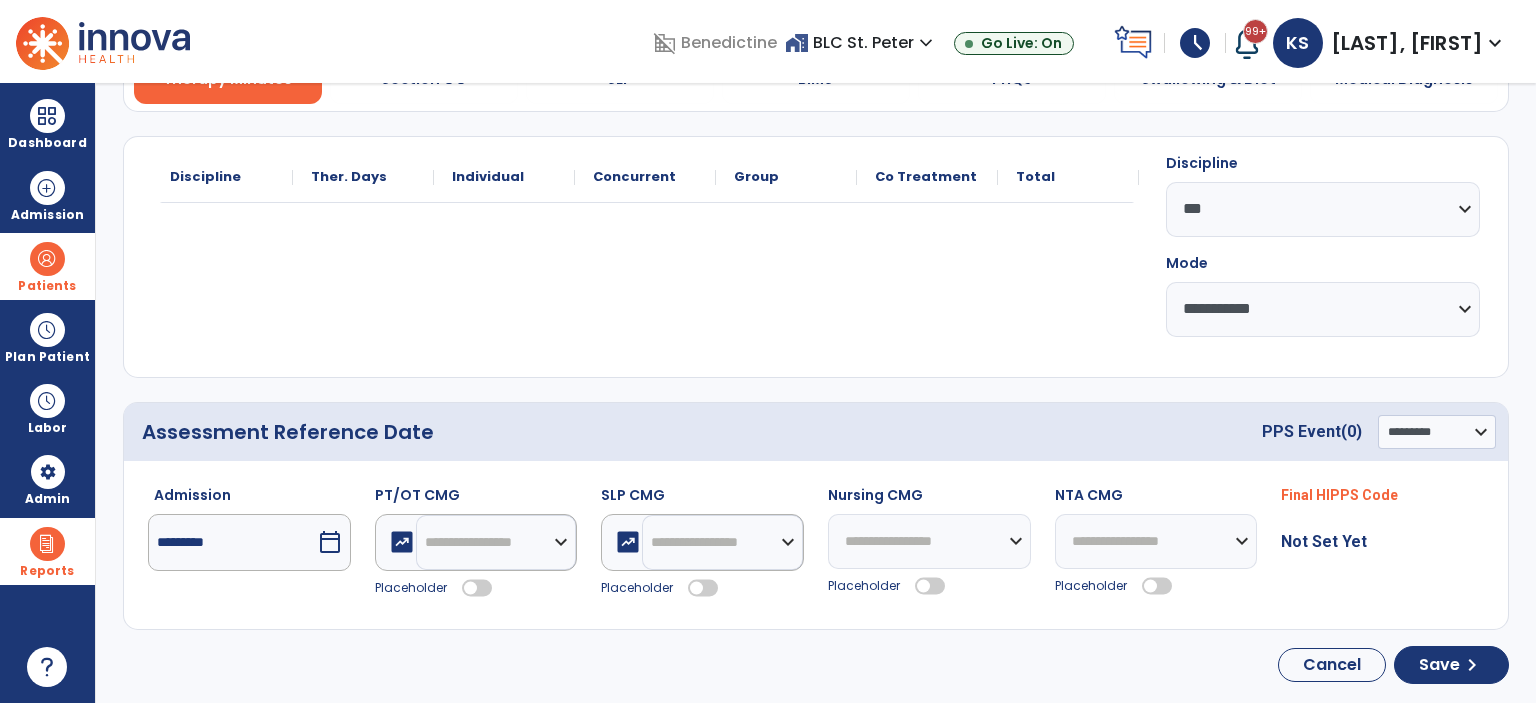 click 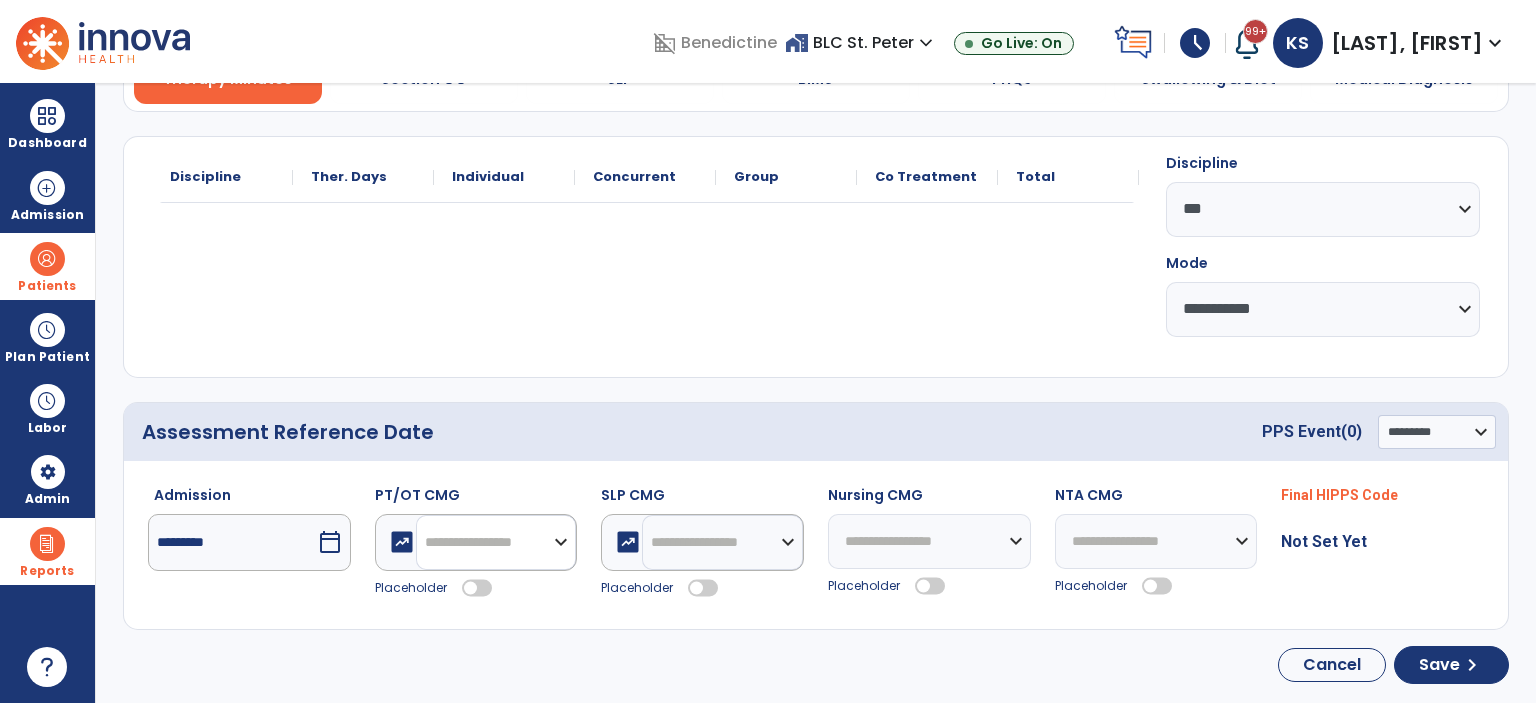 click on "**********" 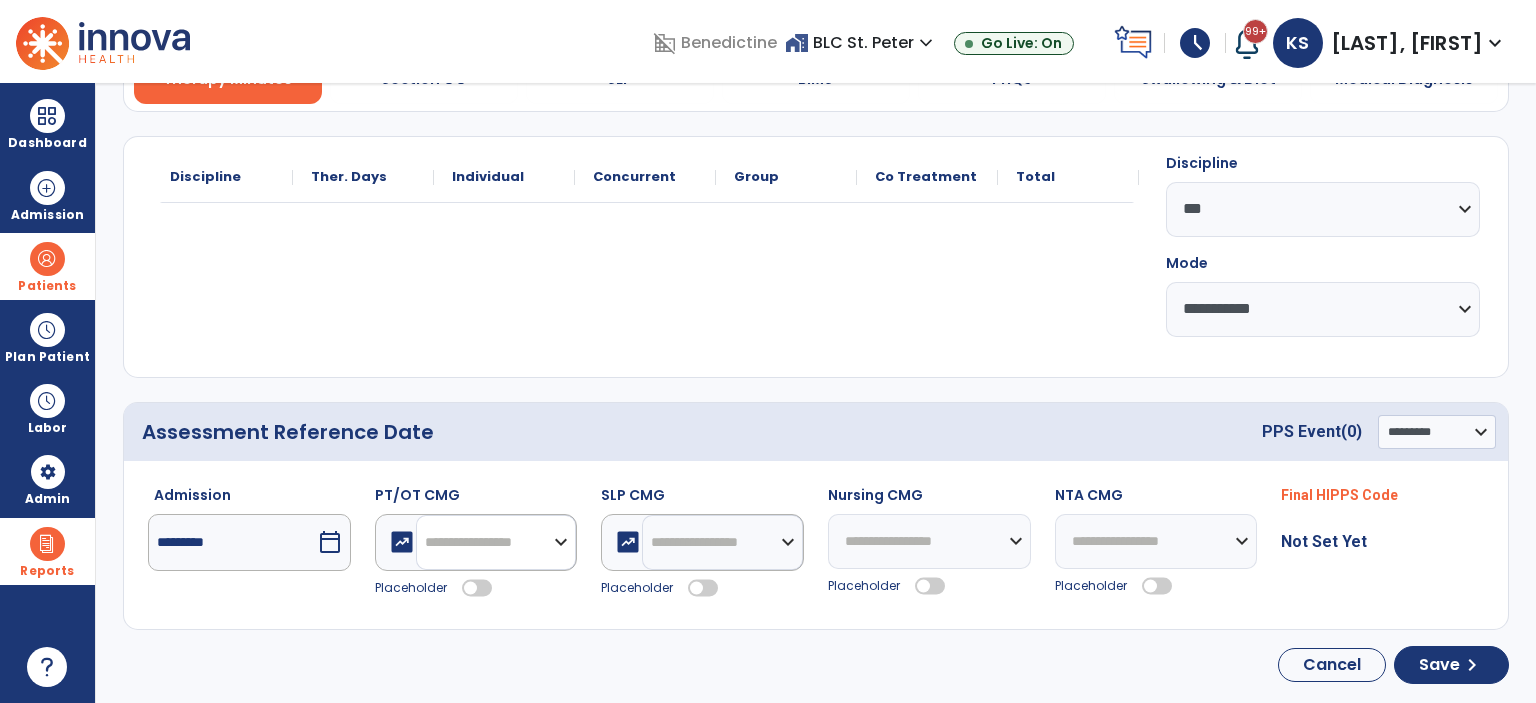 select on "**" 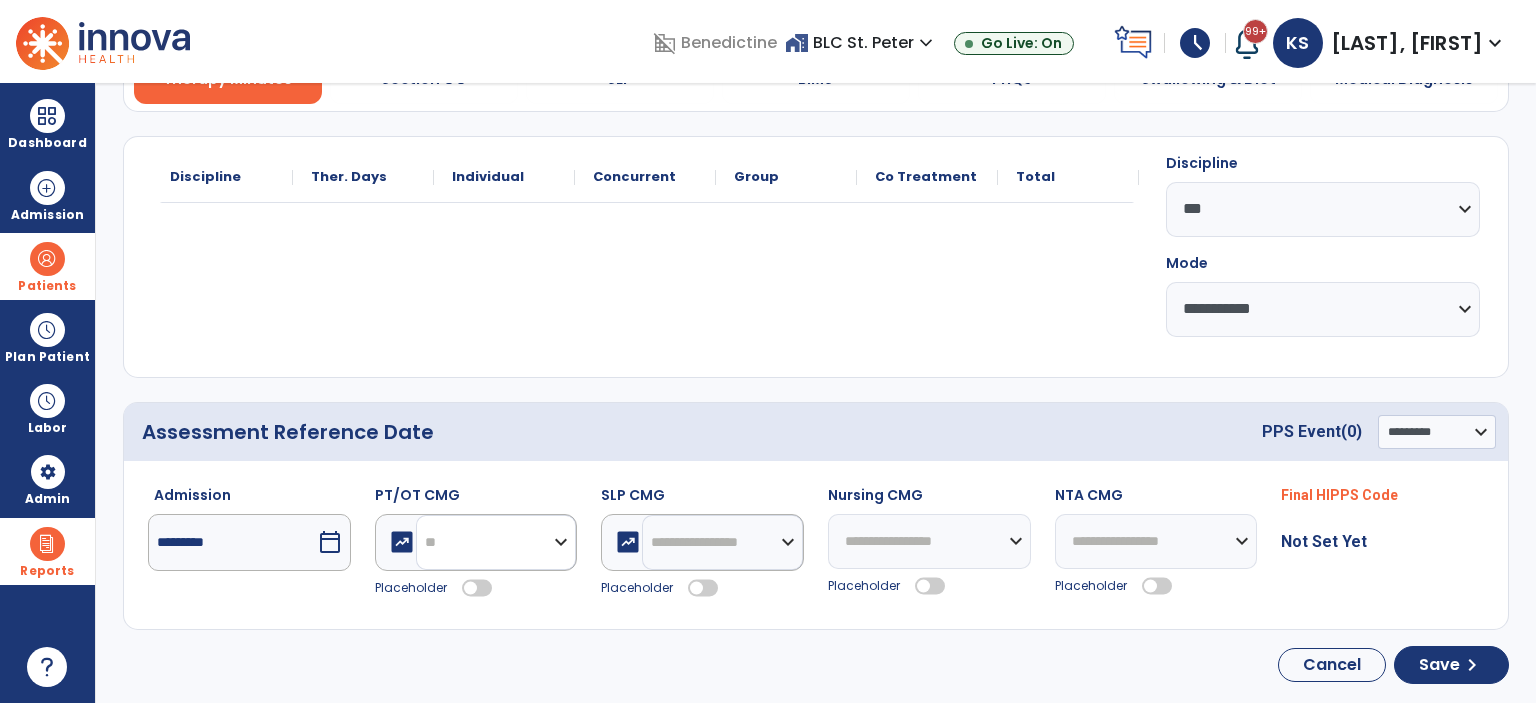 click on "**********" 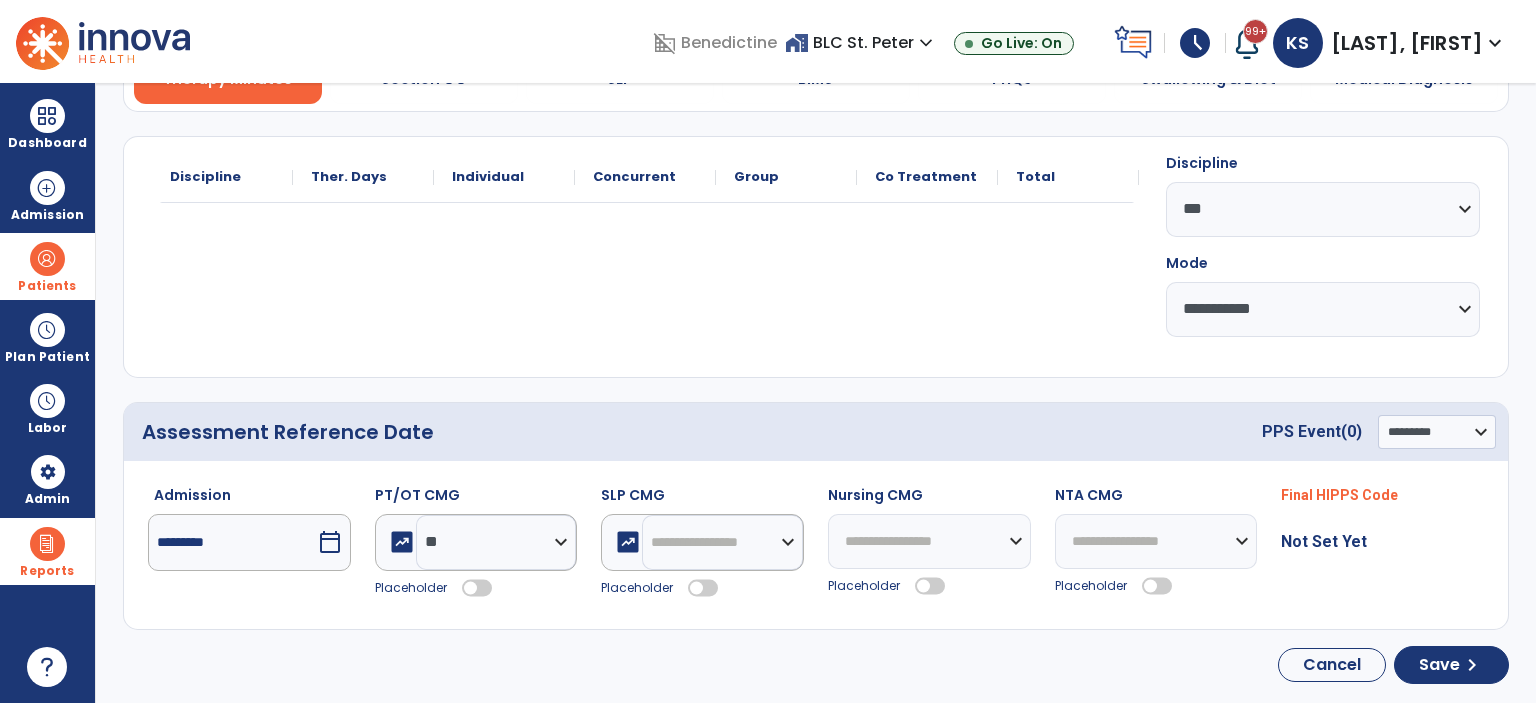 click 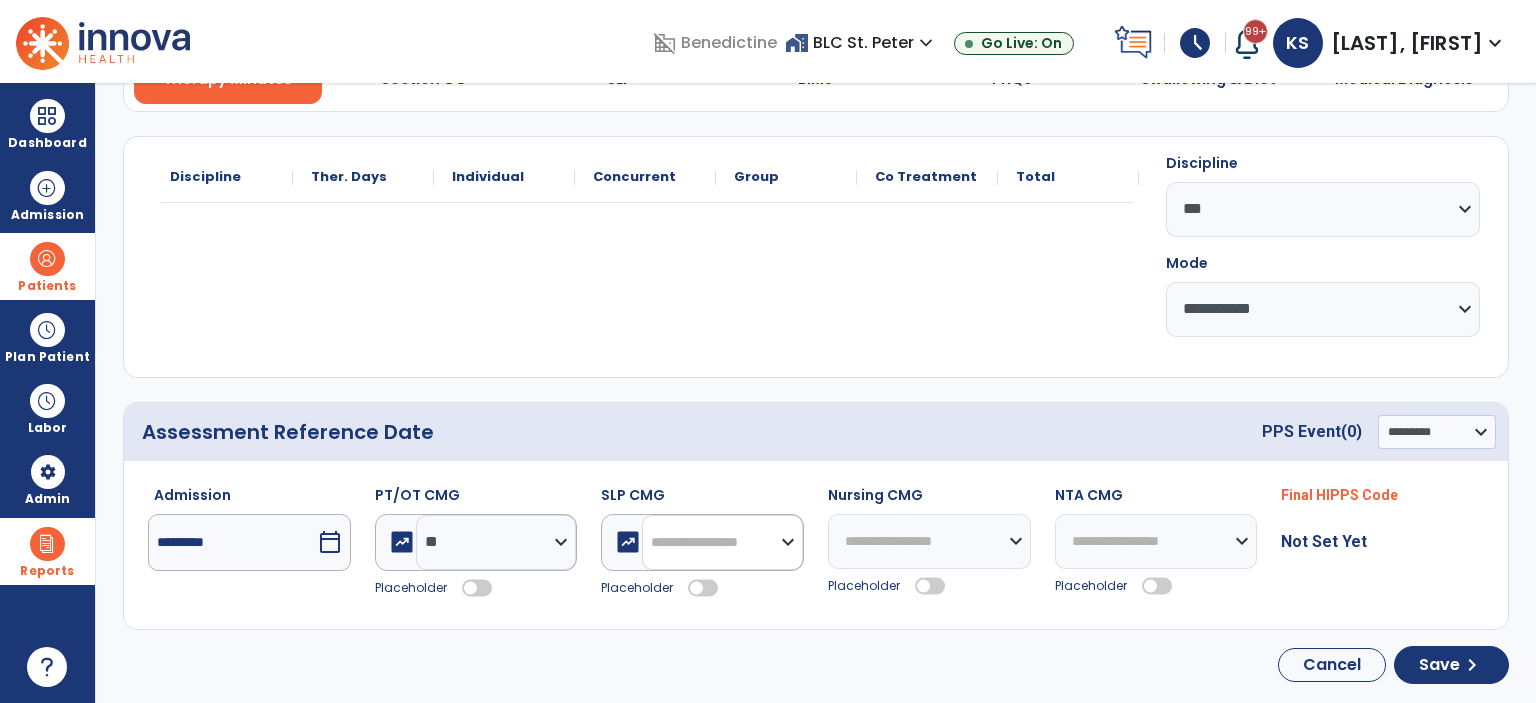 drag, startPoint x: 676, startPoint y: 552, endPoint x: 681, endPoint y: 526, distance: 26.476404 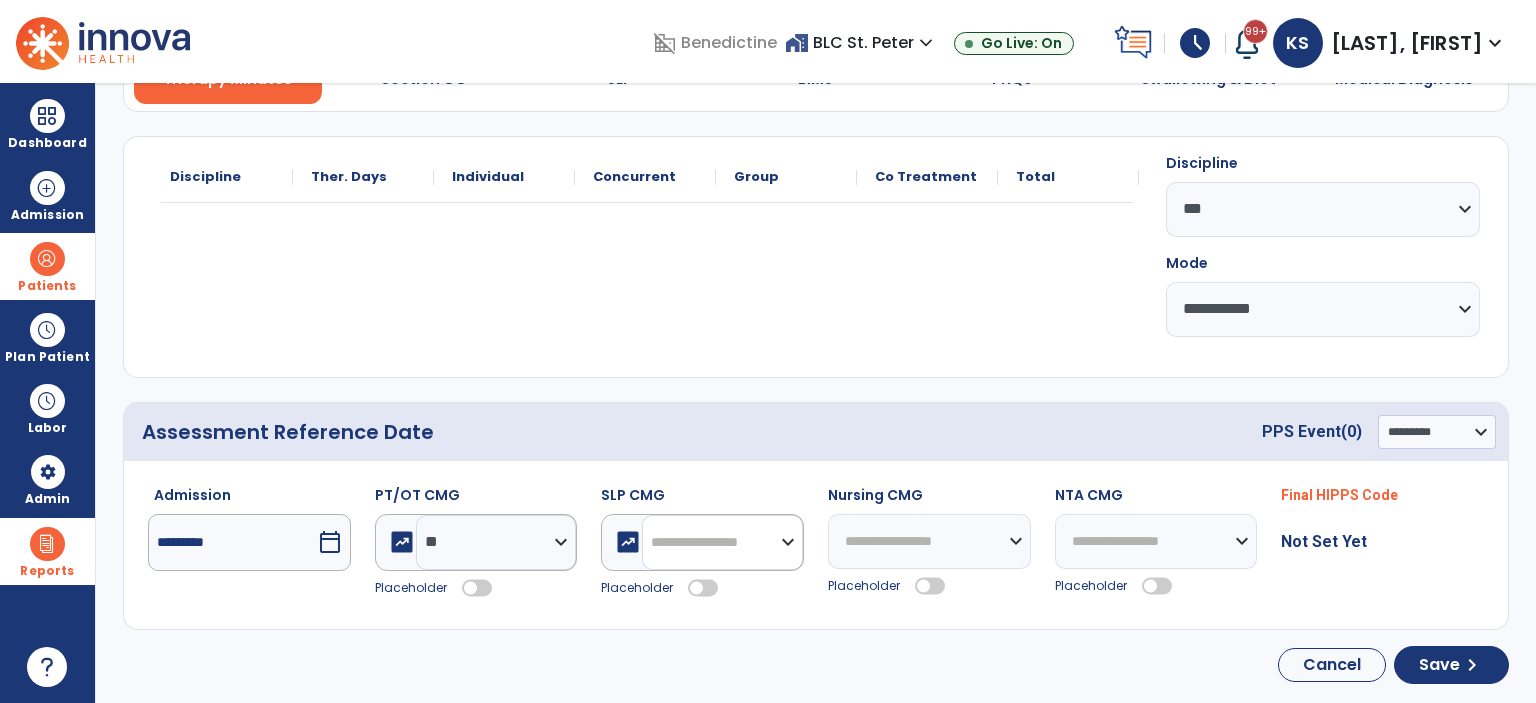 select on "**" 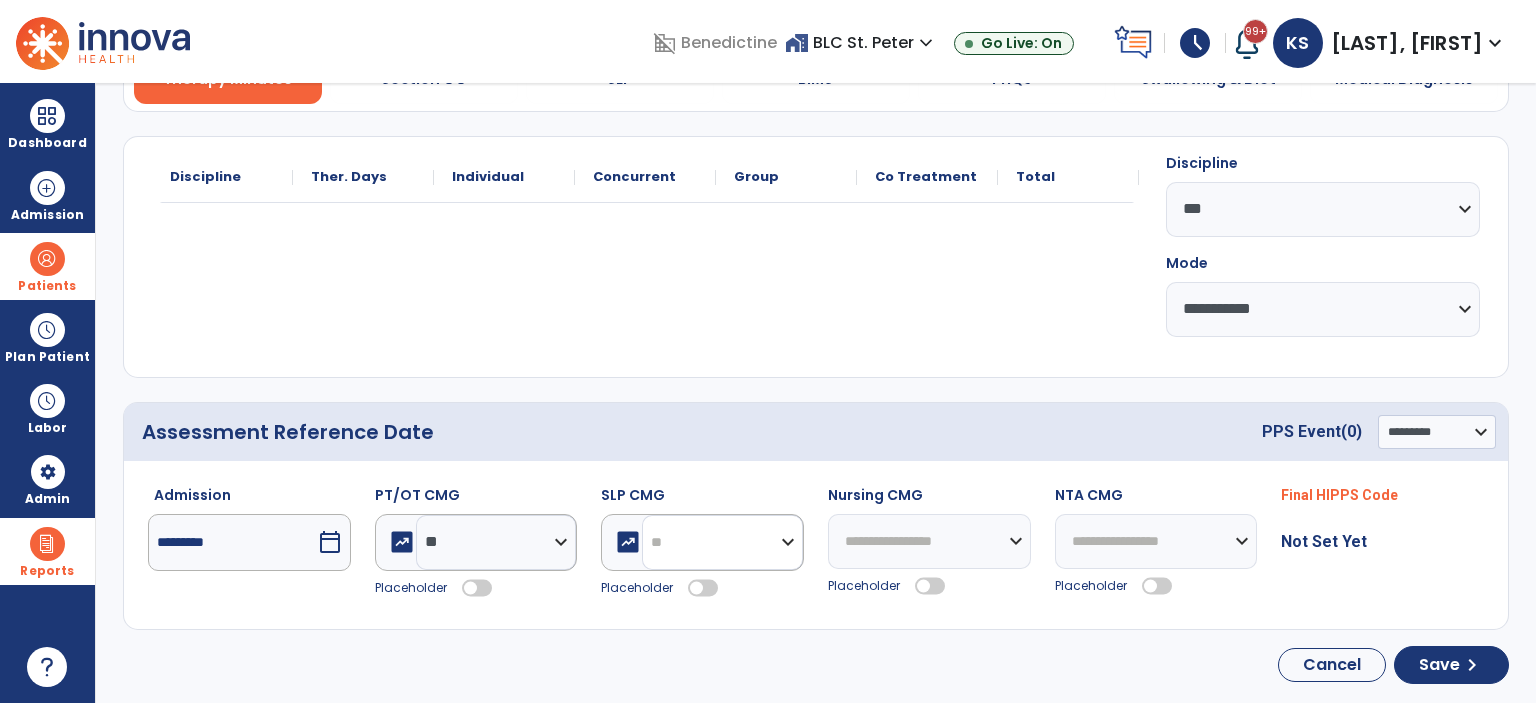 click on "**********" 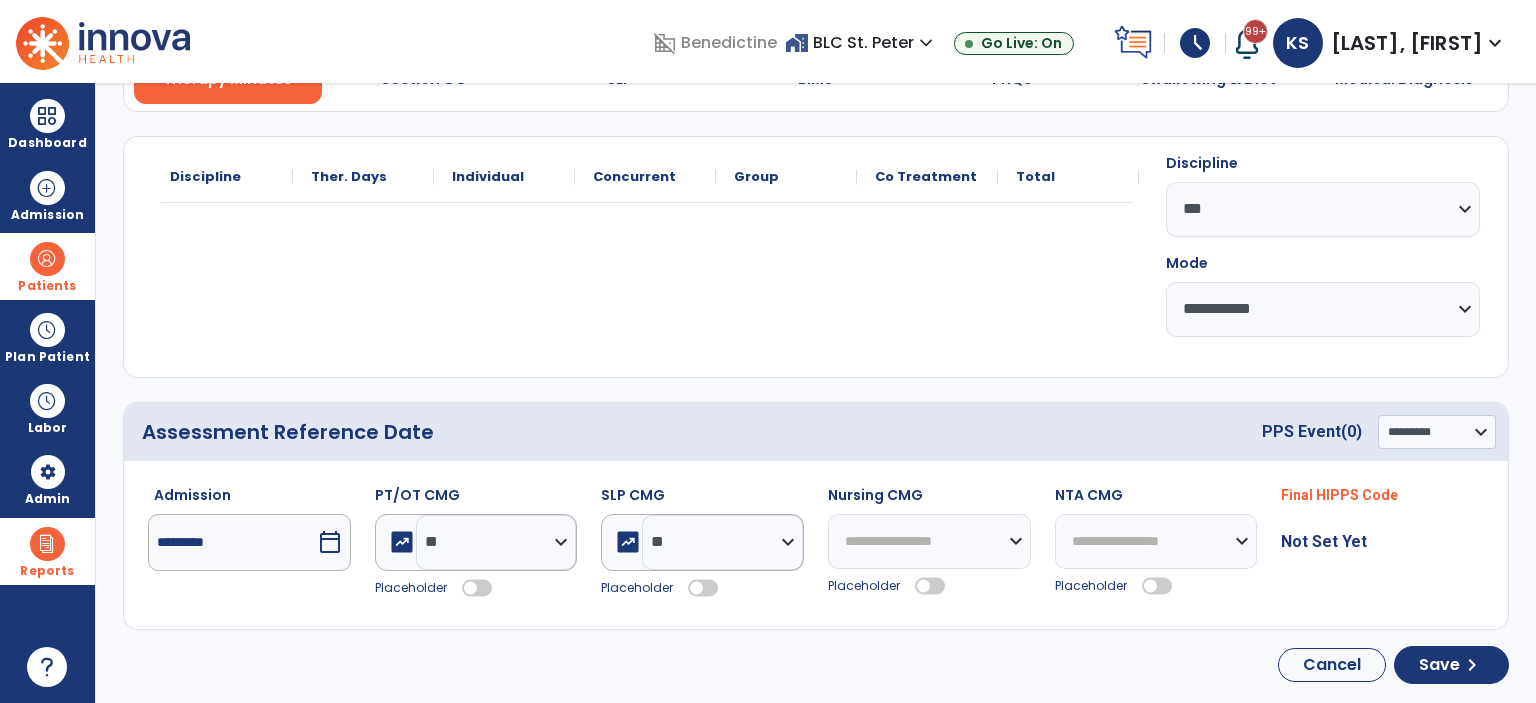 click 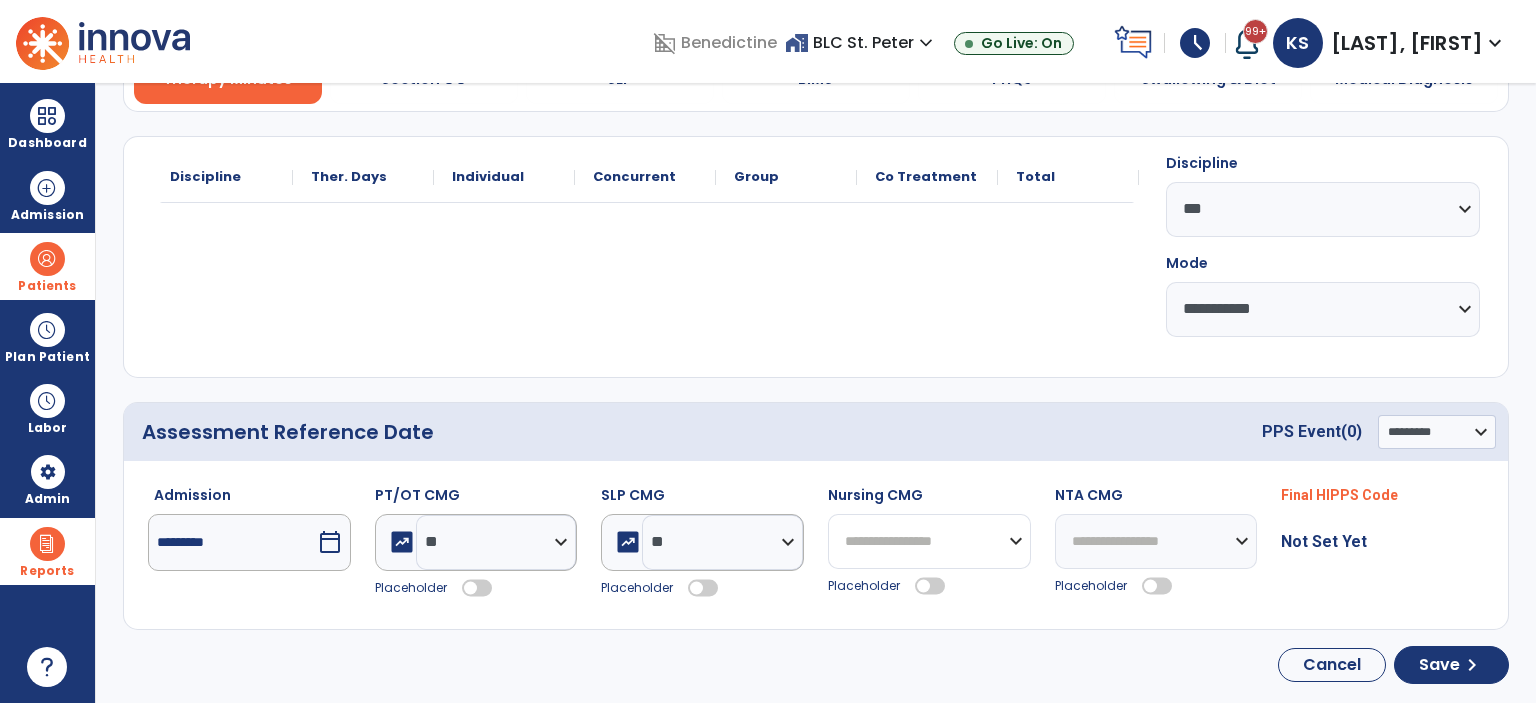 click on "**********" 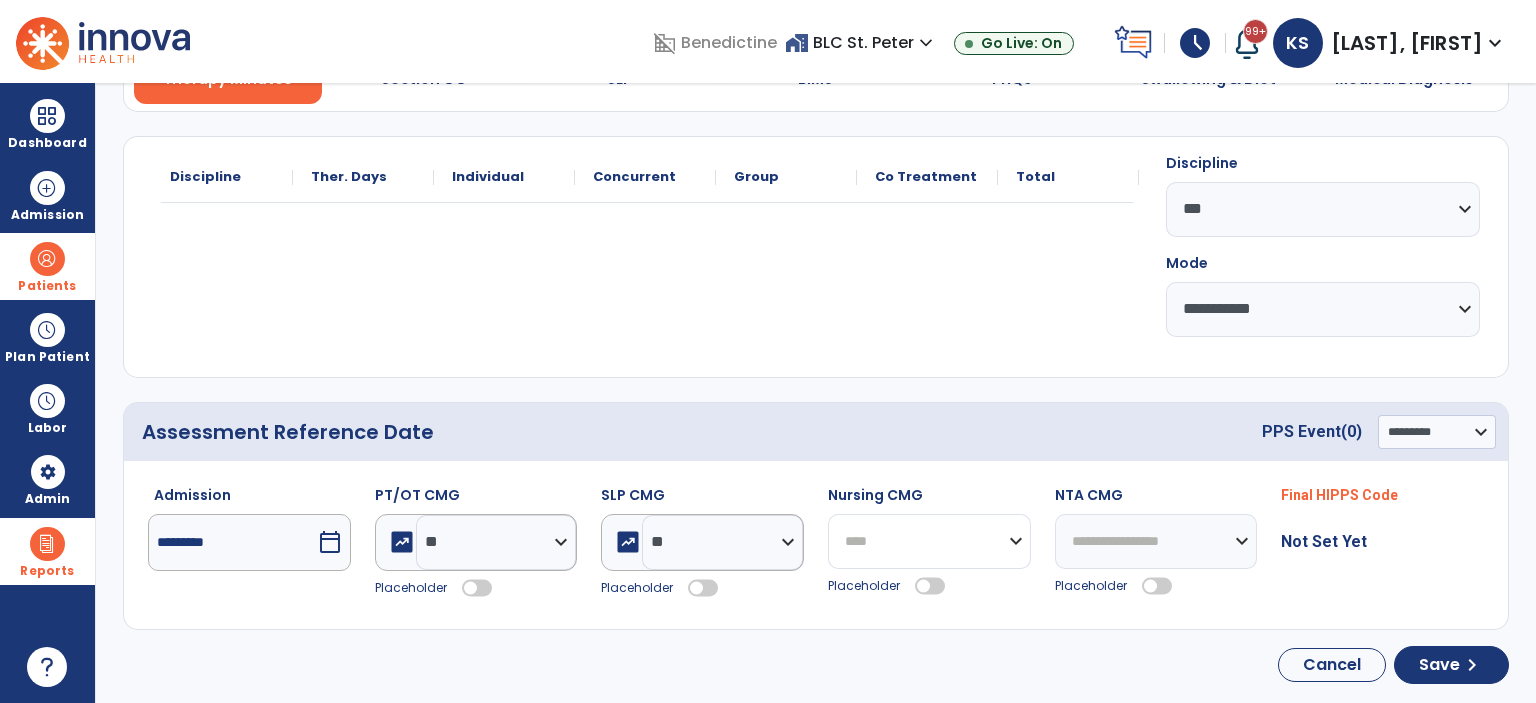 click on "**********" 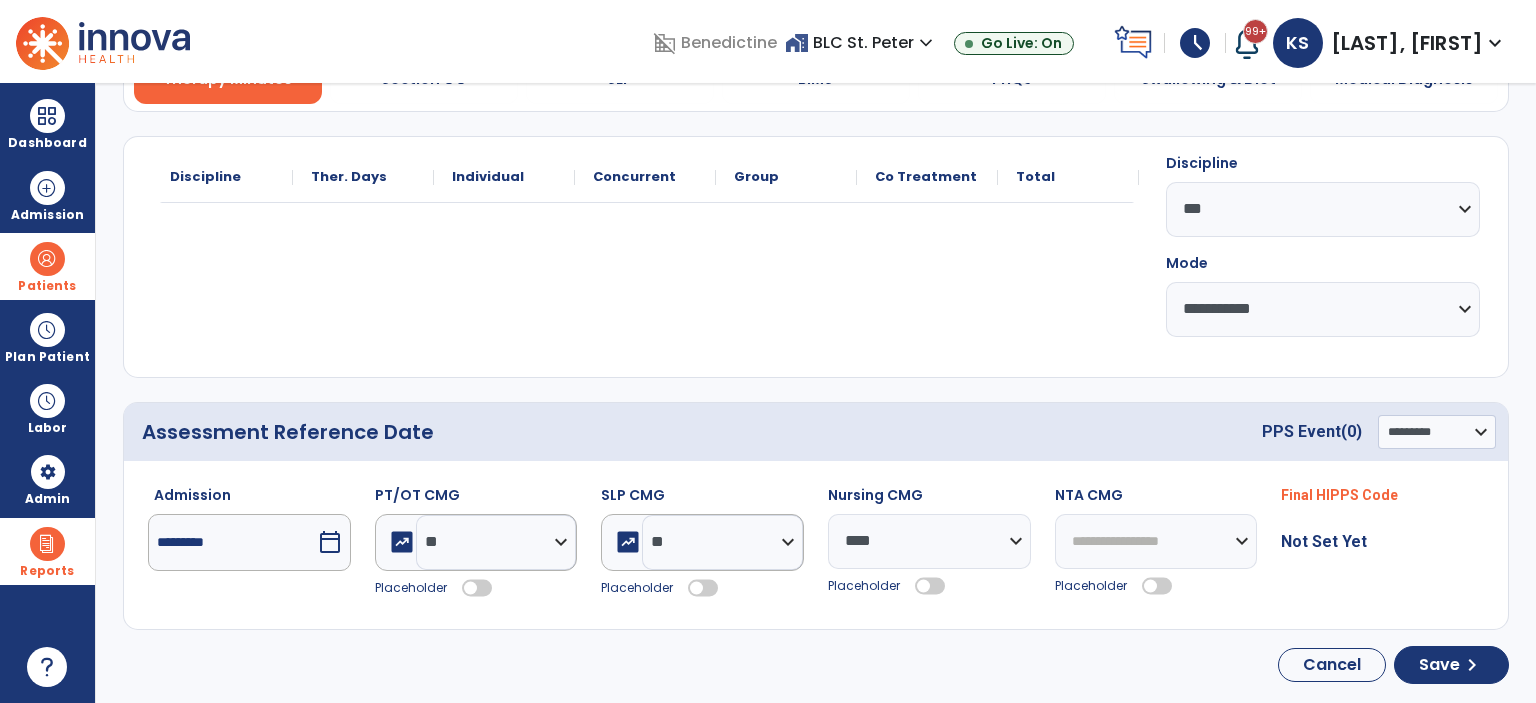 click 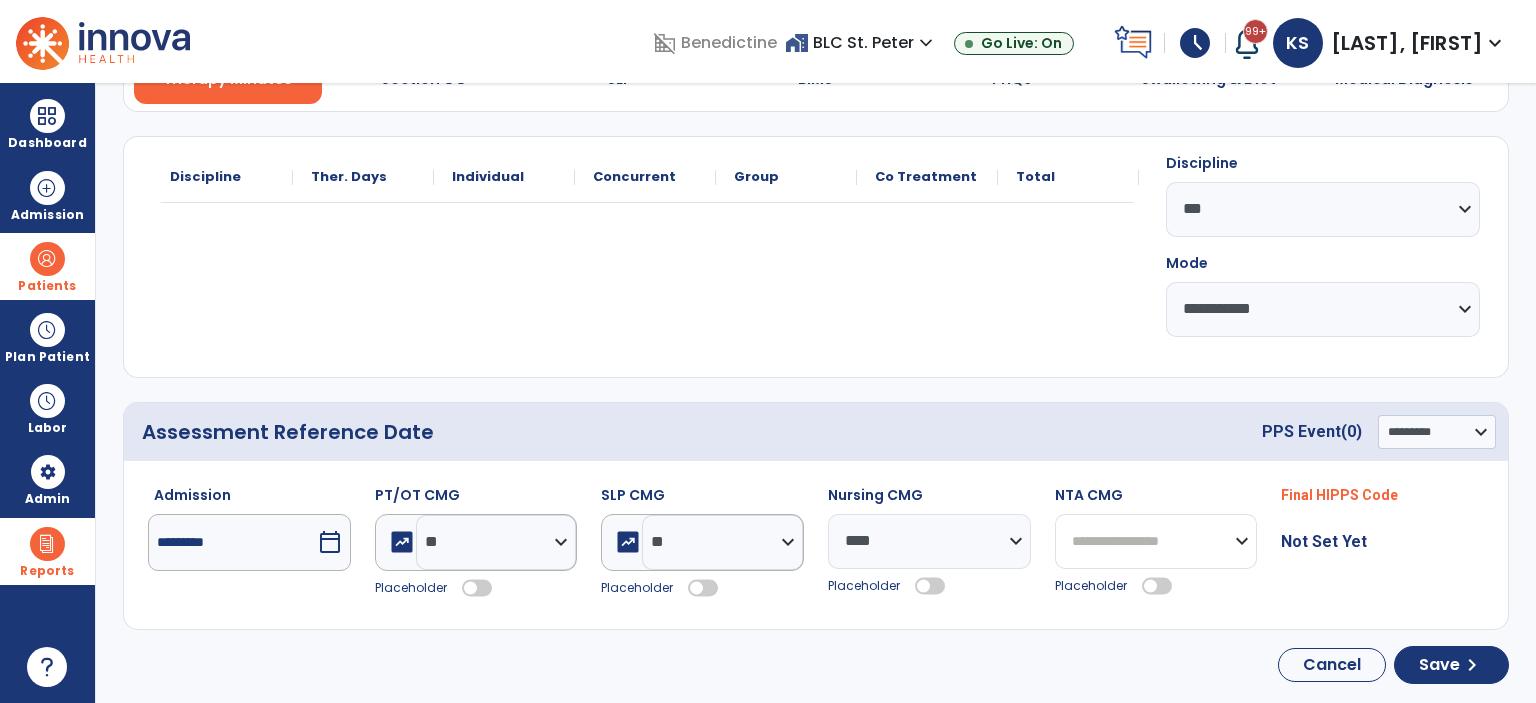 click on "**********" 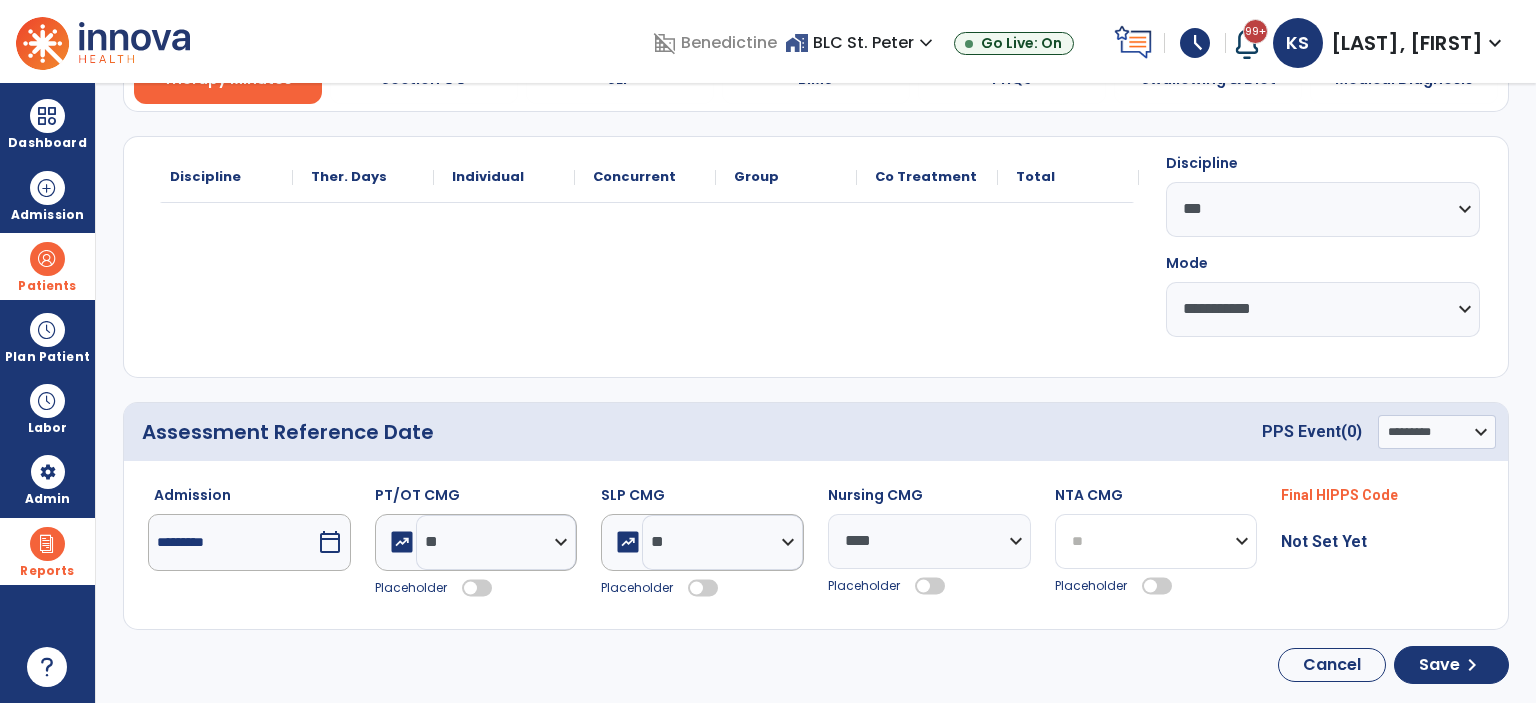 click on "**********" 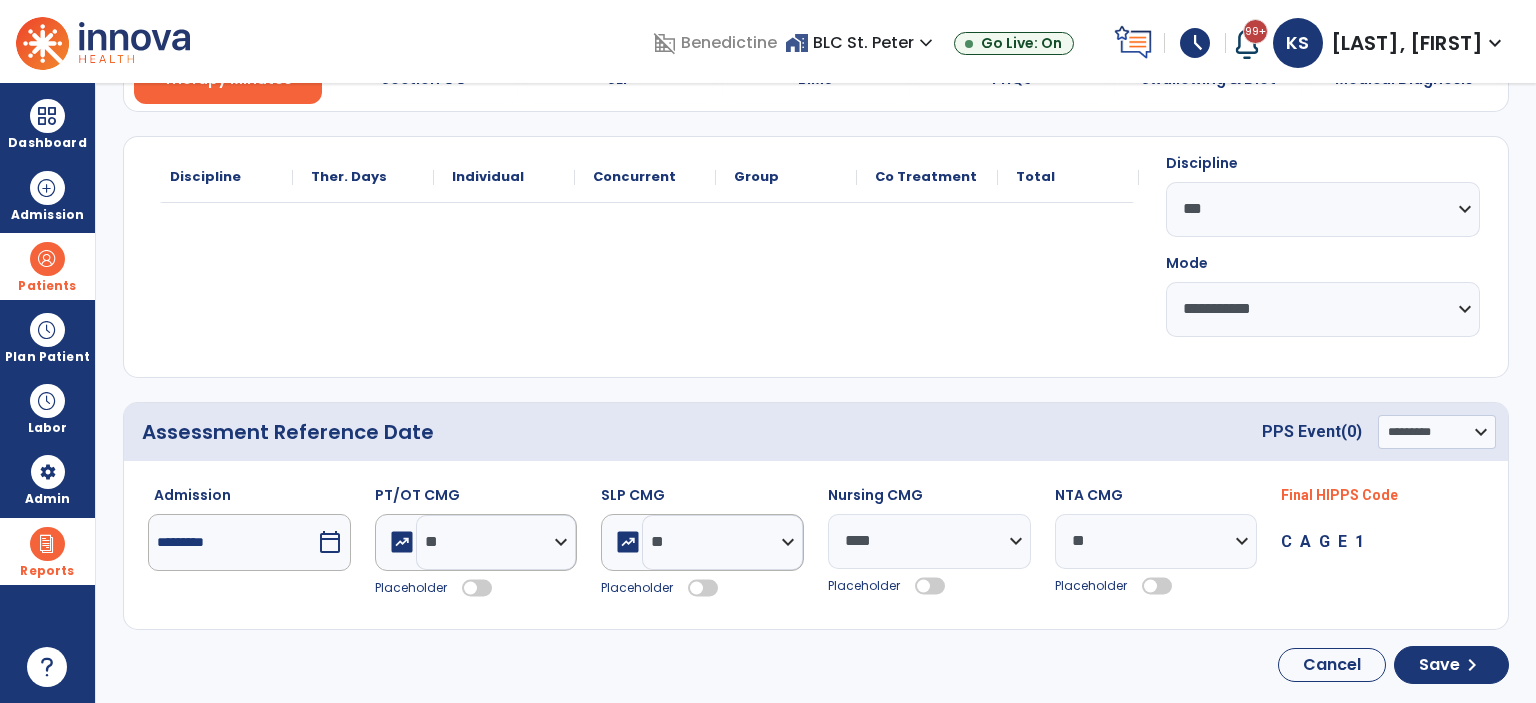 click 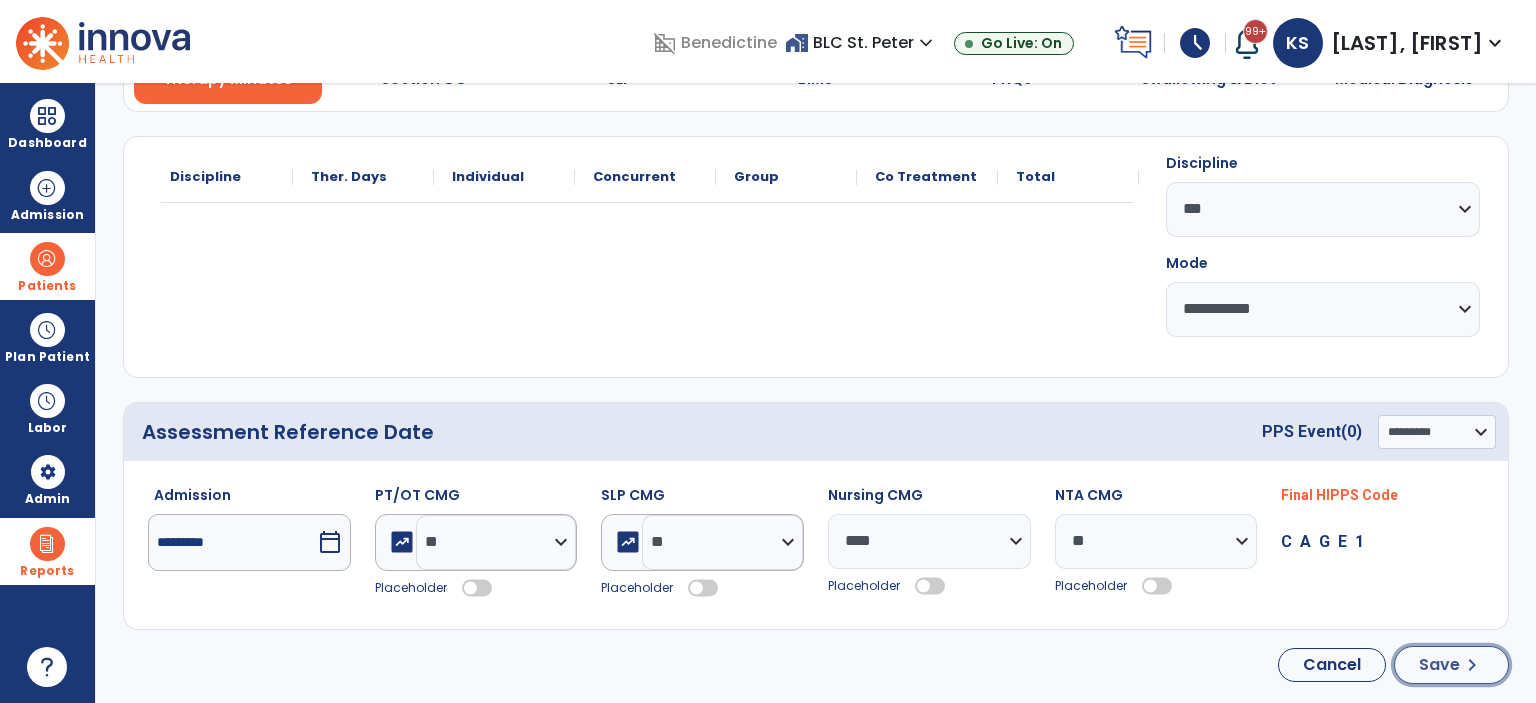 click on "Save  chevron_right" 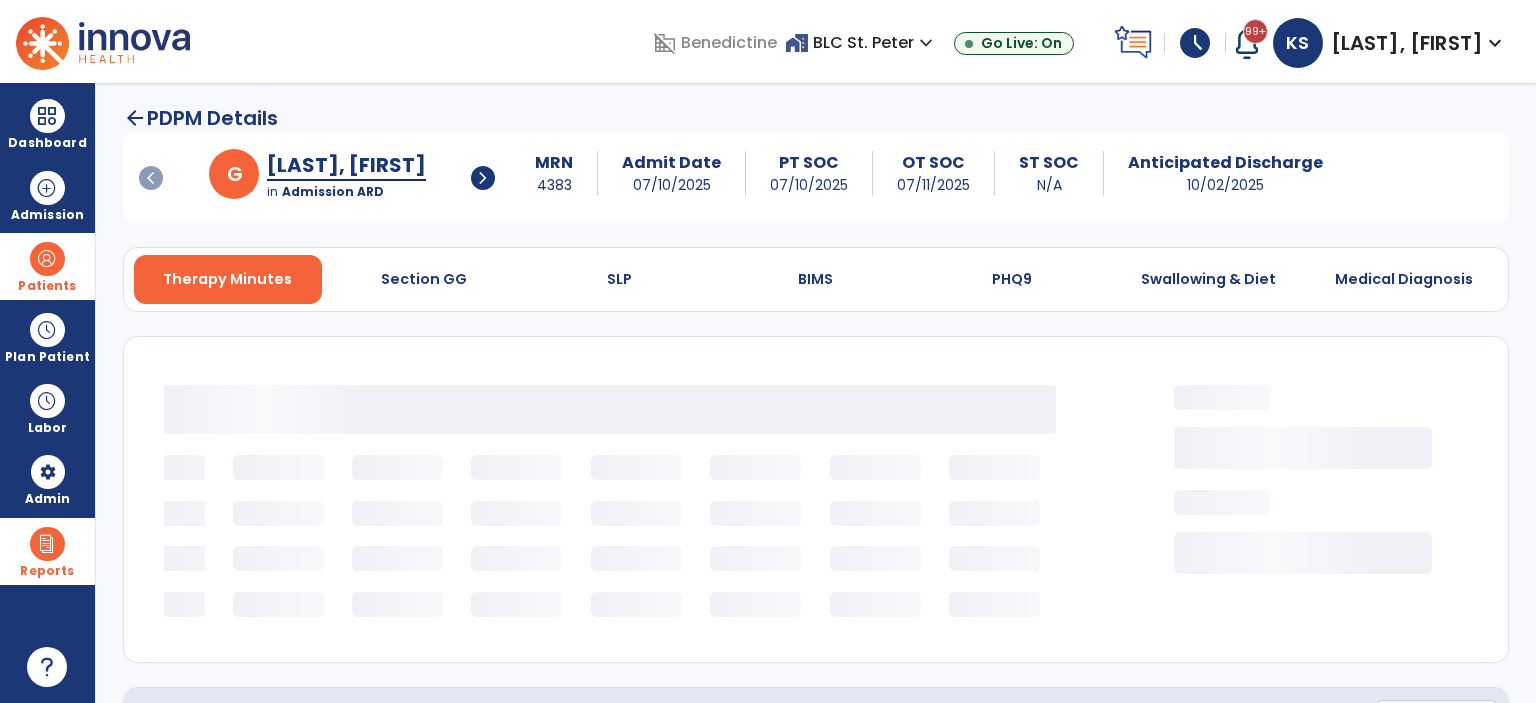 scroll, scrollTop: 0, scrollLeft: 0, axis: both 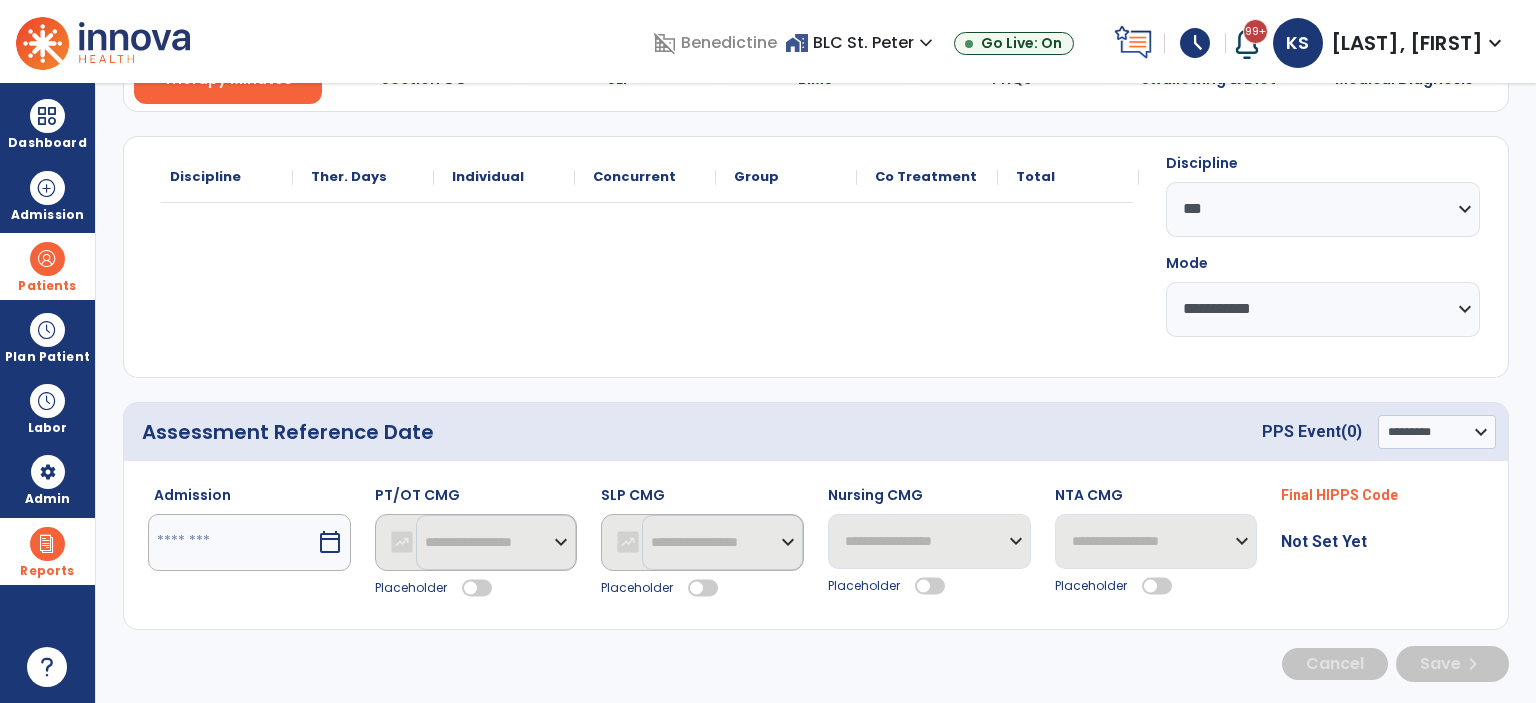 click at bounding box center (232, 542) 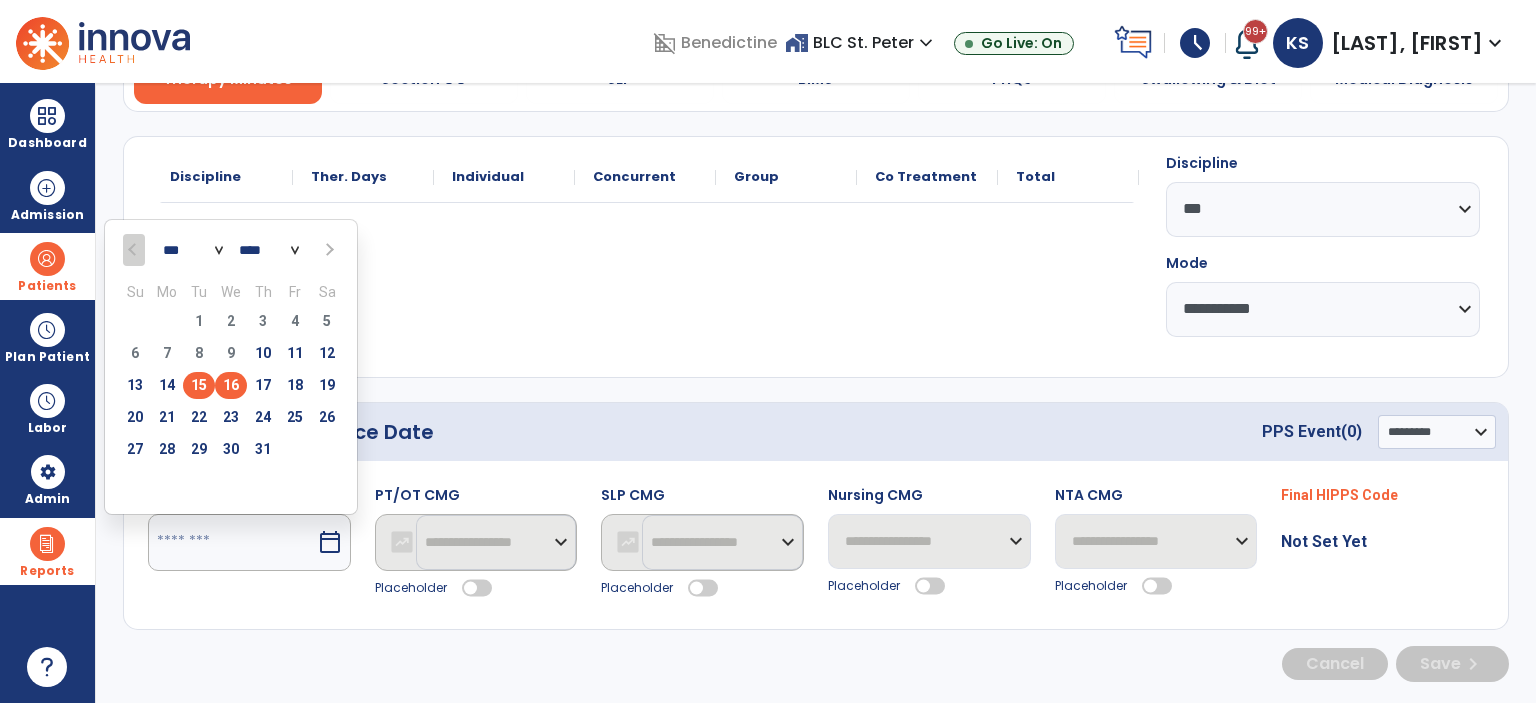 click on "15" at bounding box center (199, 385) 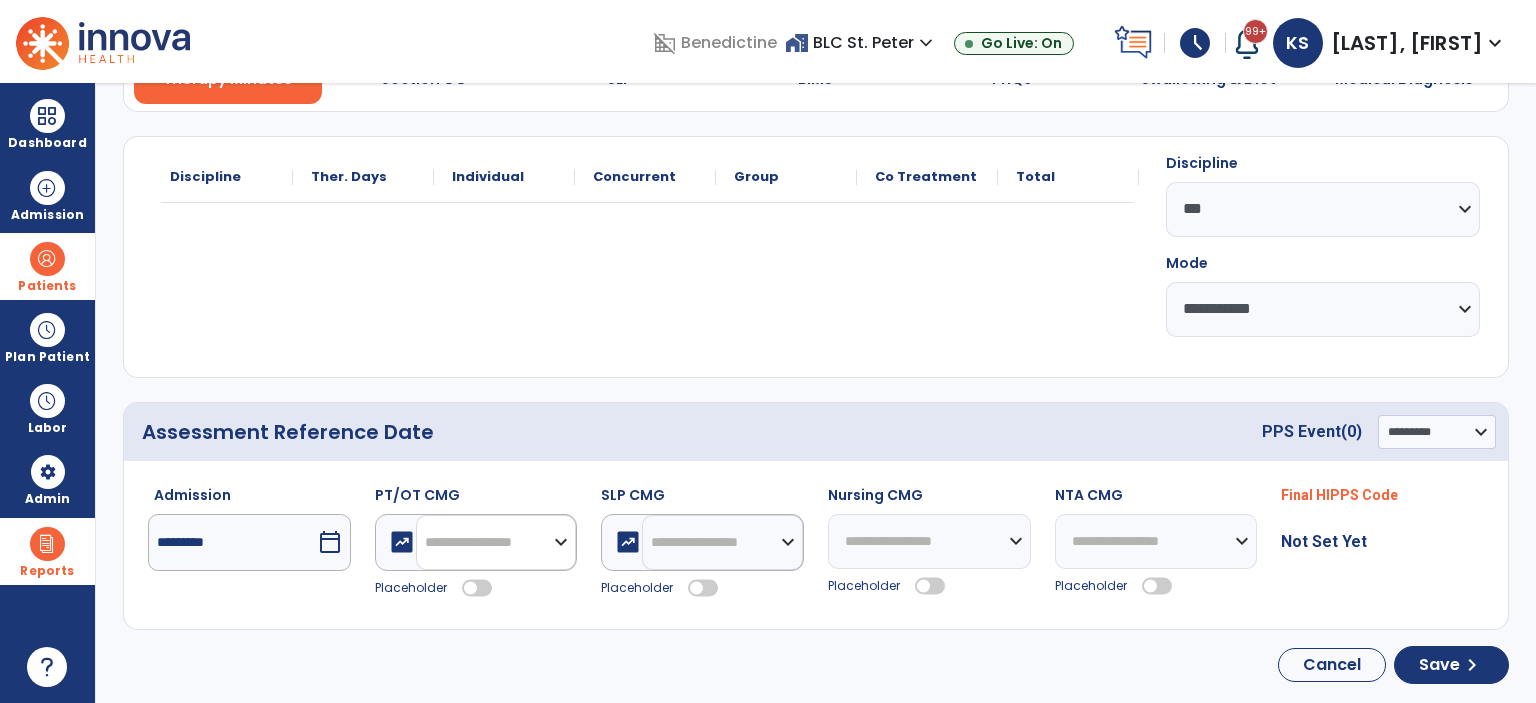 click on "**********" 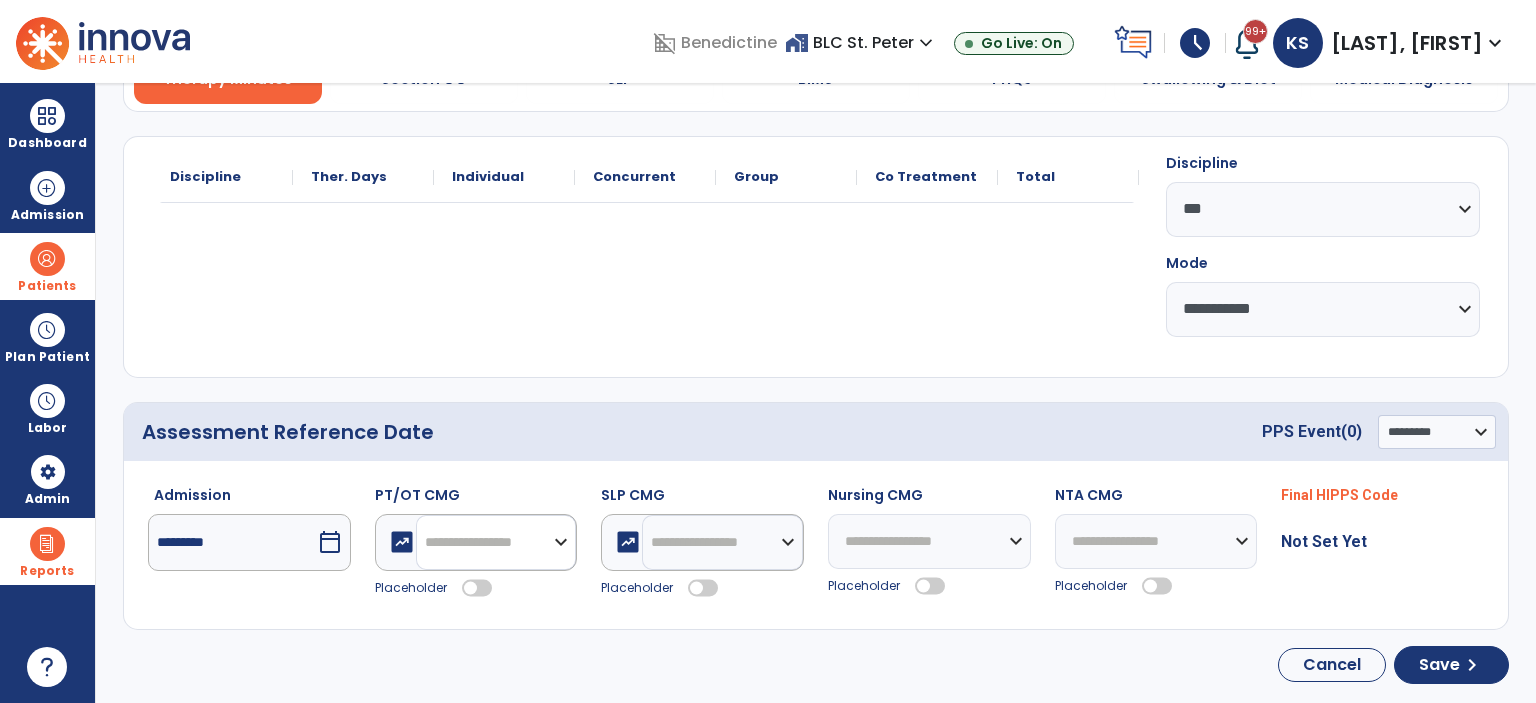 select on "**" 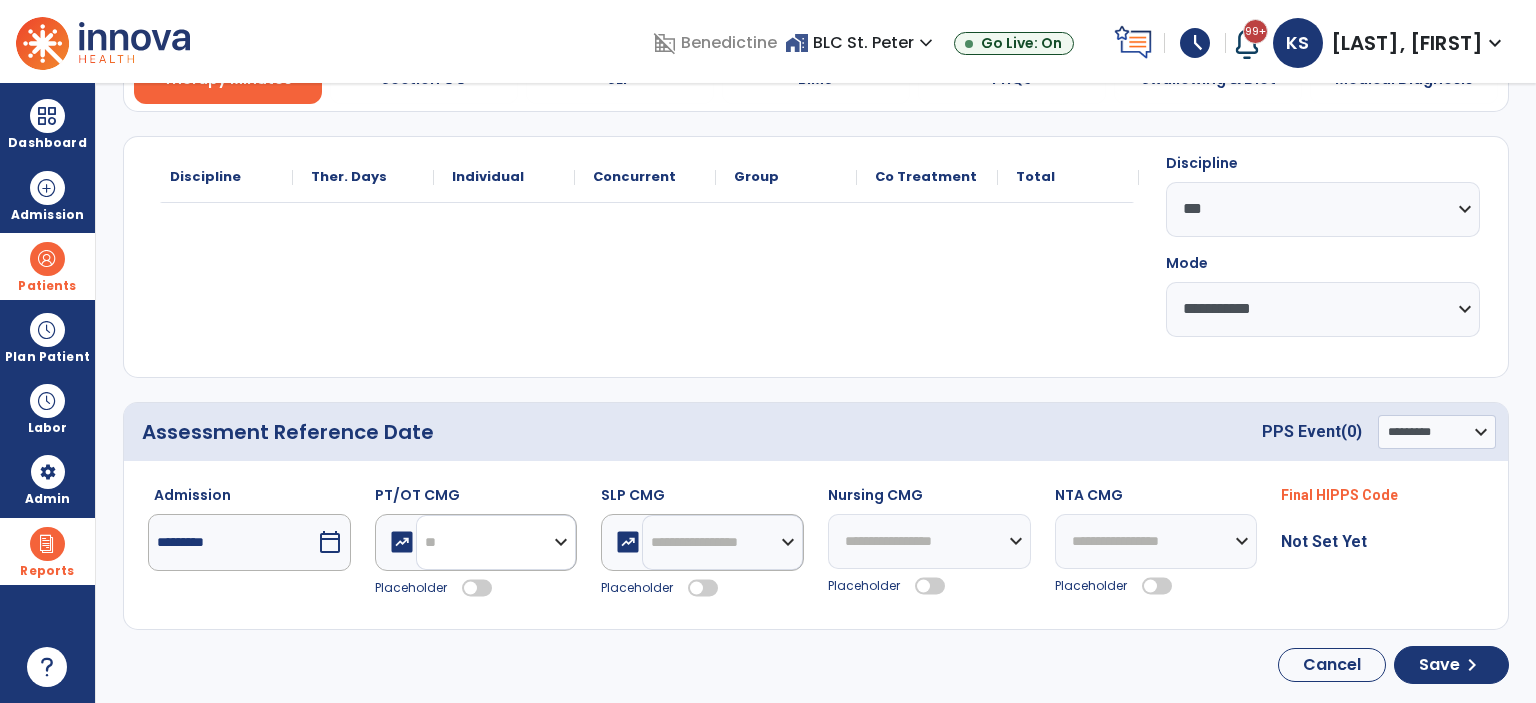 click on "**********" 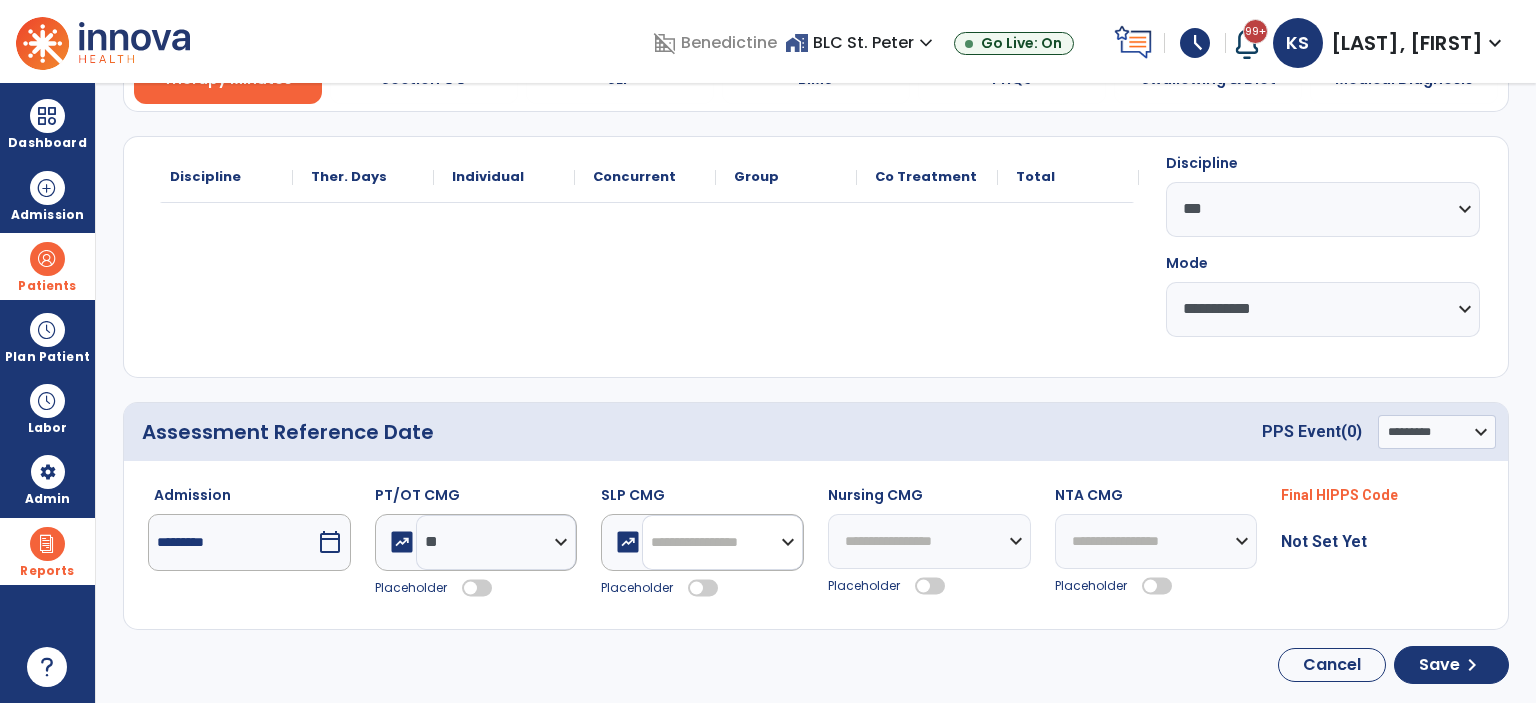 click on "**********" 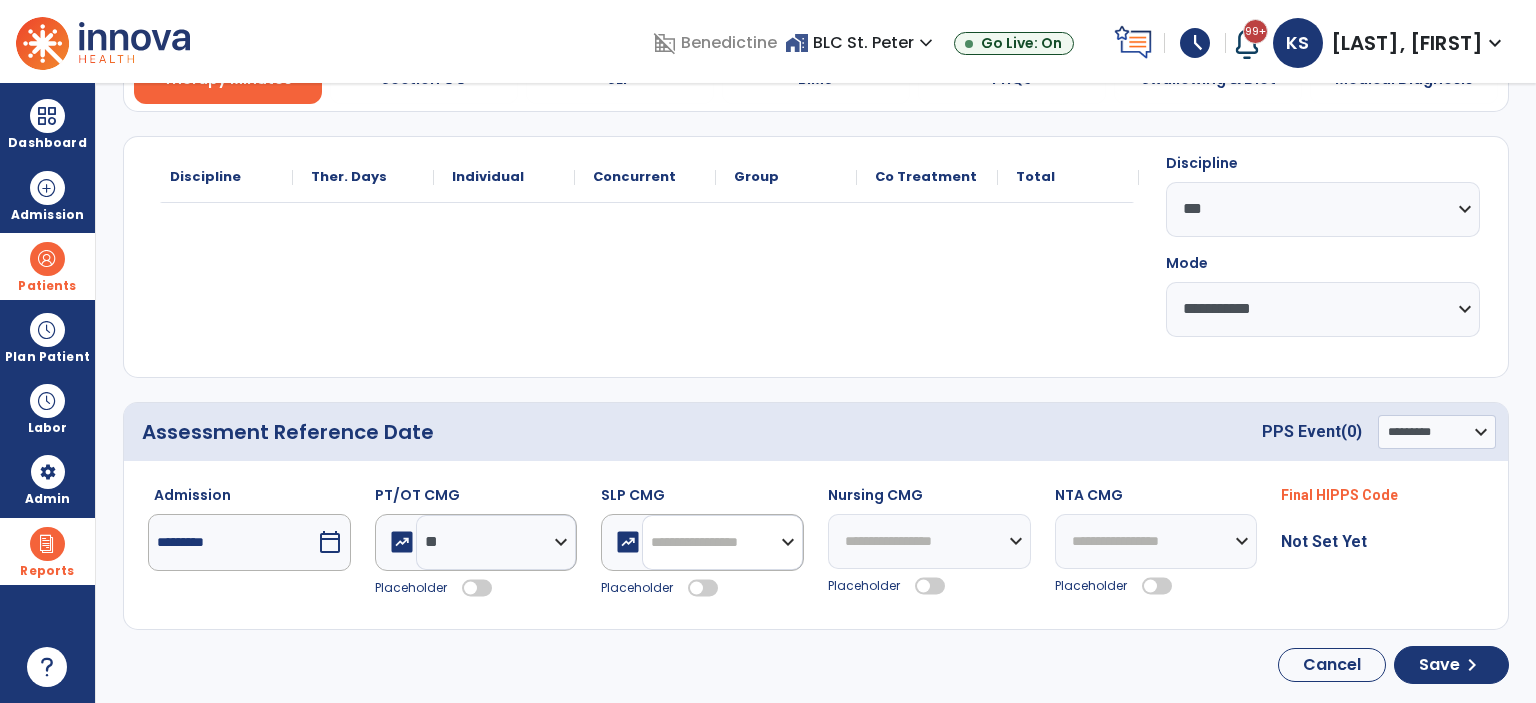 select on "**" 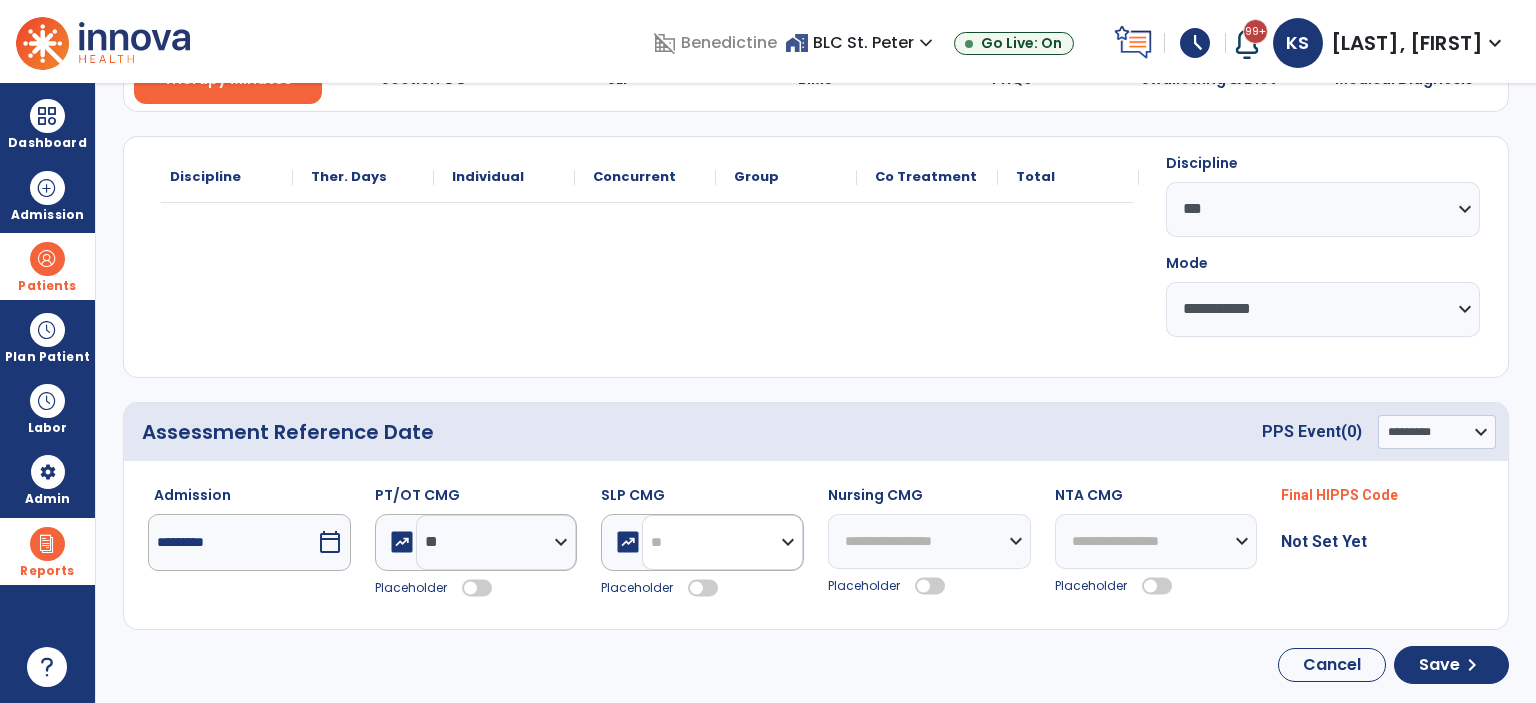 click on "**********" 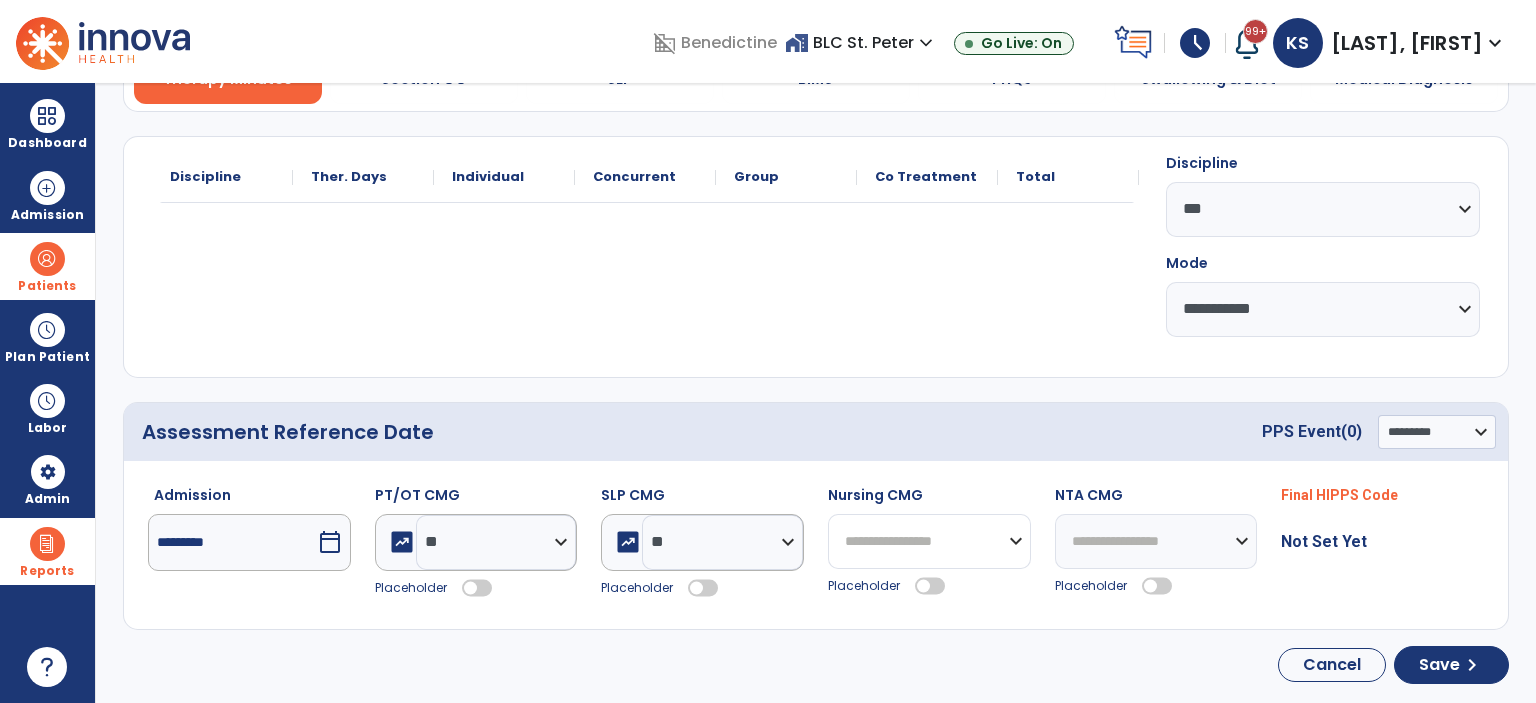 click on "**********" 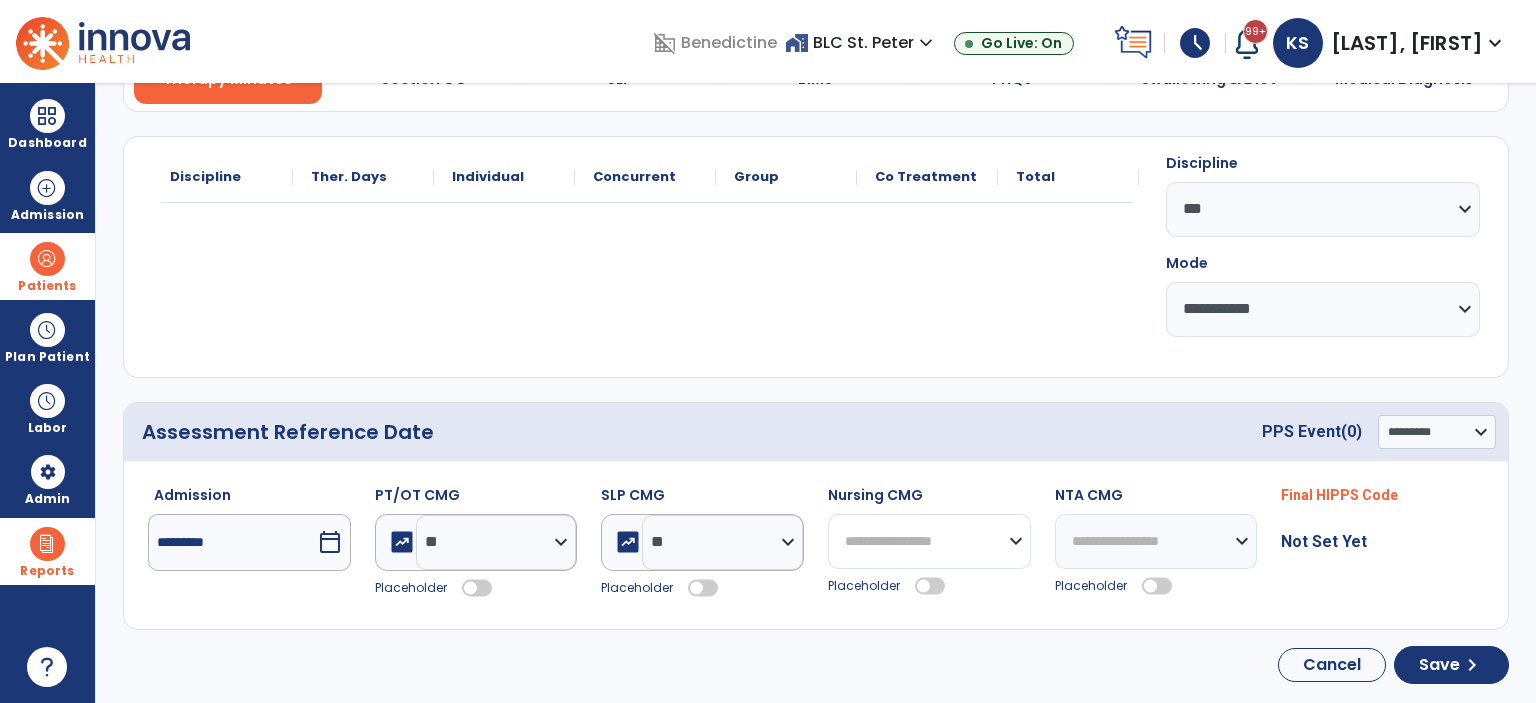 select on "****" 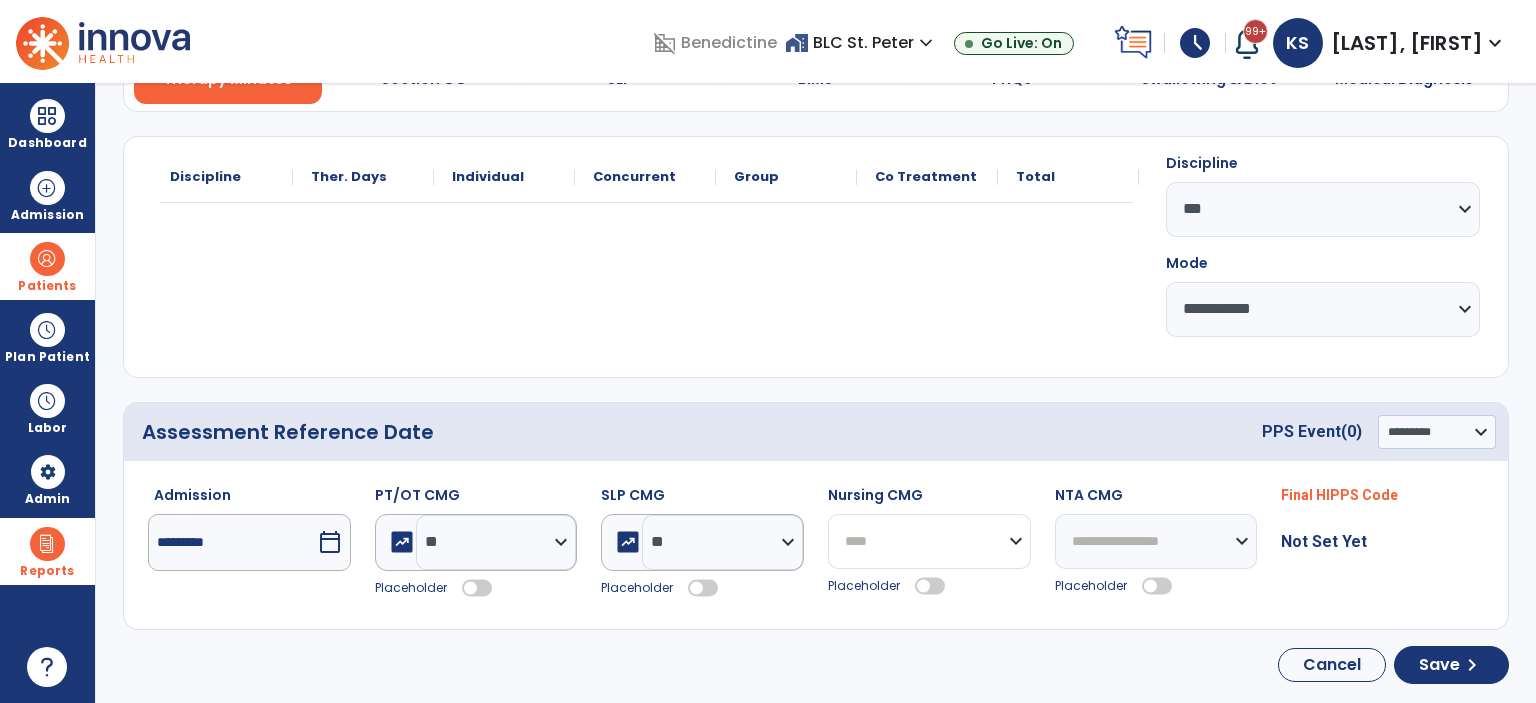 click on "**********" 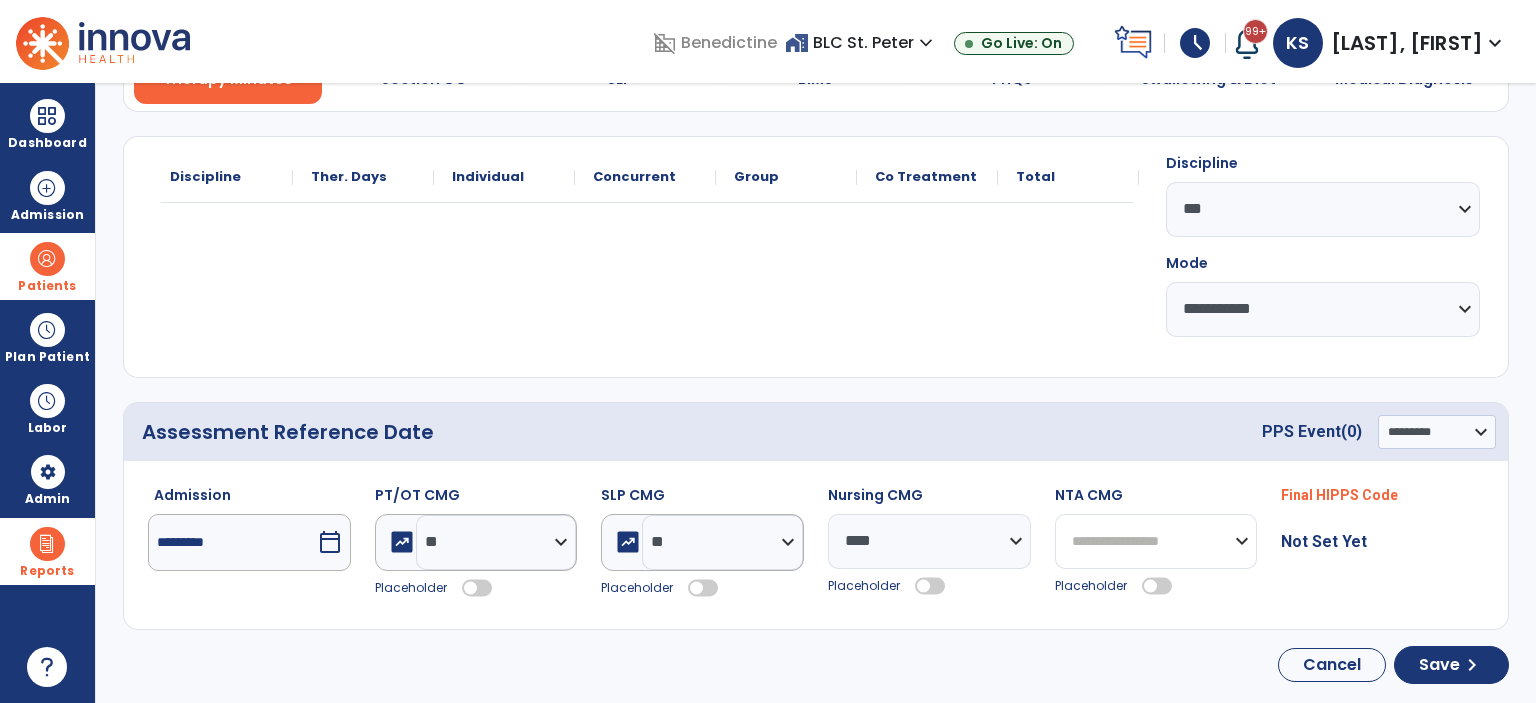 click on "**********" 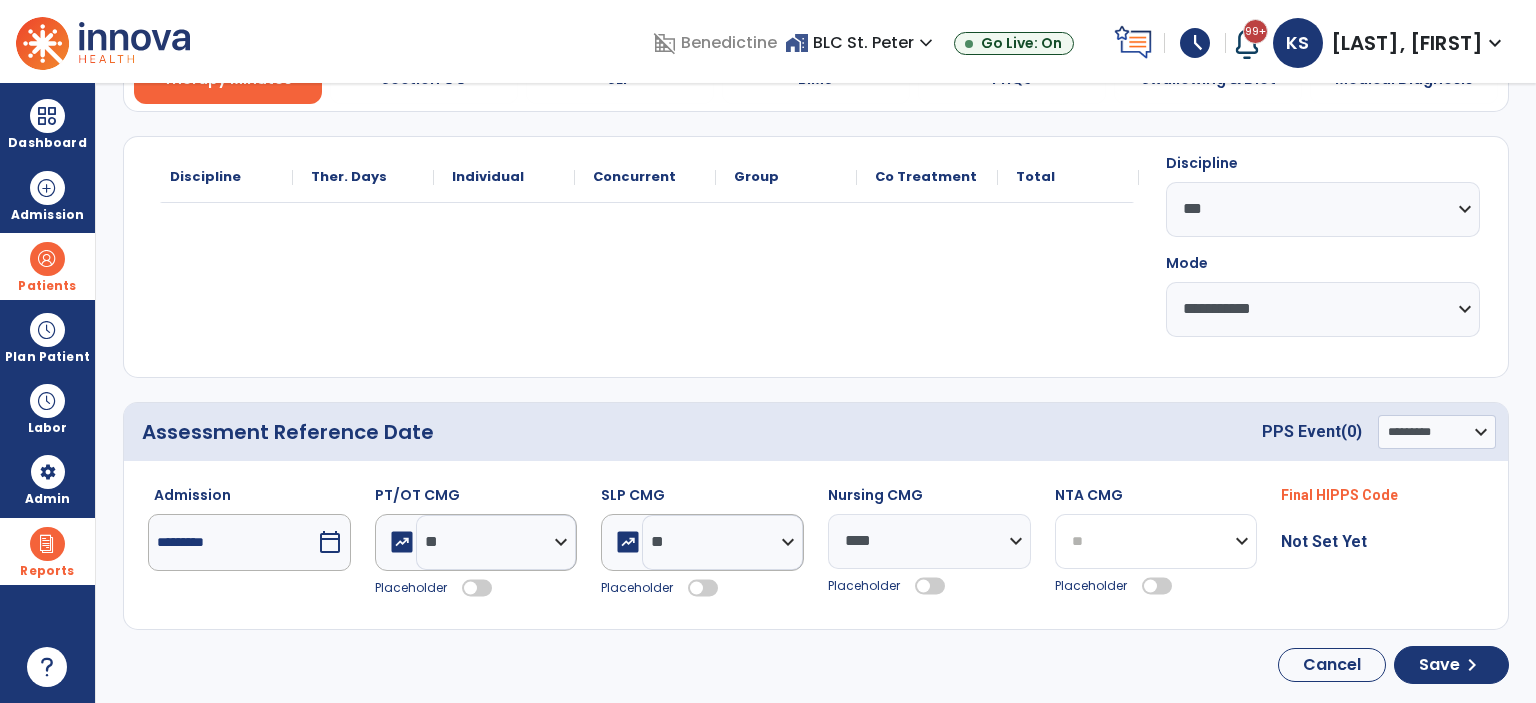 click on "**********" 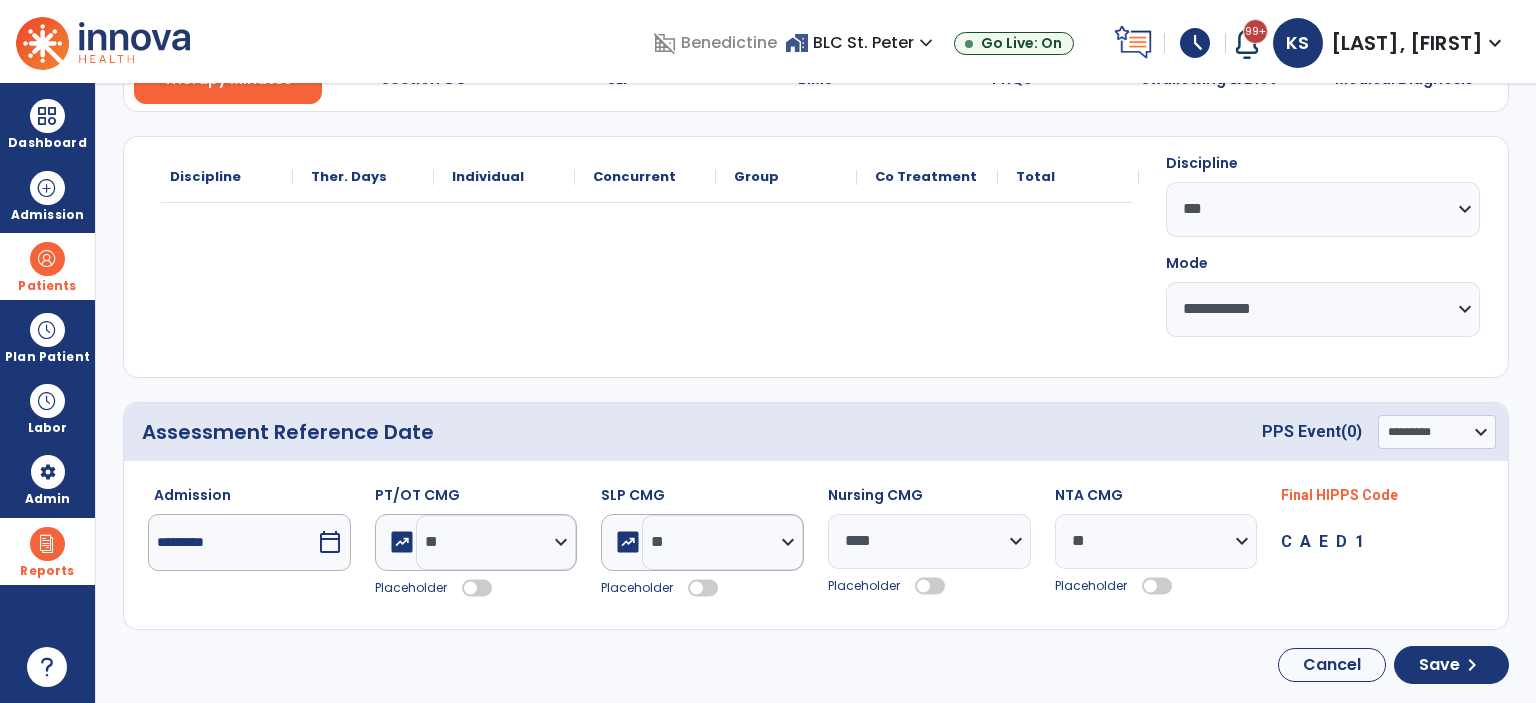 click 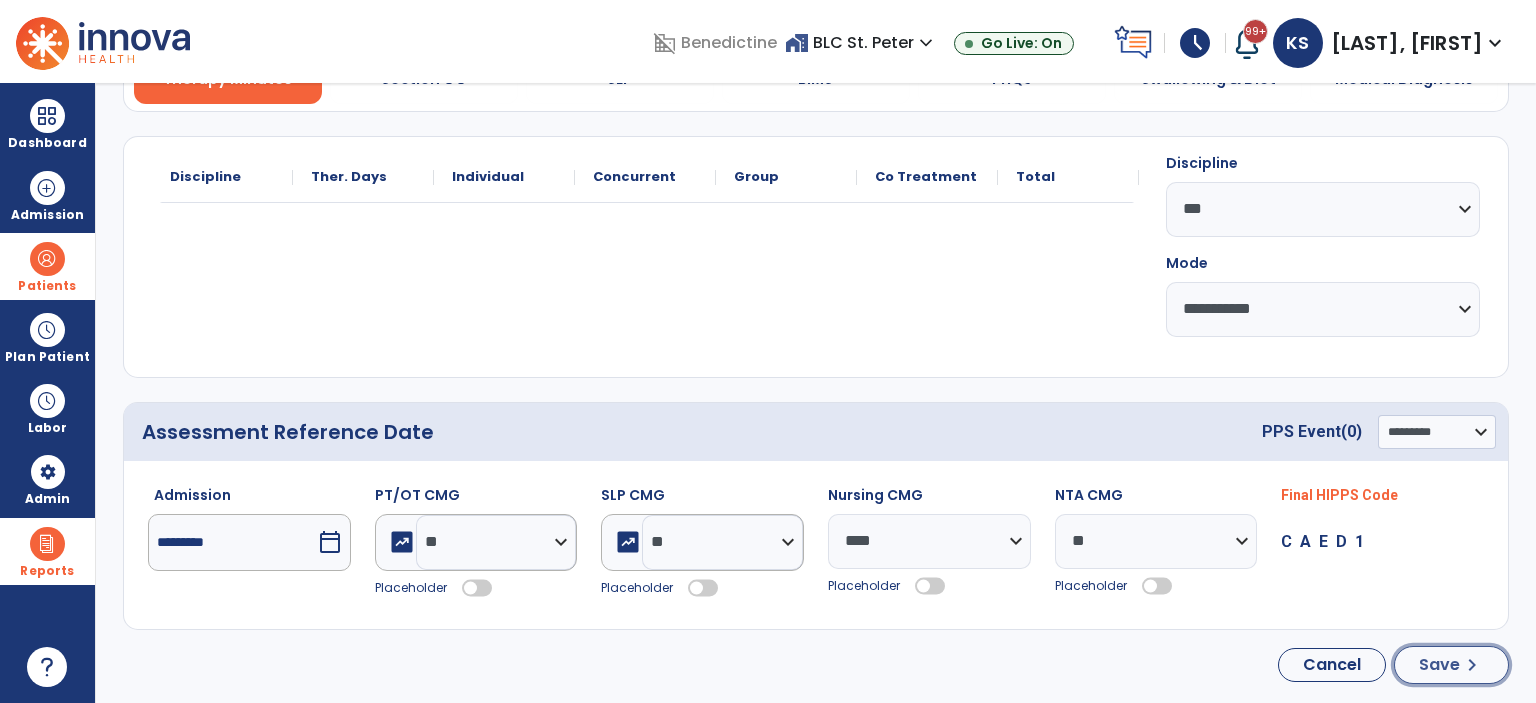 click on "Save" 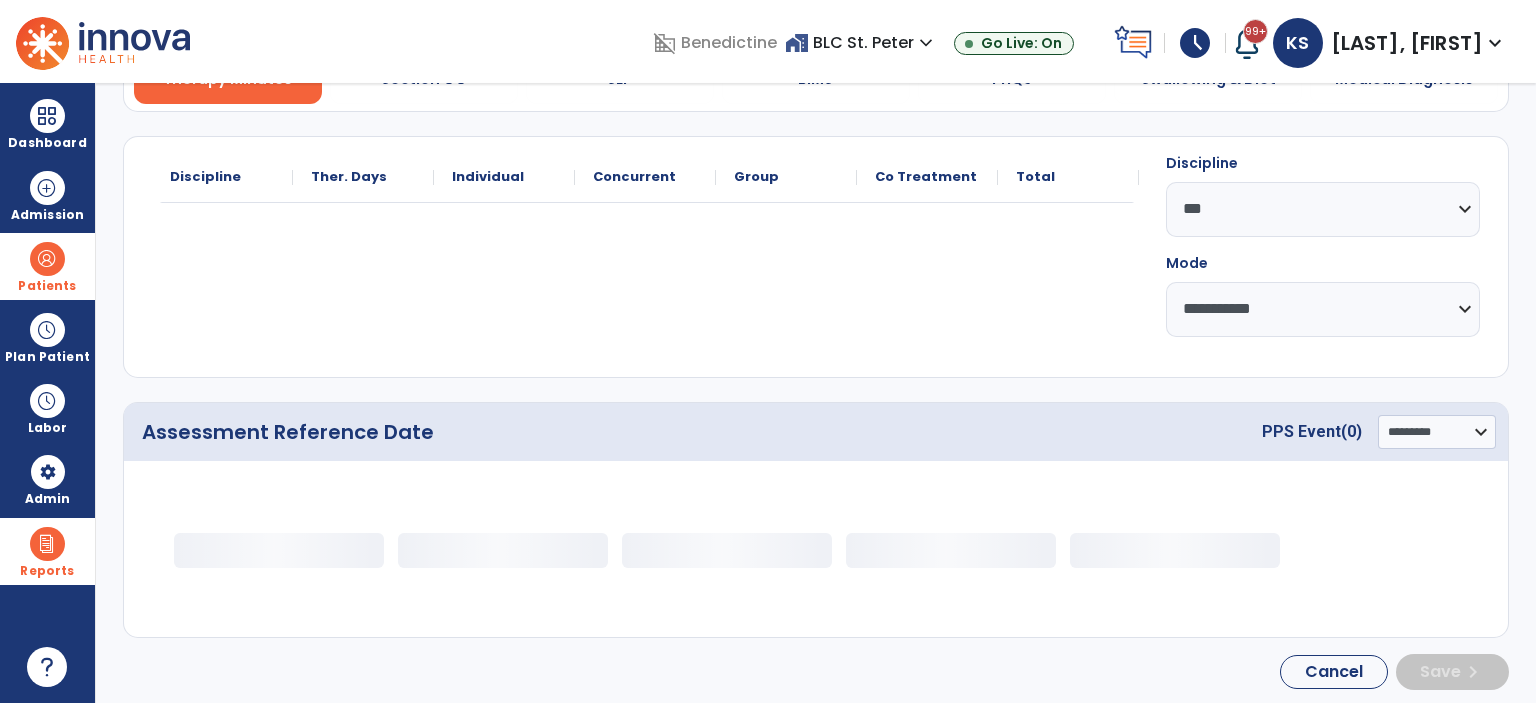 select on "**" 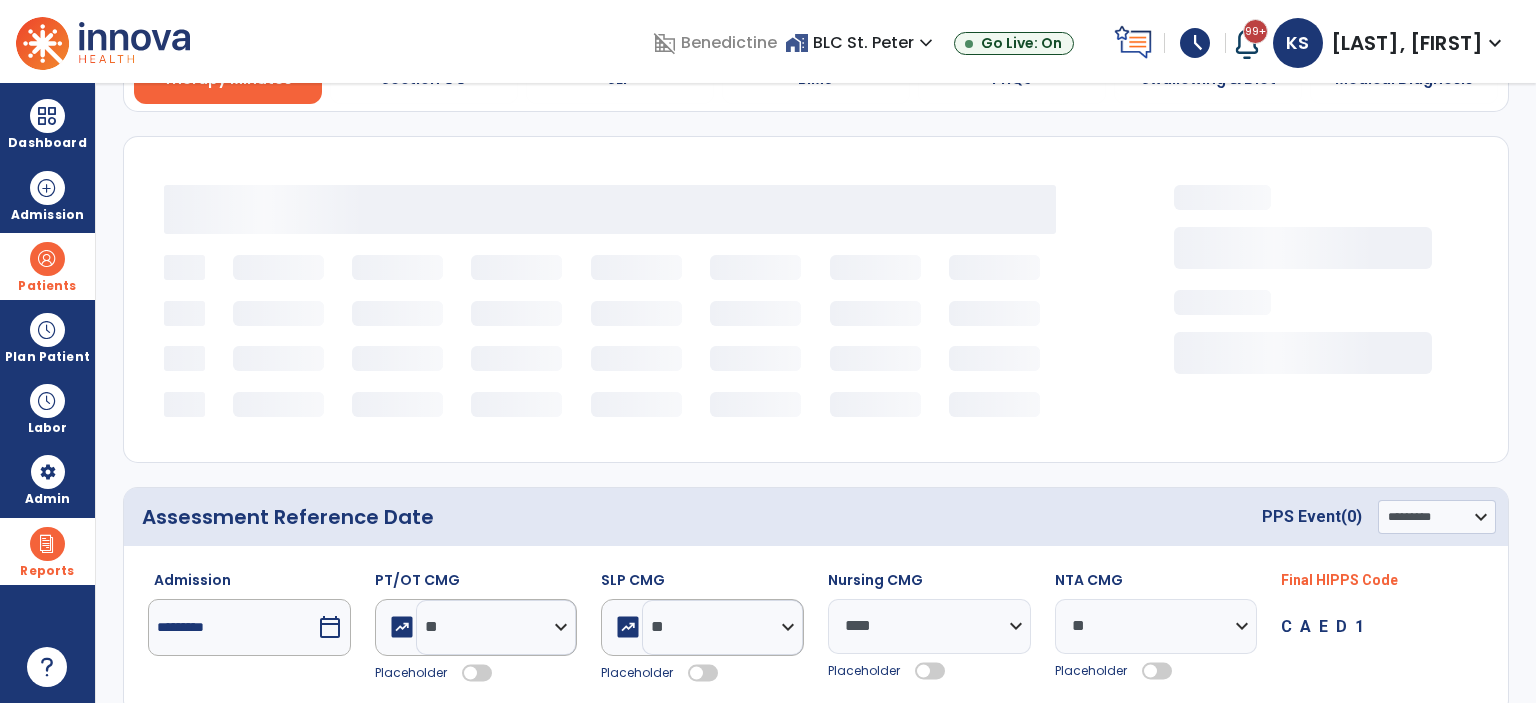 type 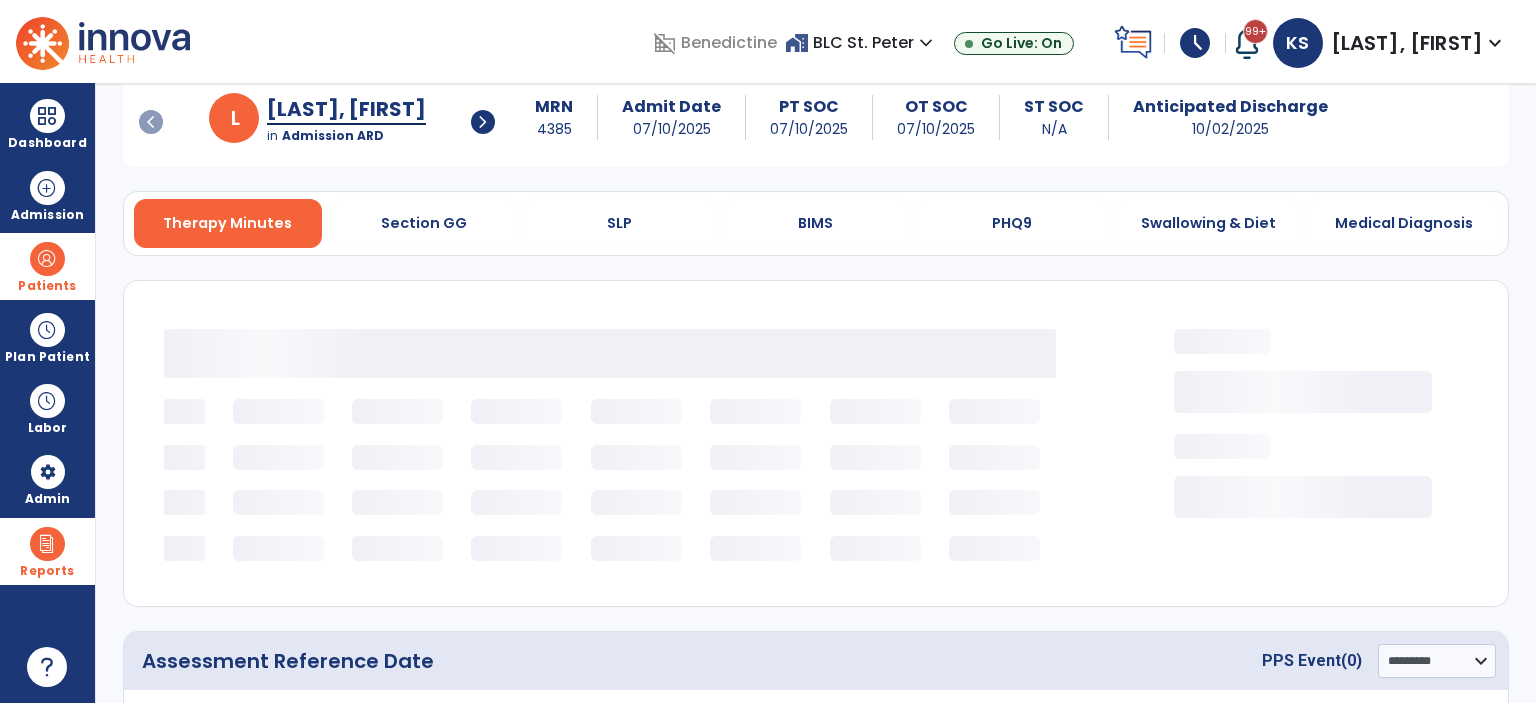scroll, scrollTop: 0, scrollLeft: 0, axis: both 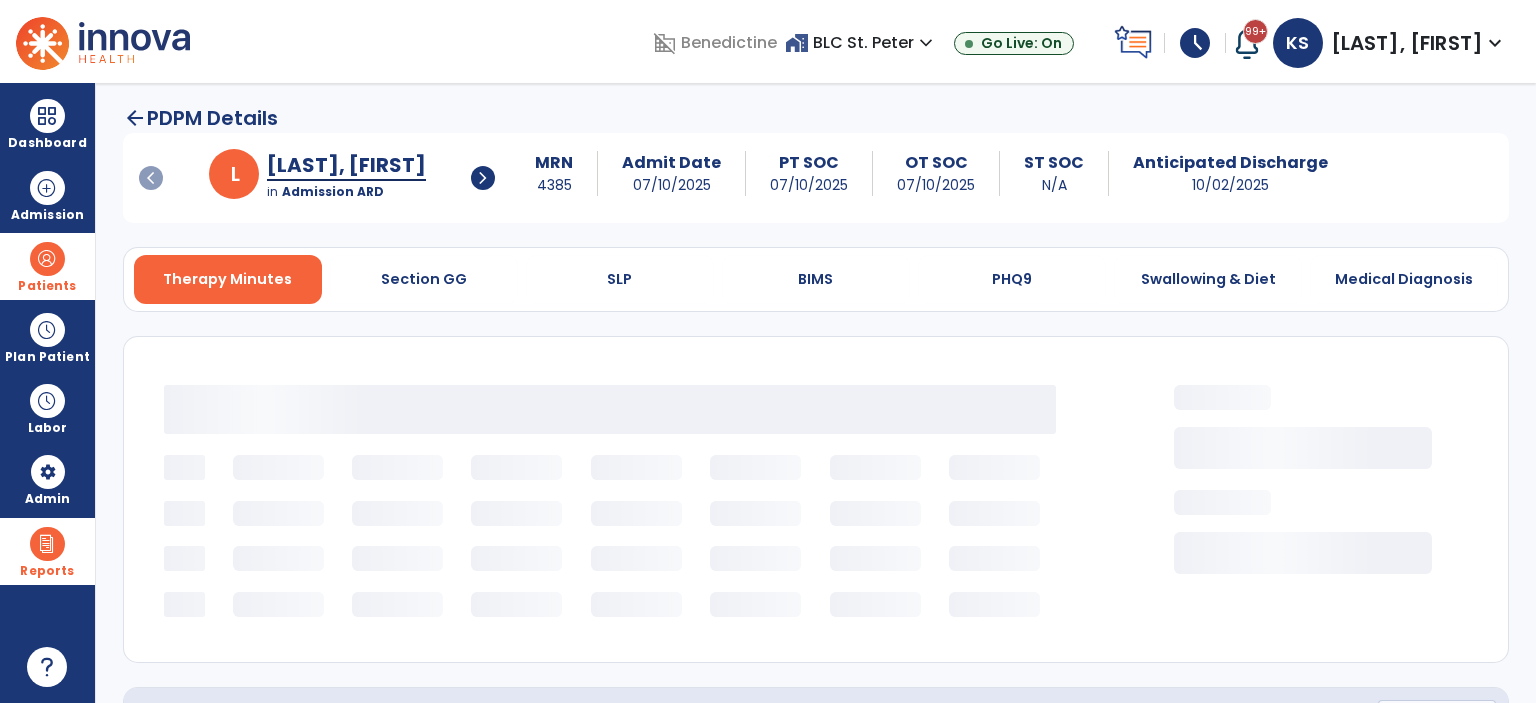 select on "***" 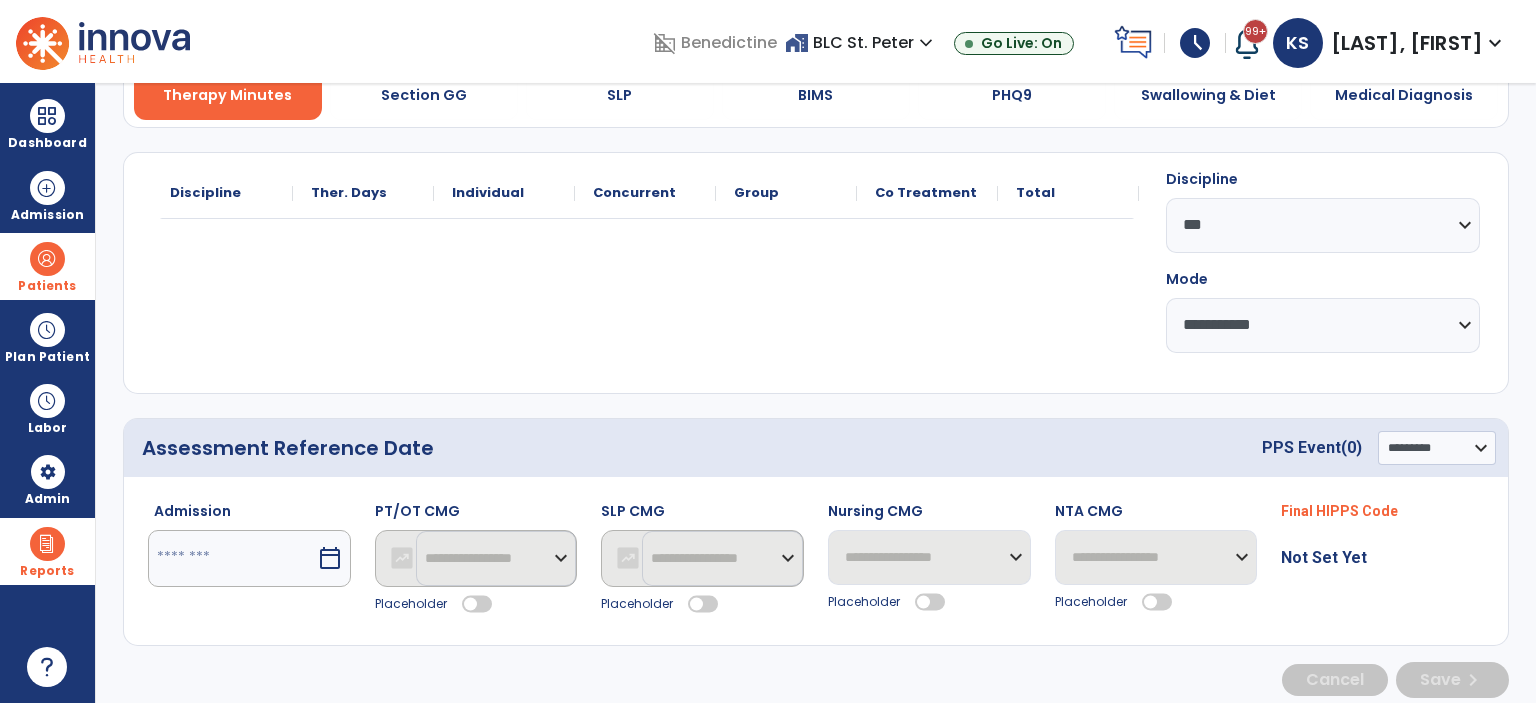 scroll, scrollTop: 200, scrollLeft: 0, axis: vertical 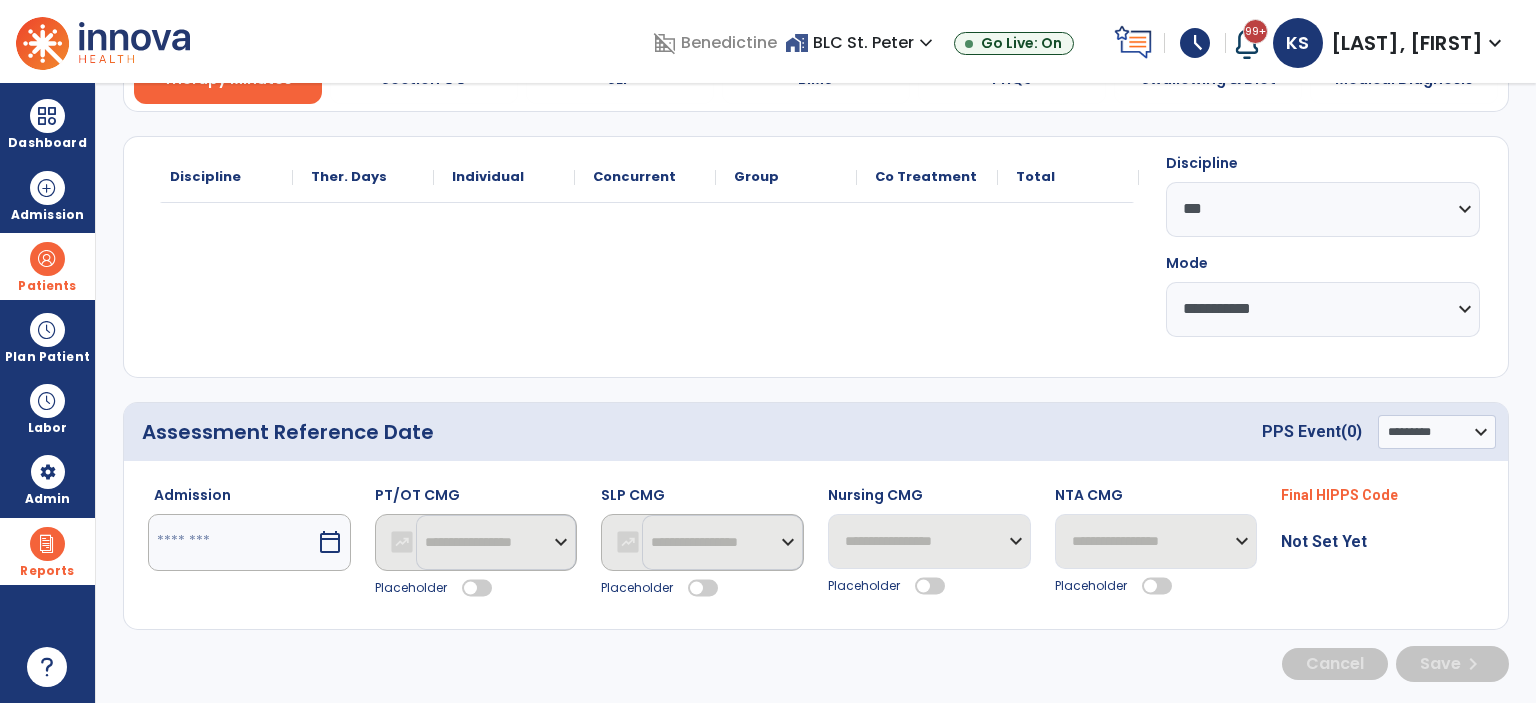 click at bounding box center (232, 542) 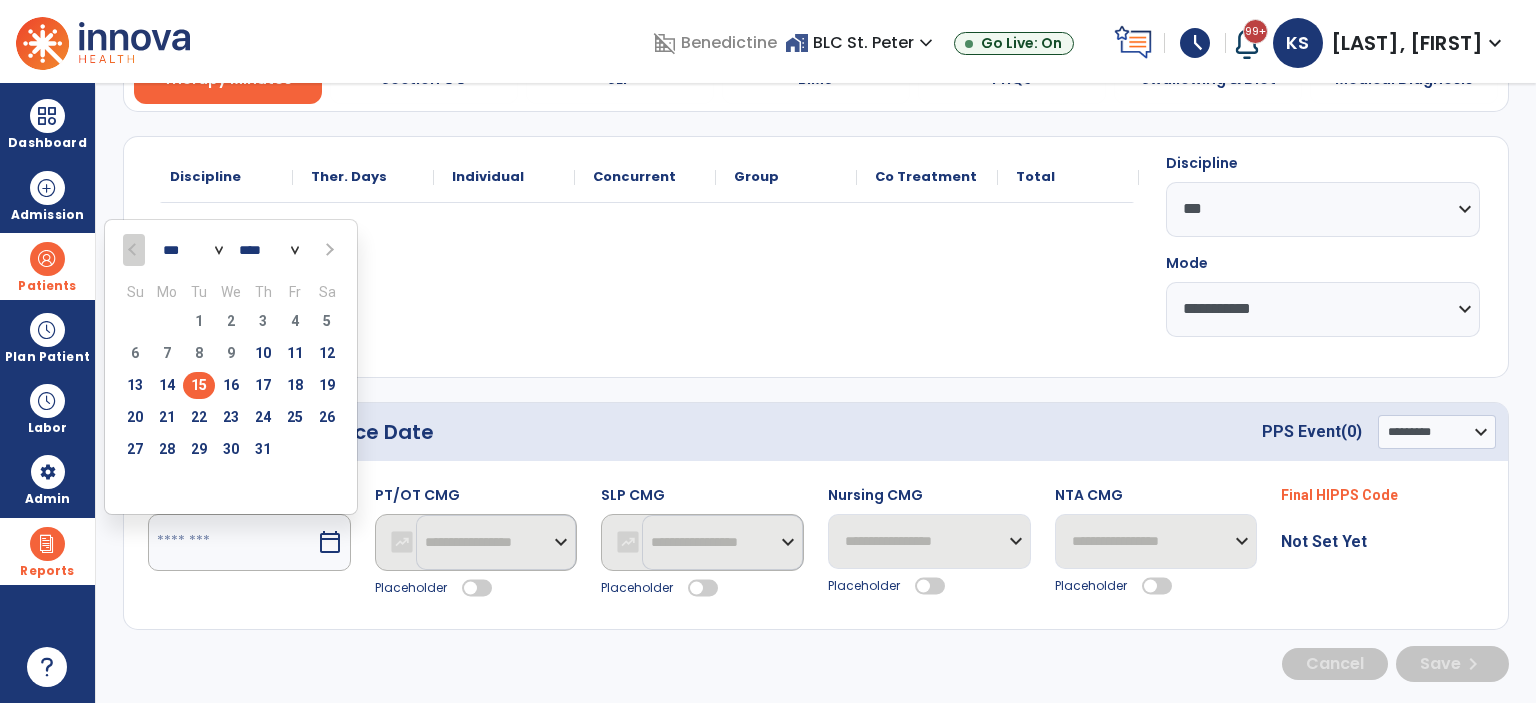 click on "15" at bounding box center [199, 385] 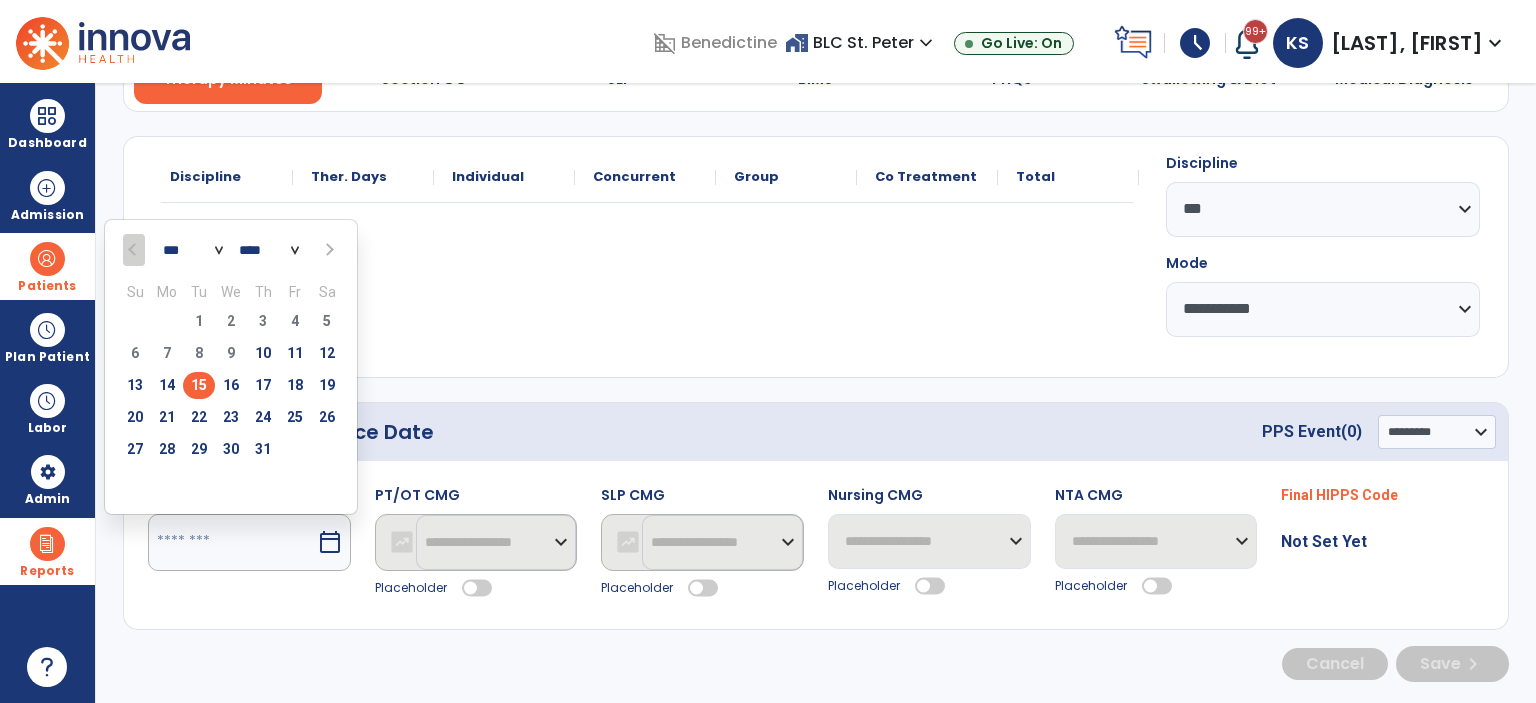 type on "*********" 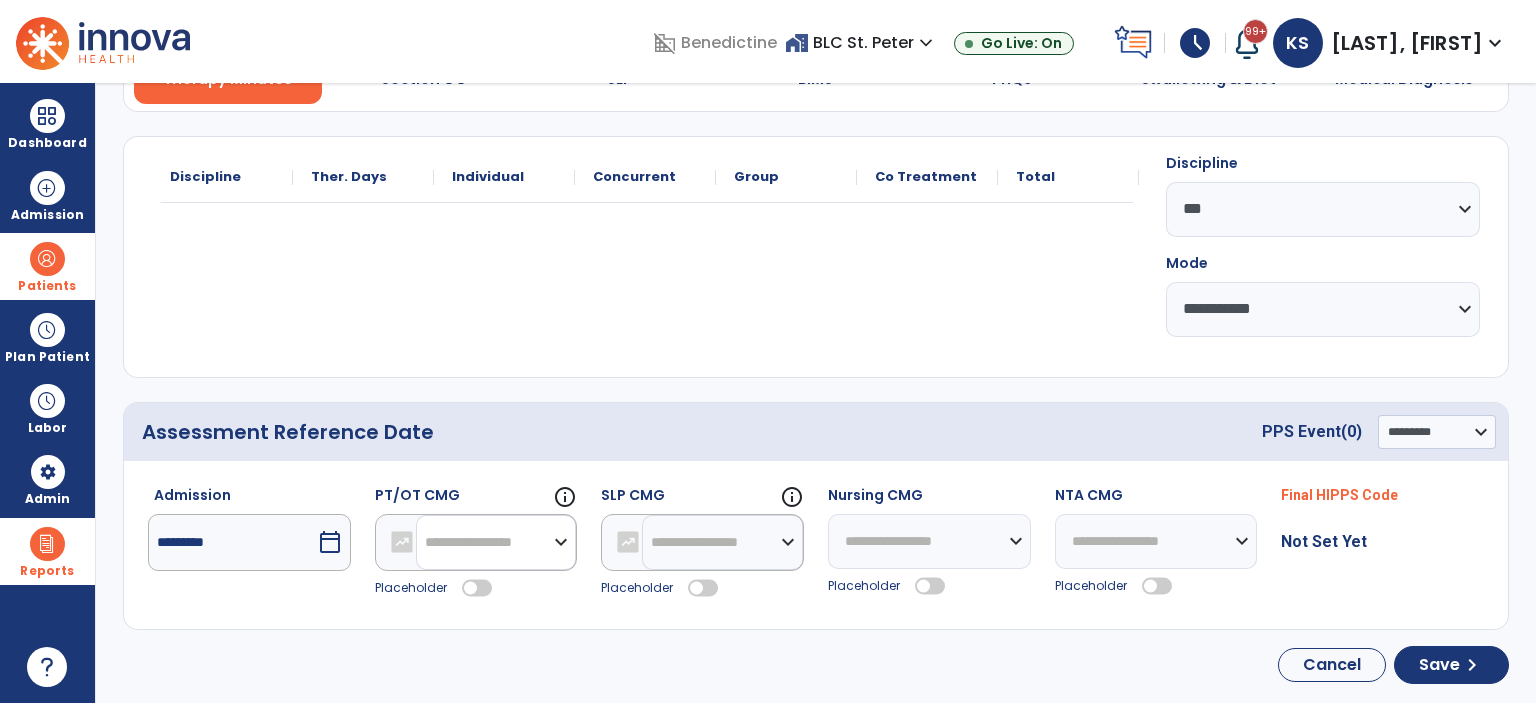 click on "**********" 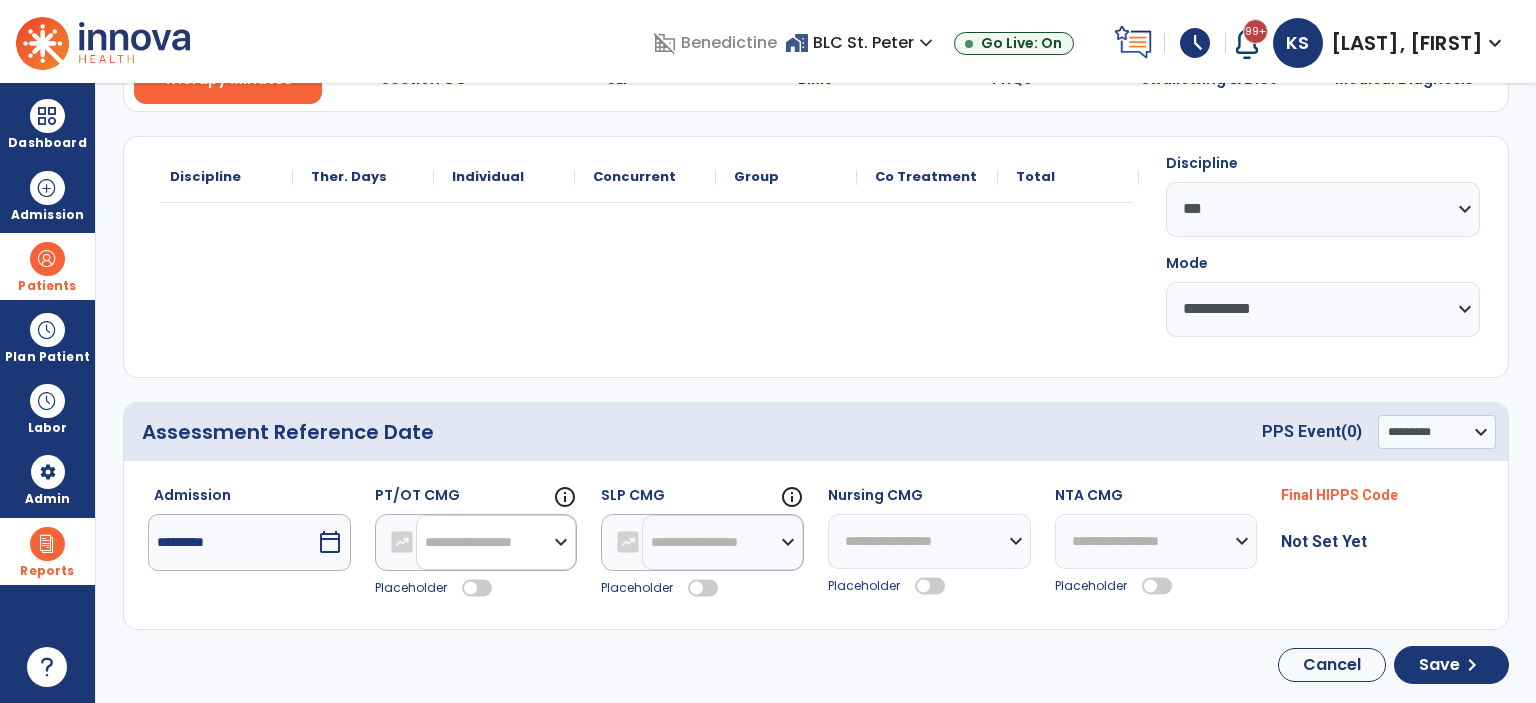 select on "**" 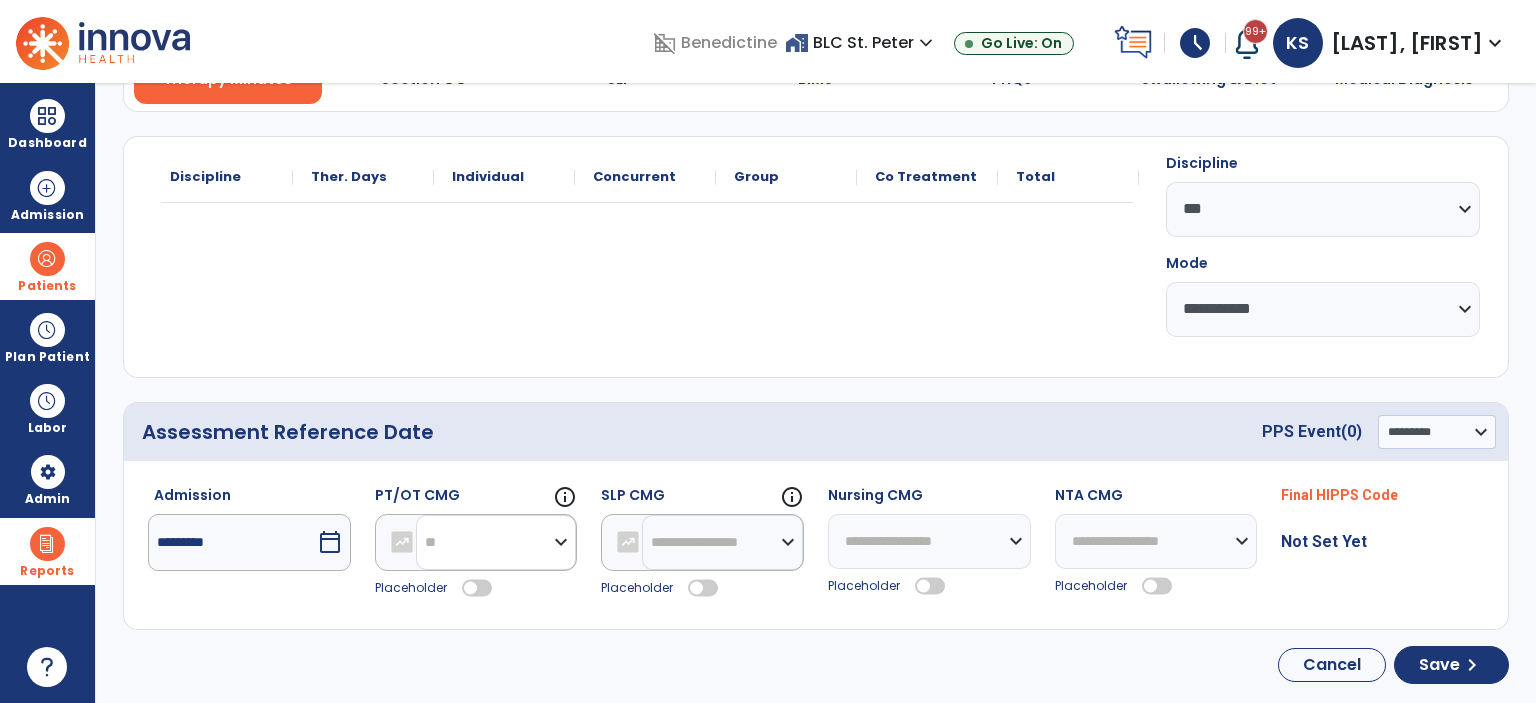 click on "**********" 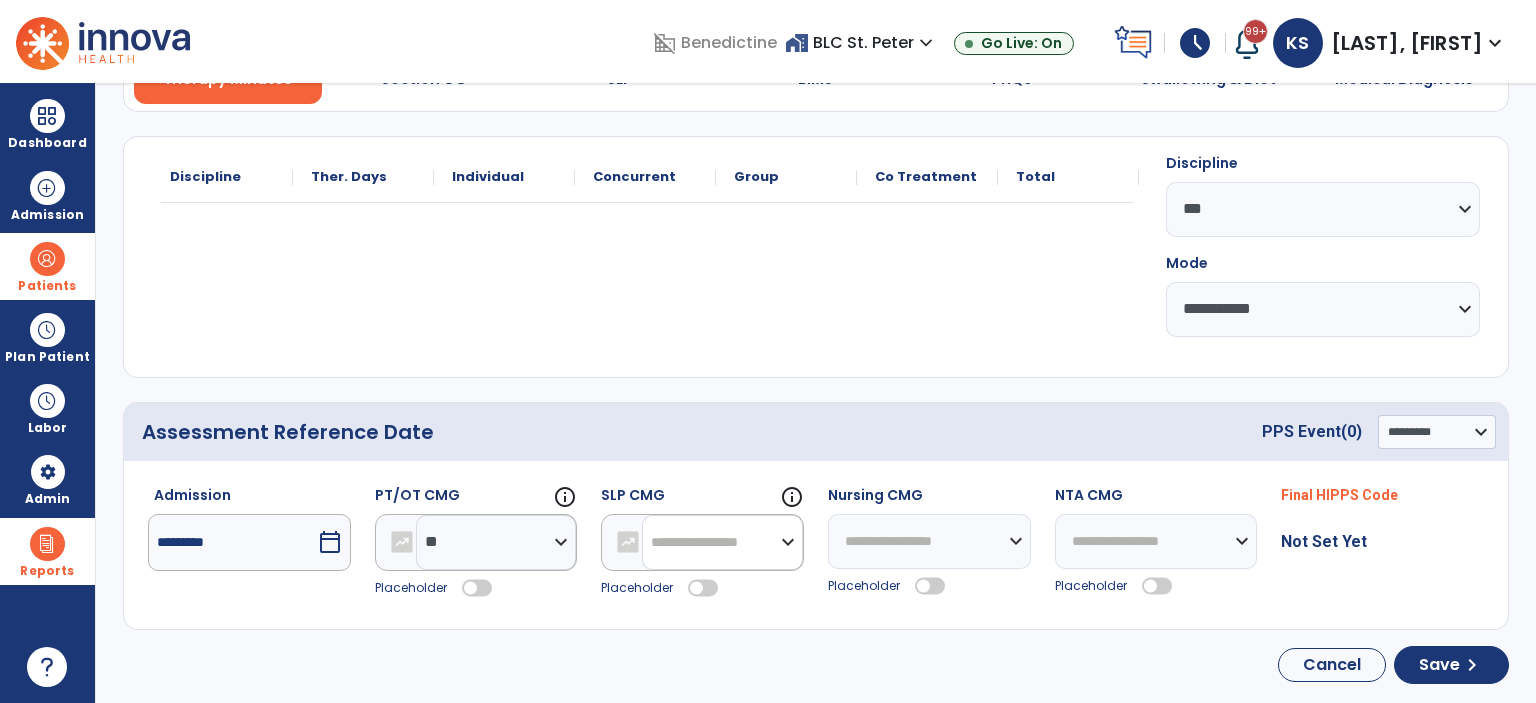 drag, startPoint x: 679, startPoint y: 532, endPoint x: 679, endPoint y: 519, distance: 13 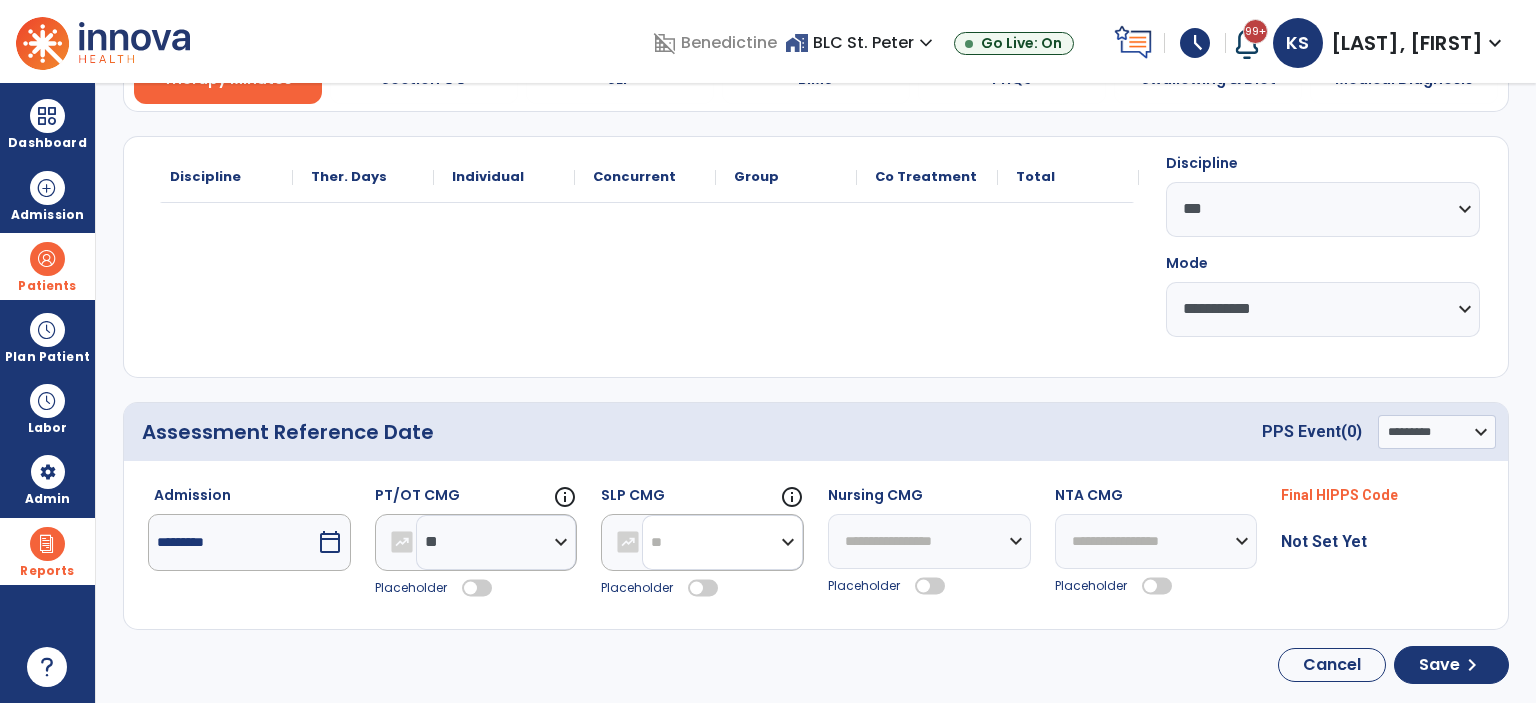 click on "**********" 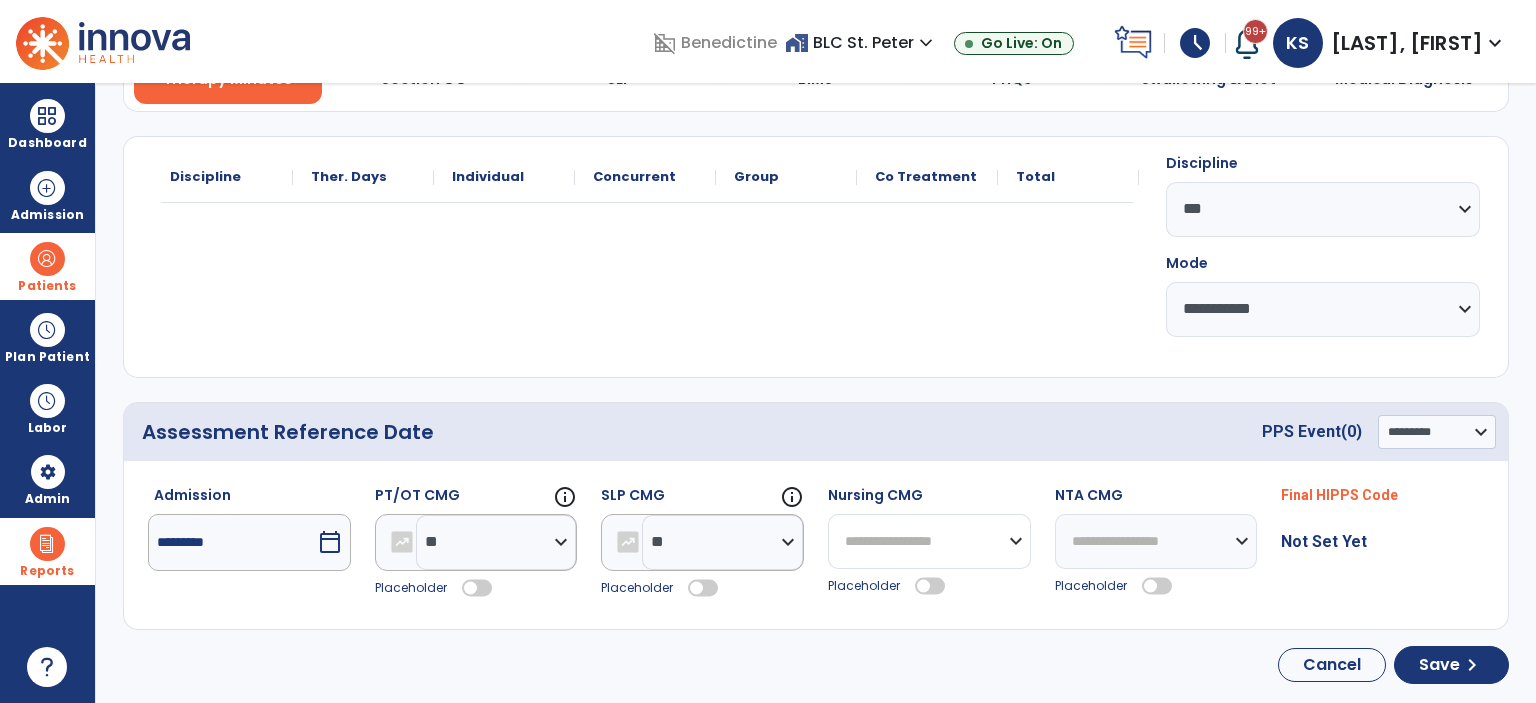 click on "**********" 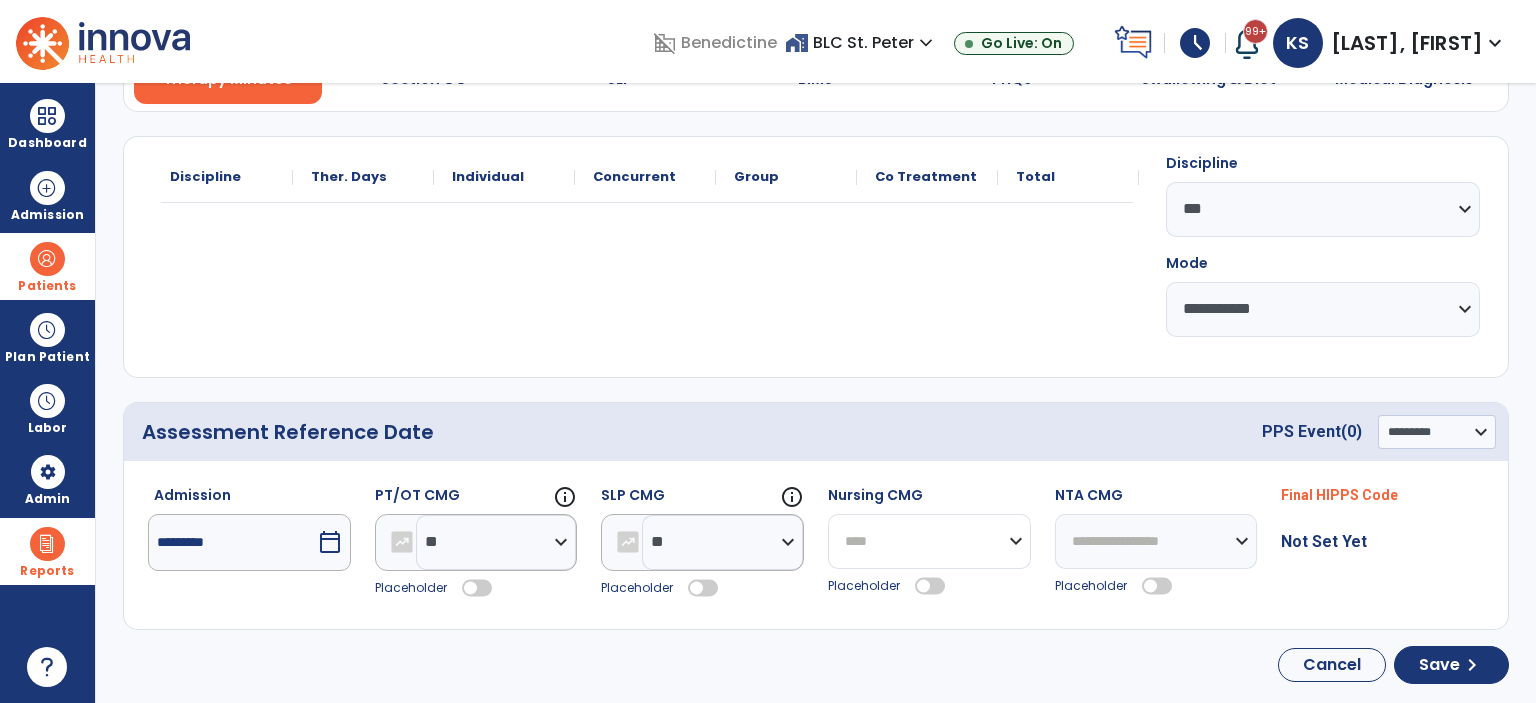 click on "**********" 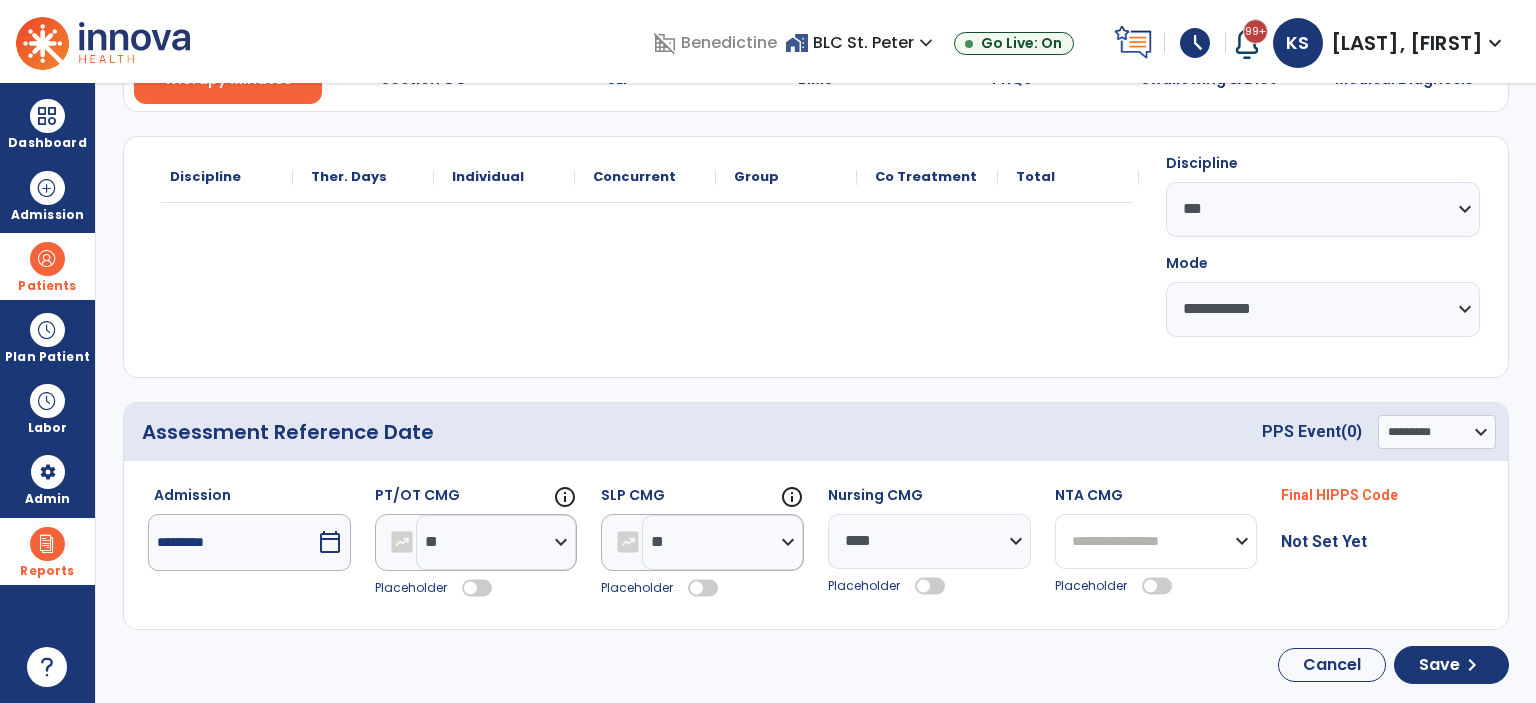 drag, startPoint x: 1078, startPoint y: 534, endPoint x: 1082, endPoint y: 518, distance: 16.492422 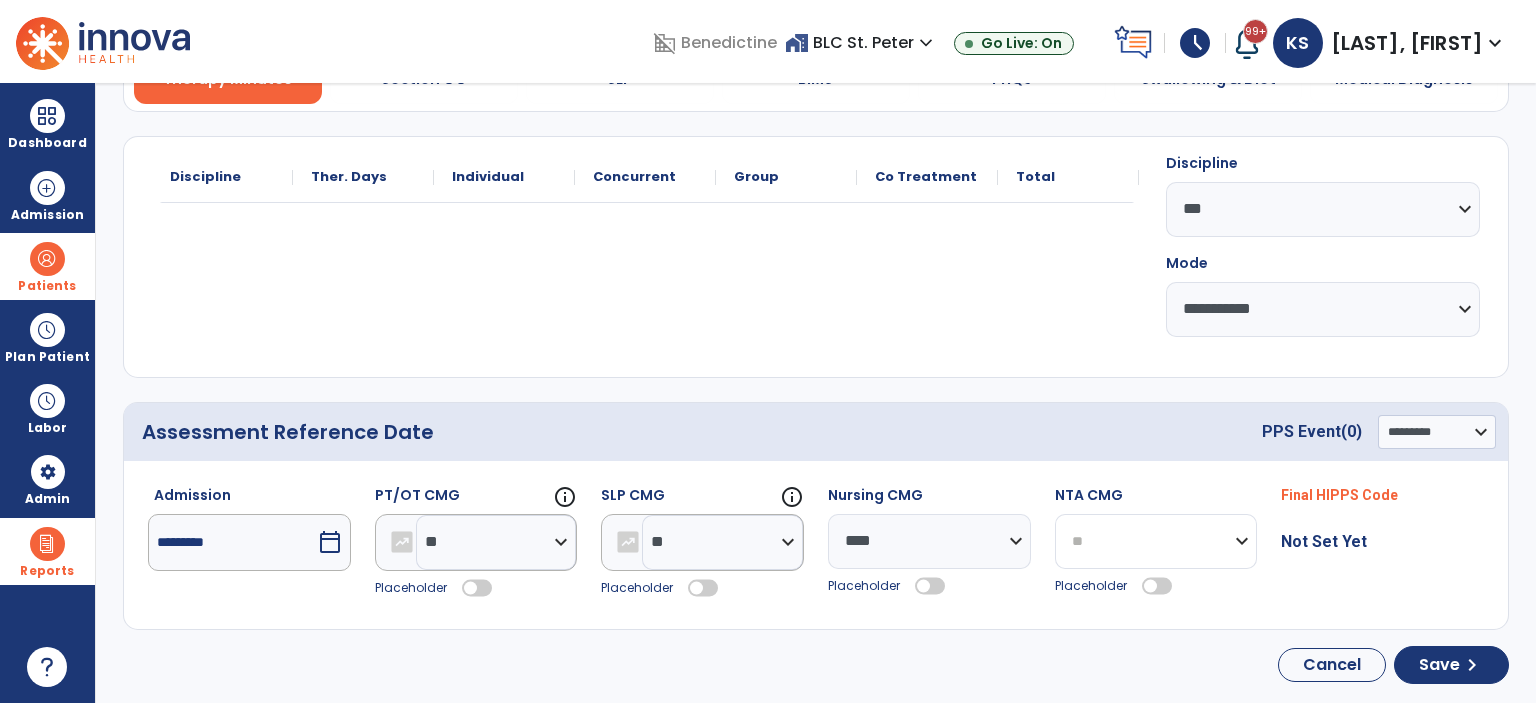 click on "**********" 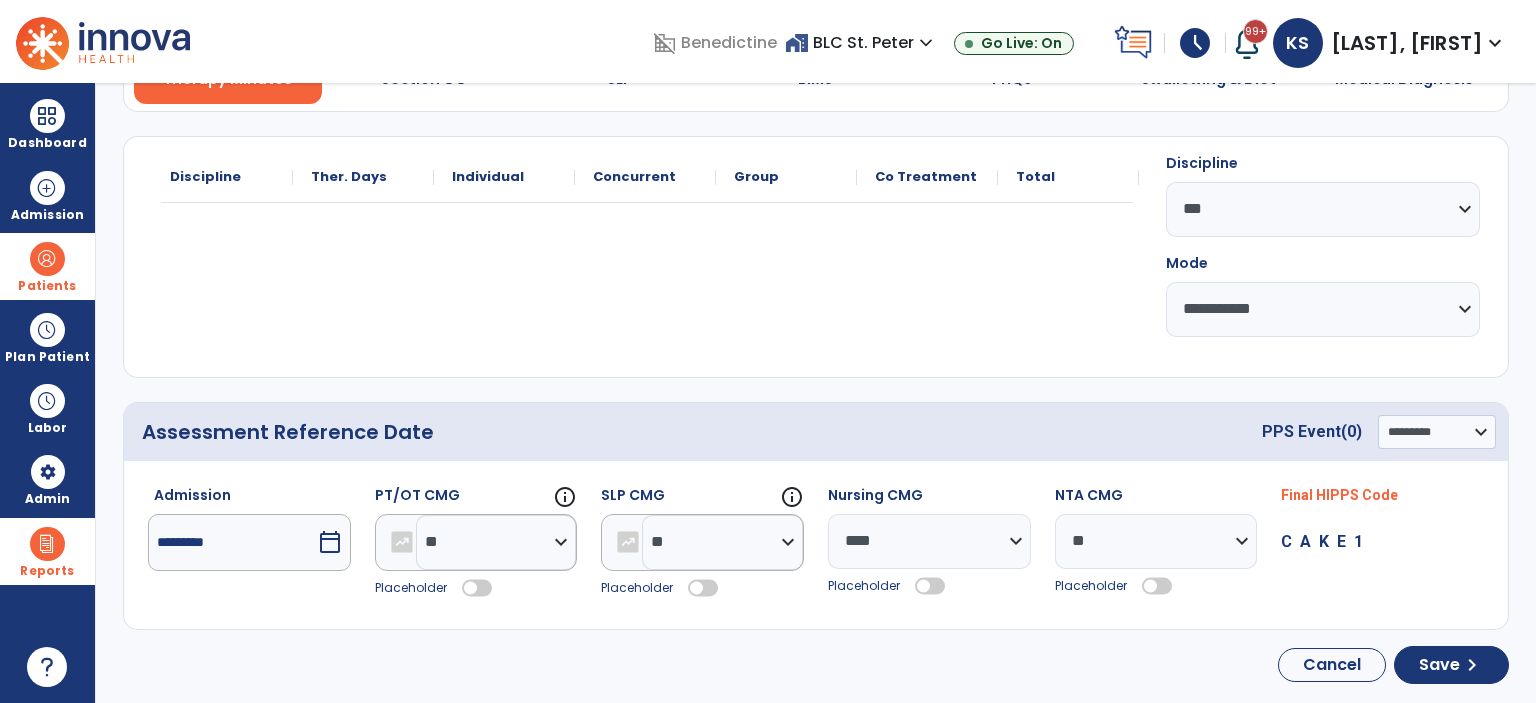 click 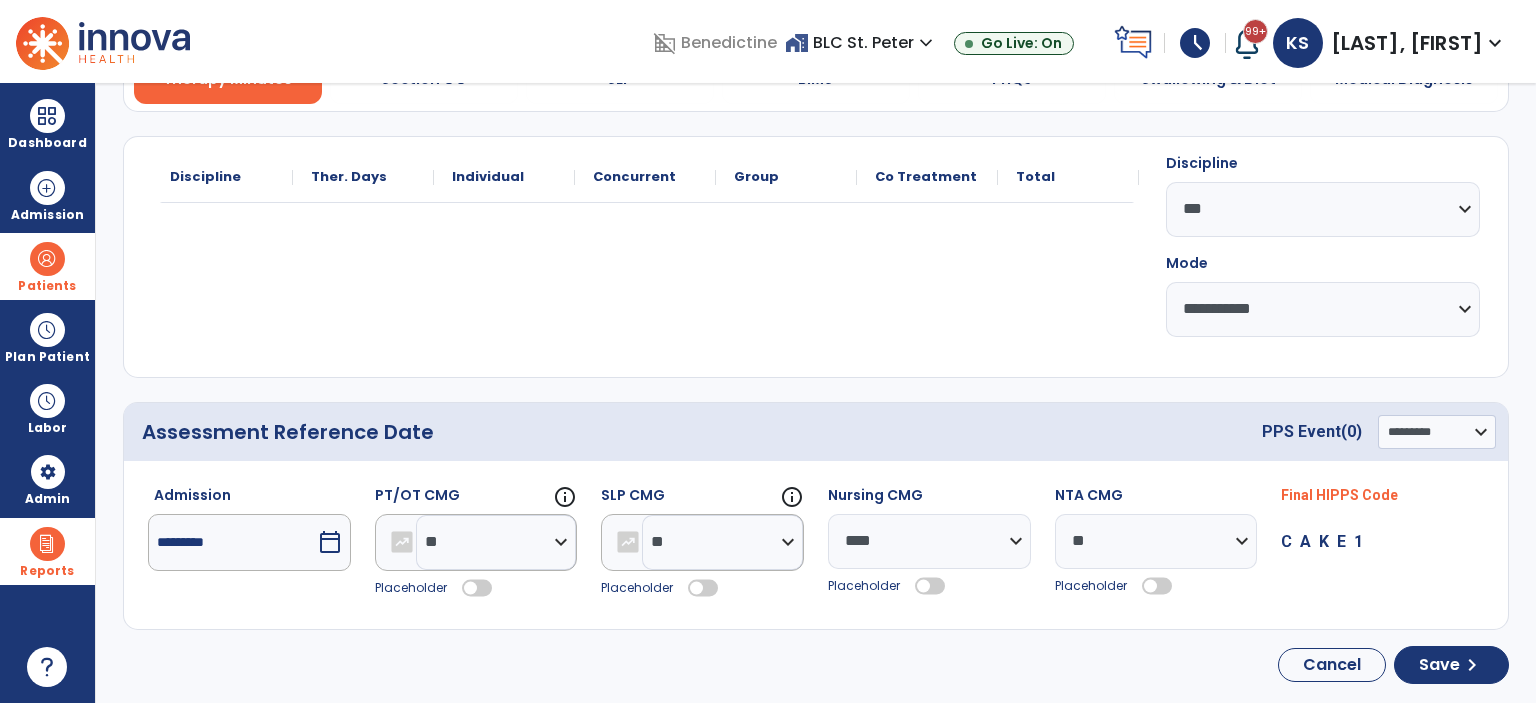 drag, startPoint x: 473, startPoint y: 583, endPoint x: 533, endPoint y: 591, distance: 60.530983 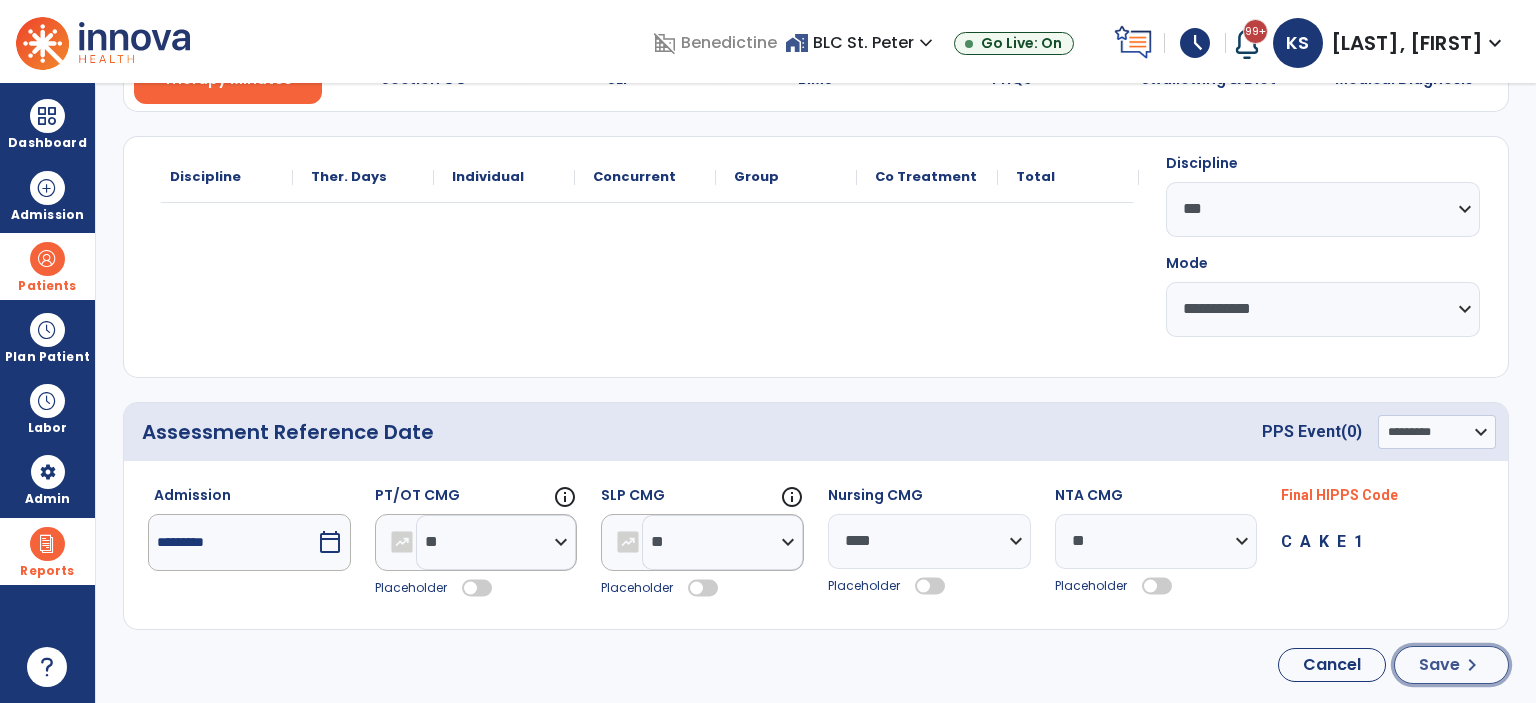 click on "Save" 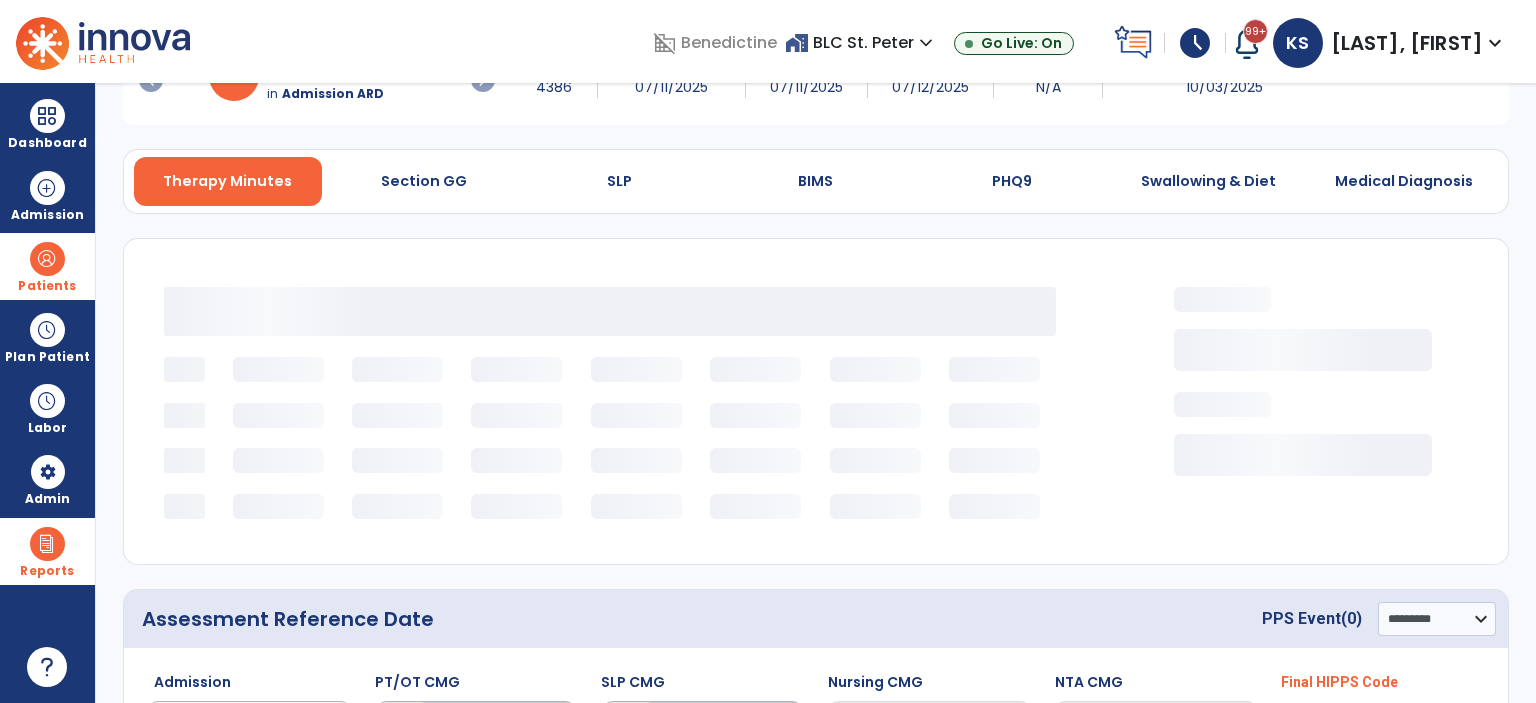 scroll, scrollTop: 0, scrollLeft: 0, axis: both 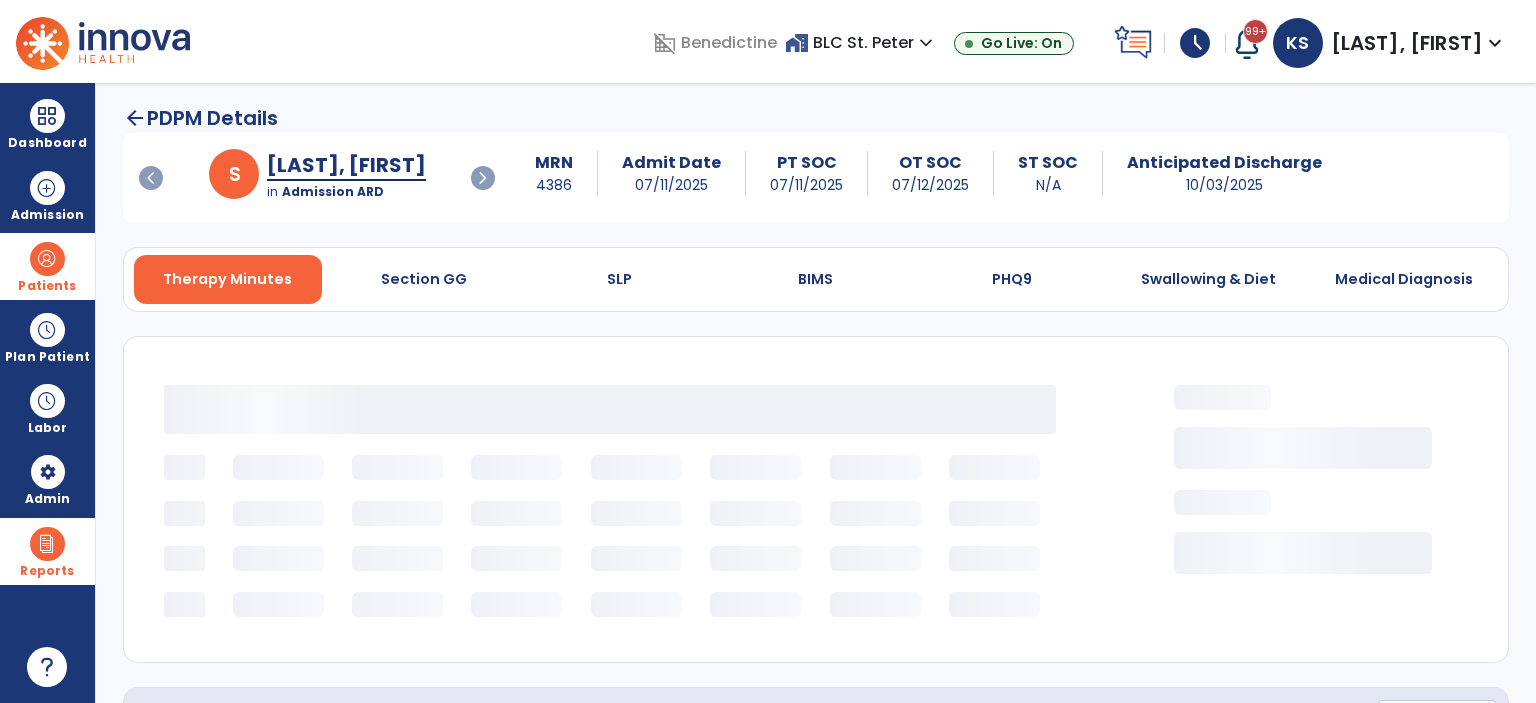 select on "***" 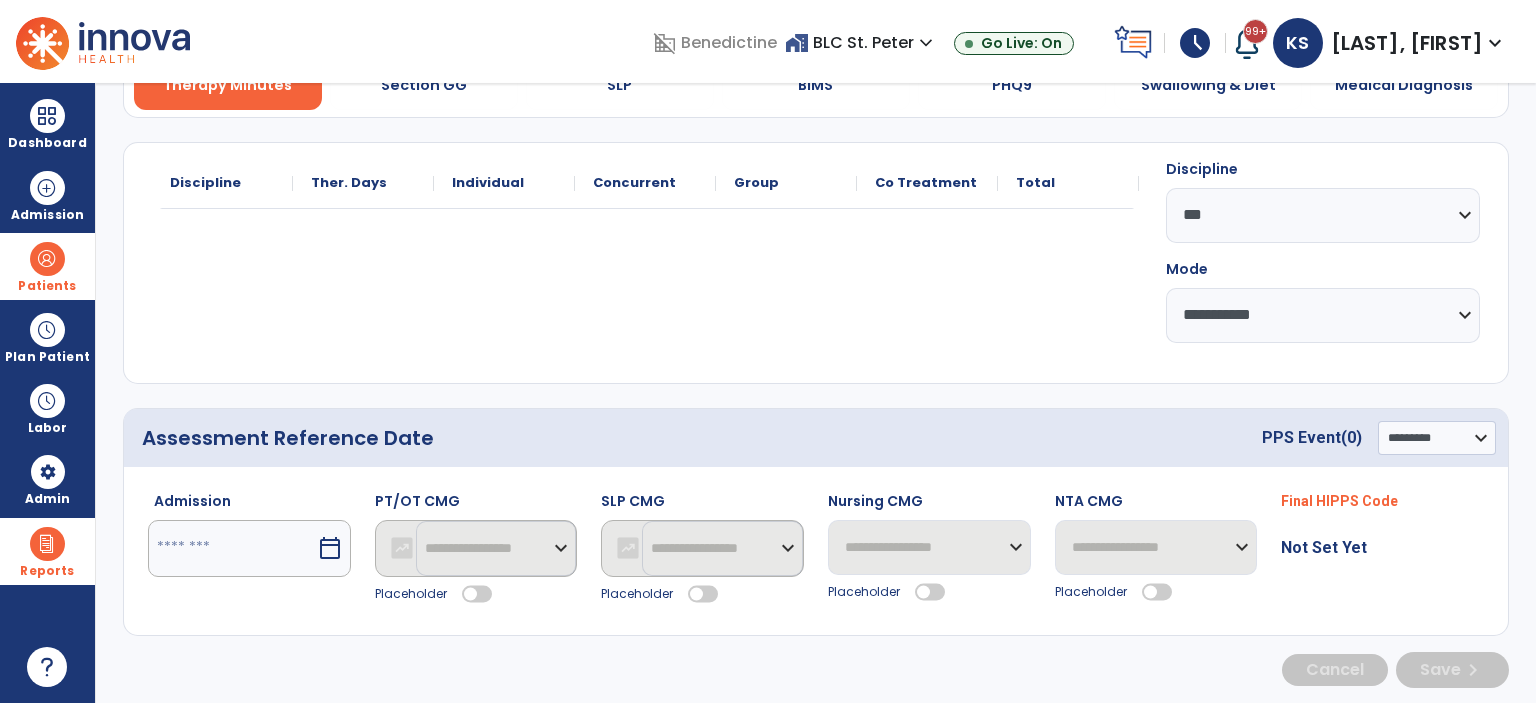 scroll, scrollTop: 200, scrollLeft: 0, axis: vertical 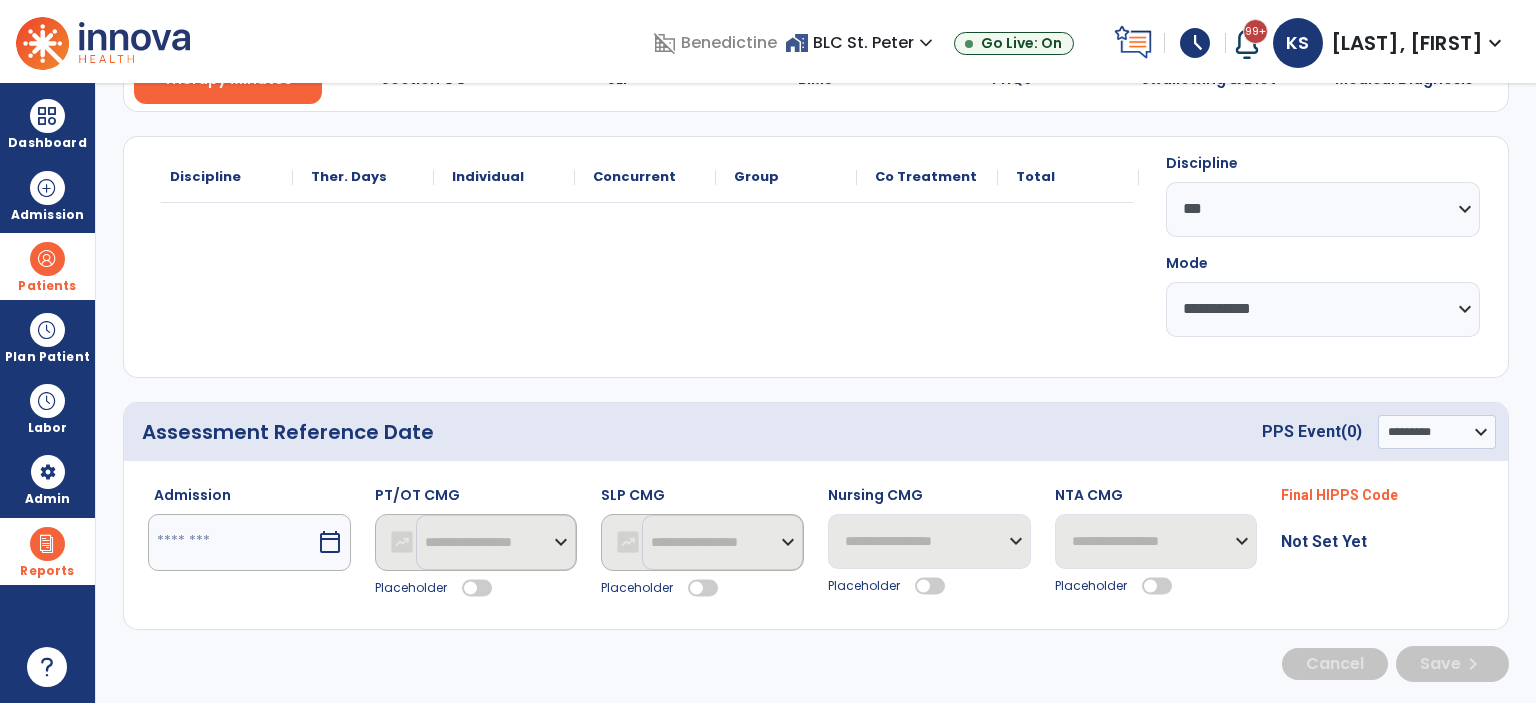 click at bounding box center (232, 542) 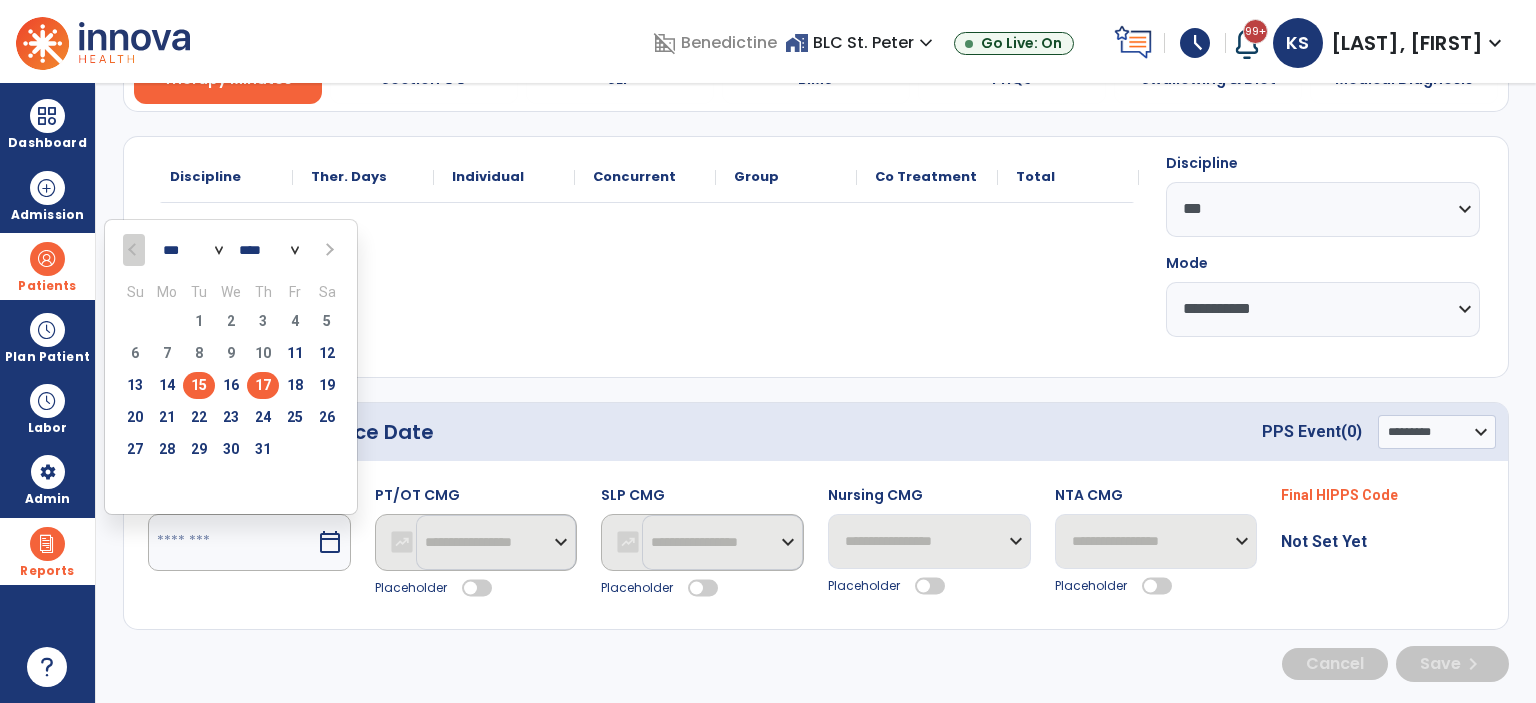 click on "17" at bounding box center [263, 385] 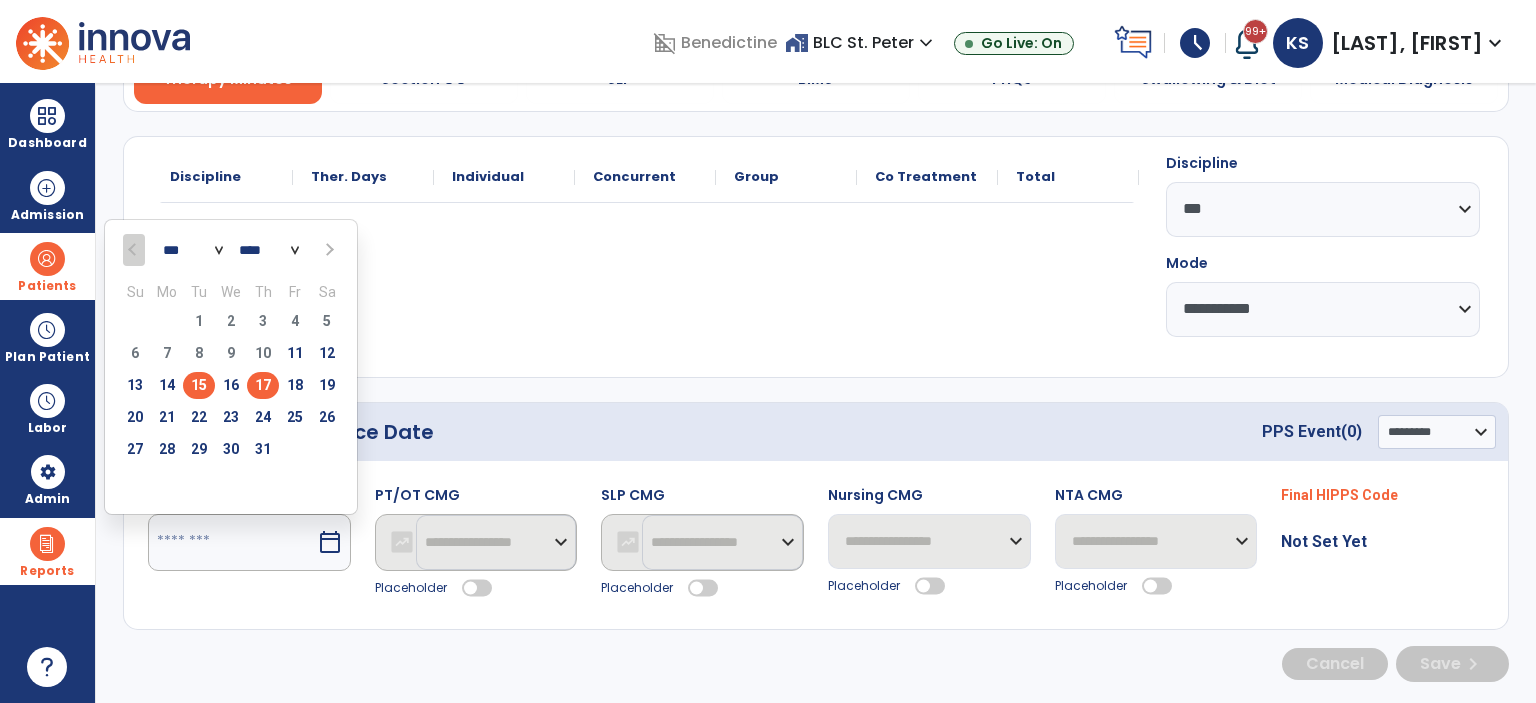 type on "*********" 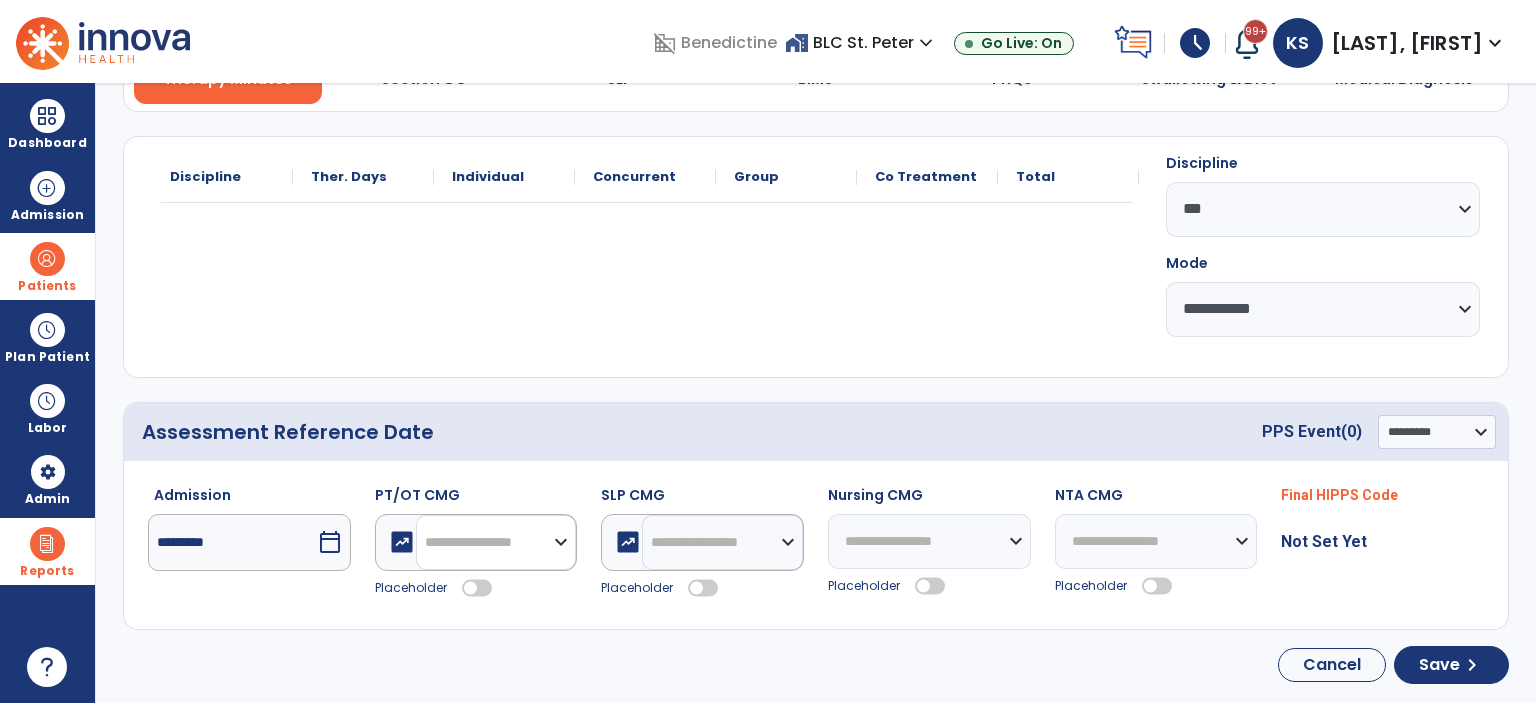 click on "**********" 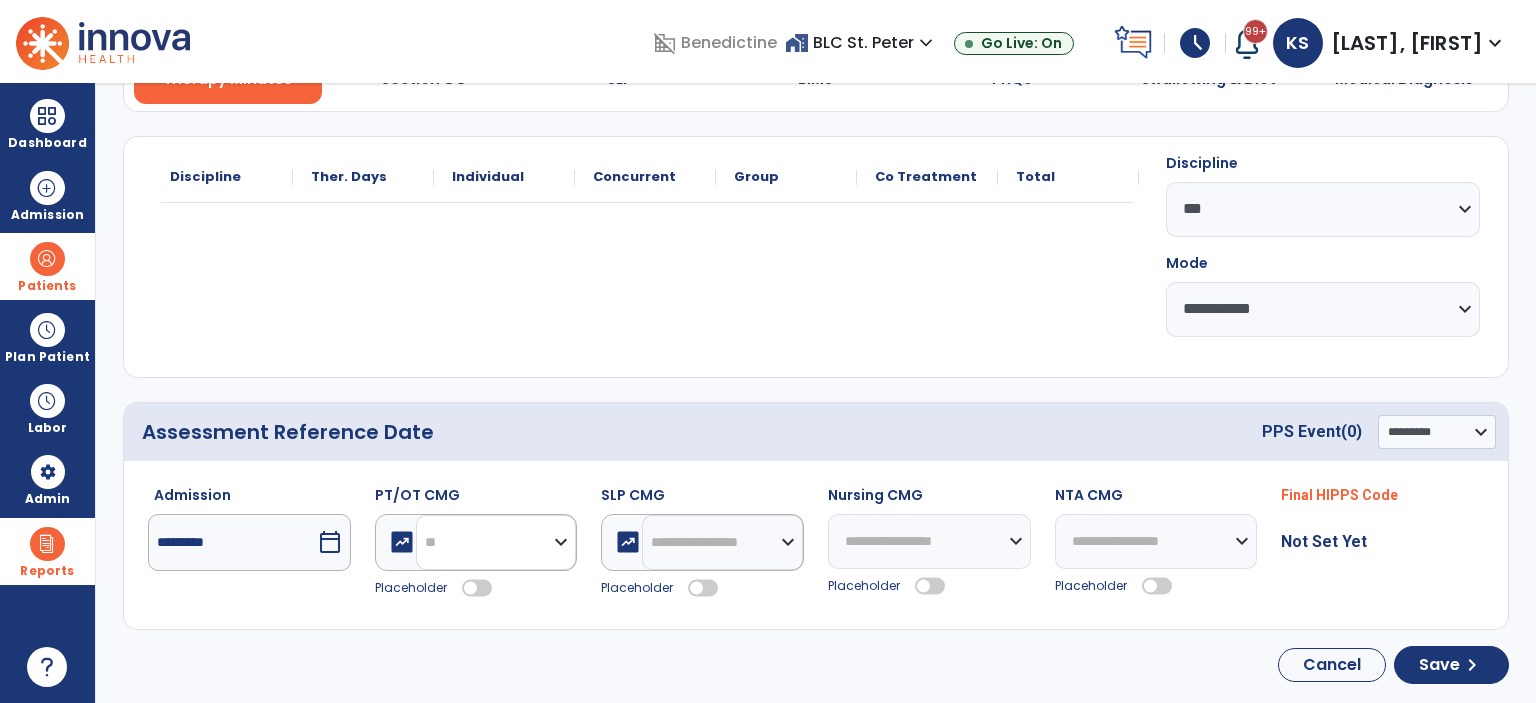 click on "**********" 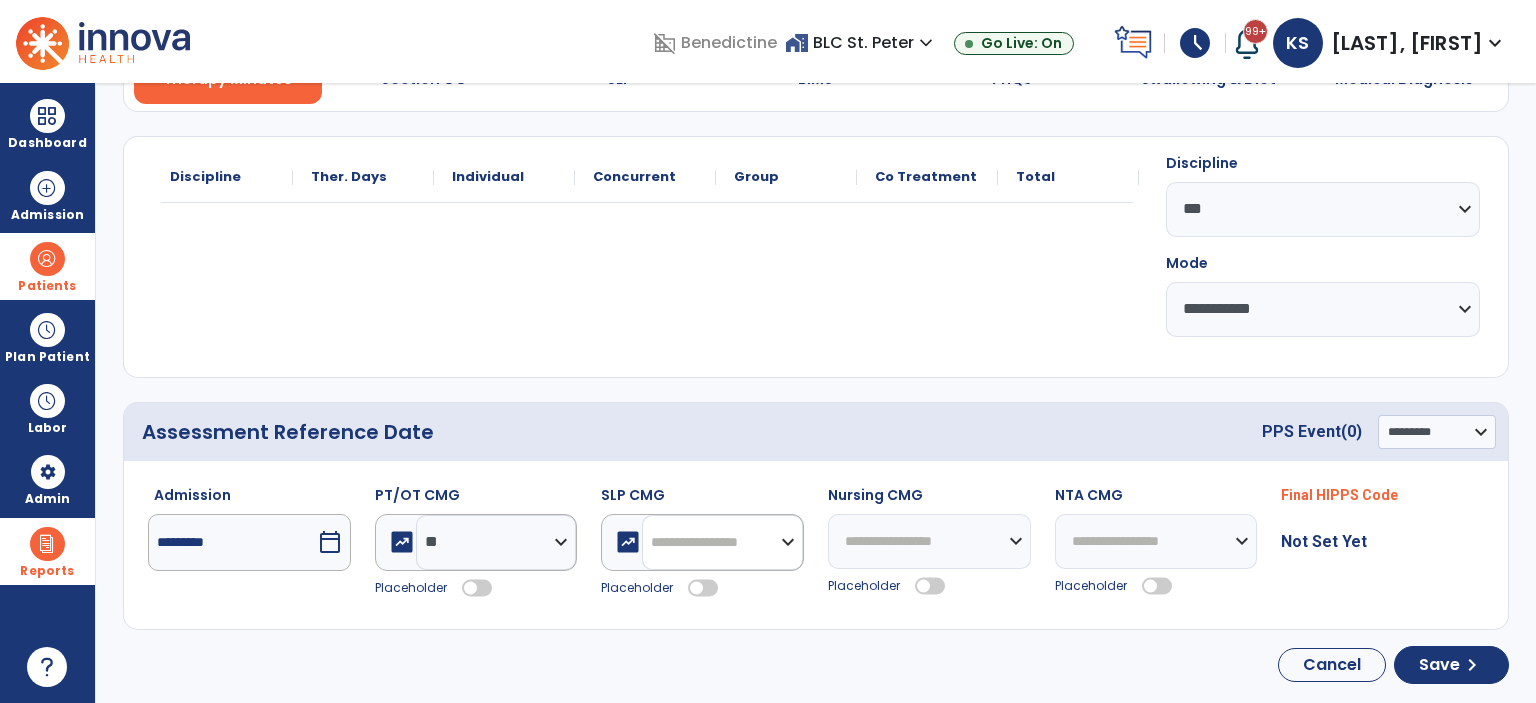 click on "**********" 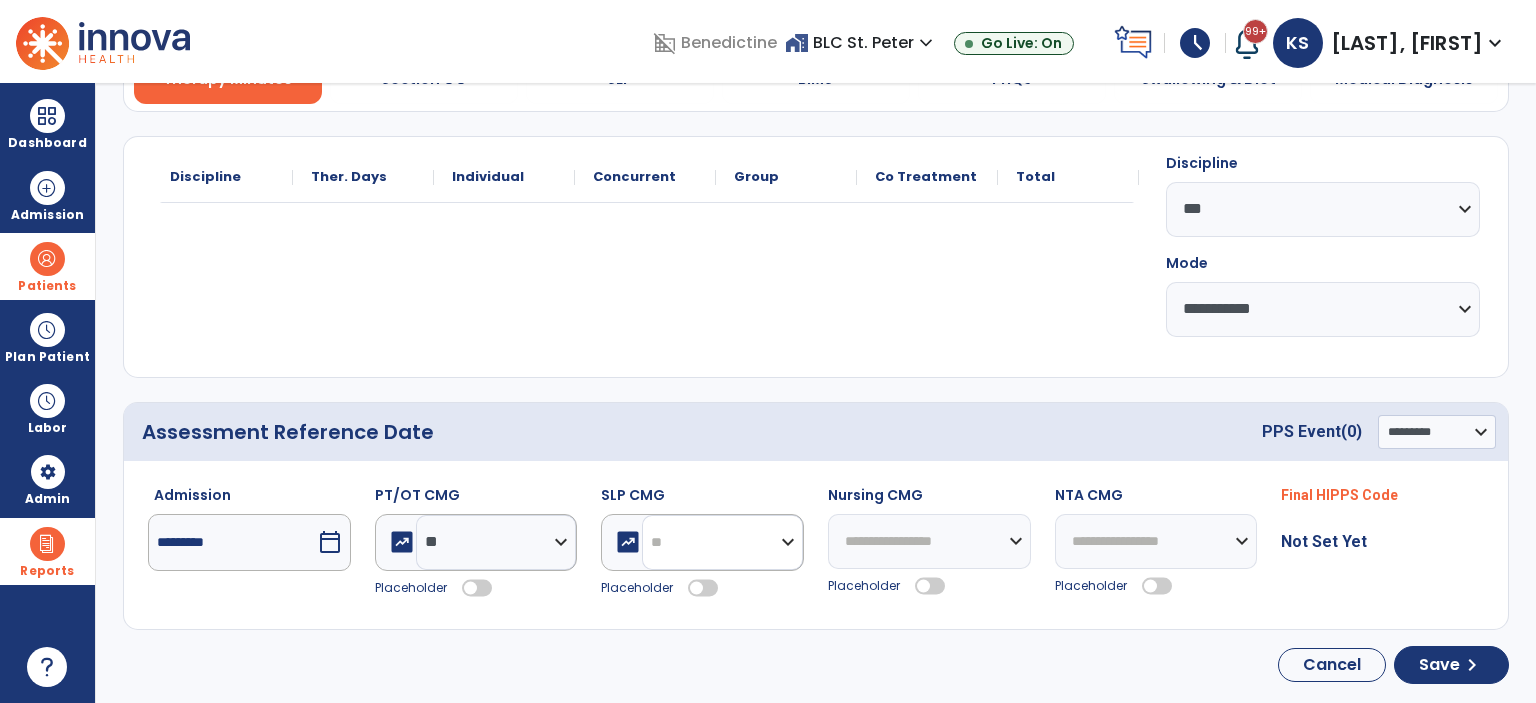 click on "**********" 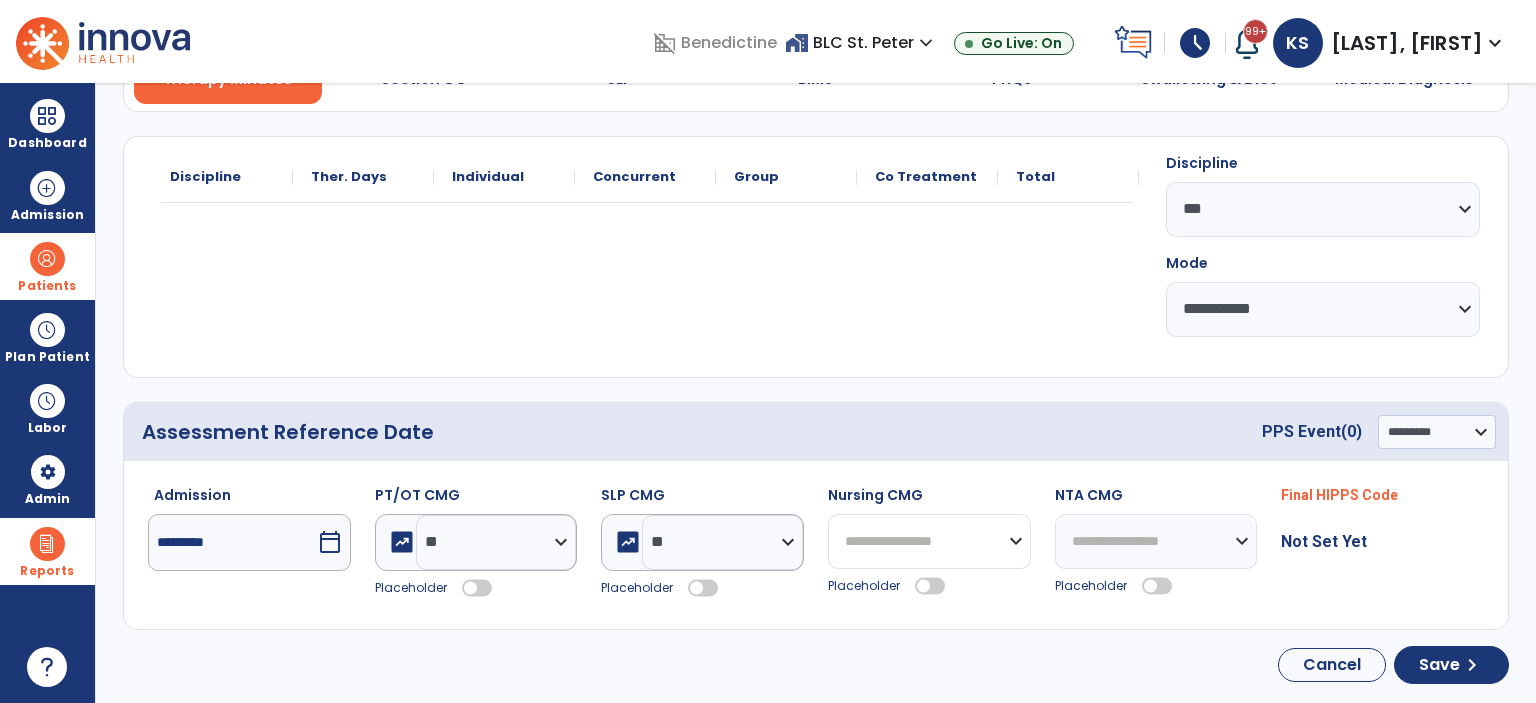 click on "**********" 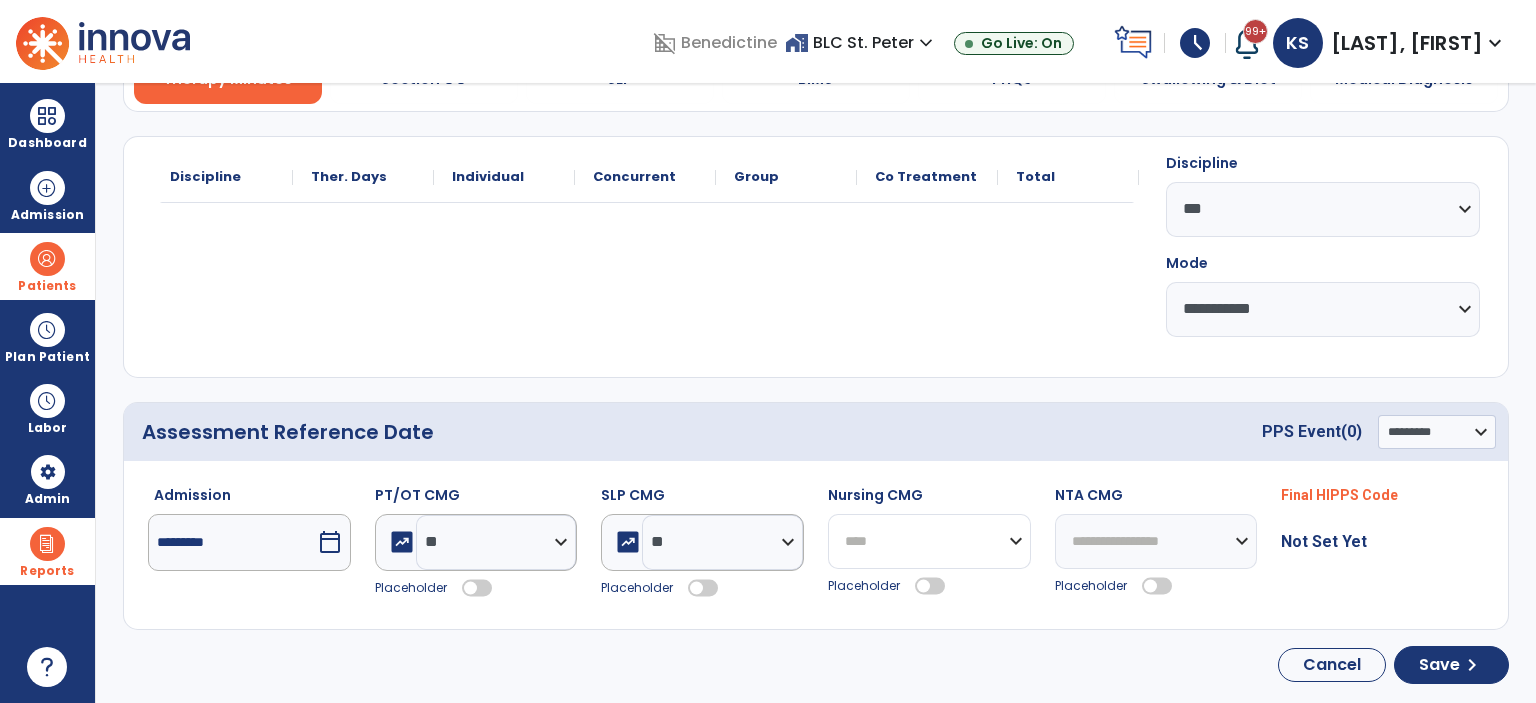 click on "**********" 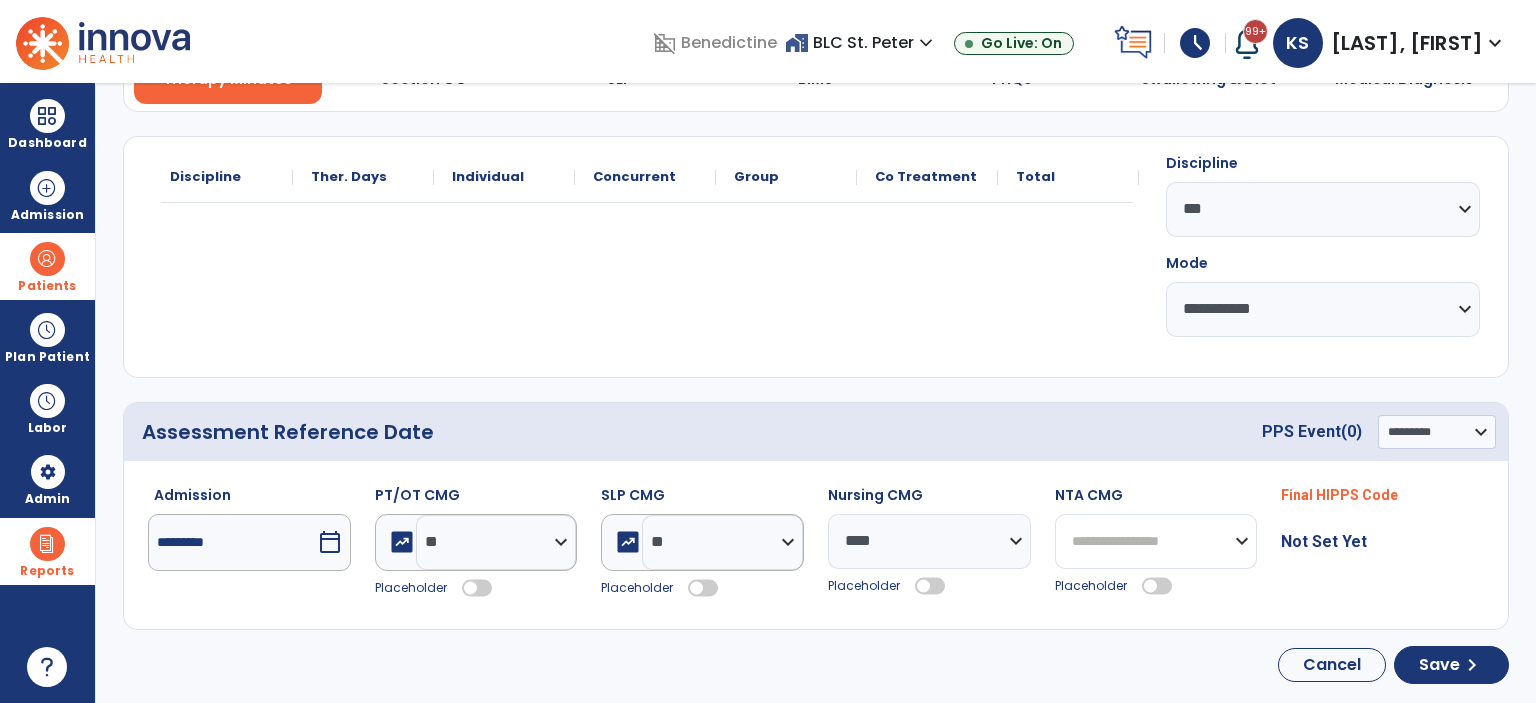 click on "**********" 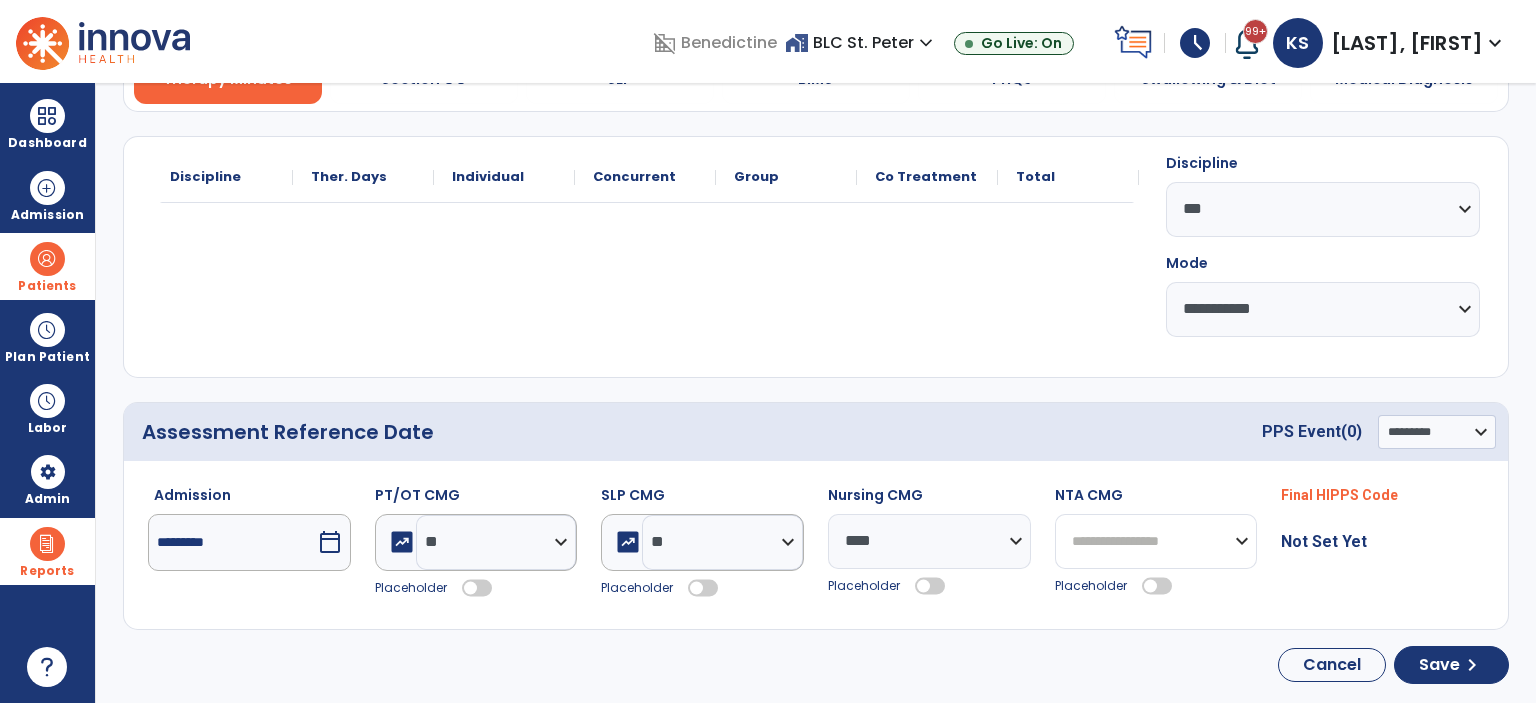 select on "**" 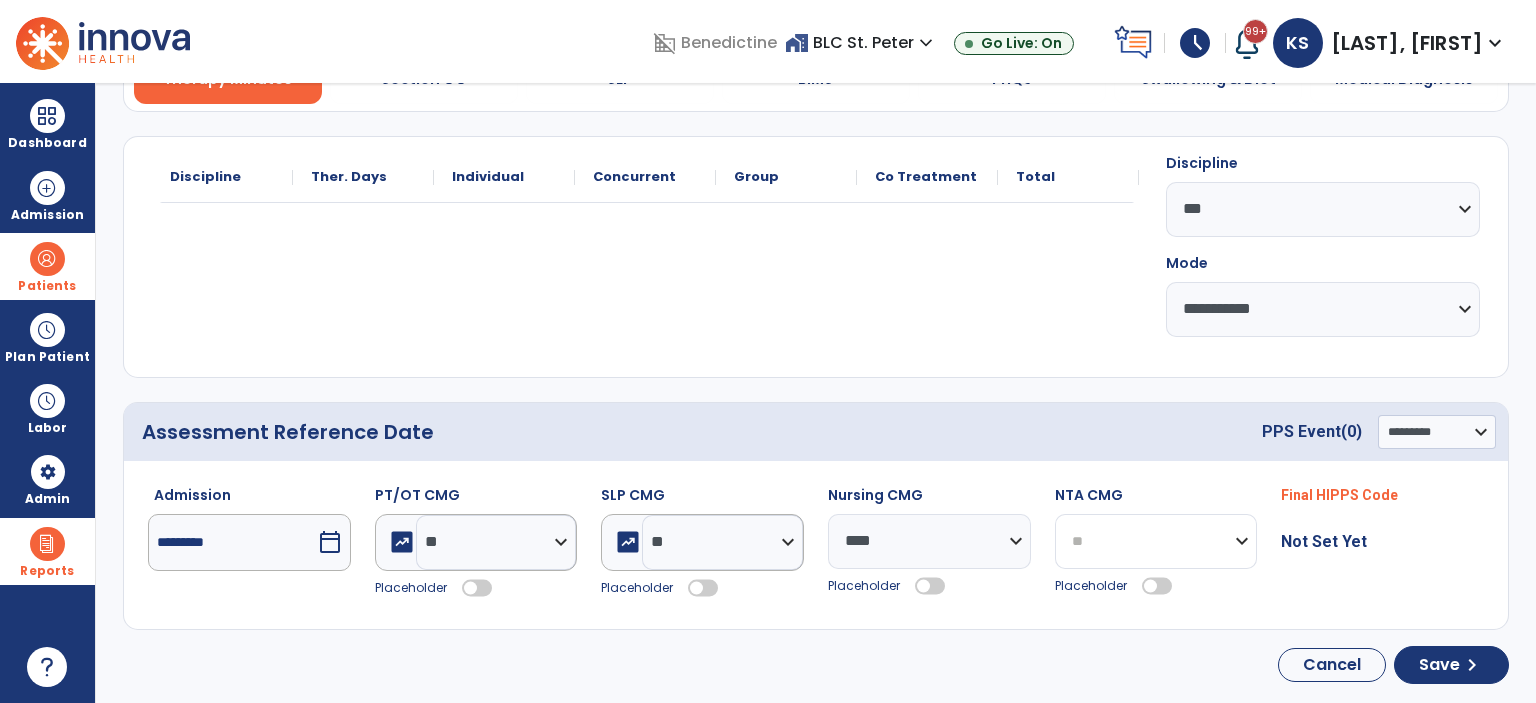 click on "**********" 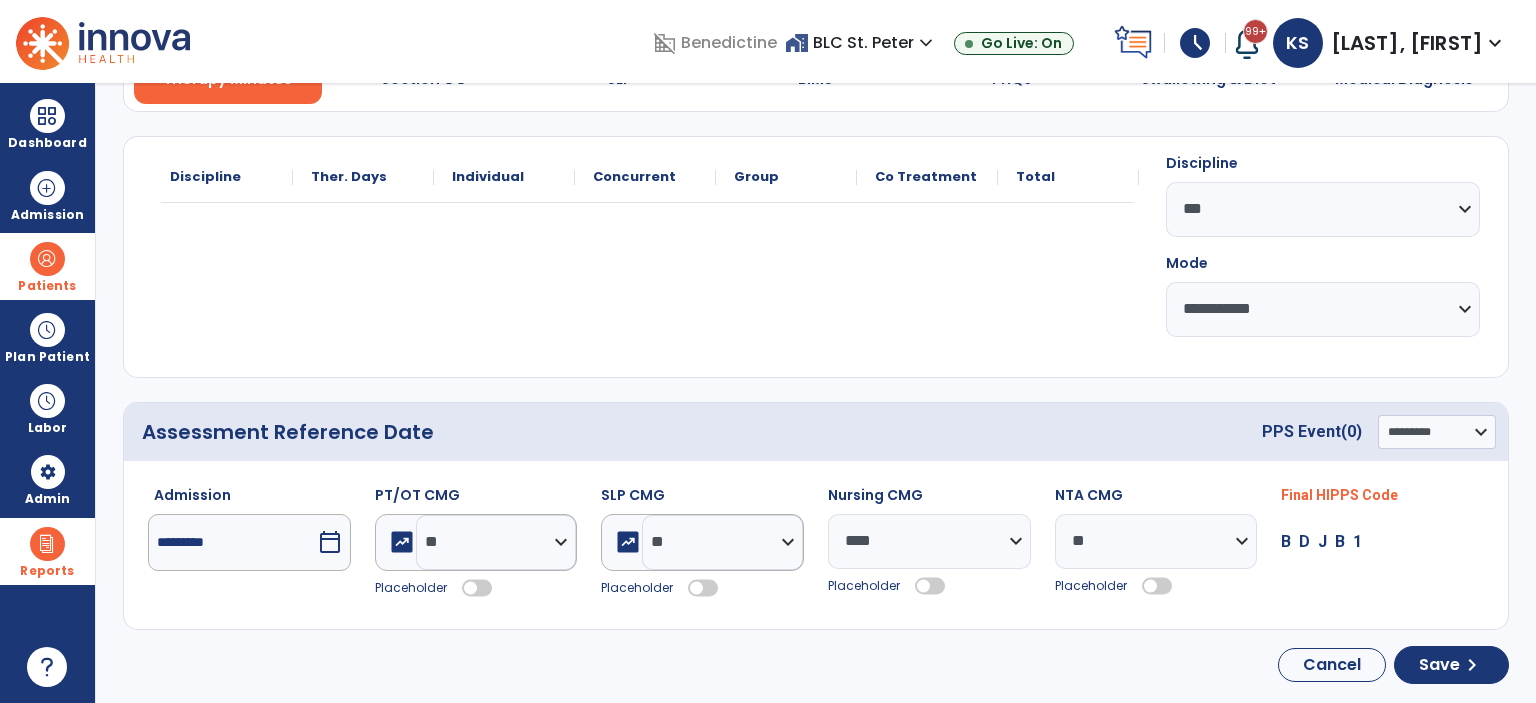 click 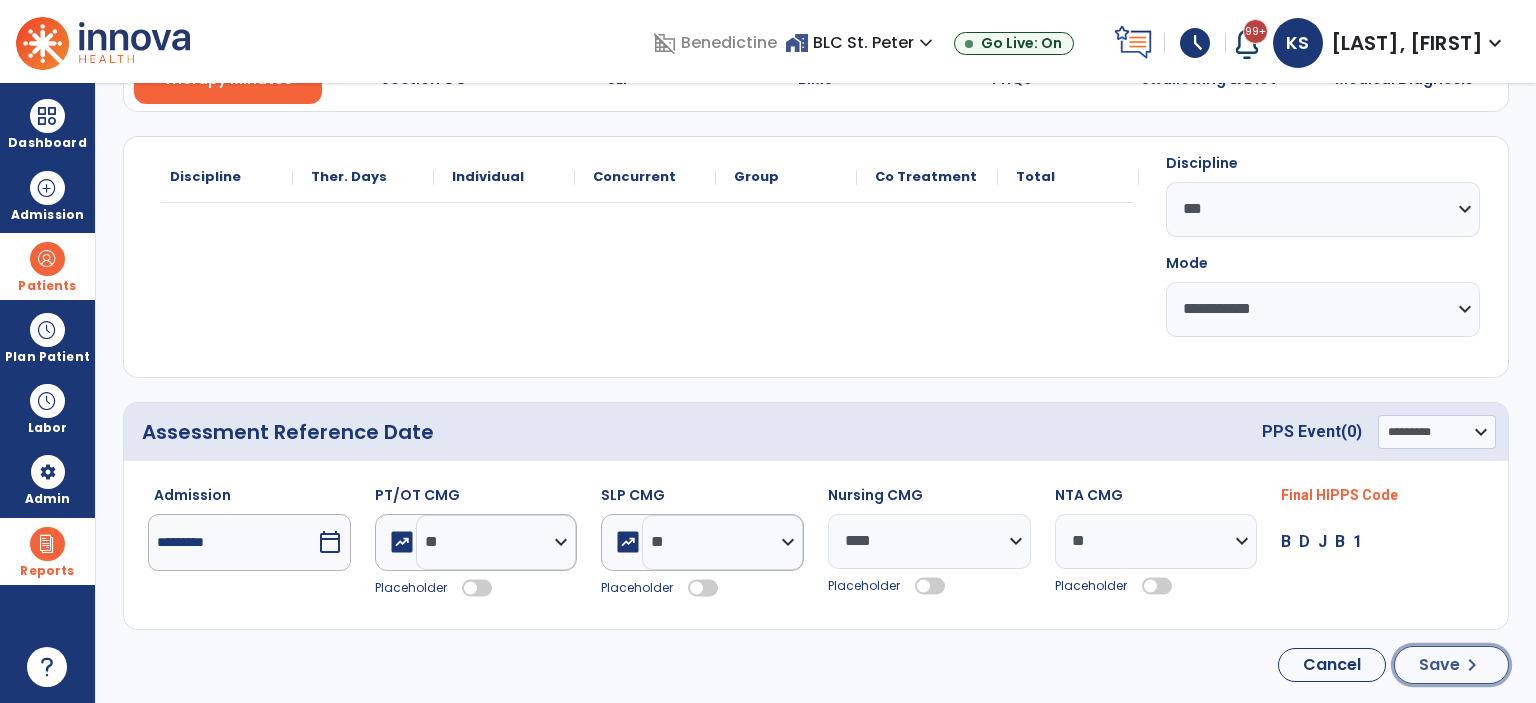 click on "Save  chevron_right" 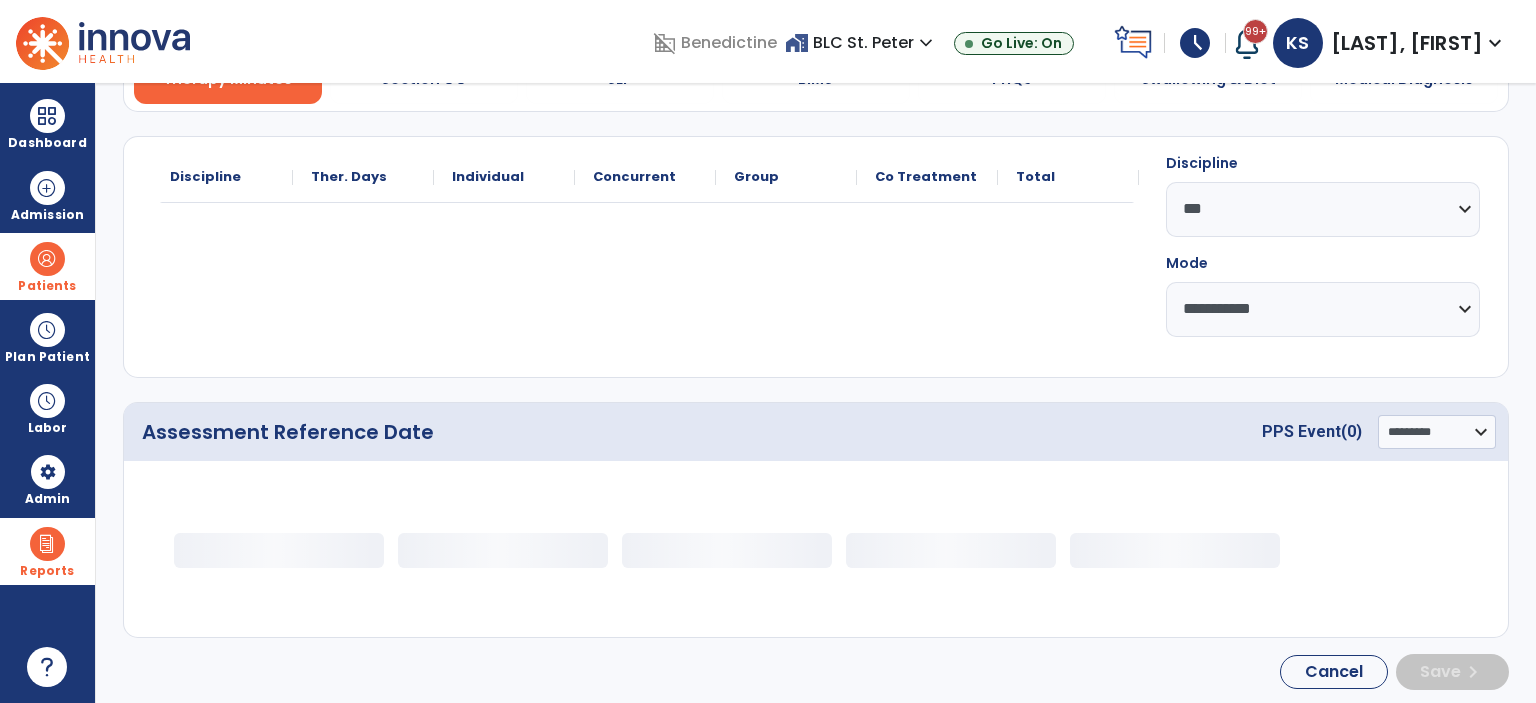 select on "***" 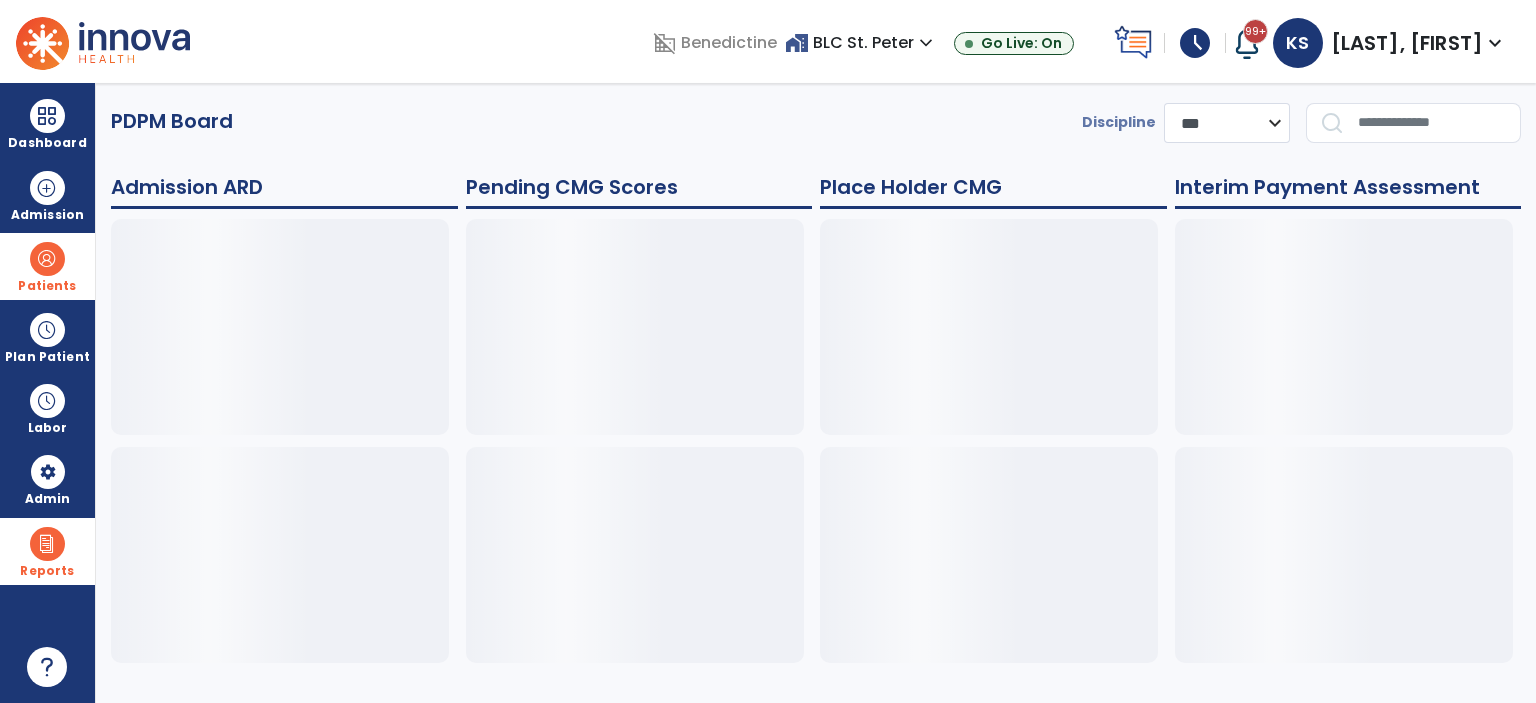 scroll, scrollTop: 0, scrollLeft: 0, axis: both 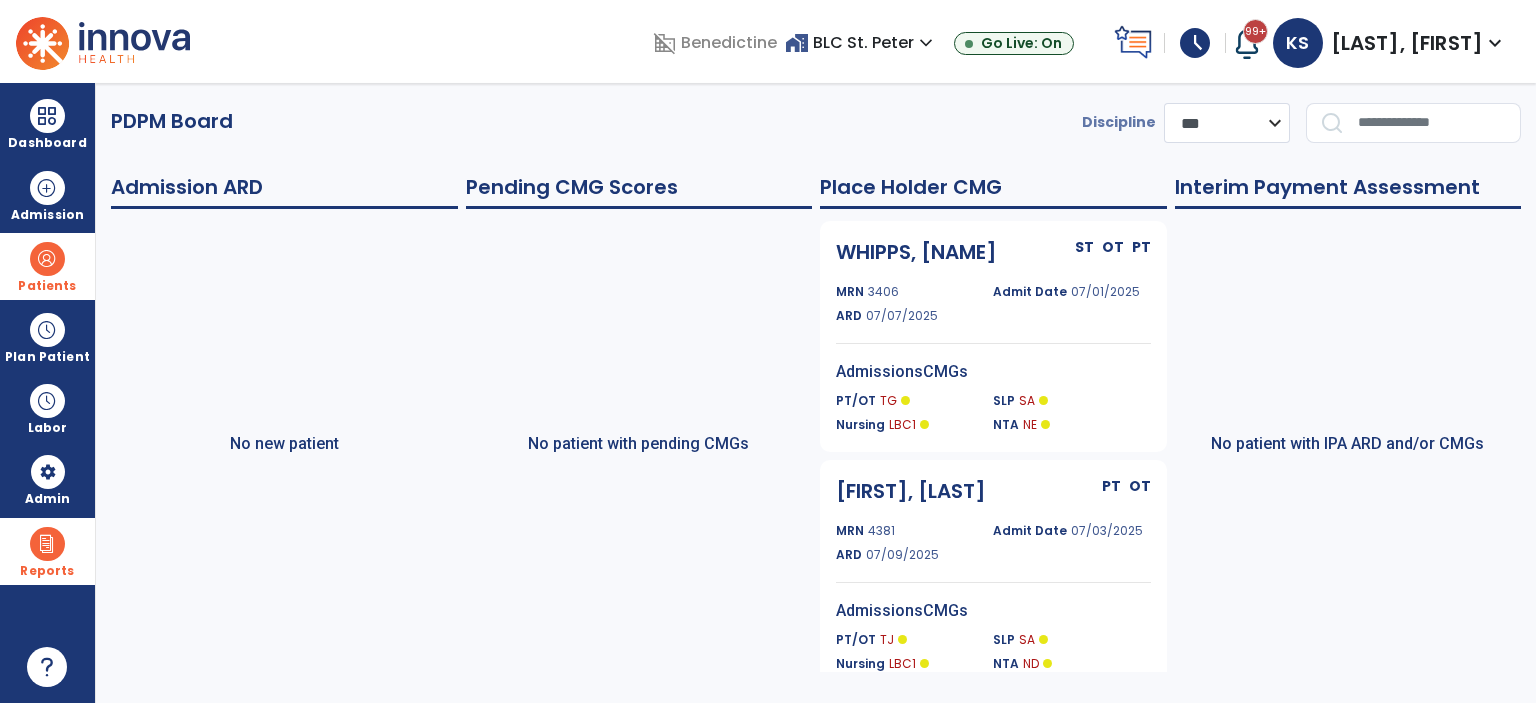 click on "Patients" at bounding box center (47, 266) 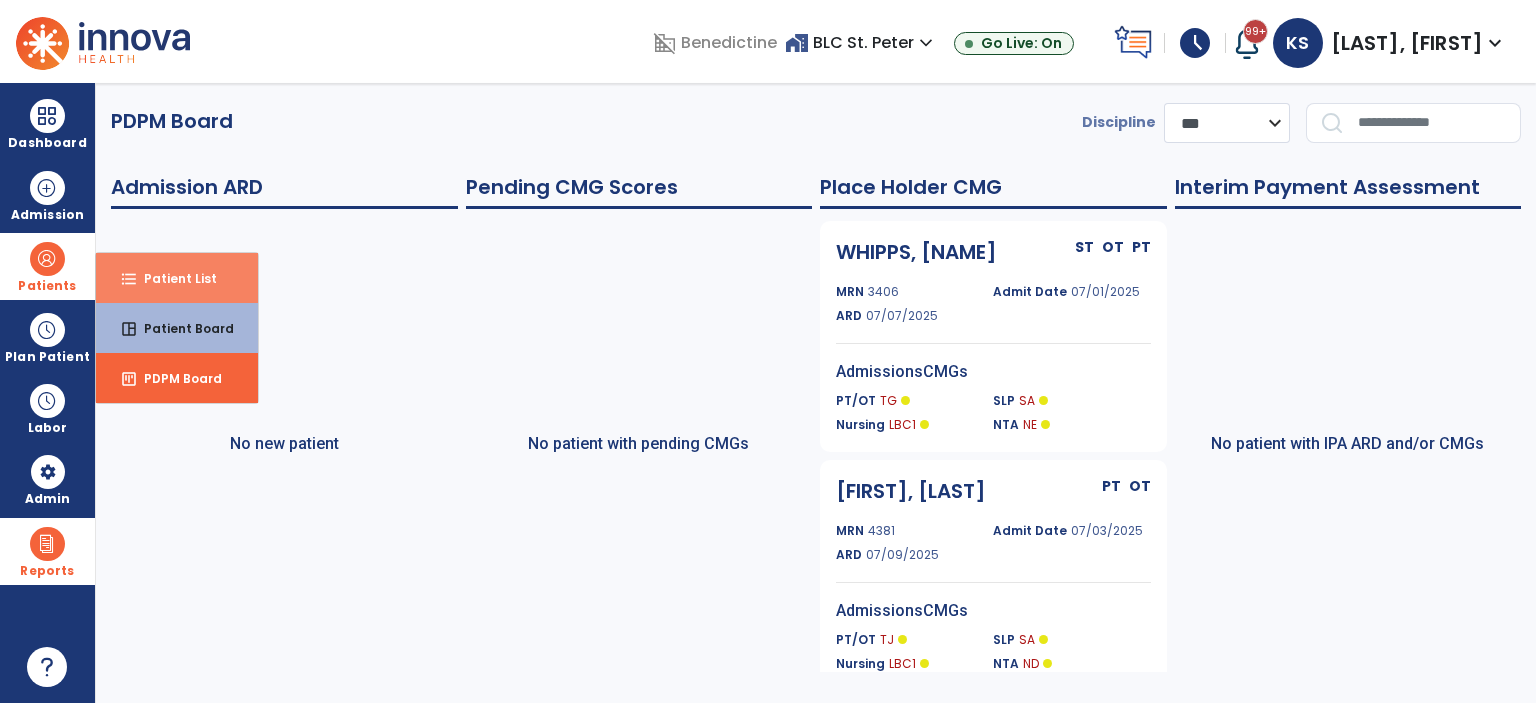 click on "format_list_bulleted  Patient List" at bounding box center [177, 278] 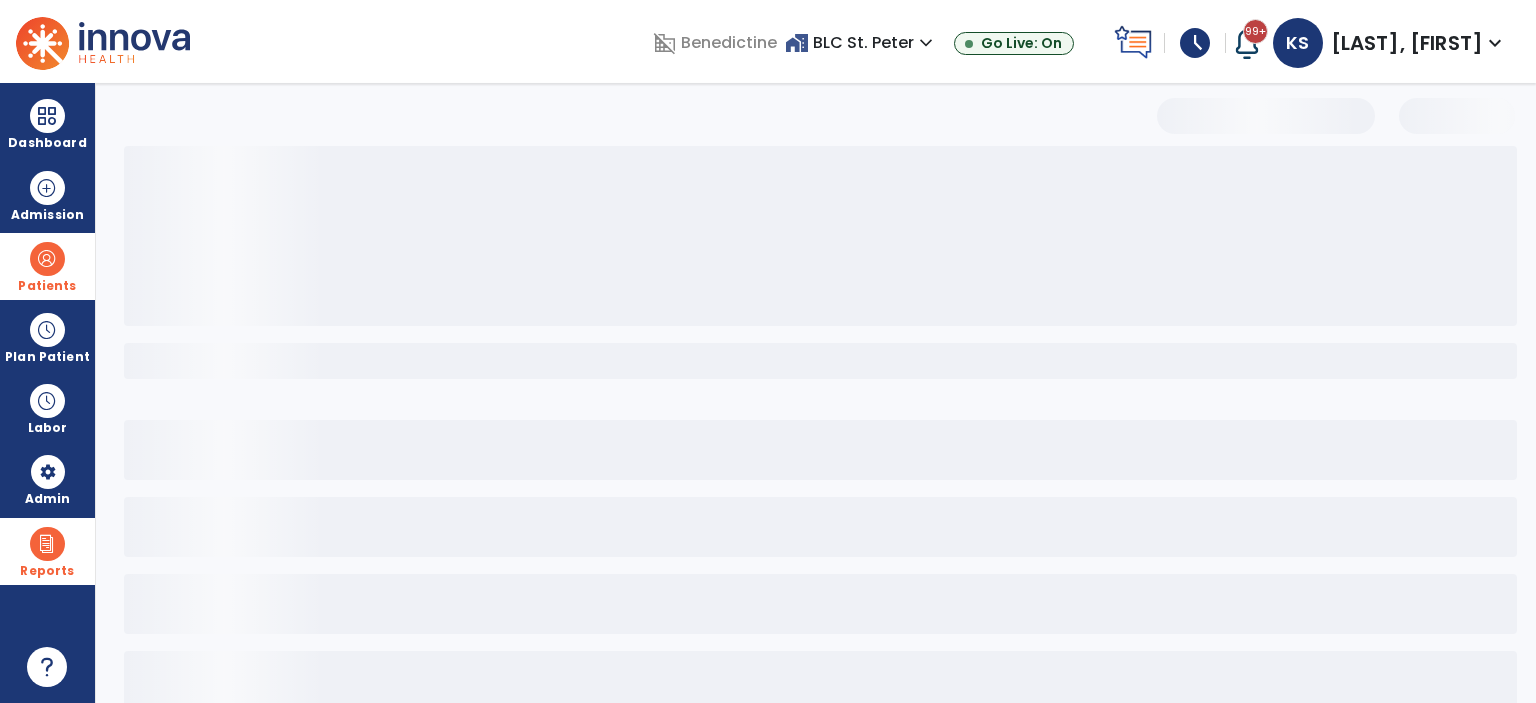select on "***" 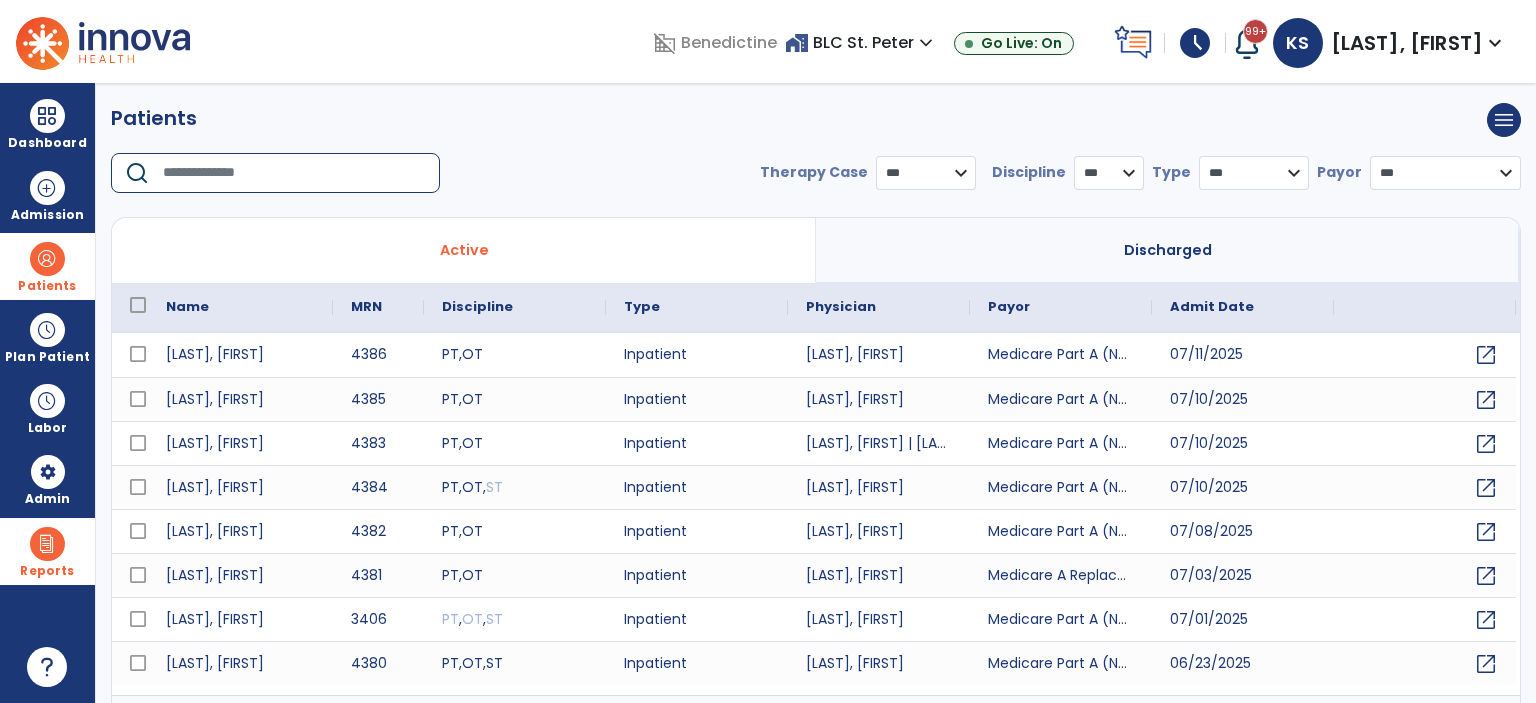 click at bounding box center [294, 173] 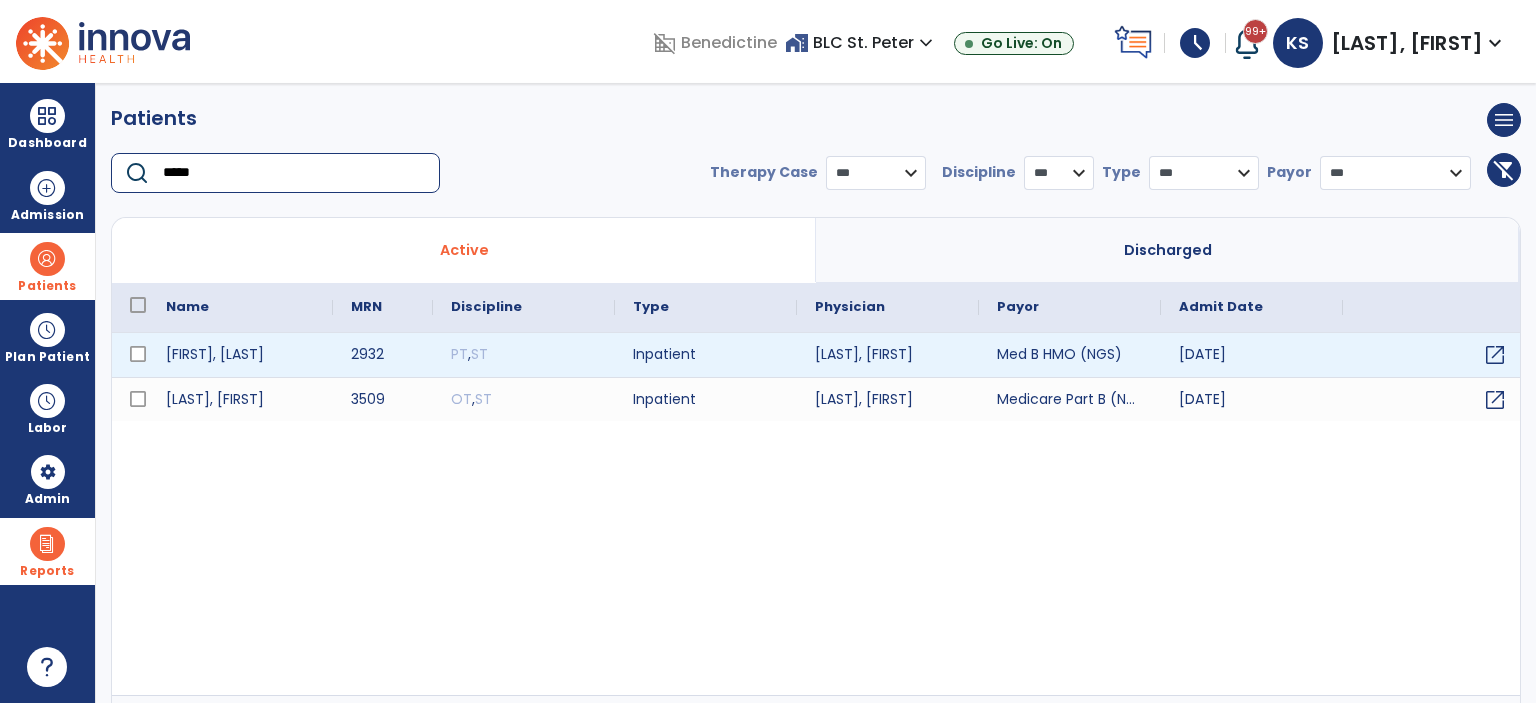 type on "*****" 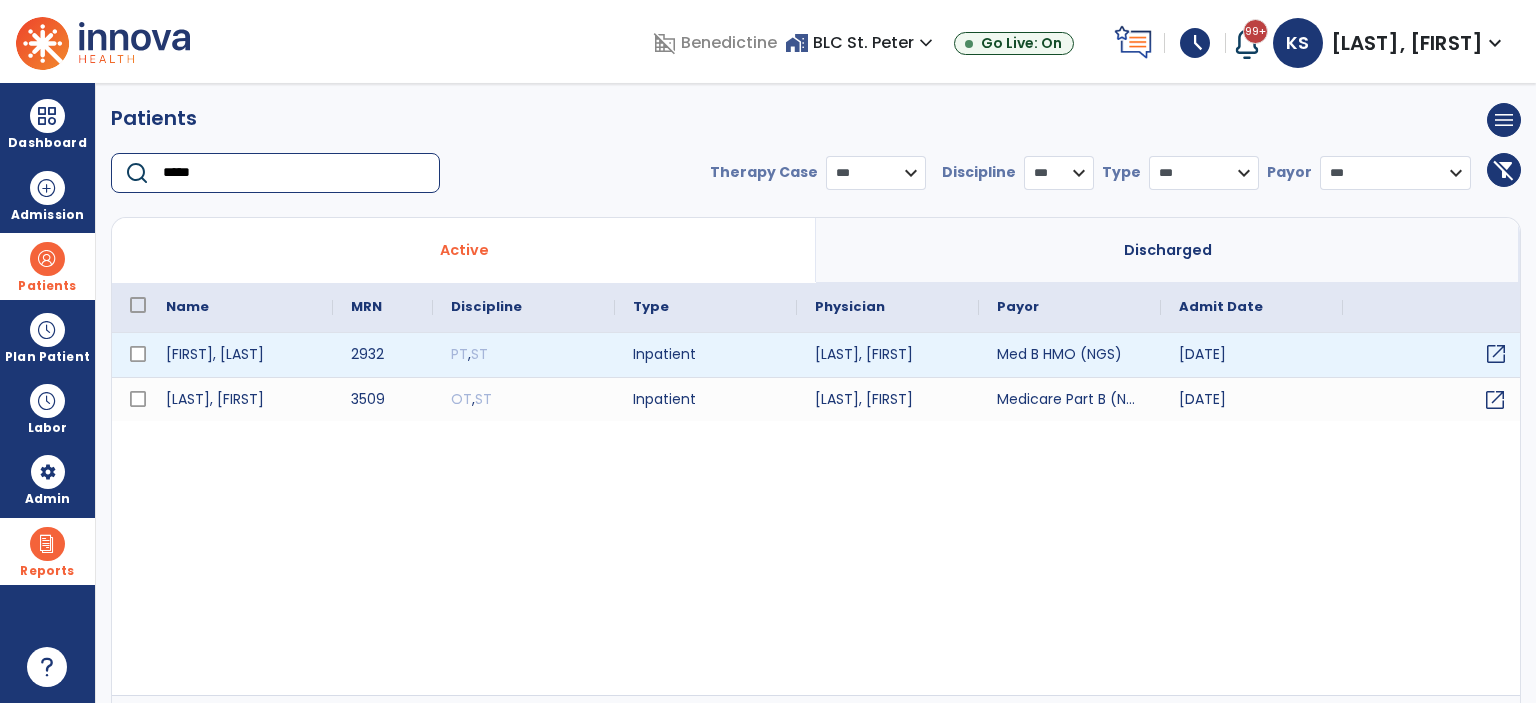 click on "open_in_new" at bounding box center [1496, 354] 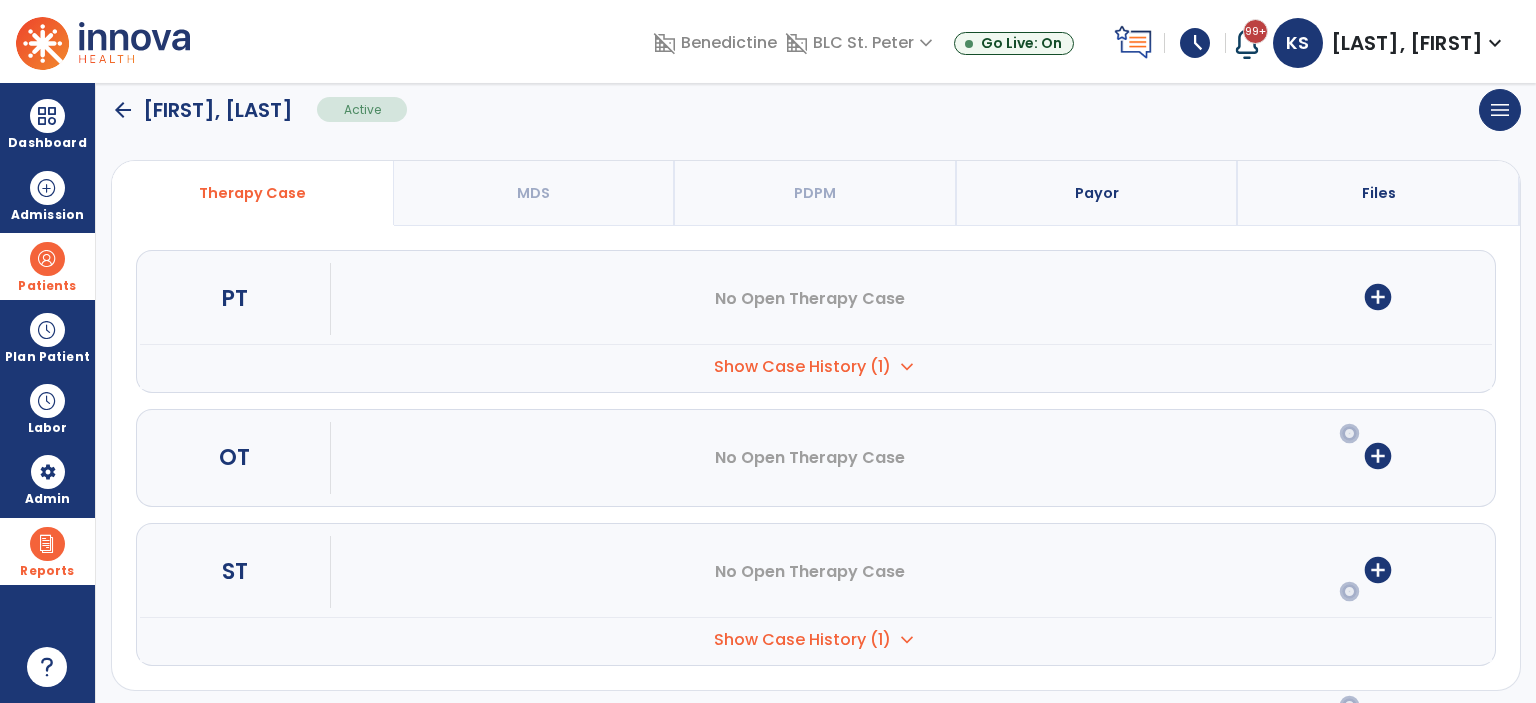 scroll, scrollTop: 144, scrollLeft: 0, axis: vertical 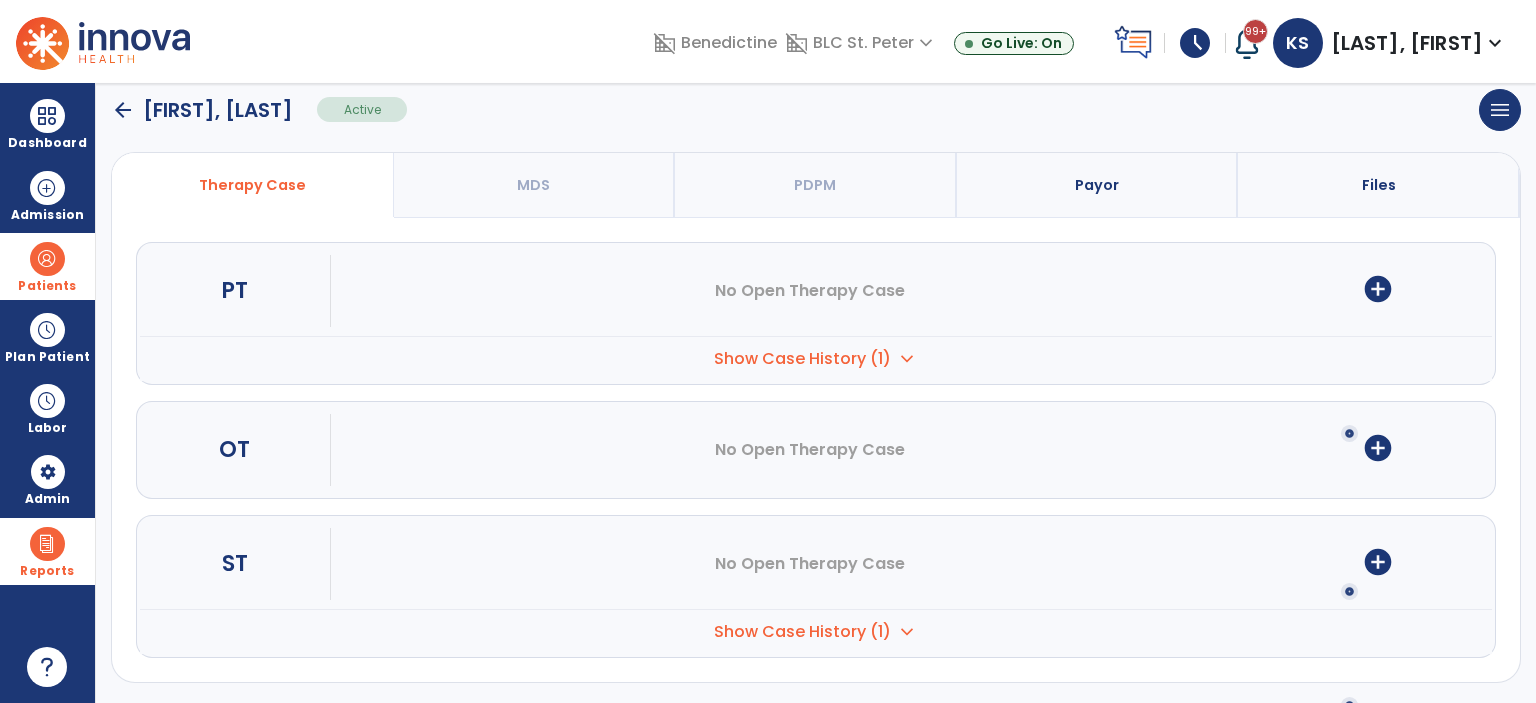 click on "Show Case History (1)" at bounding box center [802, 359] 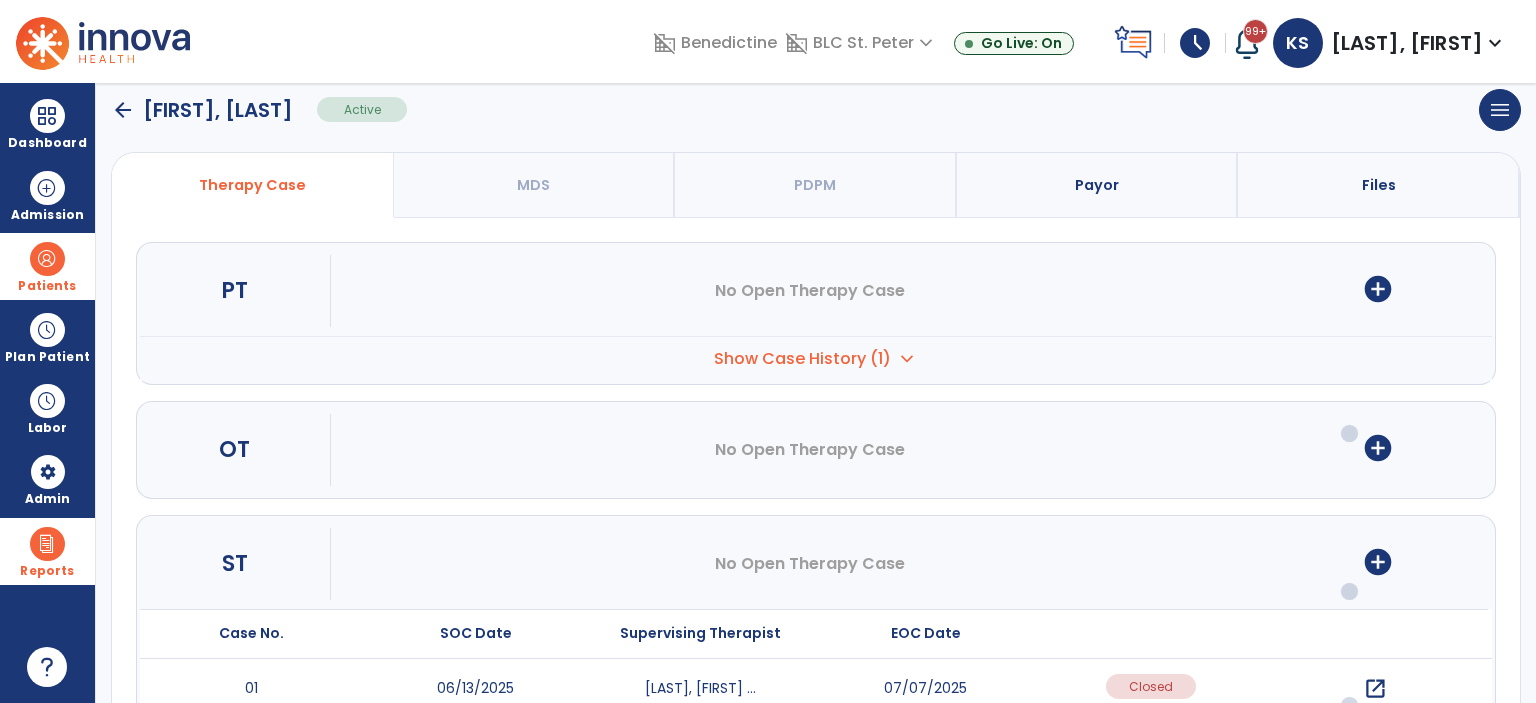 click on "Payor" at bounding box center (1098, 185) 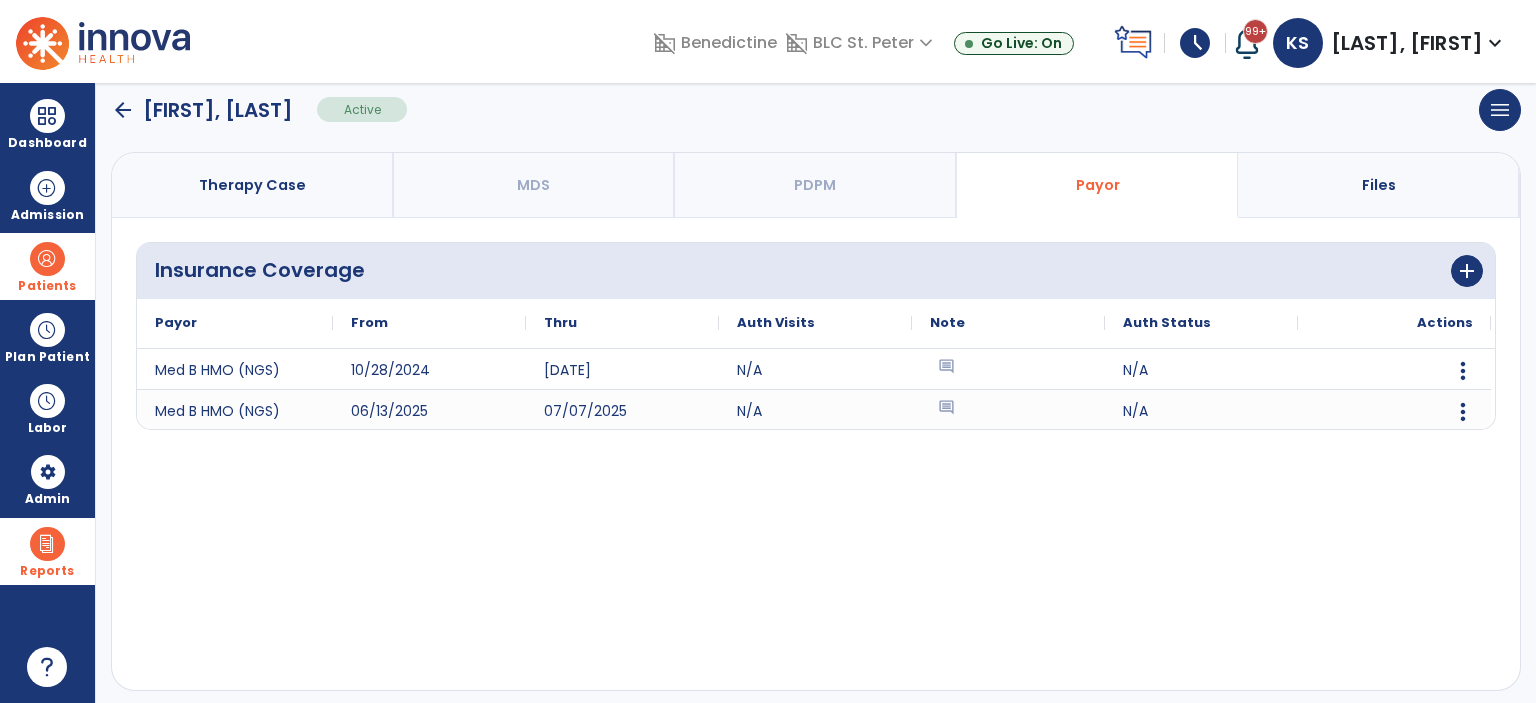 click at bounding box center (47, 259) 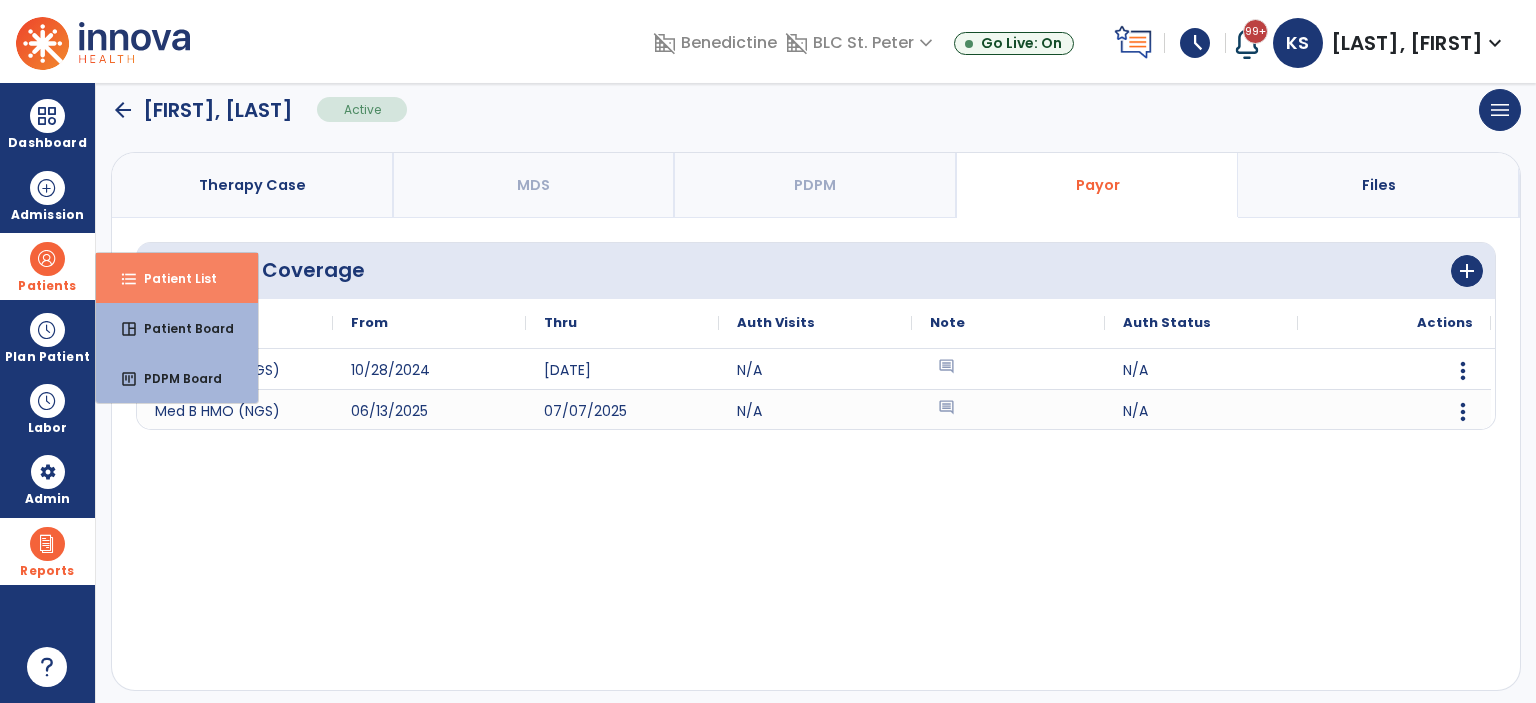 click on "Patient List" at bounding box center (172, 278) 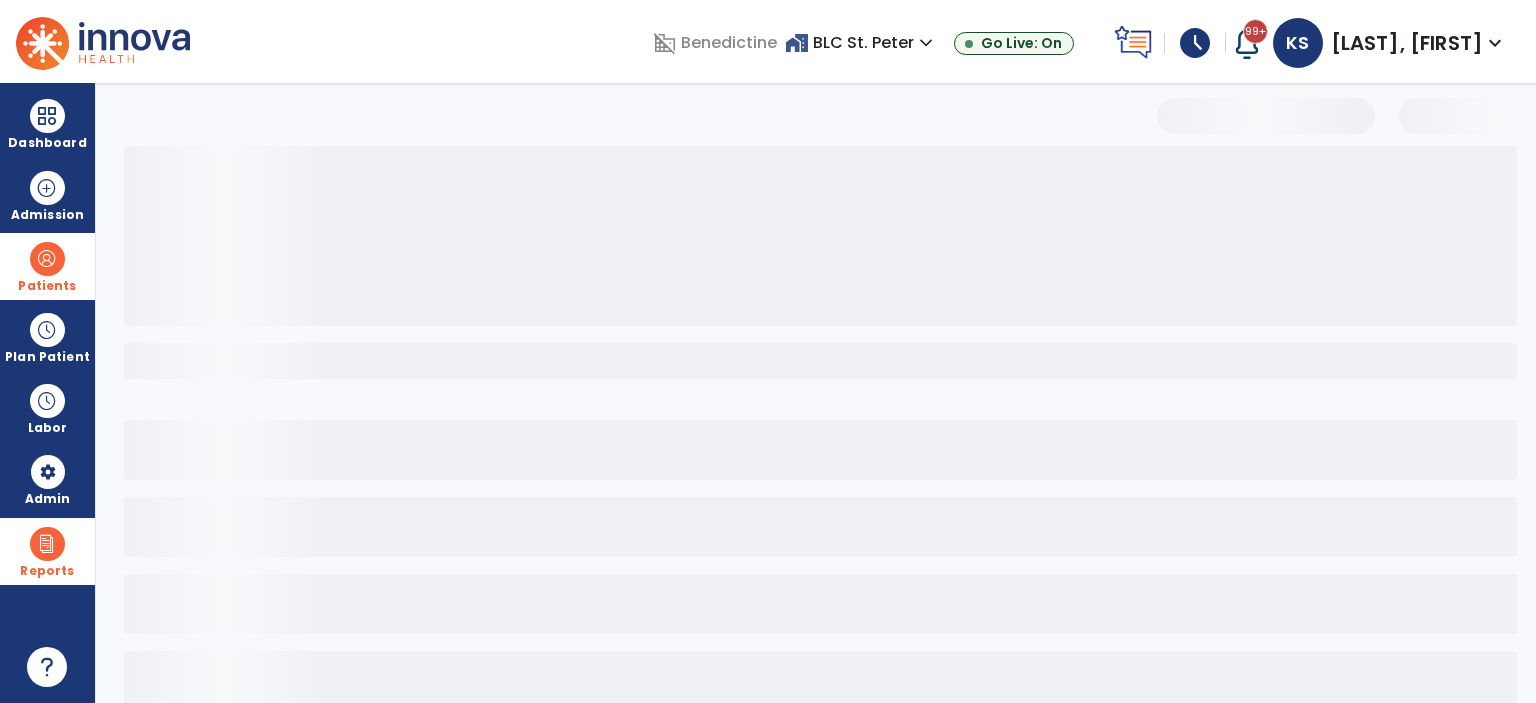 scroll, scrollTop: 38, scrollLeft: 0, axis: vertical 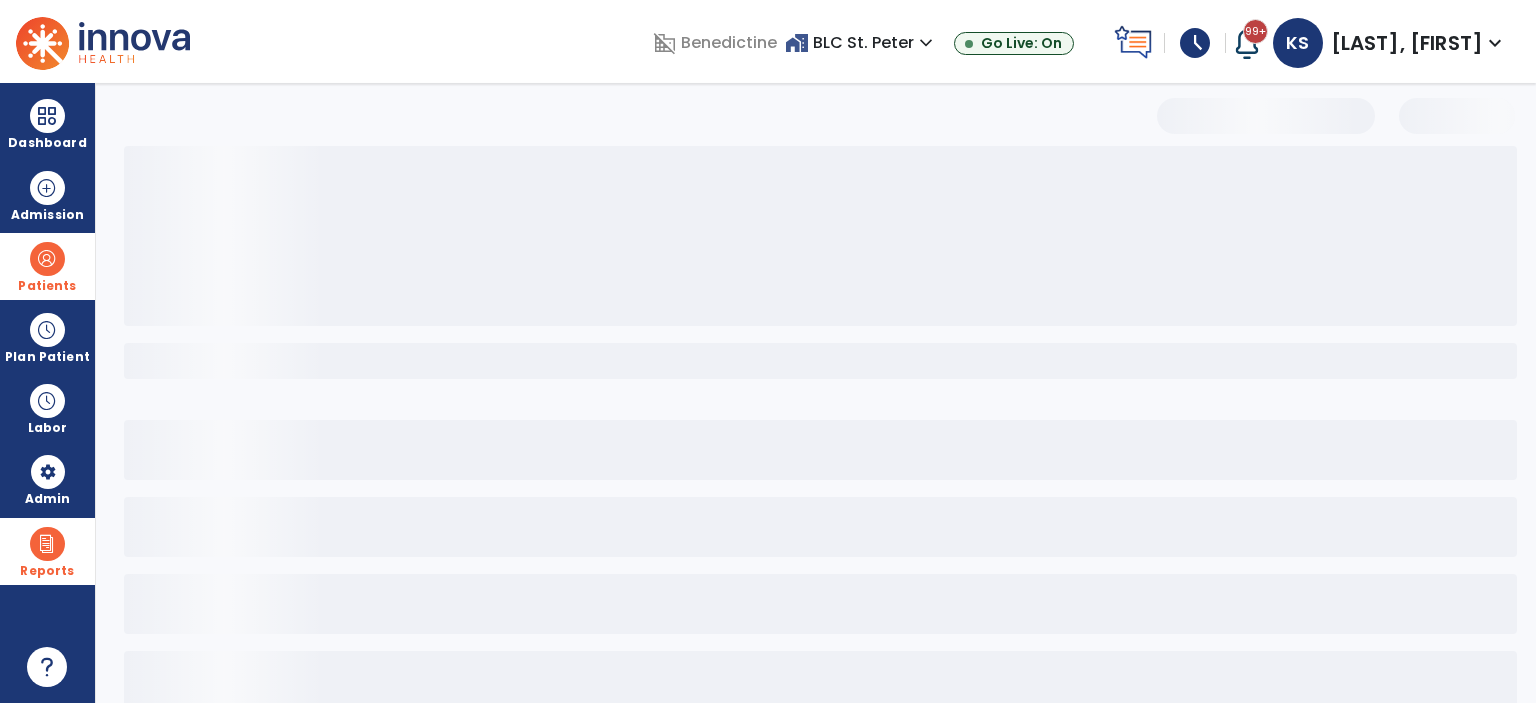 select on "***" 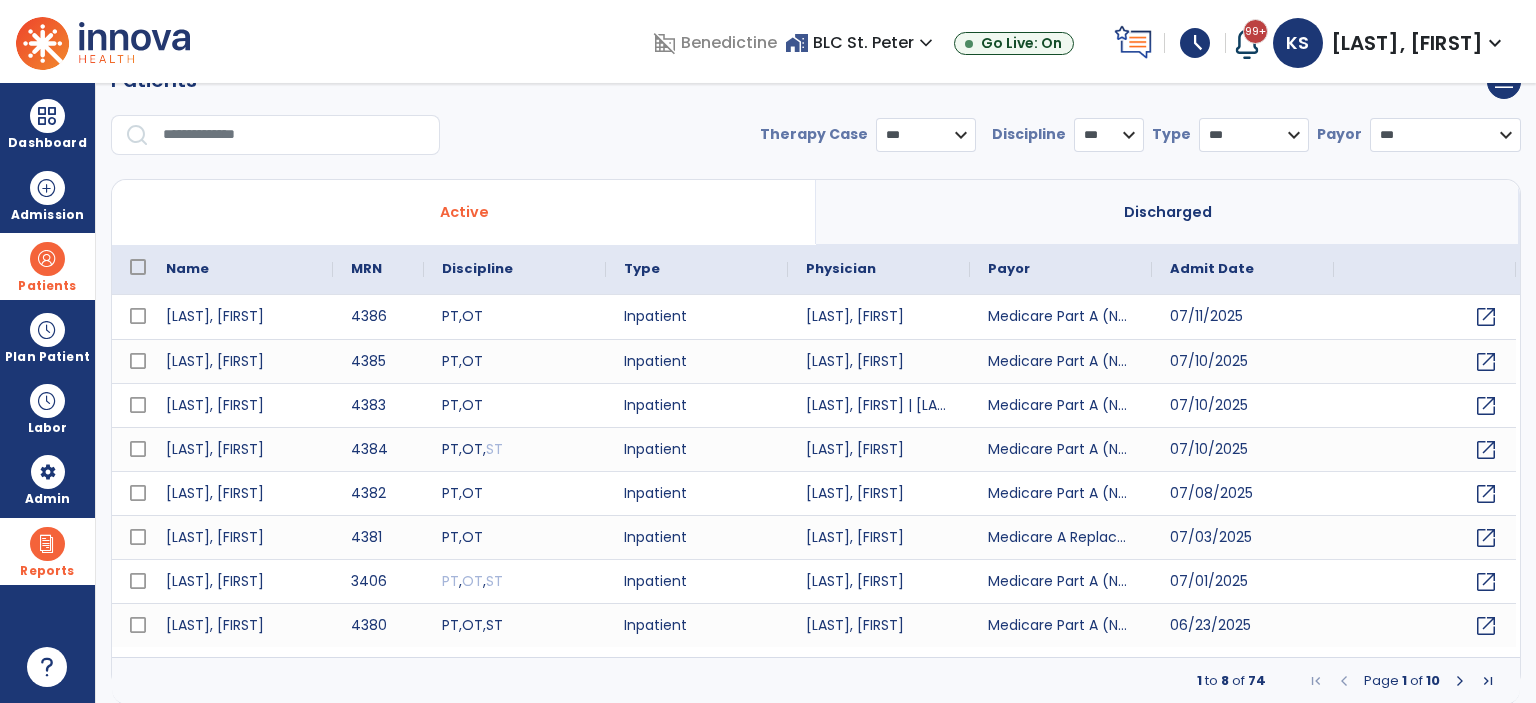 click at bounding box center [294, 135] 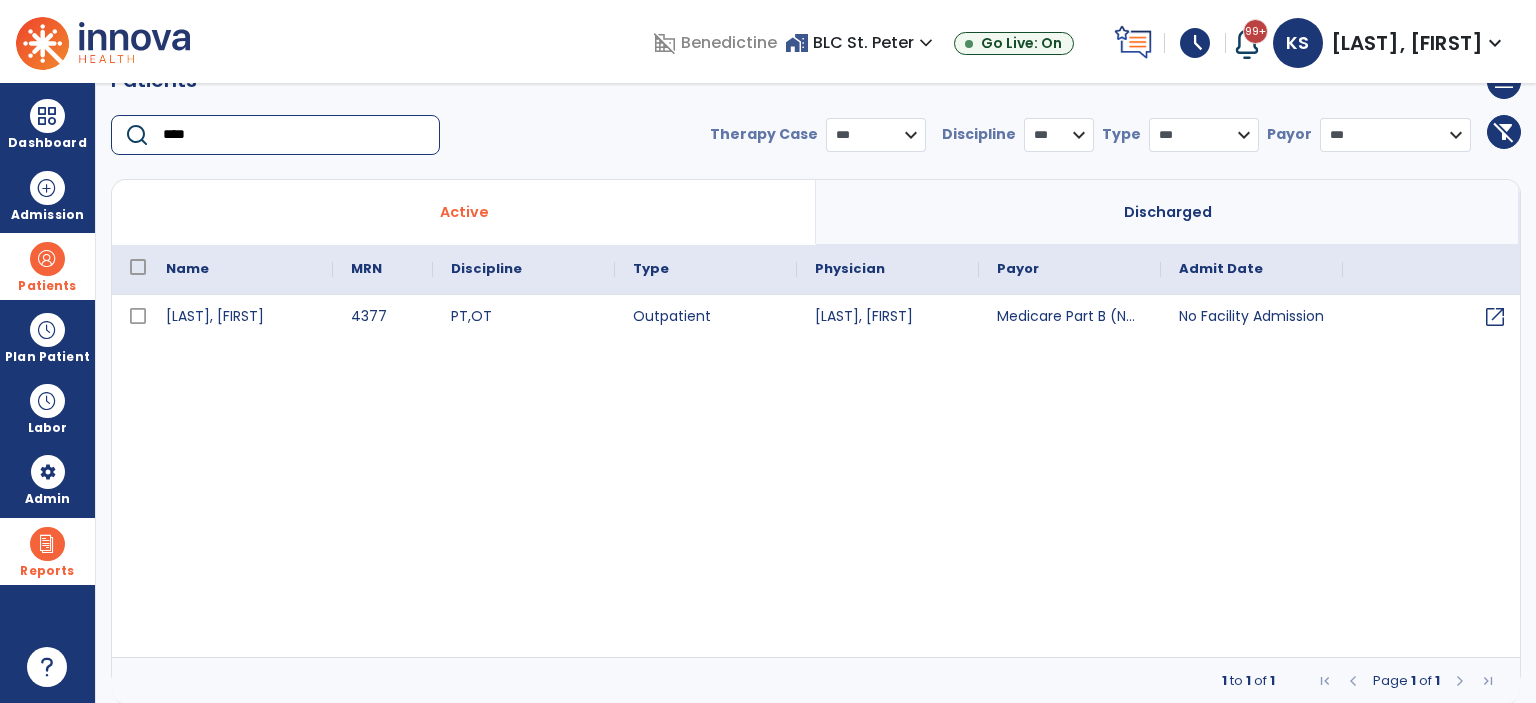 type on "****" 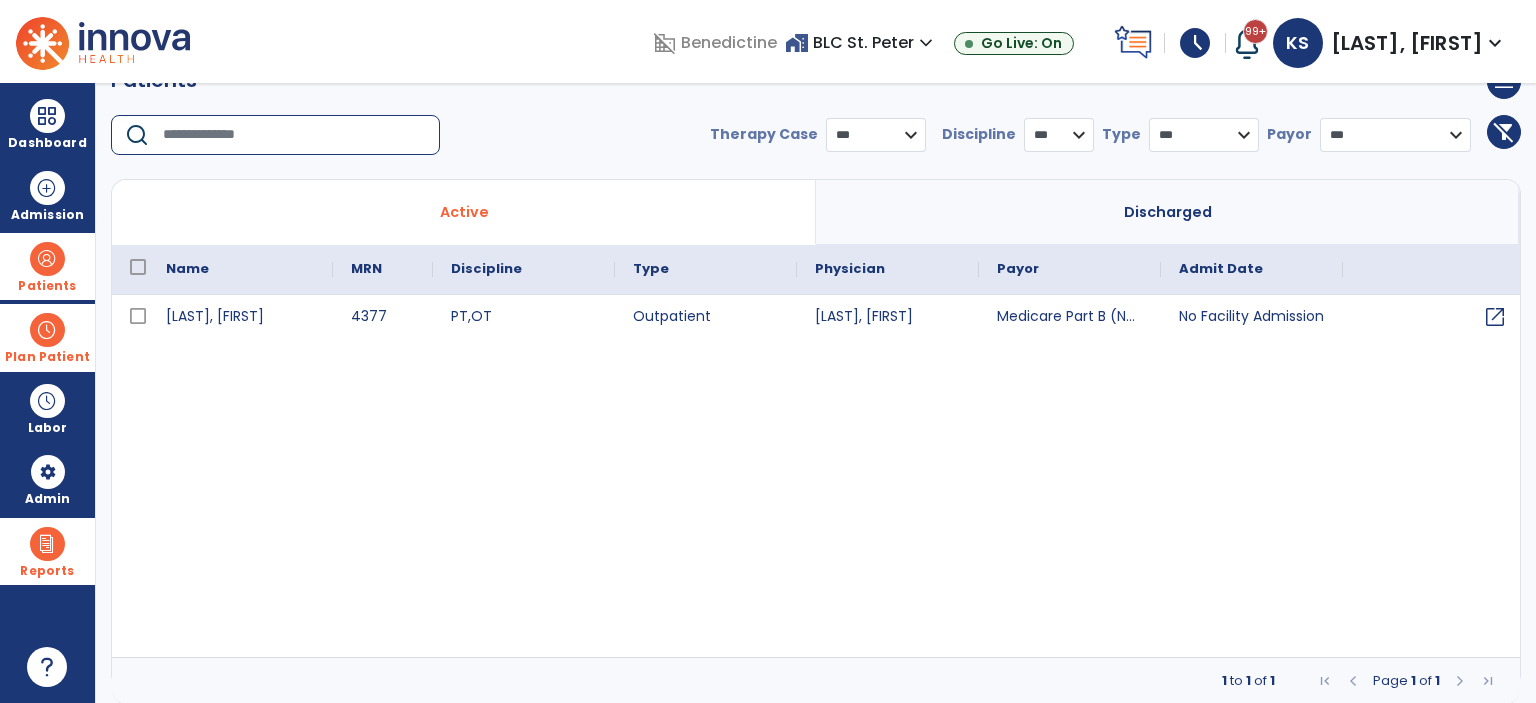 type 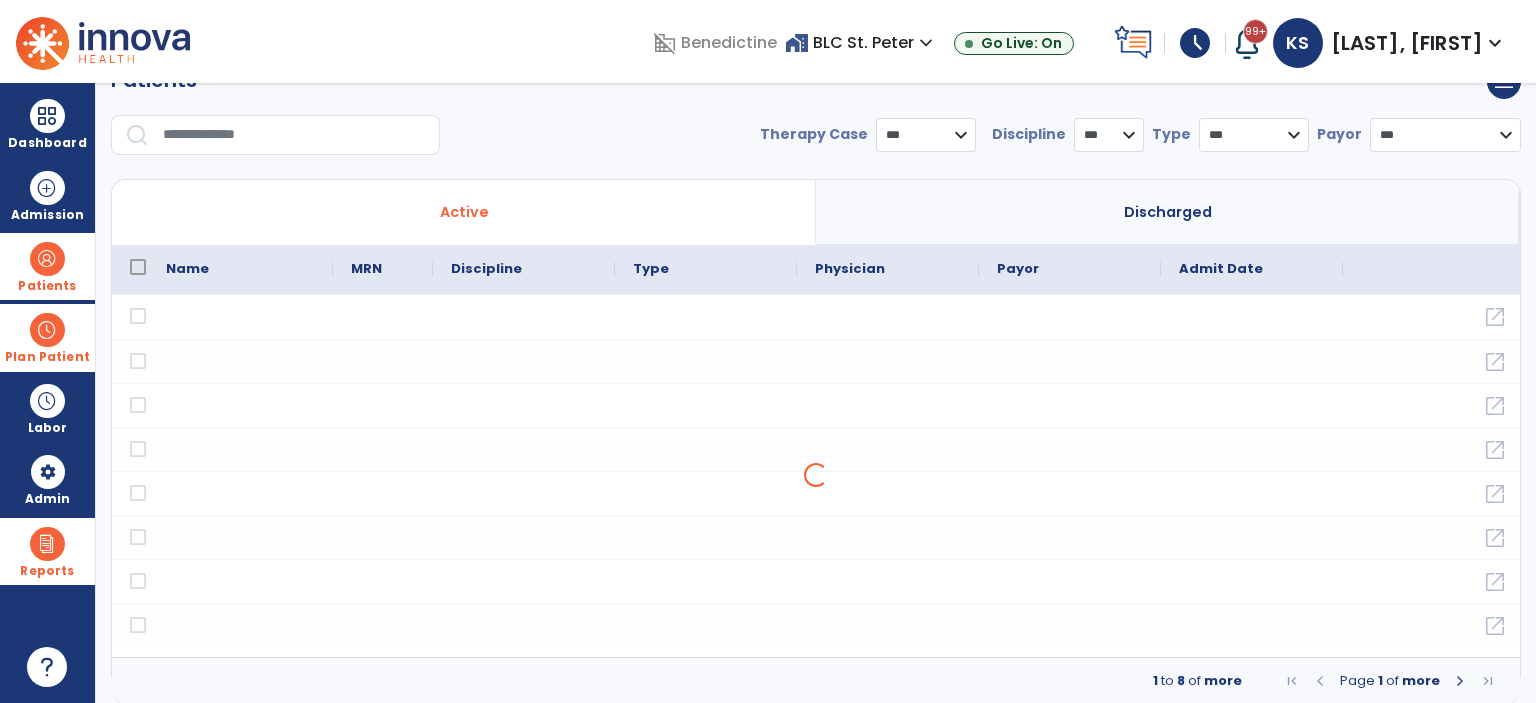 click at bounding box center (47, 330) 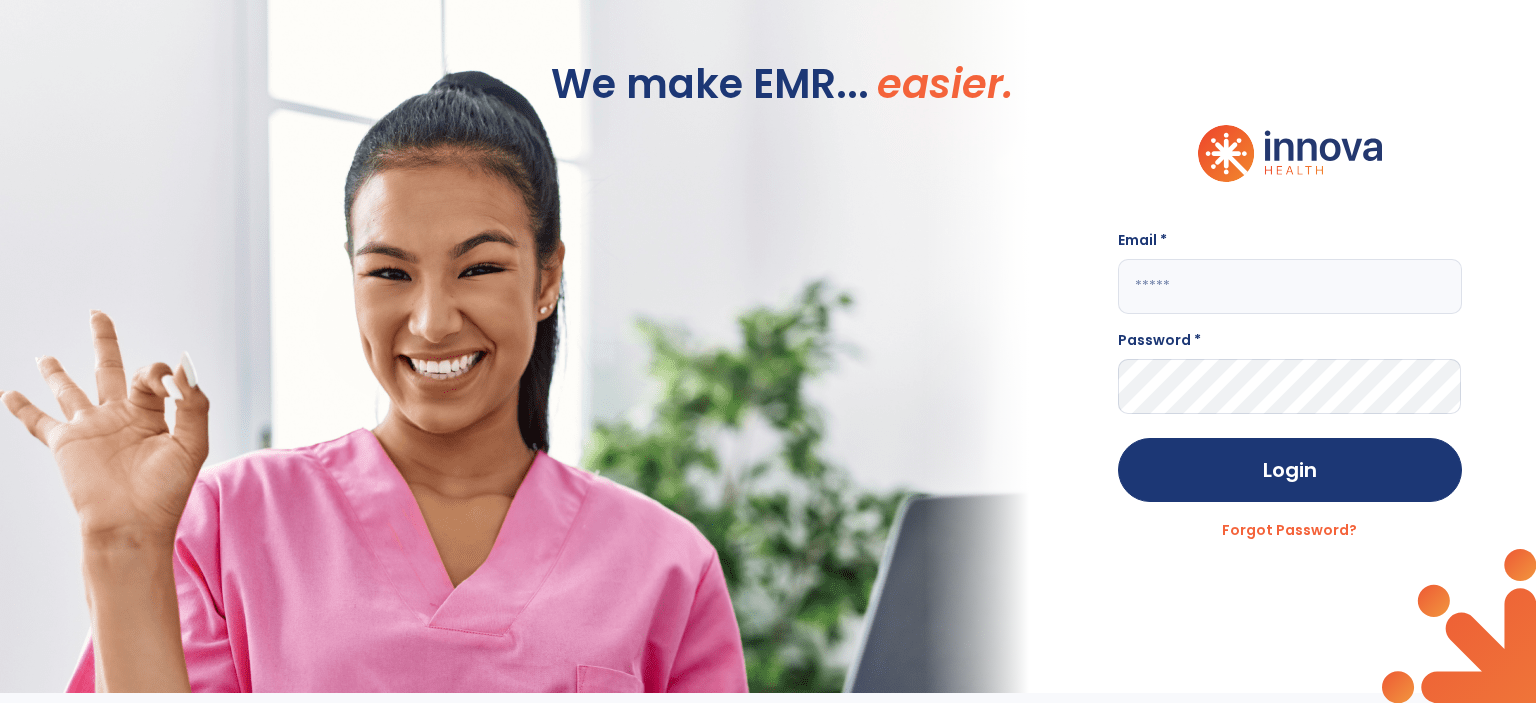 scroll, scrollTop: 0, scrollLeft: 0, axis: both 